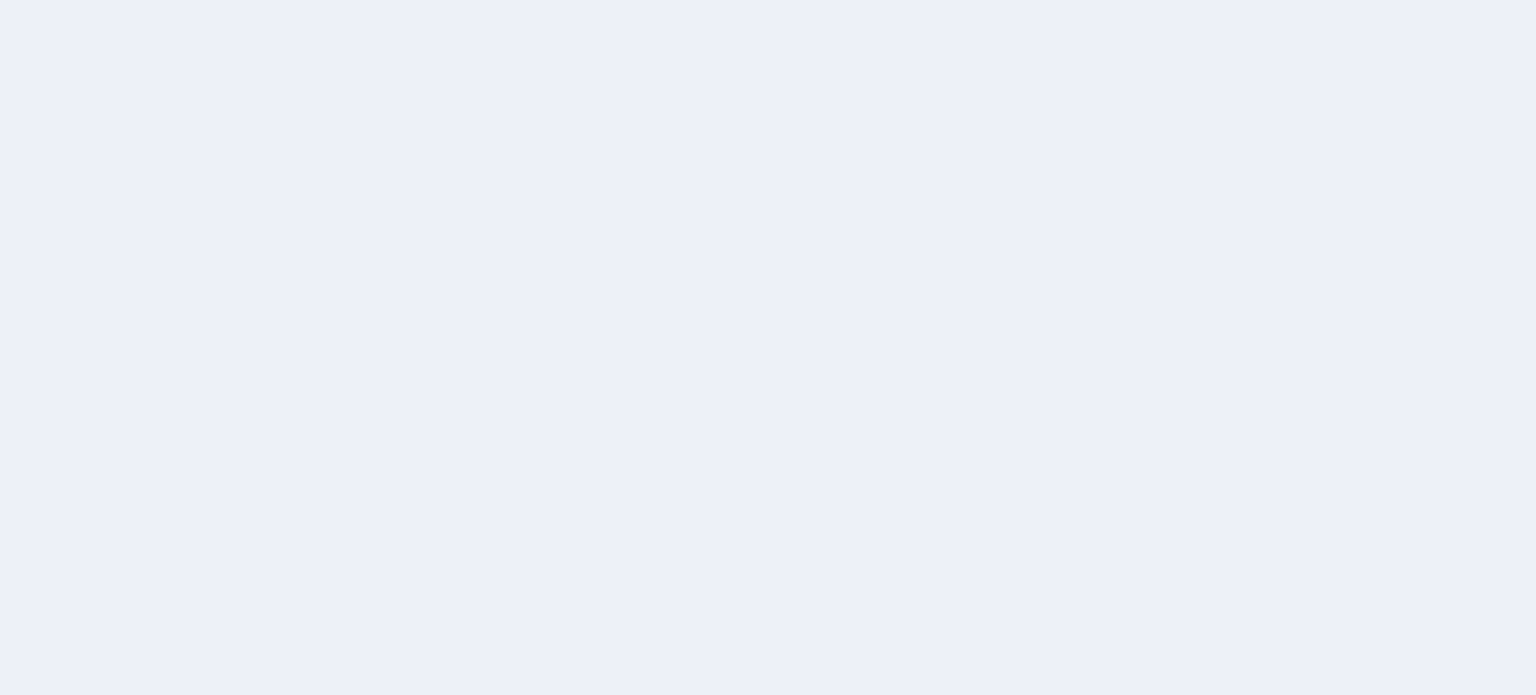 scroll, scrollTop: 0, scrollLeft: 0, axis: both 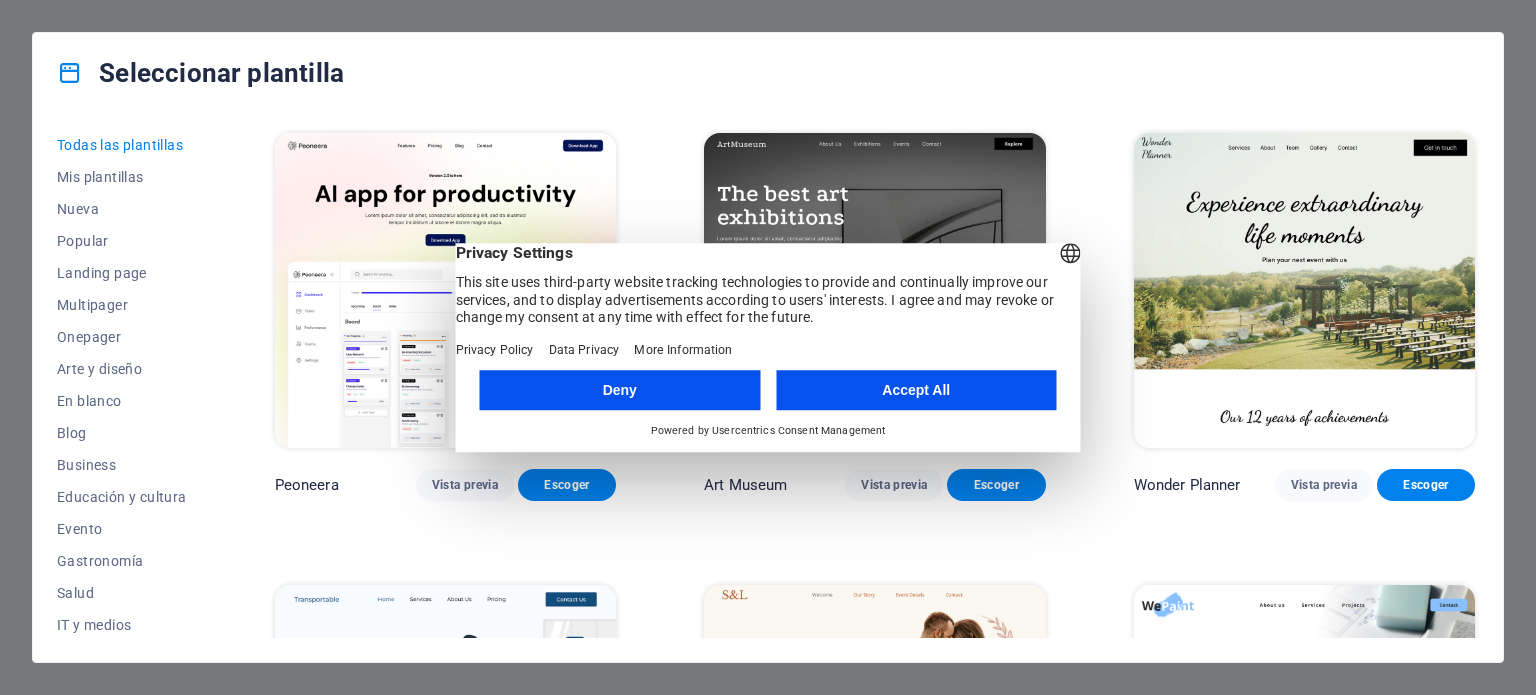click on "Accept All" at bounding box center (916, 390) 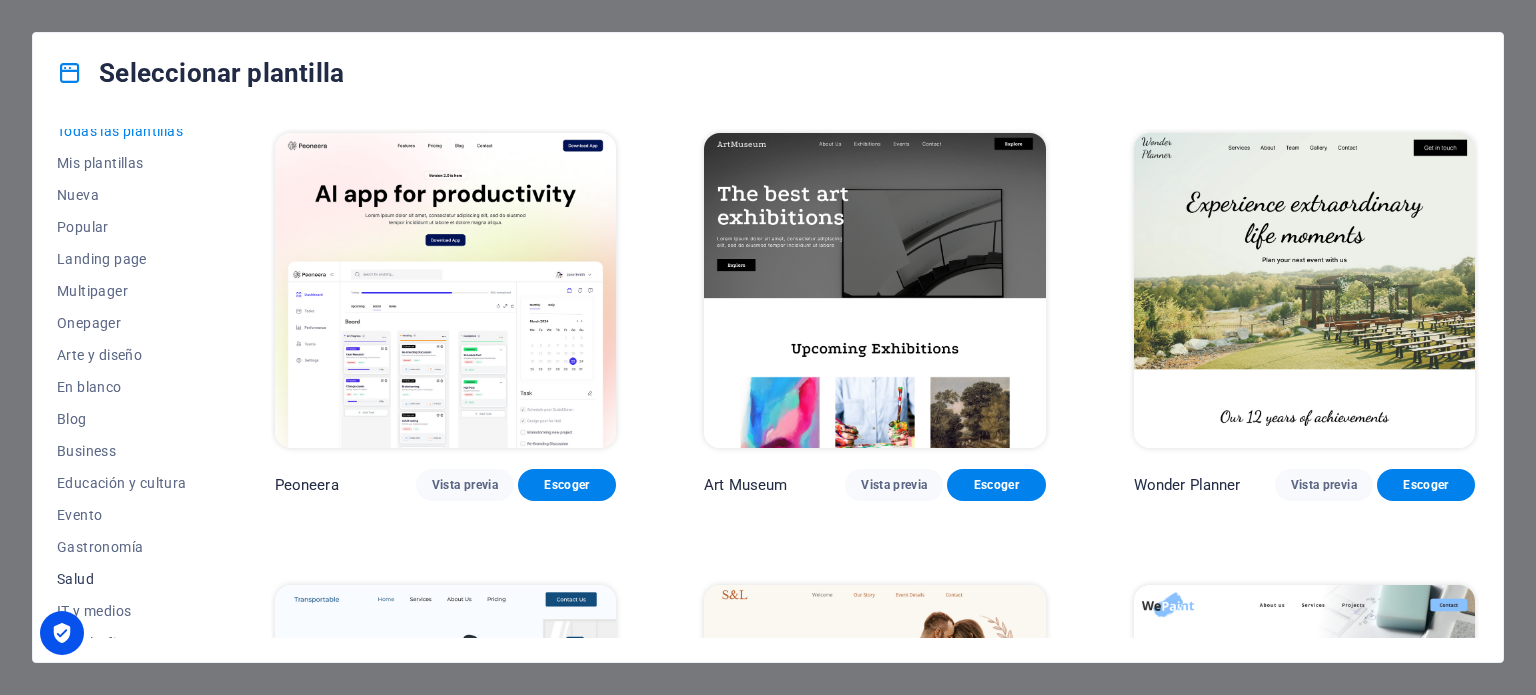 scroll, scrollTop: 0, scrollLeft: 0, axis: both 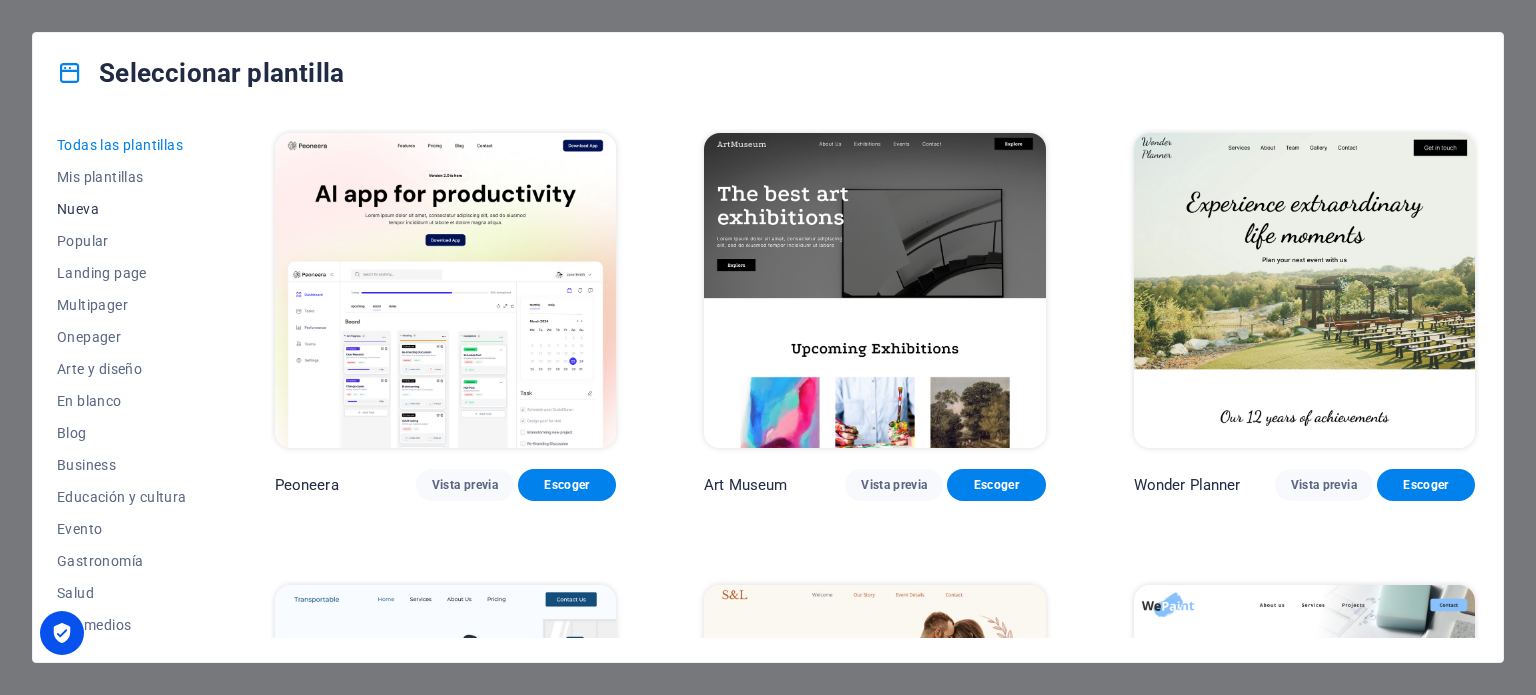 click on "Nueva" at bounding box center [122, 209] 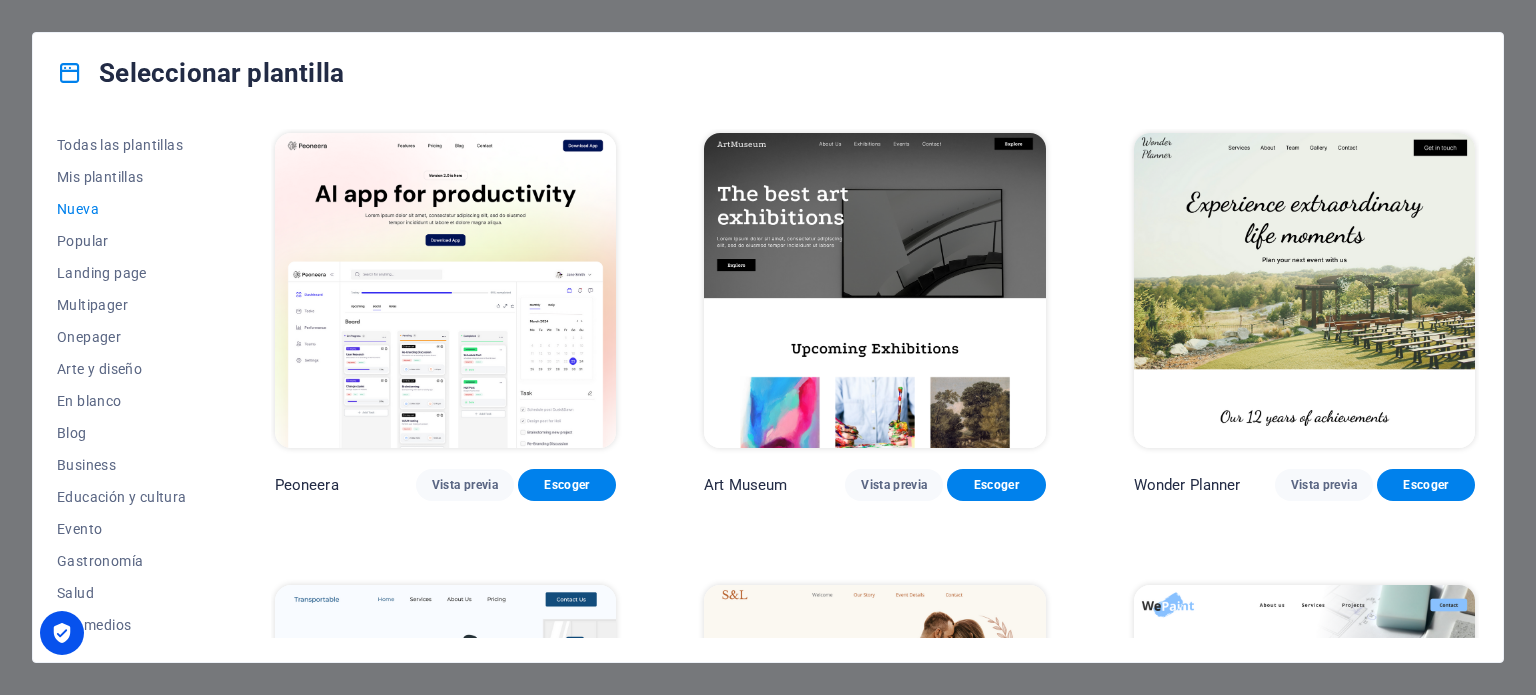 click on "Nueva" at bounding box center [122, 209] 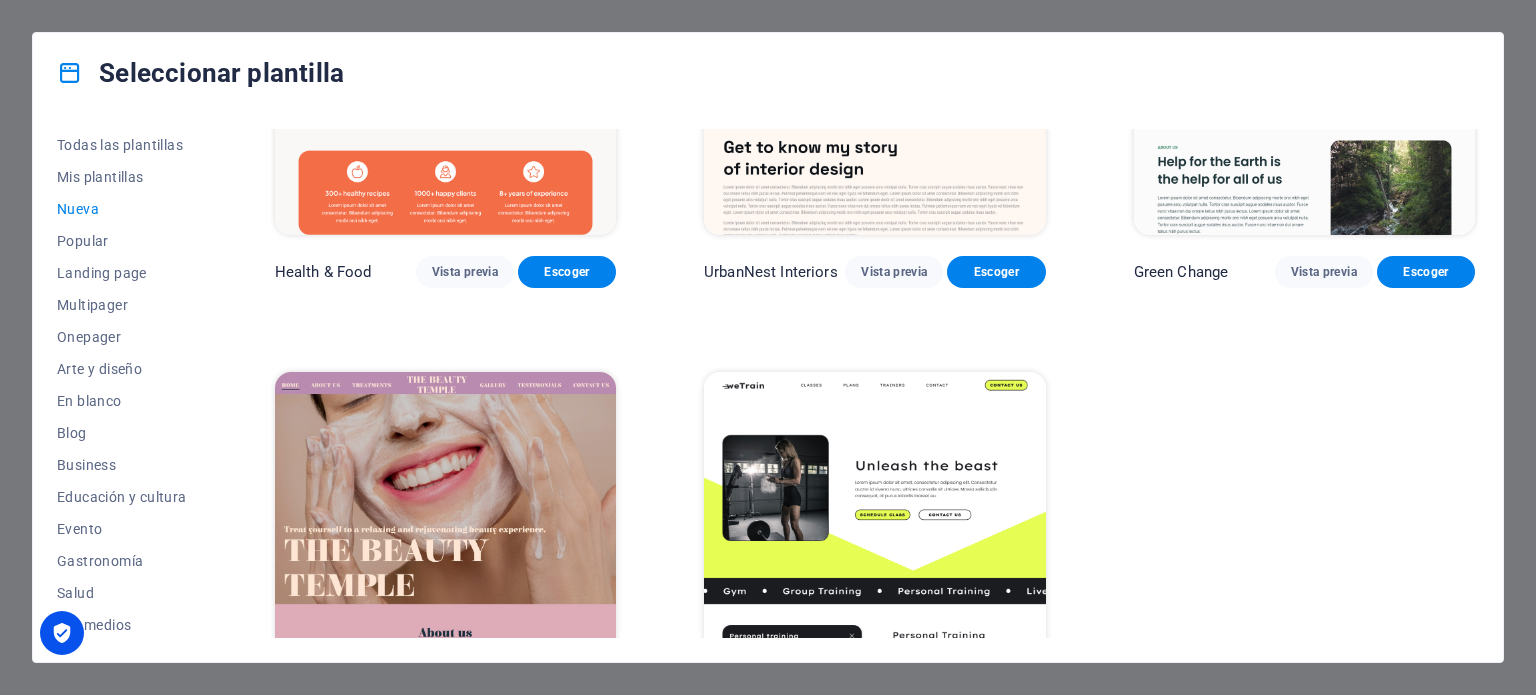 scroll, scrollTop: 2108, scrollLeft: 0, axis: vertical 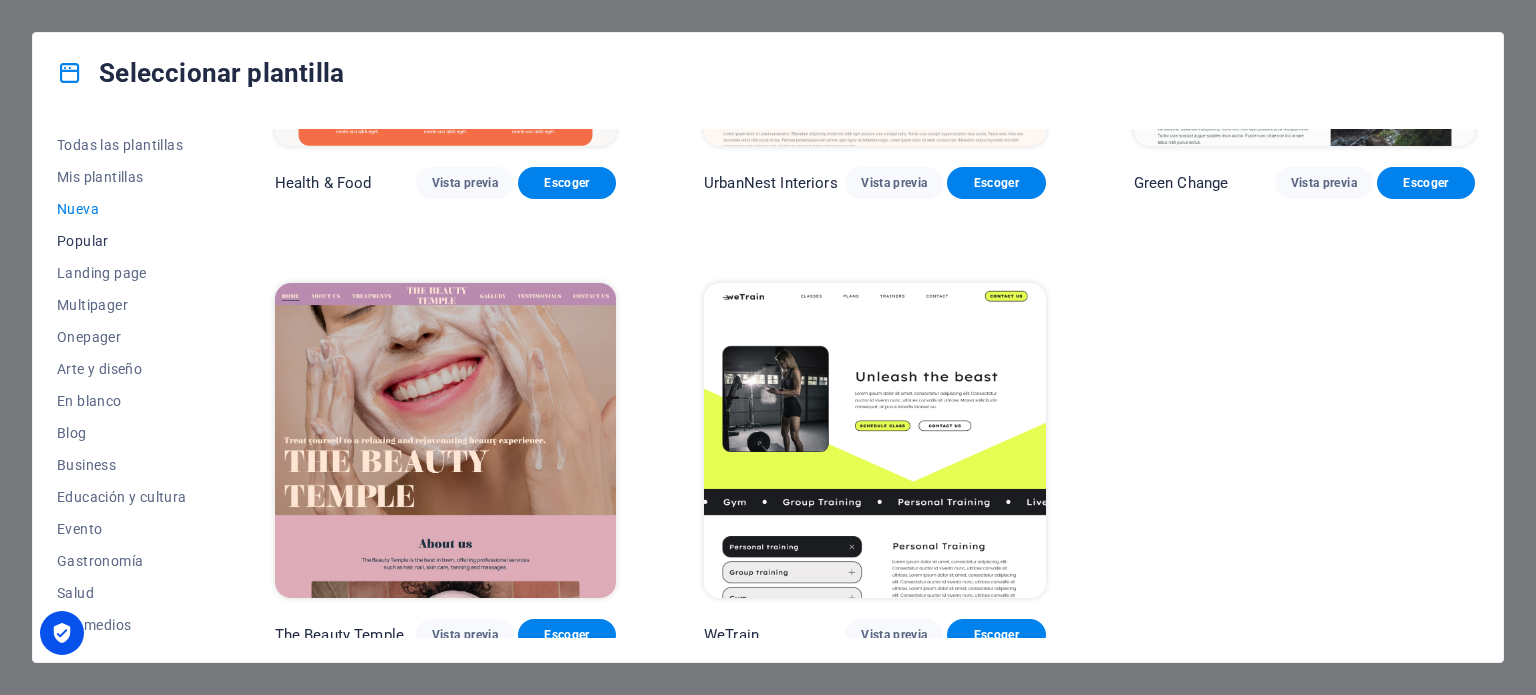 click on "Popular" at bounding box center [122, 241] 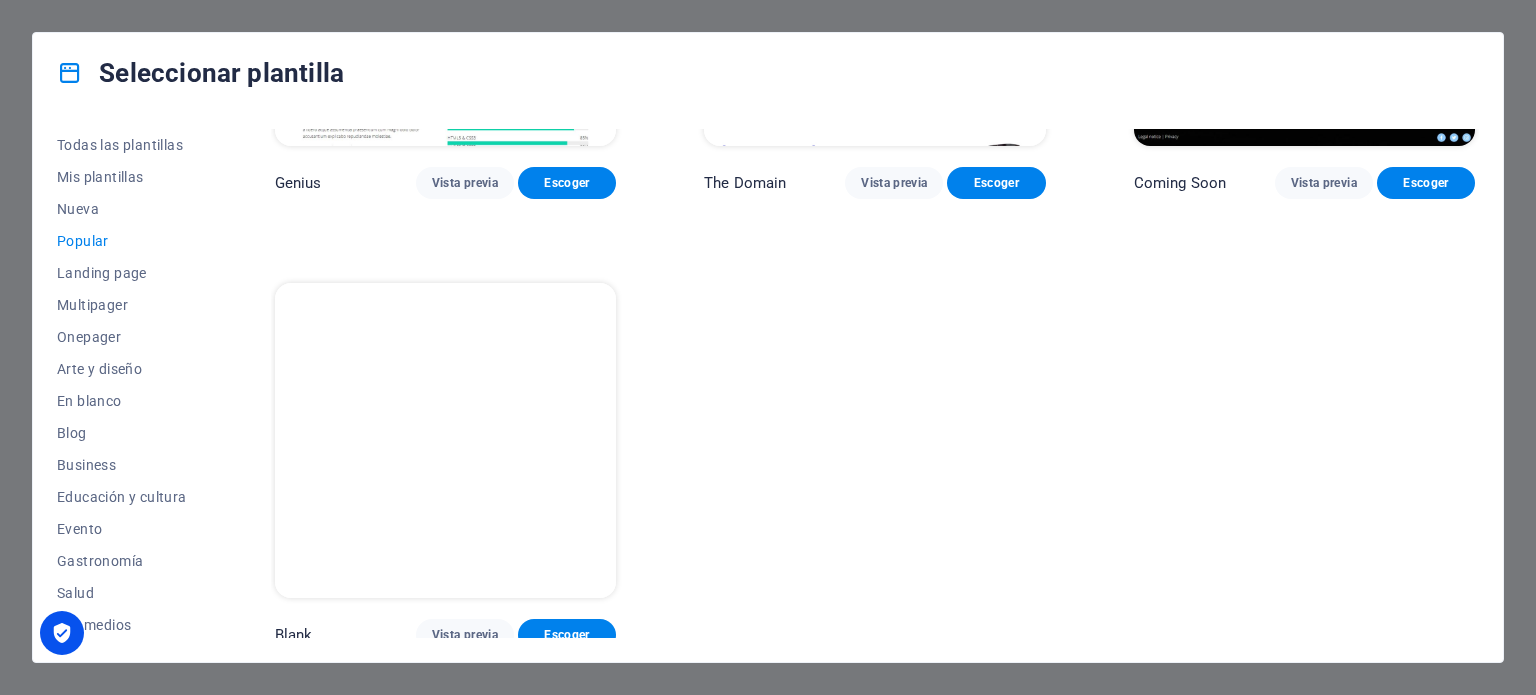 scroll, scrollTop: 1208, scrollLeft: 0, axis: vertical 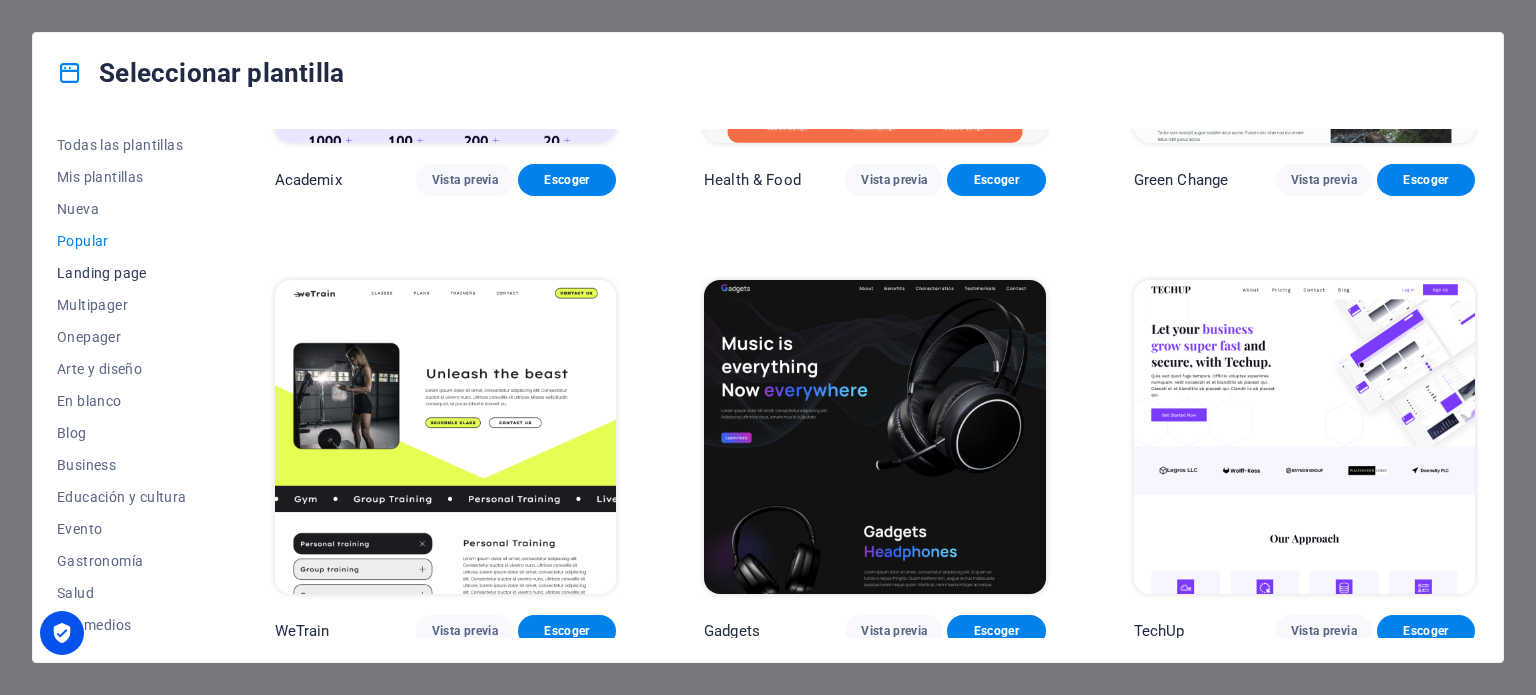 click on "Landing page" at bounding box center [122, 273] 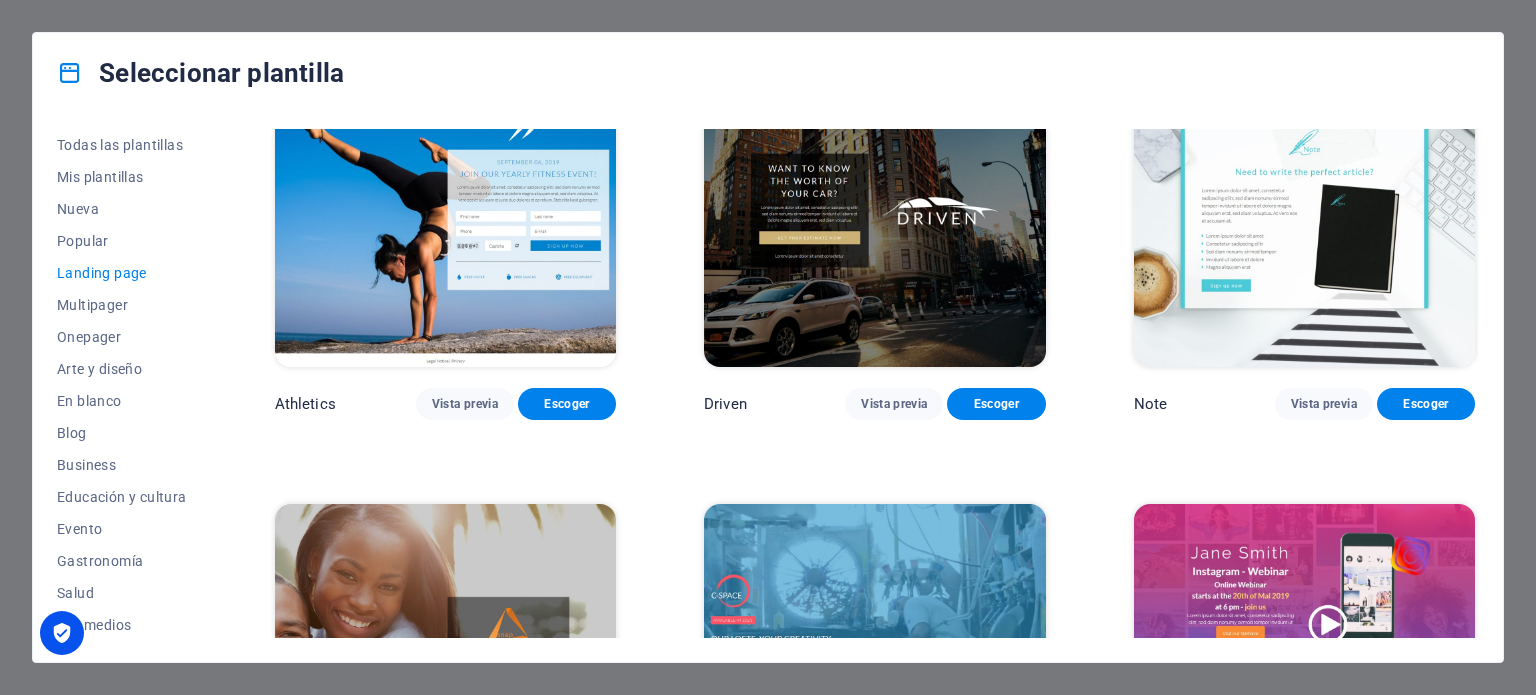 scroll, scrollTop: 1578, scrollLeft: 0, axis: vertical 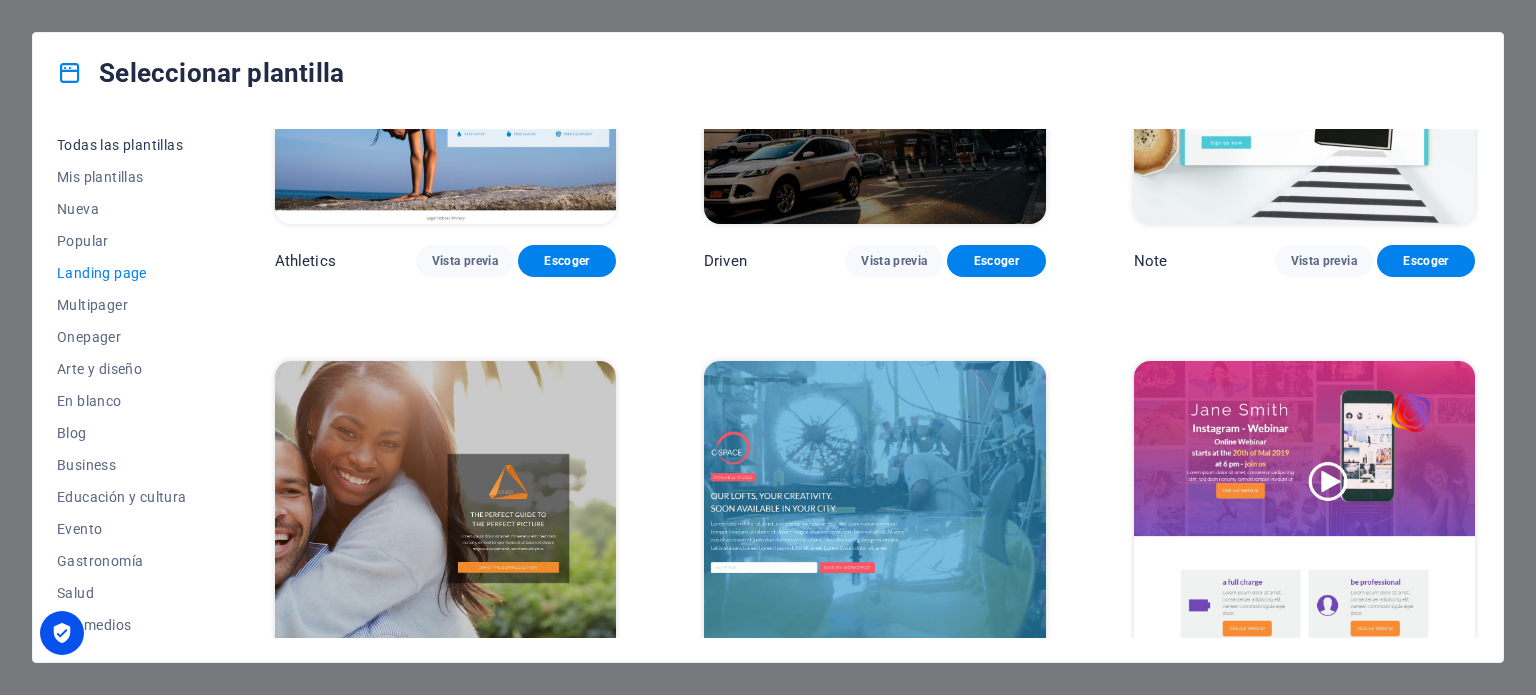 click on "Todas las plantillas" at bounding box center (122, 145) 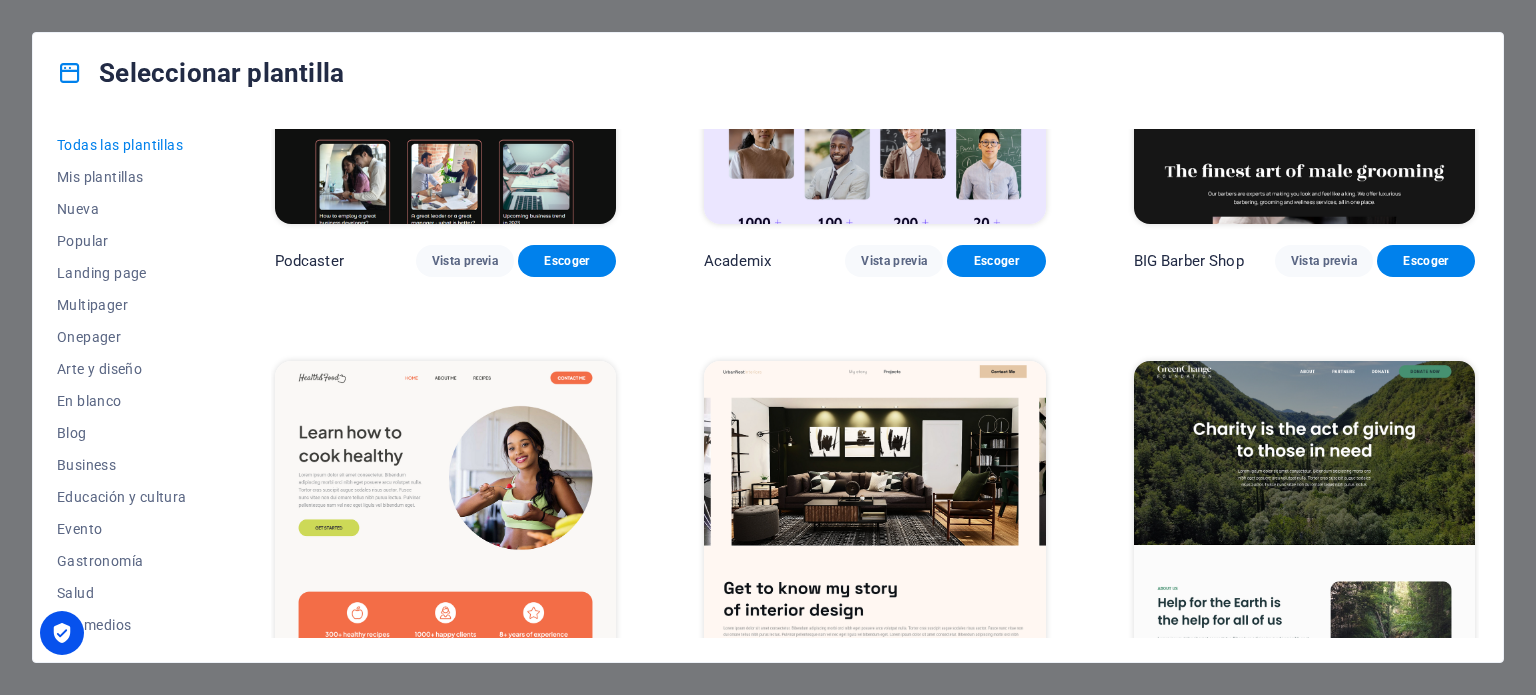 scroll, scrollTop: 21373, scrollLeft: 0, axis: vertical 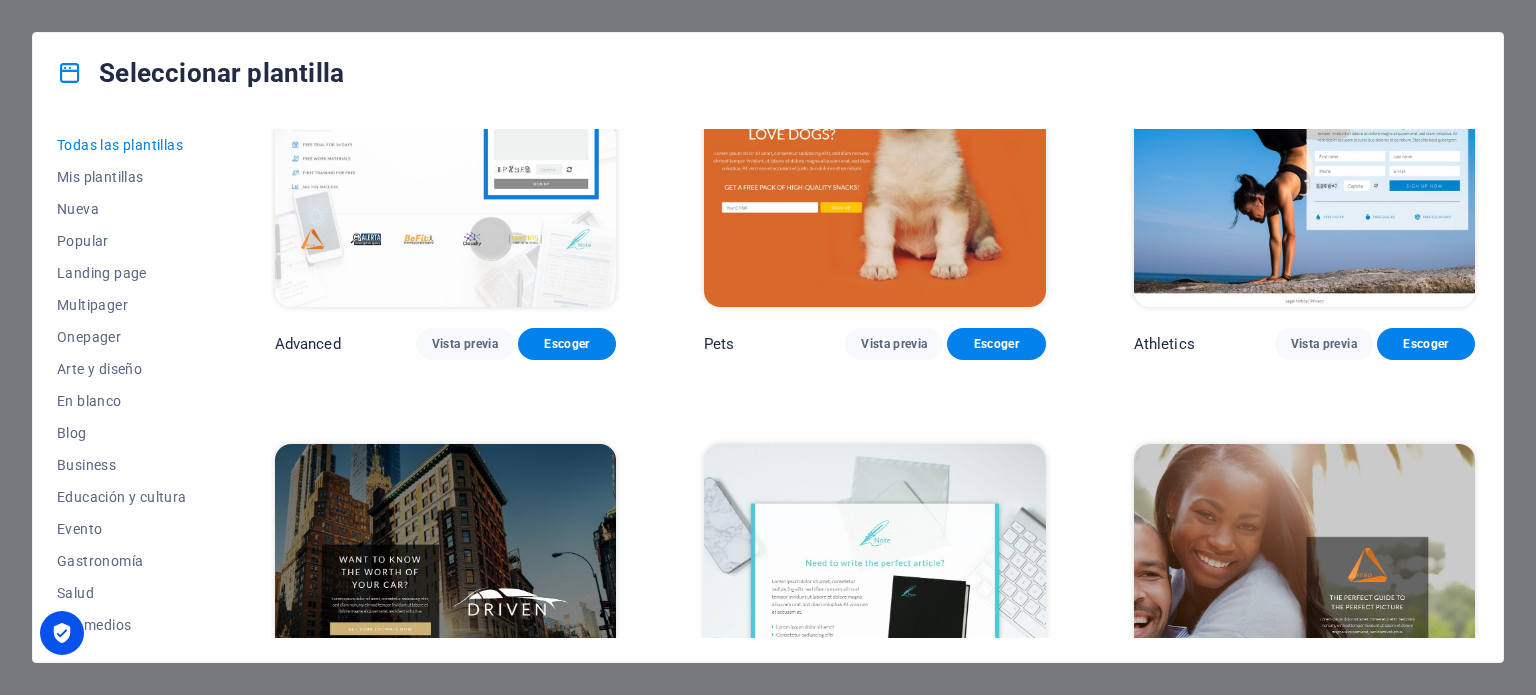 click on "Todas las plantillas" at bounding box center (122, 145) 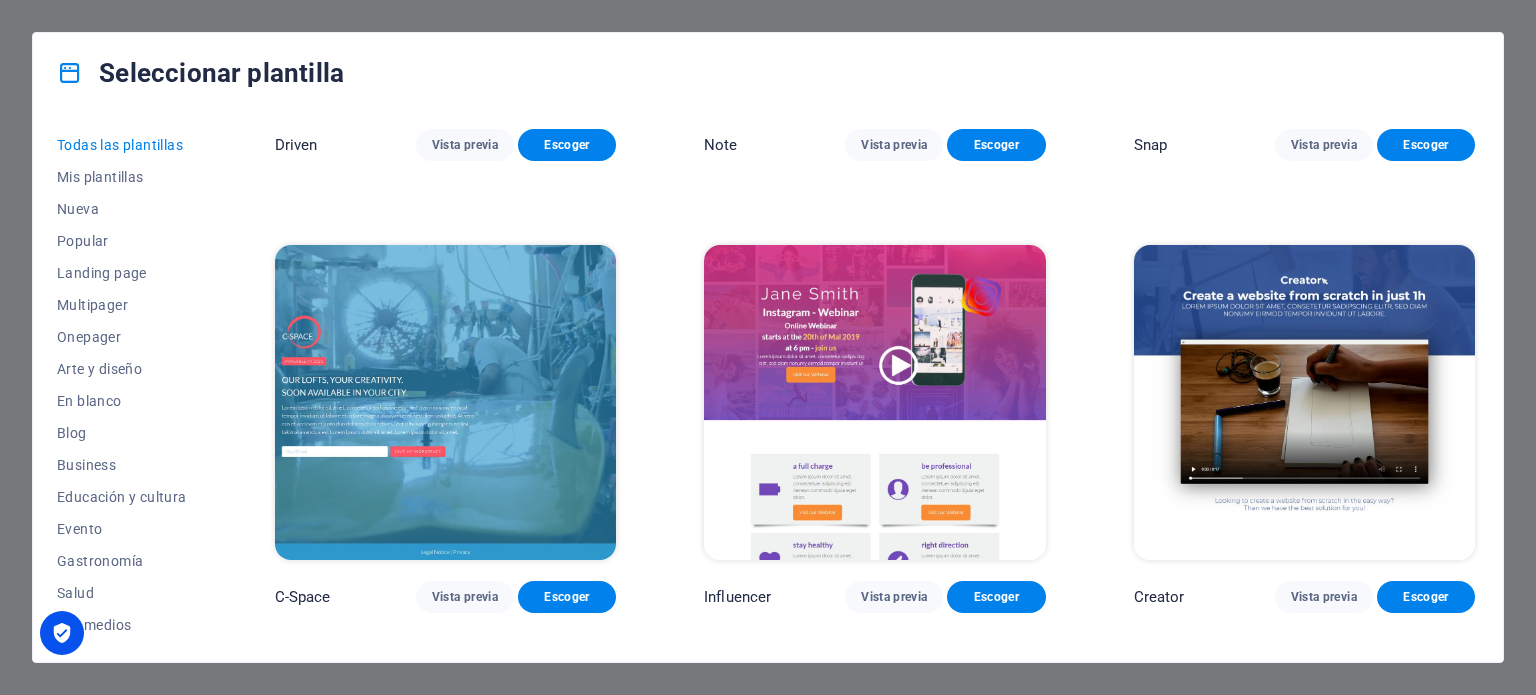 scroll, scrollTop: 22025, scrollLeft: 0, axis: vertical 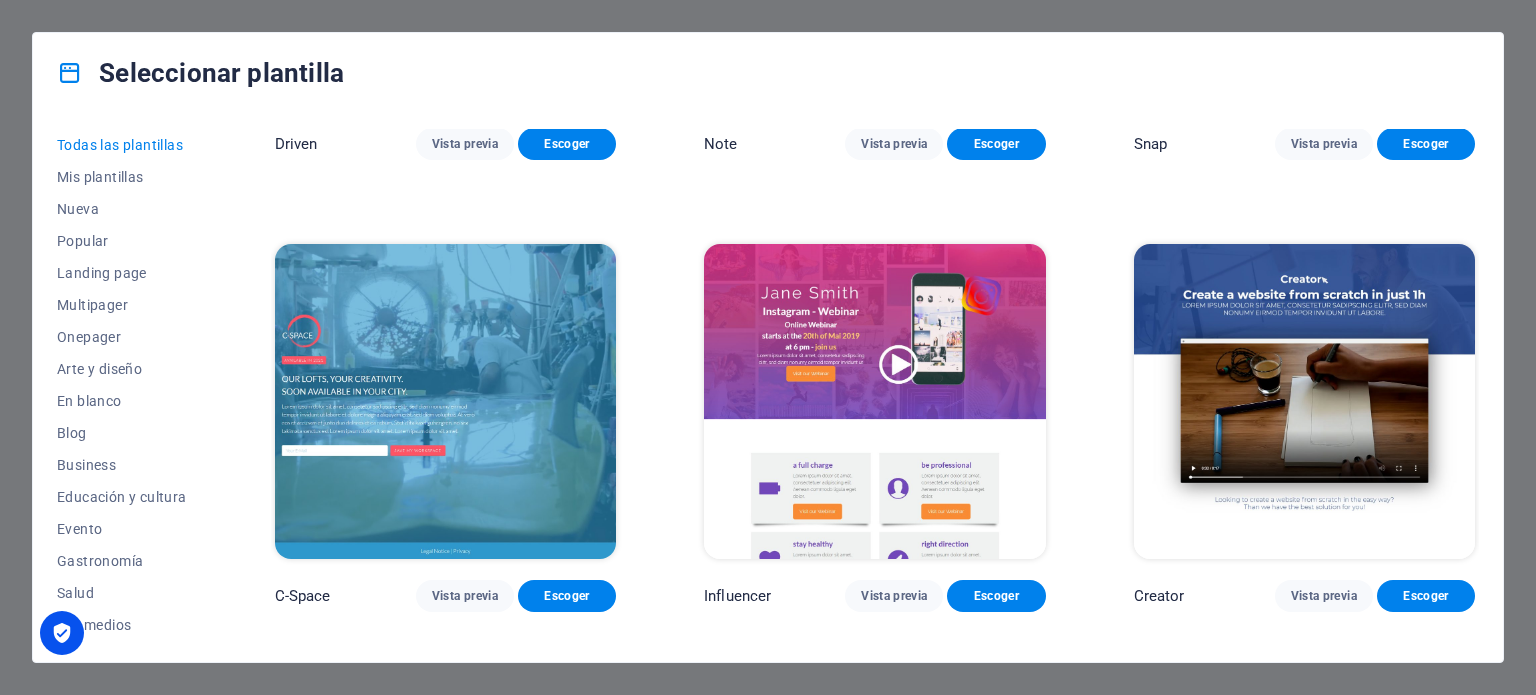 type 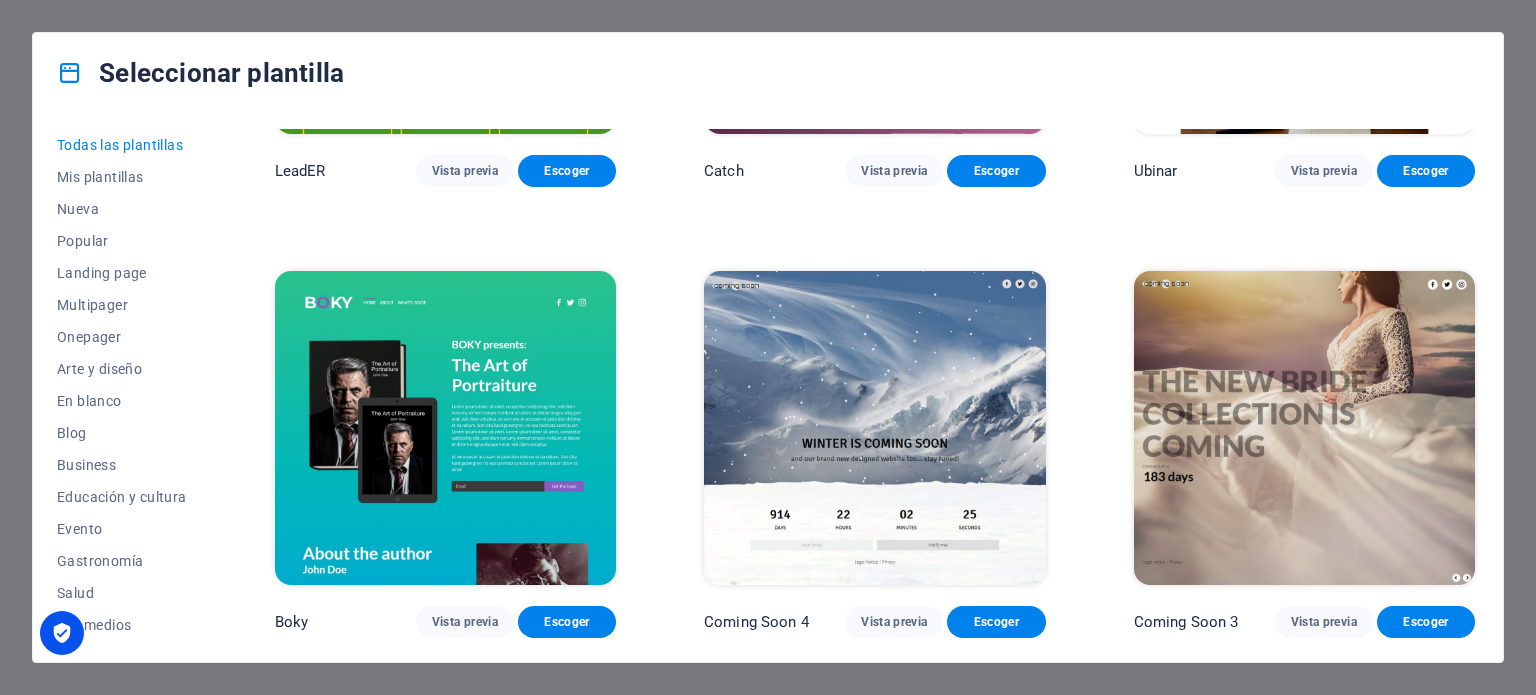 scroll, scrollTop: 23340, scrollLeft: 0, axis: vertical 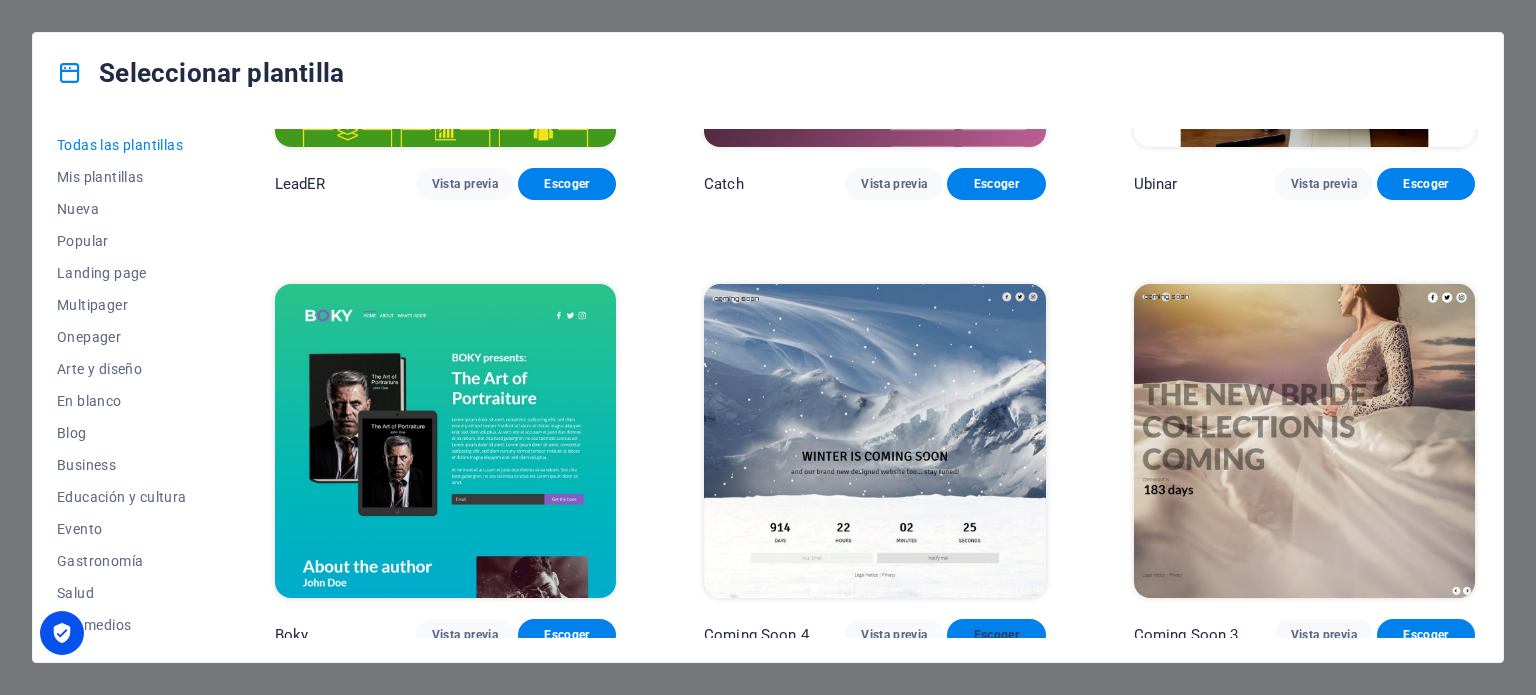 click on "Escoger" at bounding box center (996, 635) 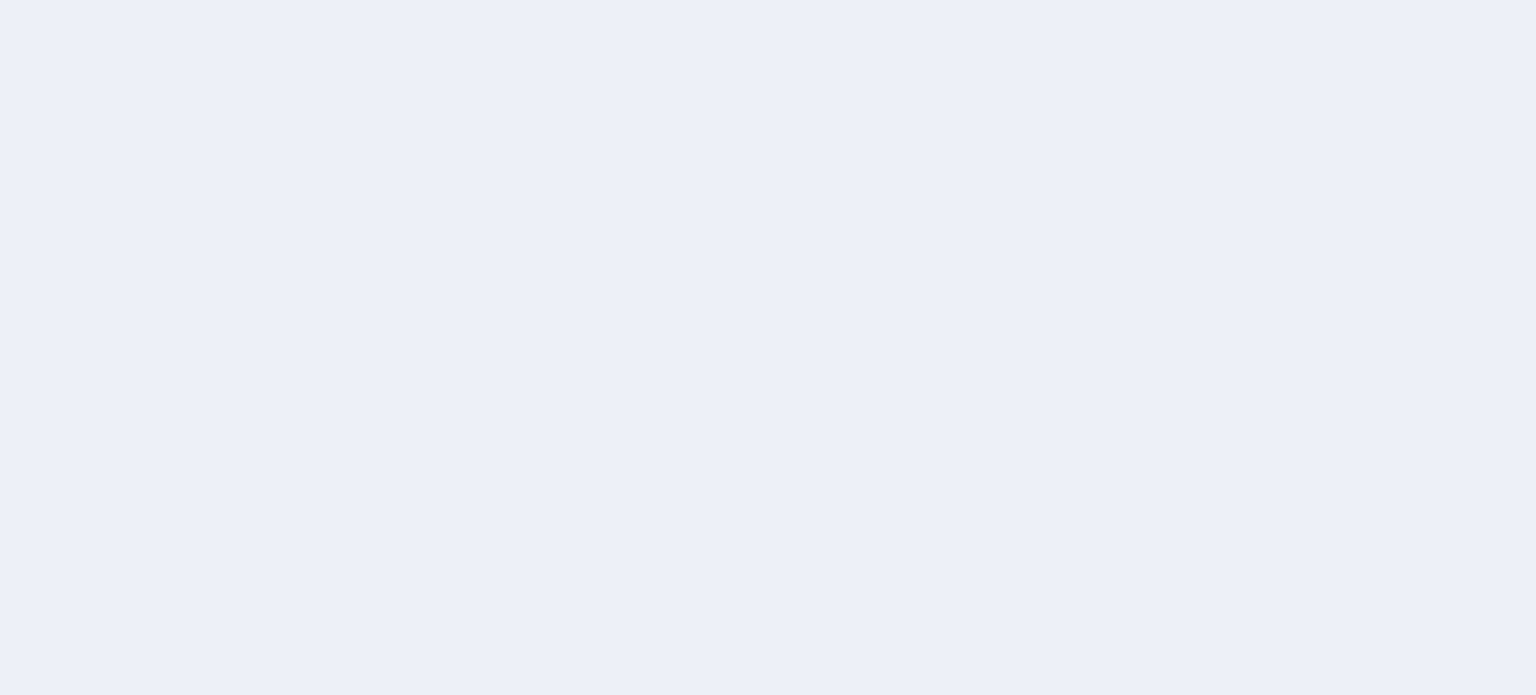 scroll, scrollTop: 0, scrollLeft: 0, axis: both 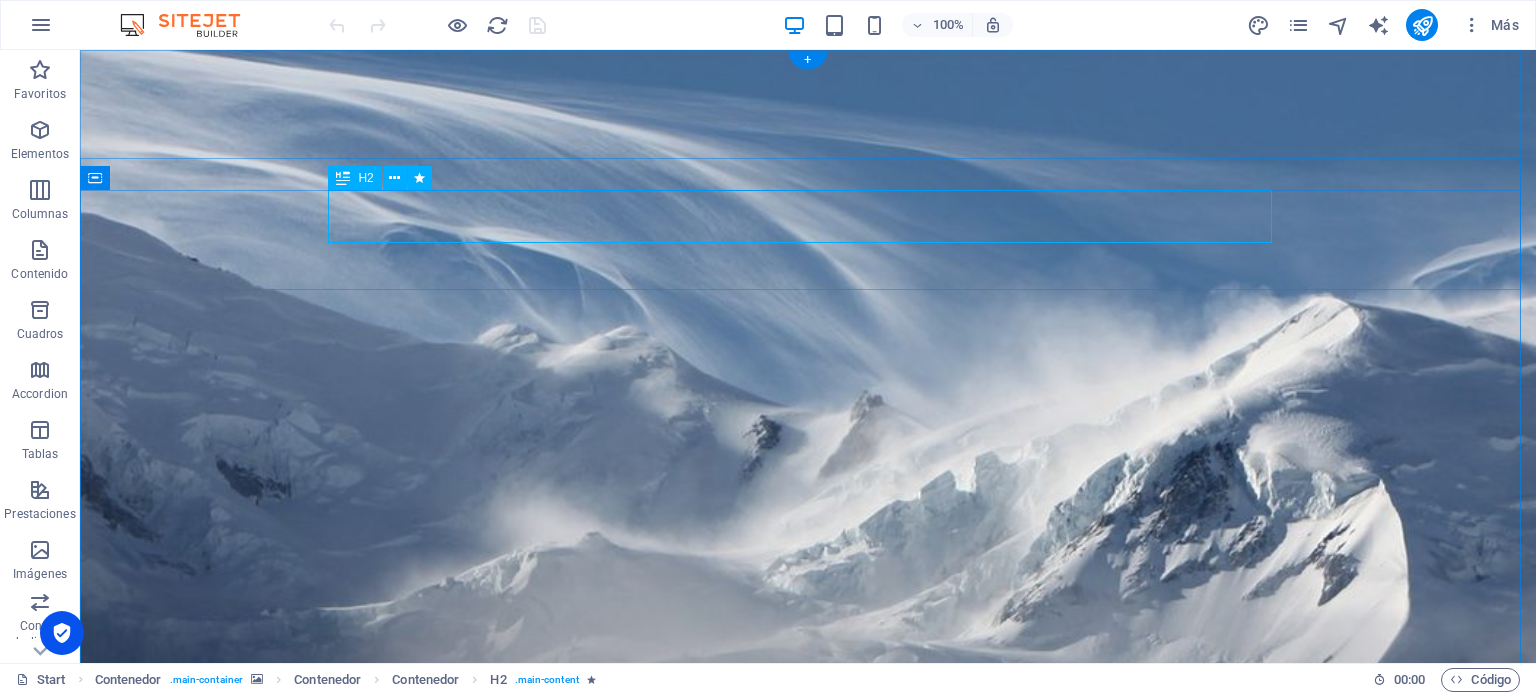 click on "Winter is coming soon" at bounding box center (808, 1427) 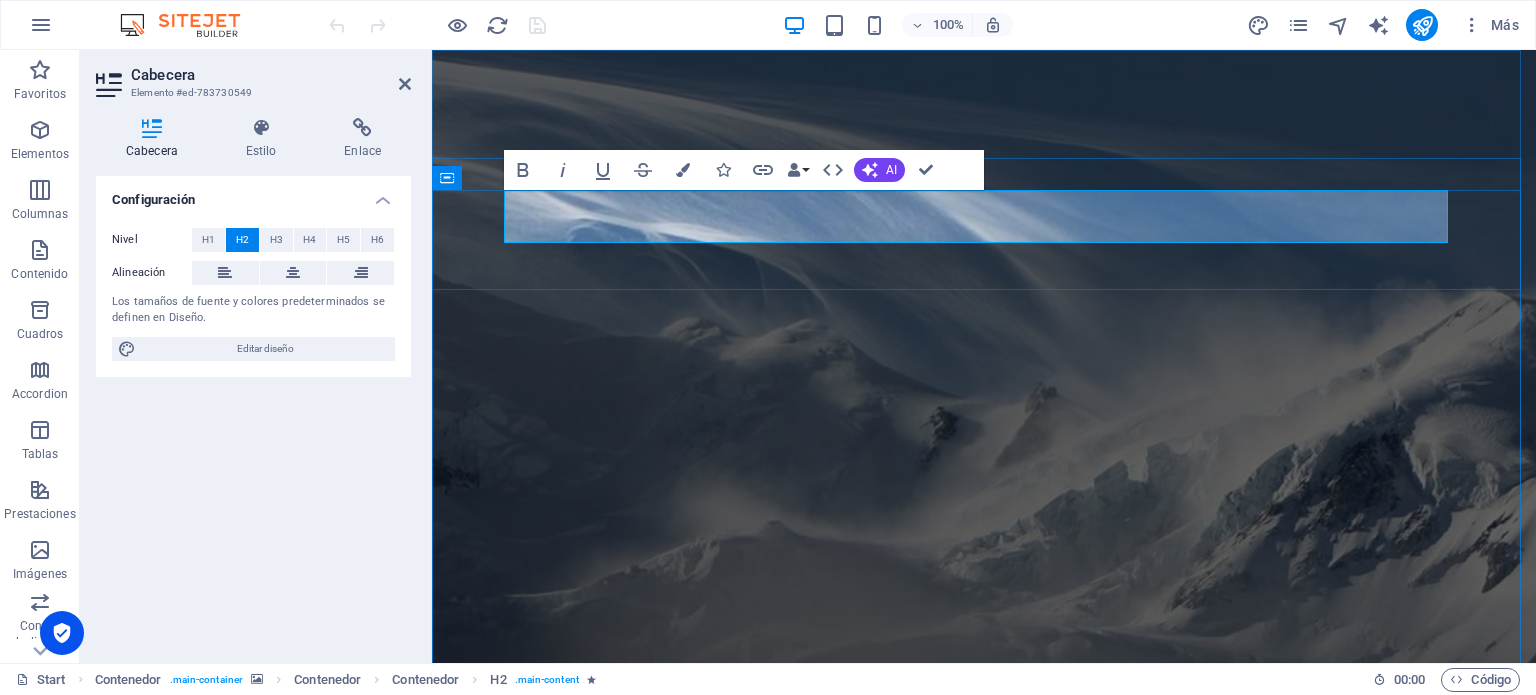 type 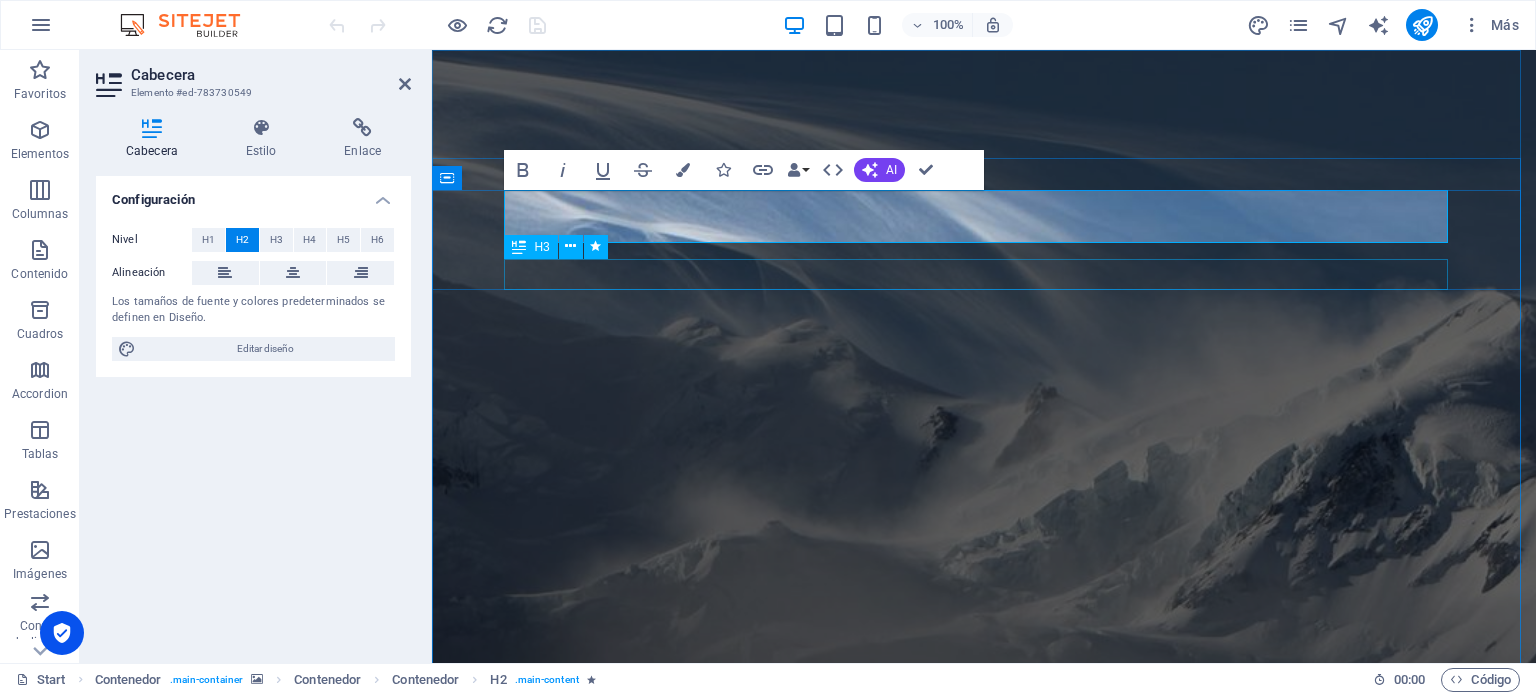 click on "and our brand new designed website too... stay tuned!" at bounding box center (984, 1461) 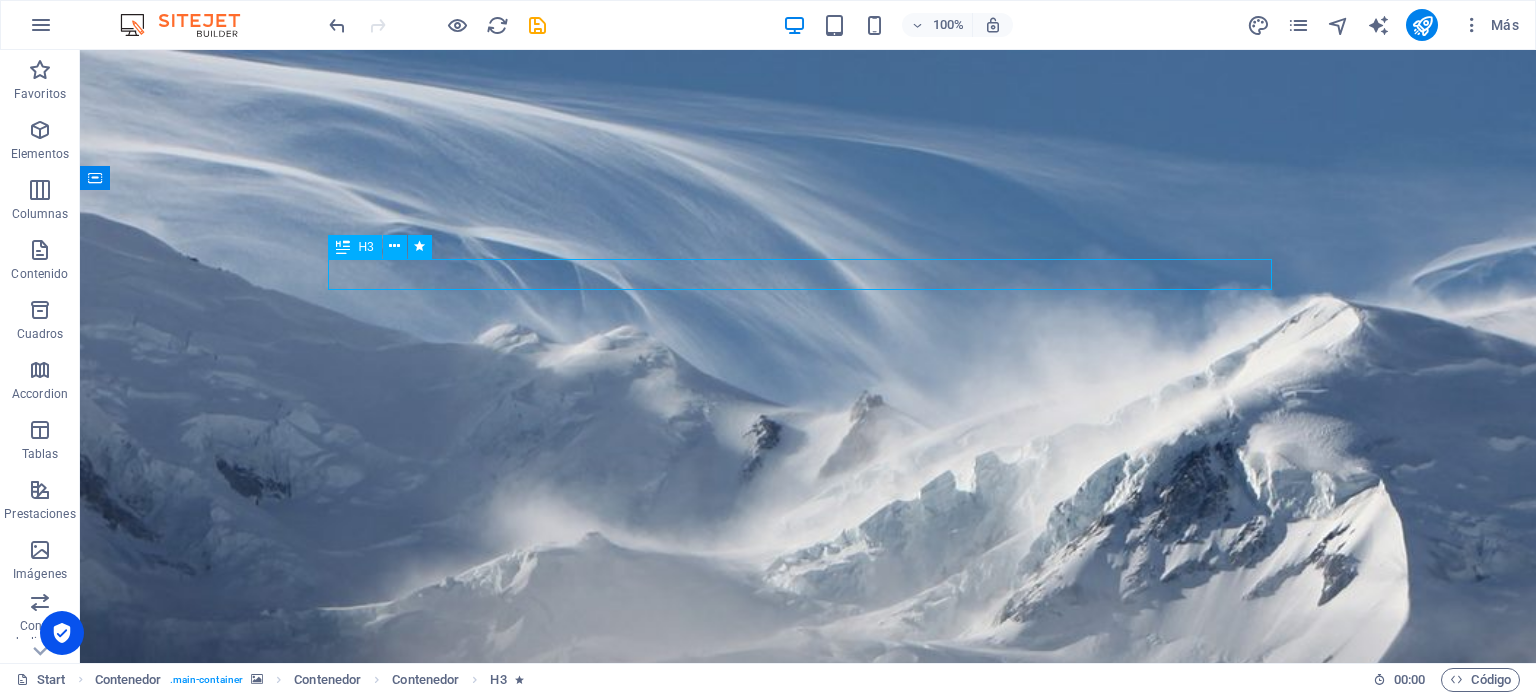 click on "and our brand new designed website too... stay tuned!" at bounding box center (808, 1485) 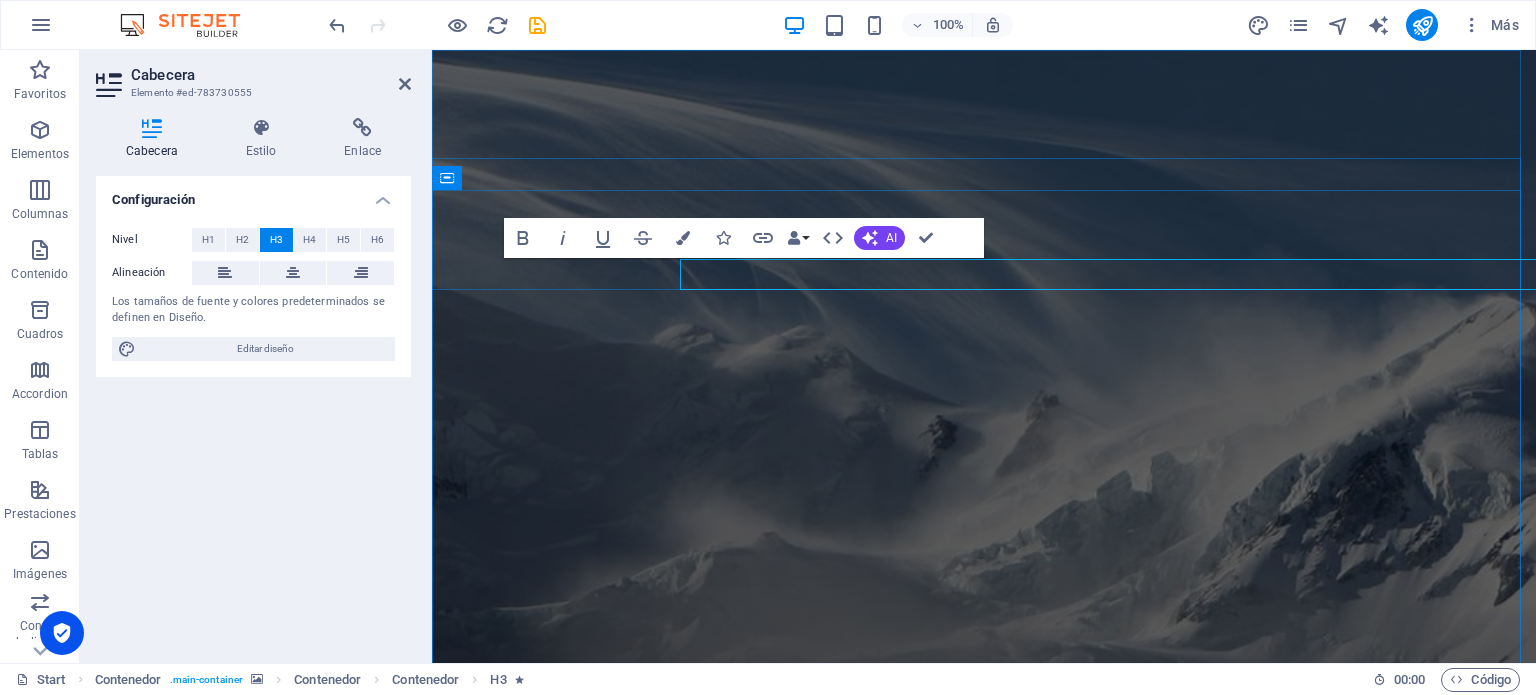 click on "Wolf Seguridad Integral and our brand new designed website too... stay tuned! 0 Days 0 Hours 0 Minutes 0 Seconds Notify me!   I have read and understand the privacy policy. Nicht lesbar? Neu generieren Legal Notice  |  Privacy" at bounding box center [984, 2399] 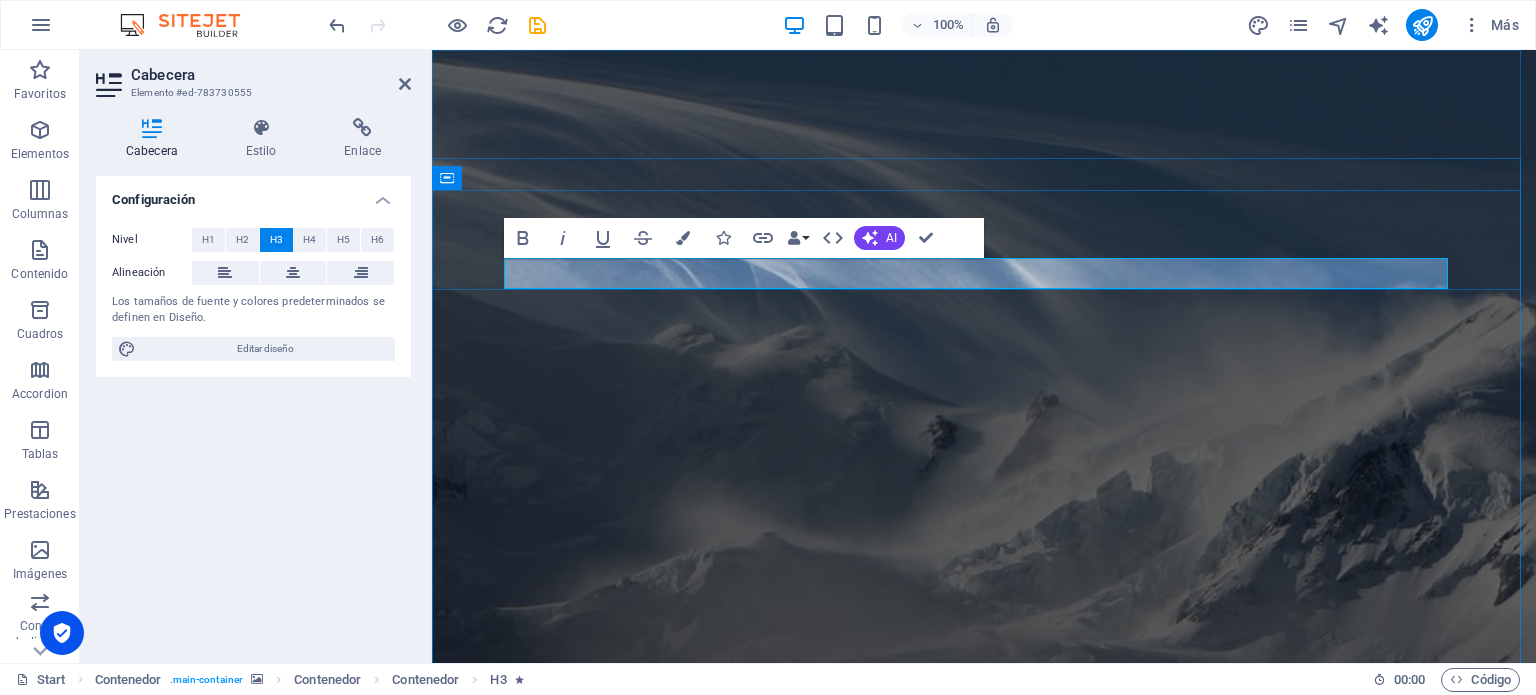 click on "and our brand new designed website too... stay tuned!" at bounding box center [984, 1485] 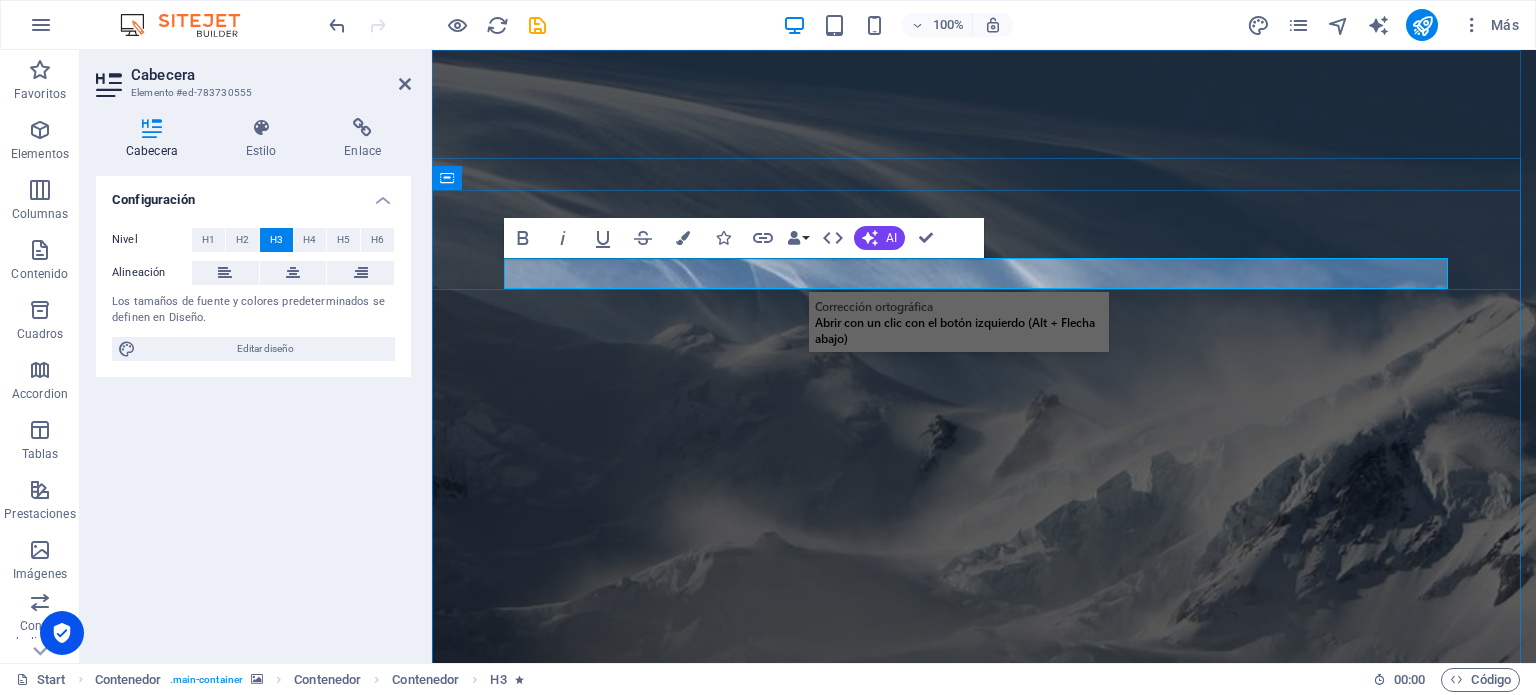 type 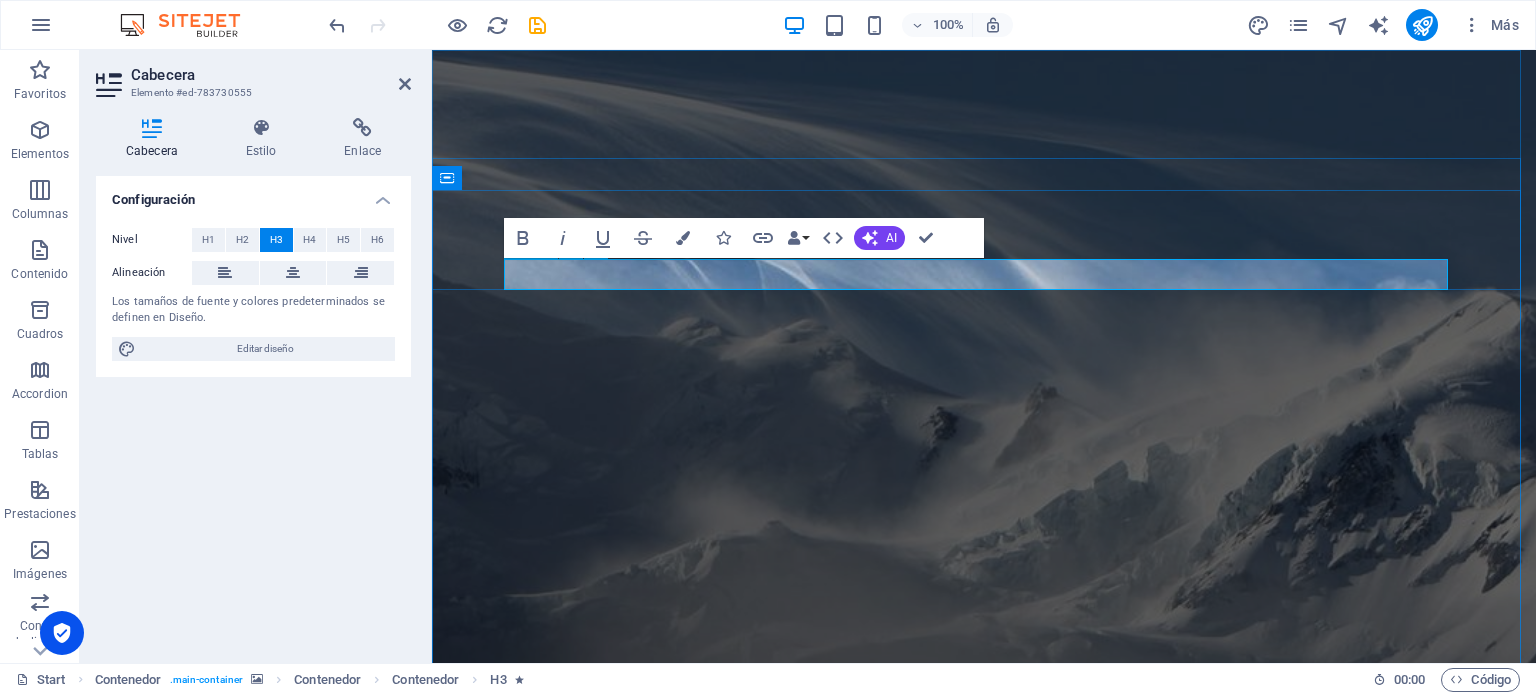 scroll, scrollTop: 0, scrollLeft: 0, axis: both 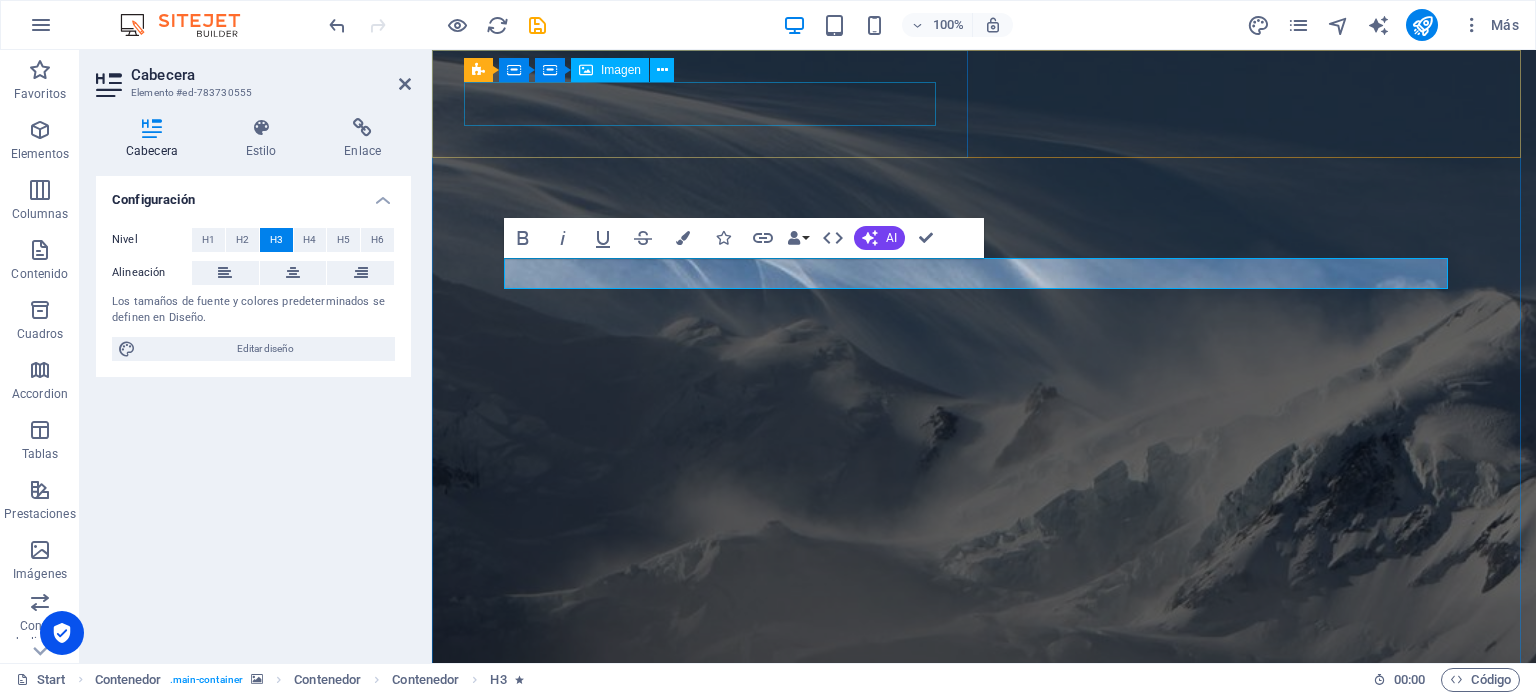 click at bounding box center (984, 1101) 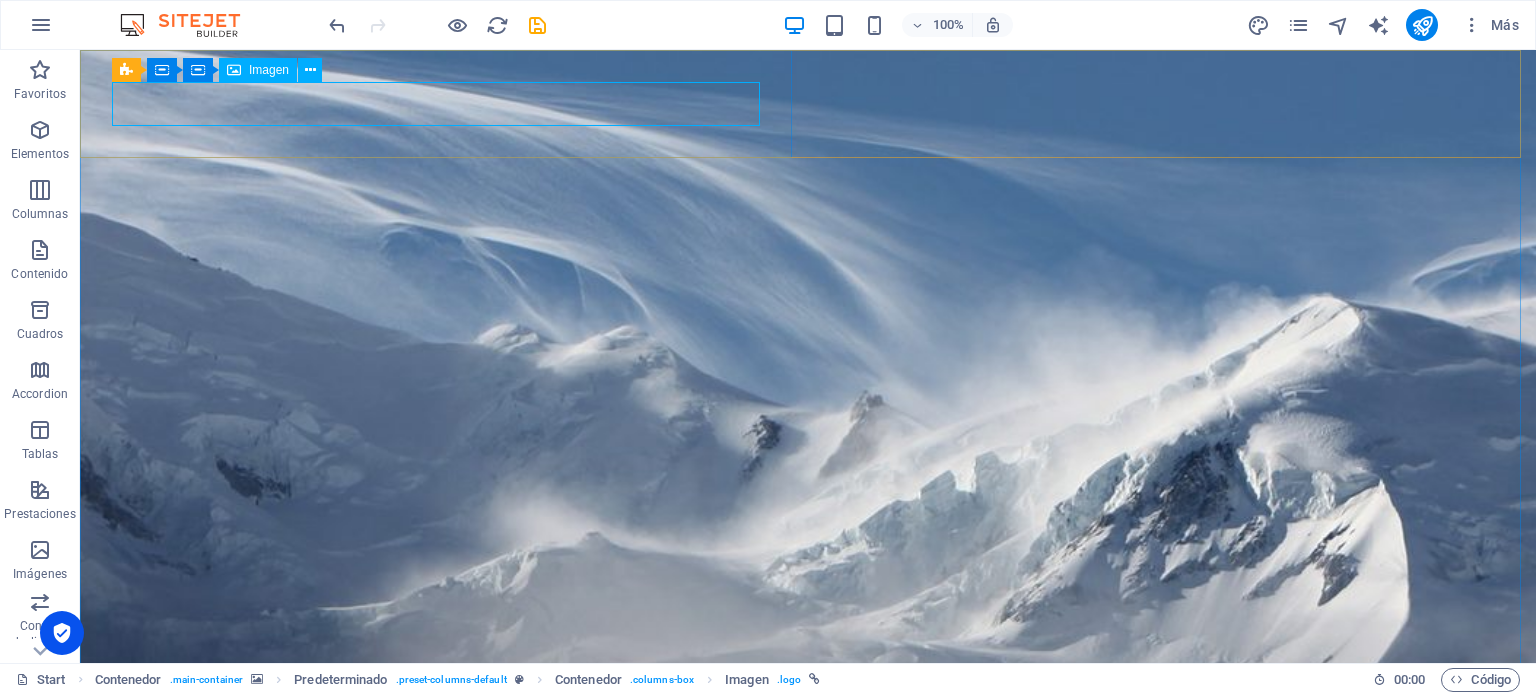 click on "Imagen" at bounding box center [269, 70] 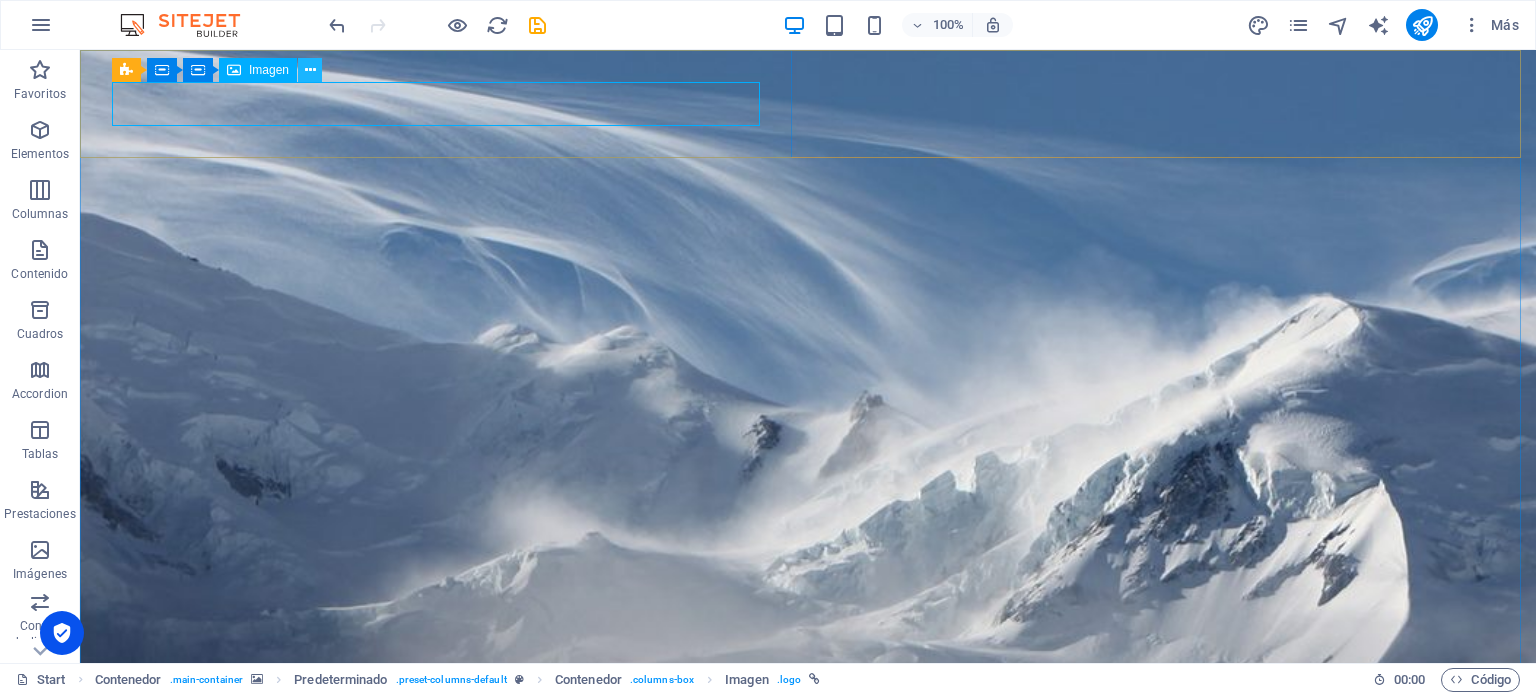 click at bounding box center [310, 70] 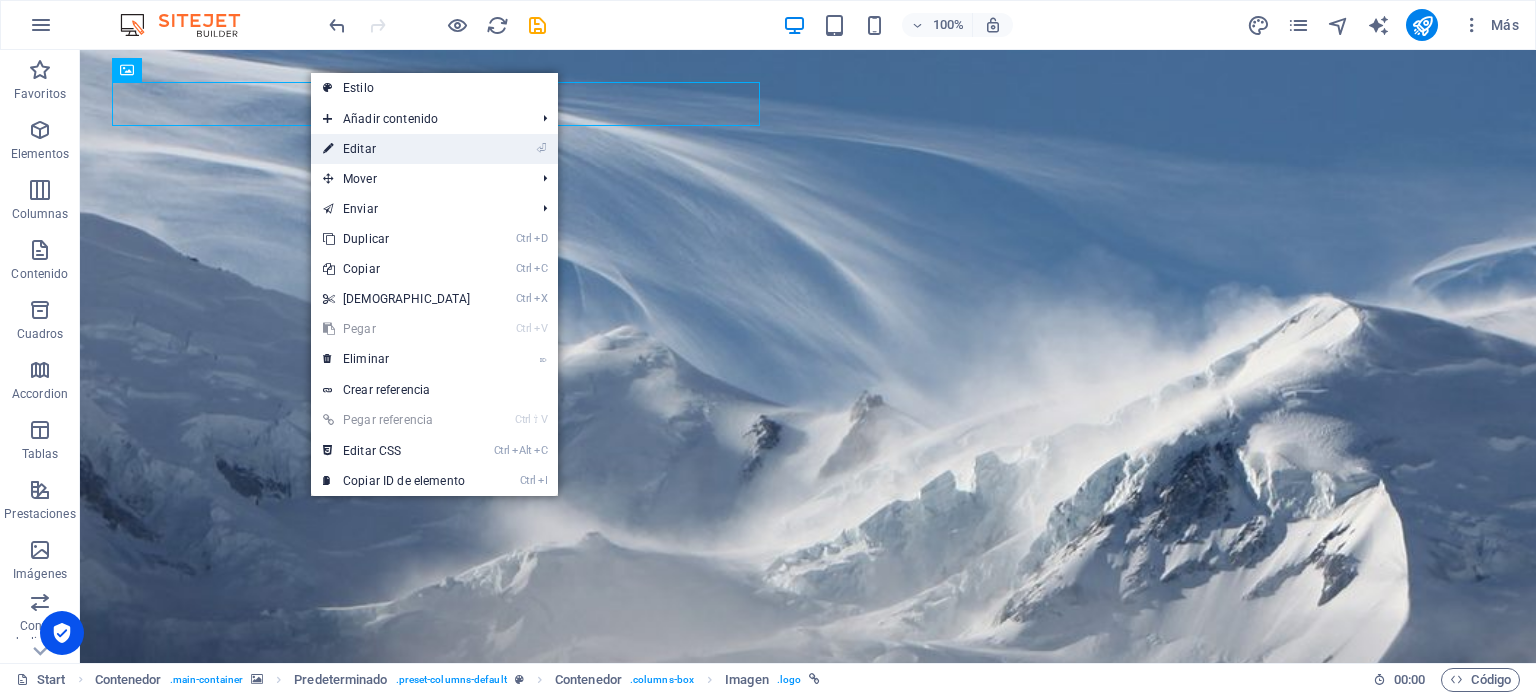 click on "⏎  Editar" at bounding box center [397, 149] 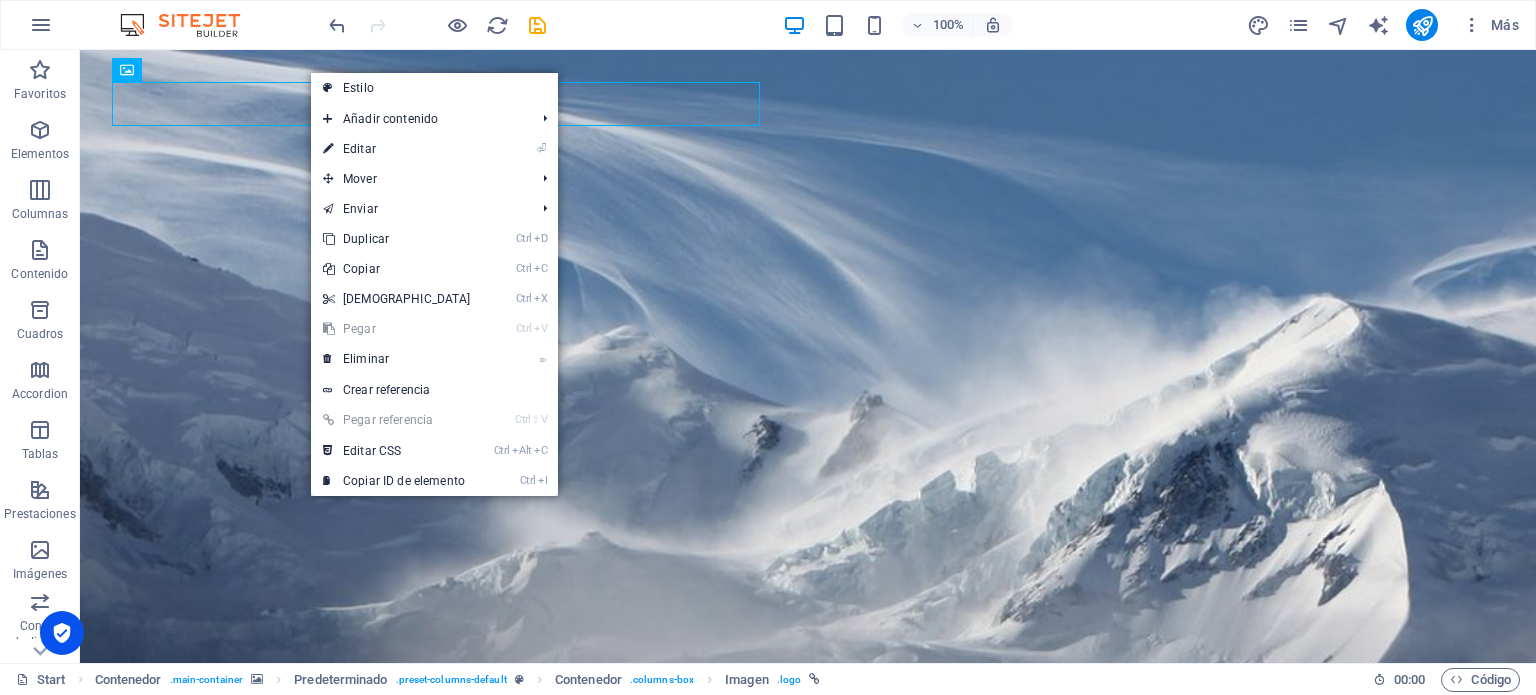 click on "H2   Contenedor   Contenedor   Contenedor   Imagen   Contenedor   Predeterminado   Contenedor   Contenedor   Predeterminado   Contenedor   Separador   Separador   H3   Contenedor   Contenedor   Cuenta atrás   Predeterminado   Contenedor   Contenedor   Imagen" at bounding box center [808, 356] 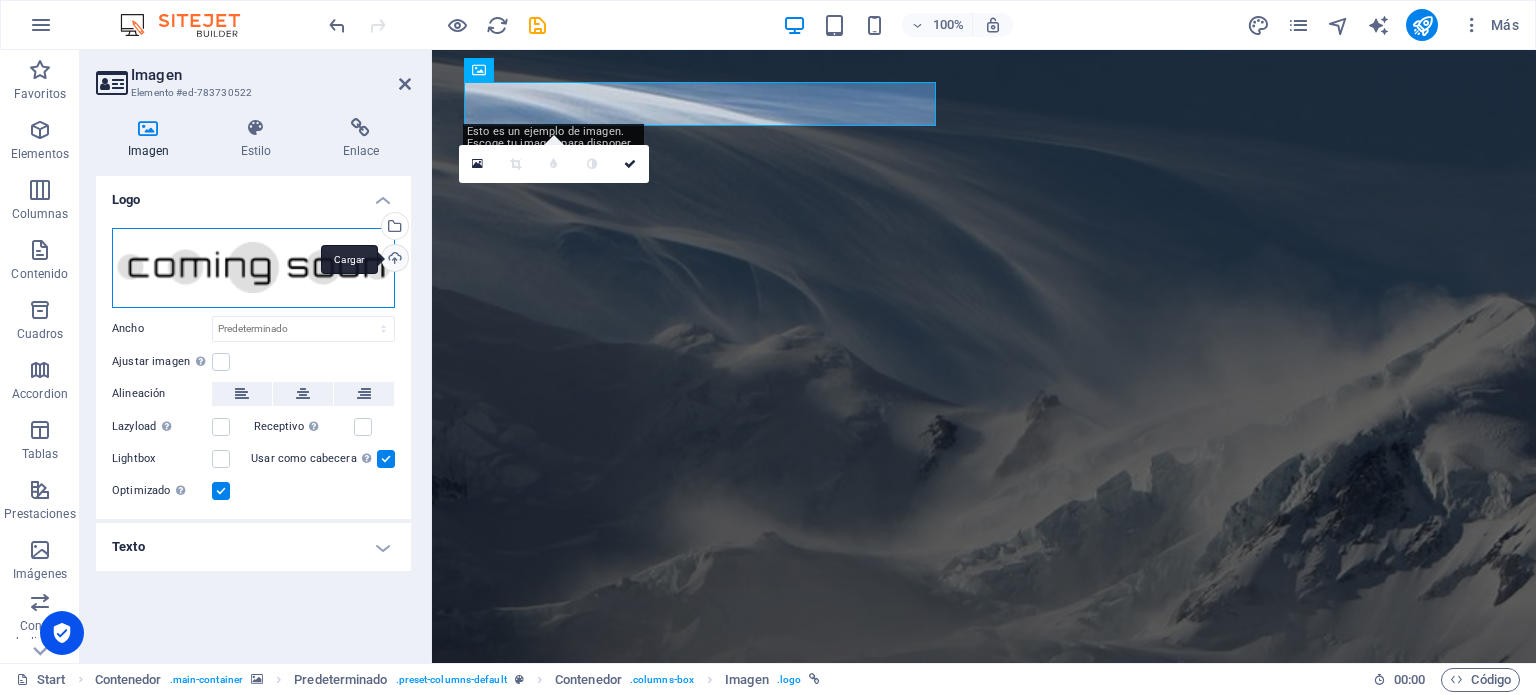 drag, startPoint x: 292, startPoint y: 249, endPoint x: 393, endPoint y: 262, distance: 101.8332 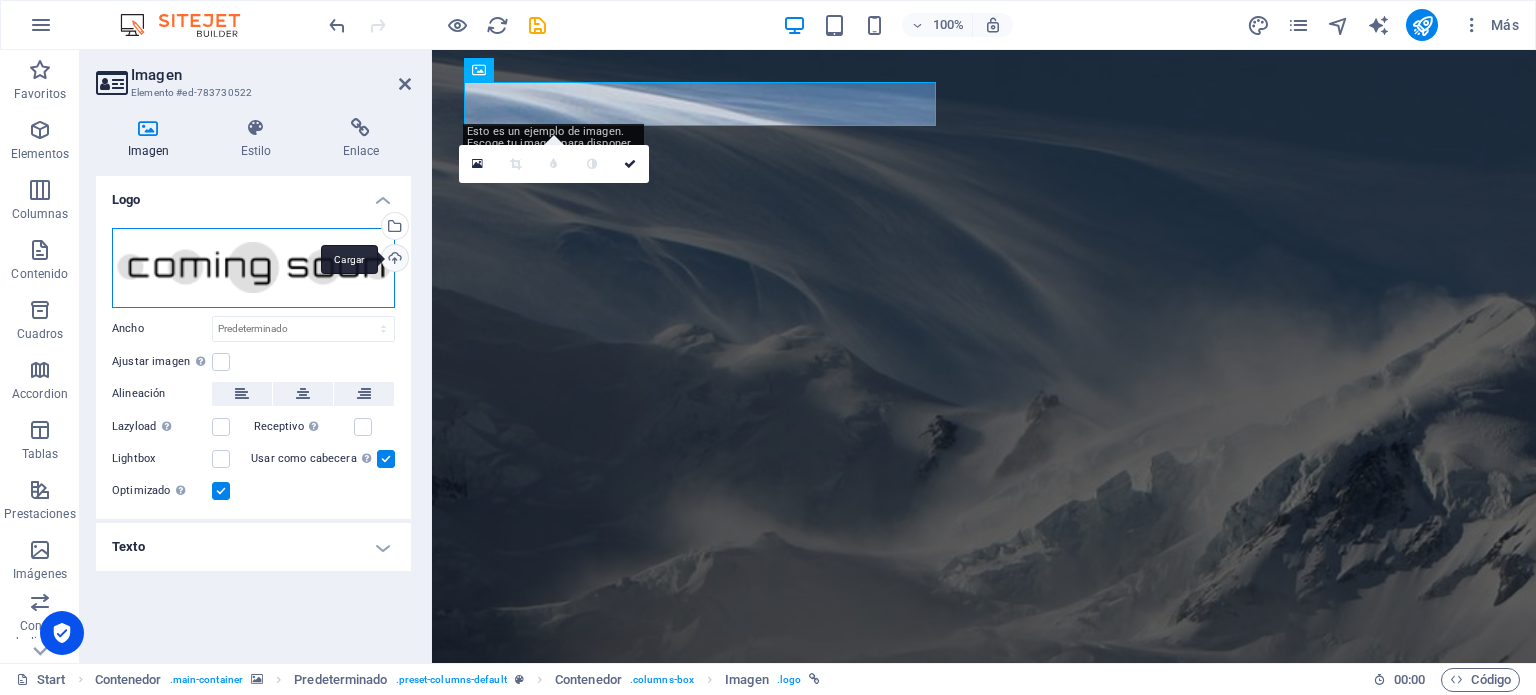 click on "Arrastra archivos aquí, haz clic para escoger archivos o  selecciona archivos de Archivos o de nuestra galería gratuita de fotos y vídeos Selecciona archivos del administrador de archivos, de la galería de fotos o carga archivo(s) Cargar" at bounding box center (253, 268) 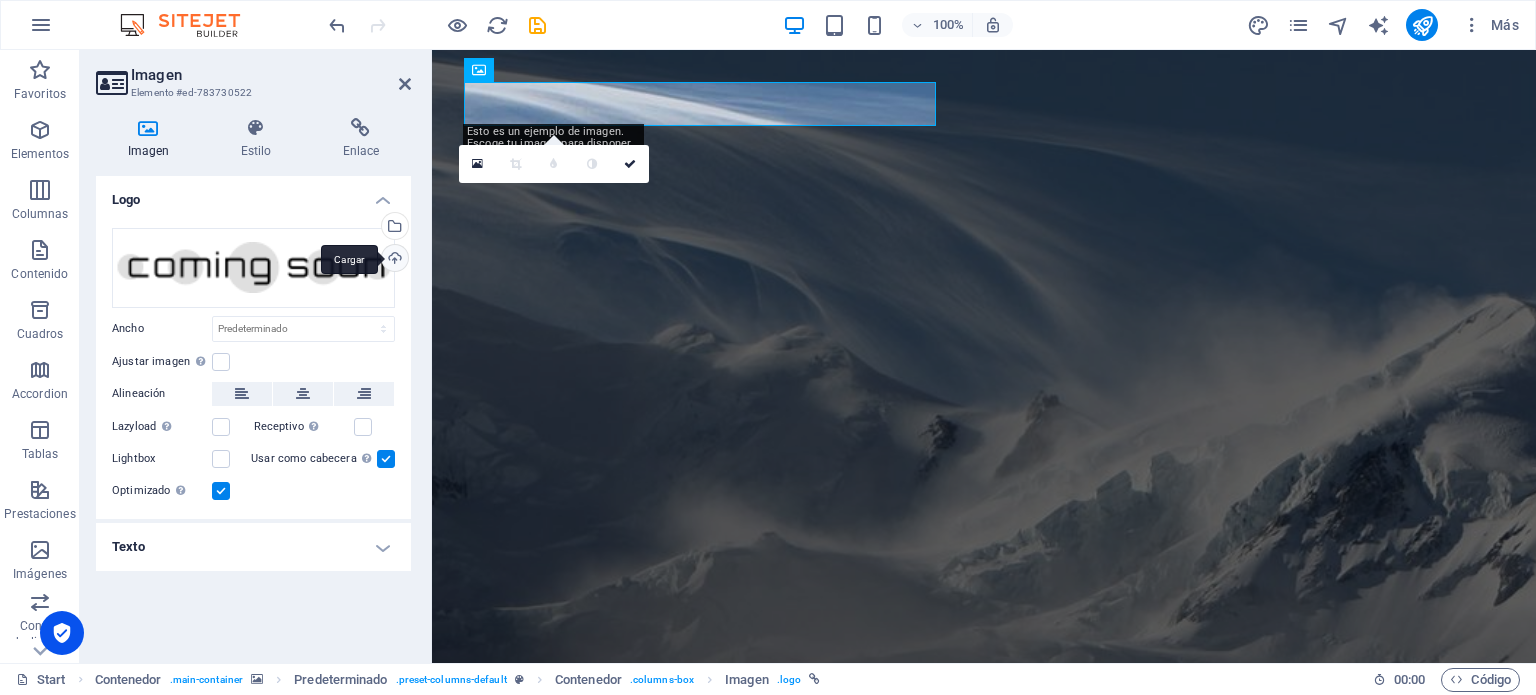 click on "Cargar" at bounding box center [393, 260] 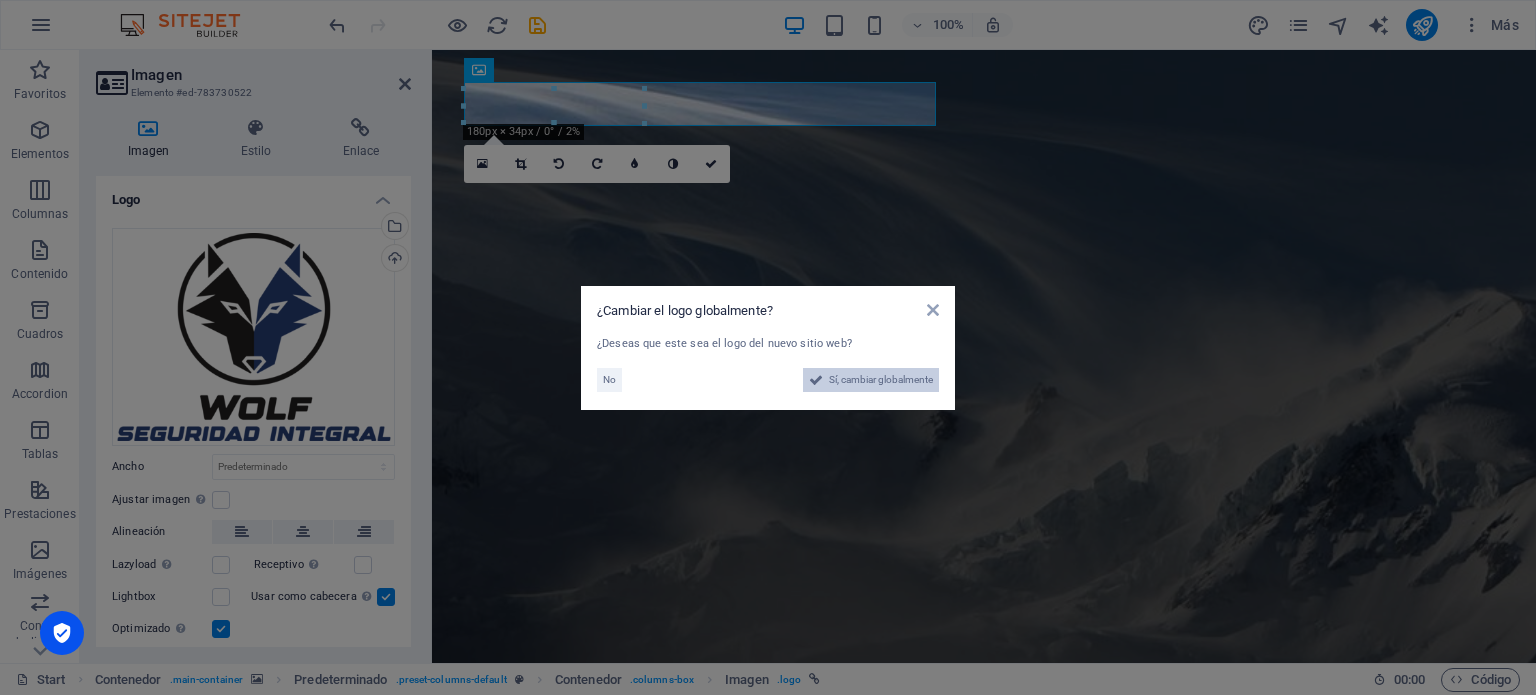 click on "Sí, cambiar globalmente" at bounding box center (881, 380) 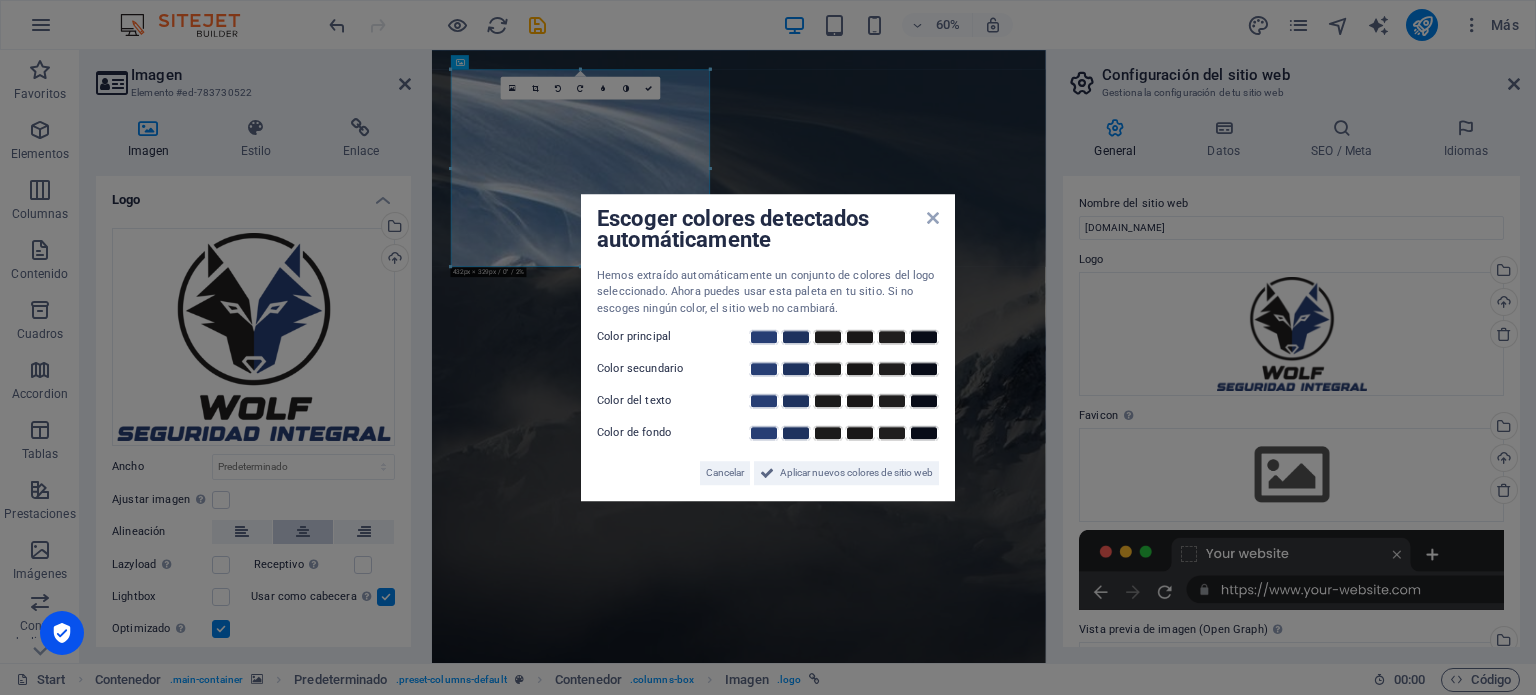 click on "Escoger colores detectados automáticamente Hemos extraído automáticamente un conjunto de colores del logo seleccionado. Ahora puedes usar esta paleta en tu sitio. Si no escoges ningún color, el sitio web no cambiará.  Color principal Color secundario Color del texto Color de fondo Cancelar Aplicar nuevos colores de sitio web" at bounding box center (768, 347) 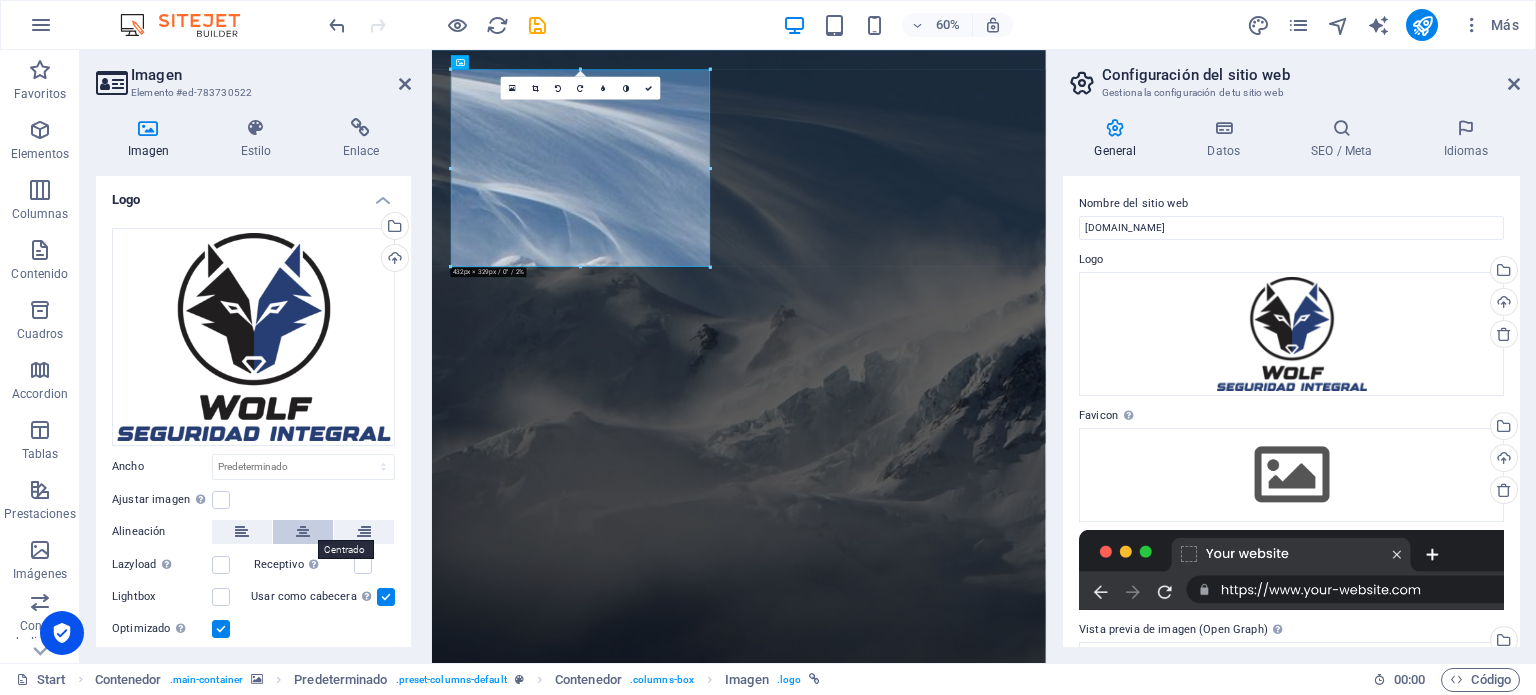 click at bounding box center [303, 532] 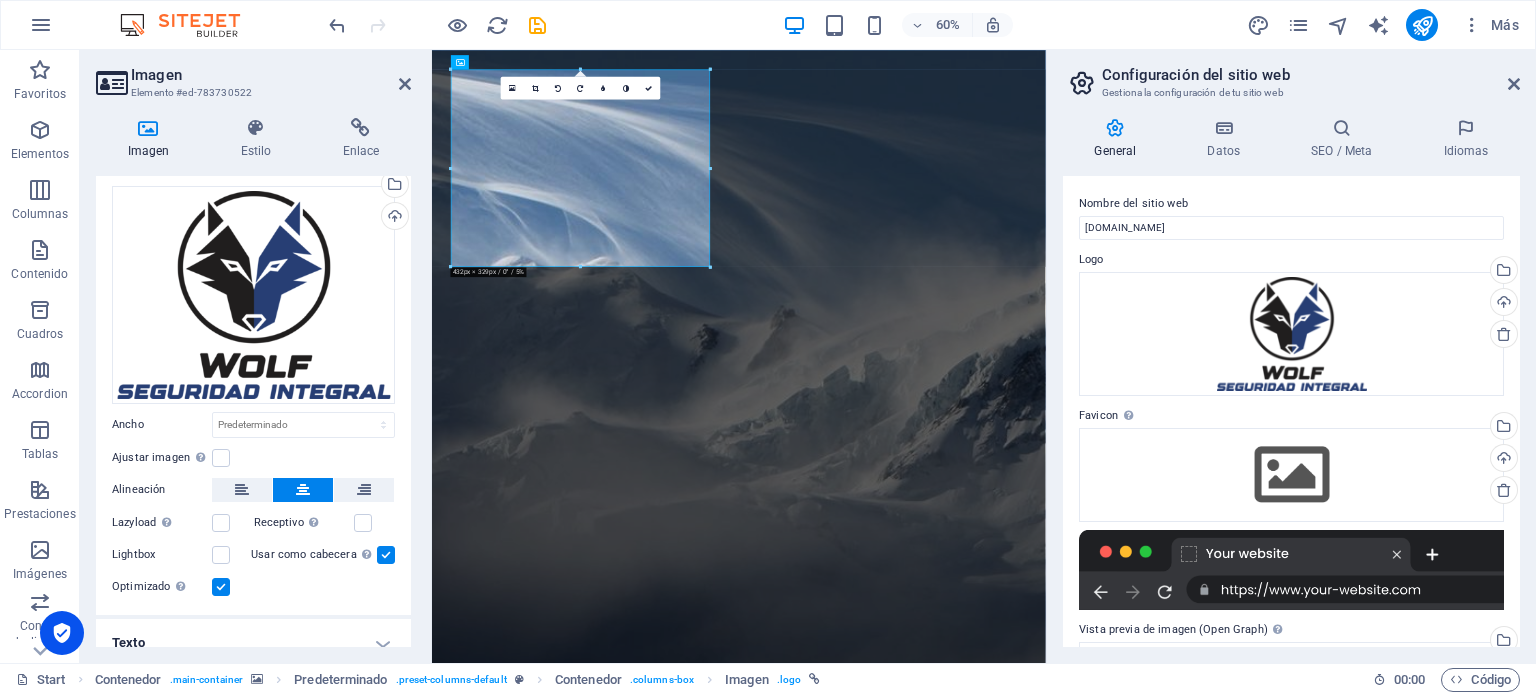 scroll, scrollTop: 57, scrollLeft: 0, axis: vertical 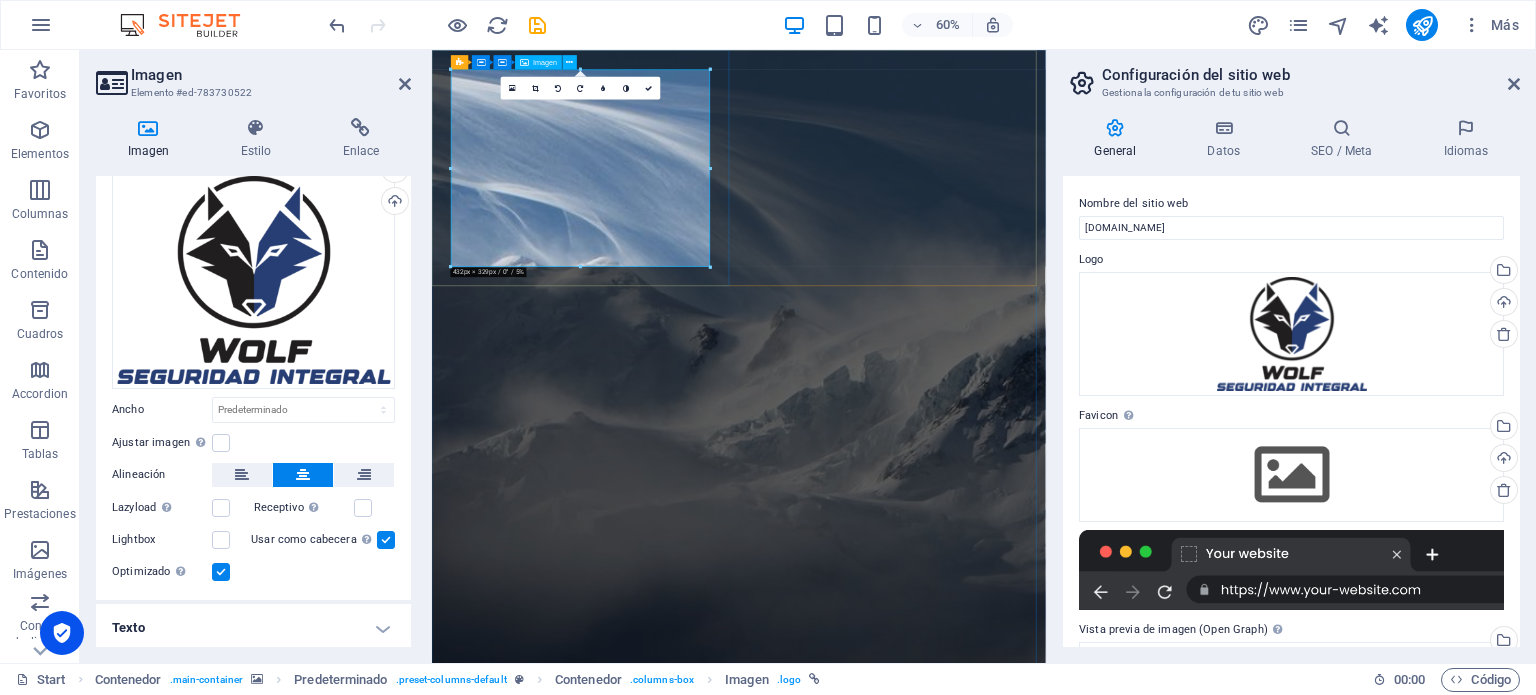 click at bounding box center (943, 1749) 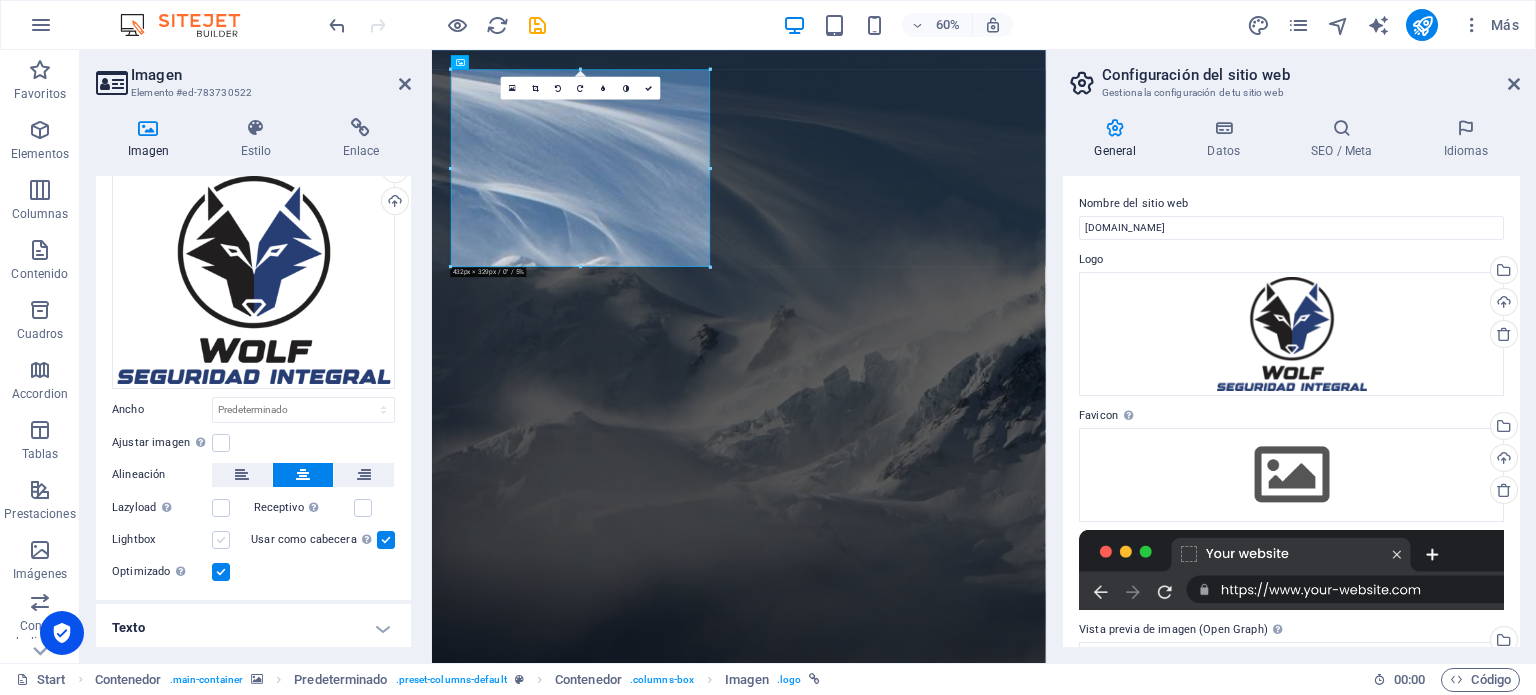 click at bounding box center (221, 540) 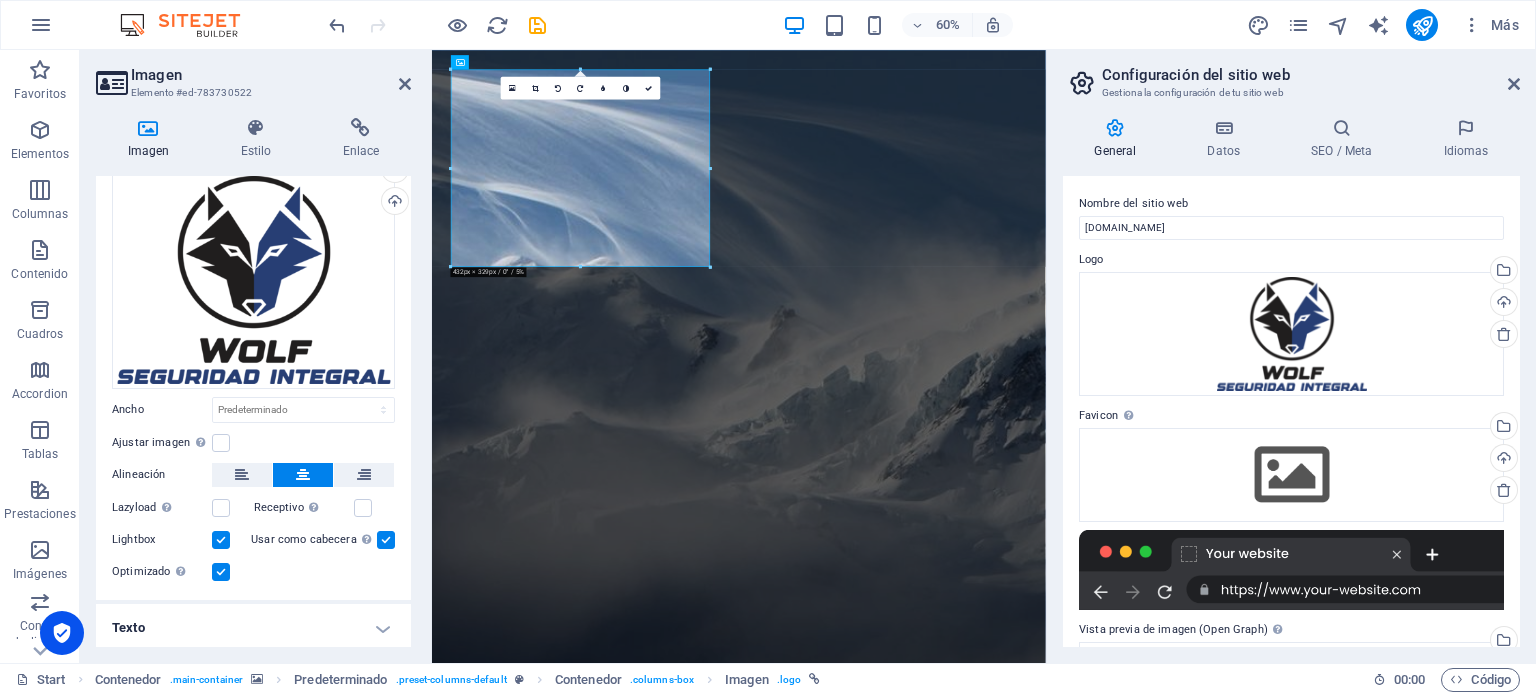 click at bounding box center [386, 540] 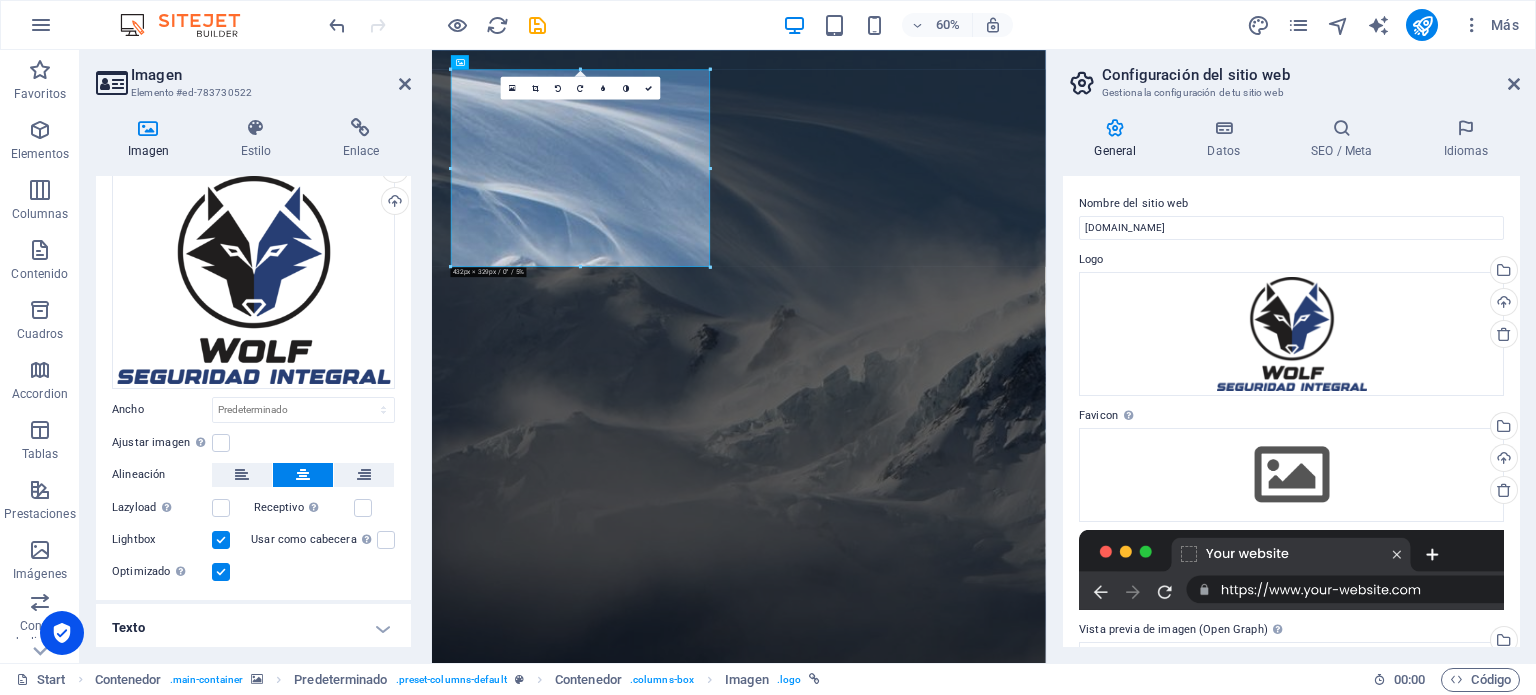 click on "Lazyload La carga de imágenes tras la carga de la página mejora la velocidad de la página." at bounding box center [183, 508] 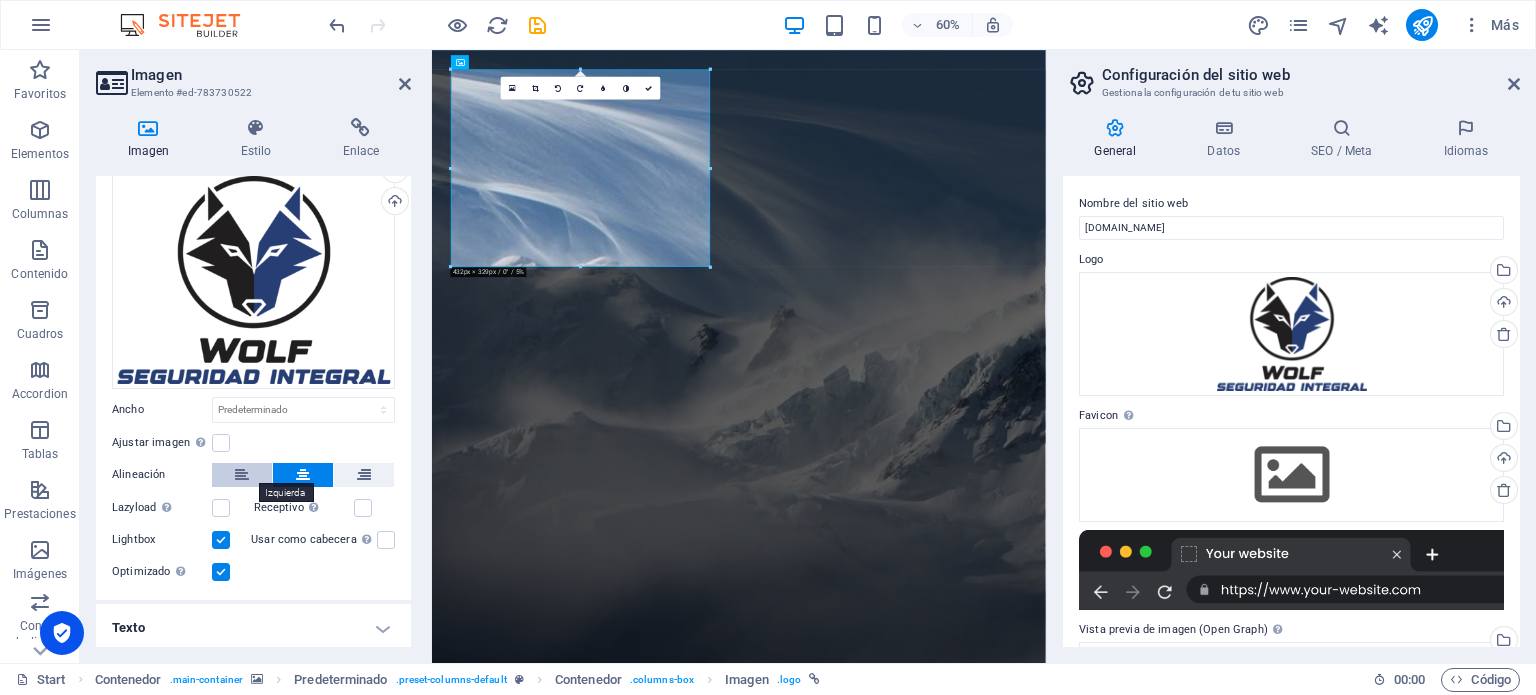 click at bounding box center [242, 475] 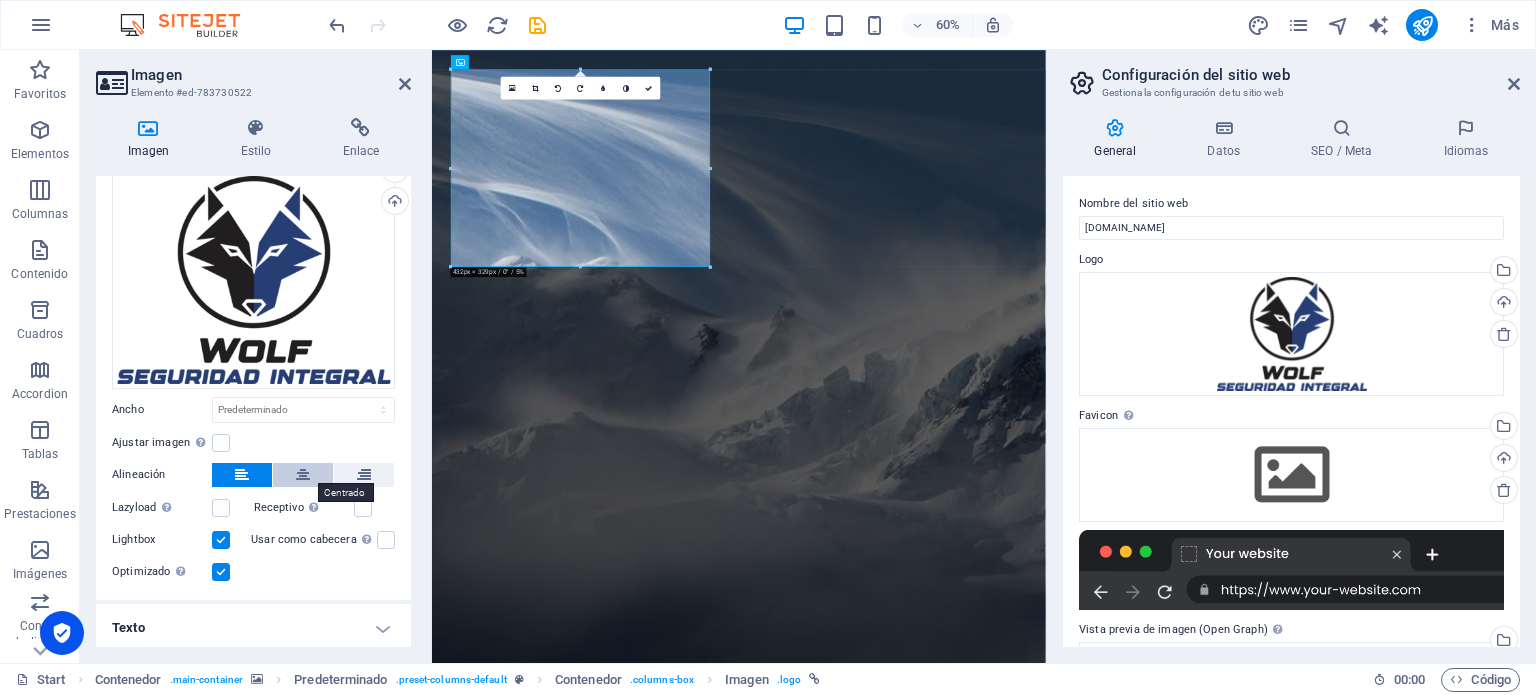 click at bounding box center (303, 475) 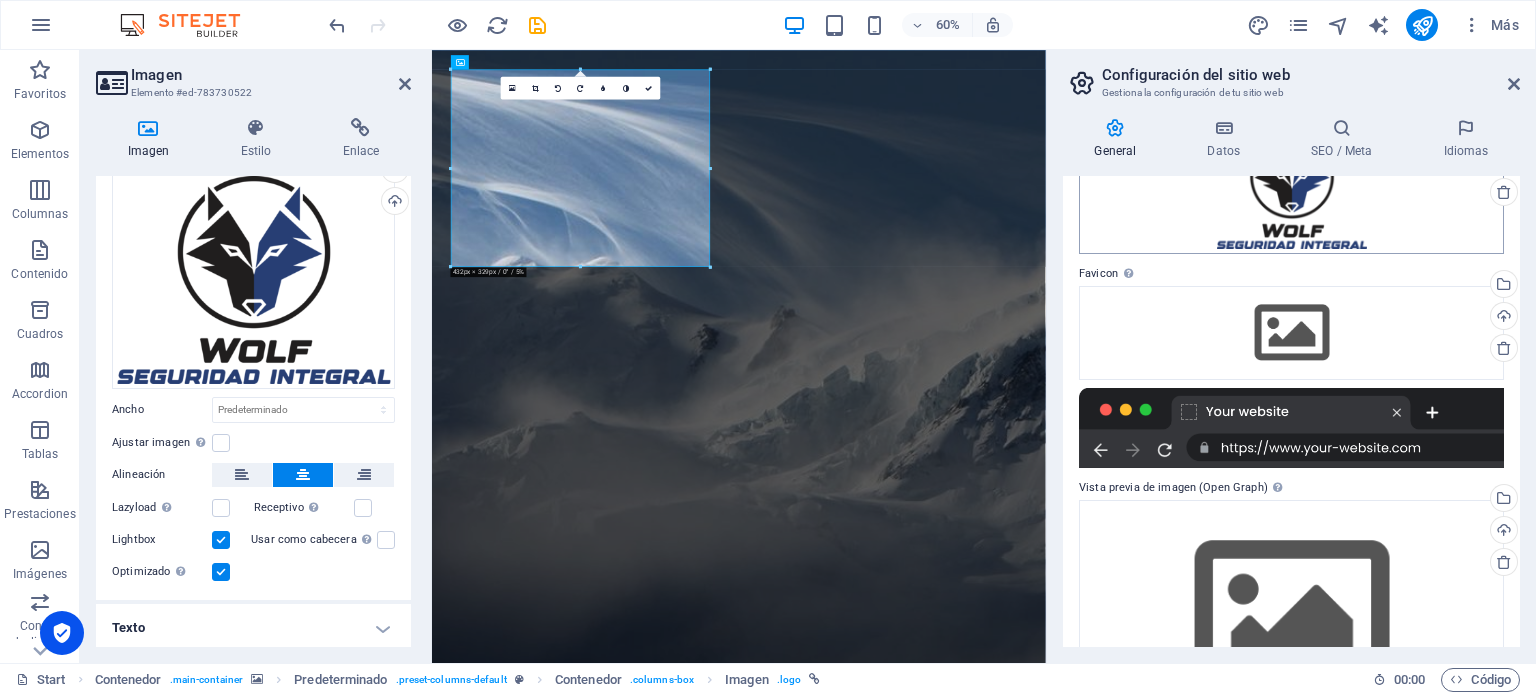 scroll, scrollTop: 144, scrollLeft: 0, axis: vertical 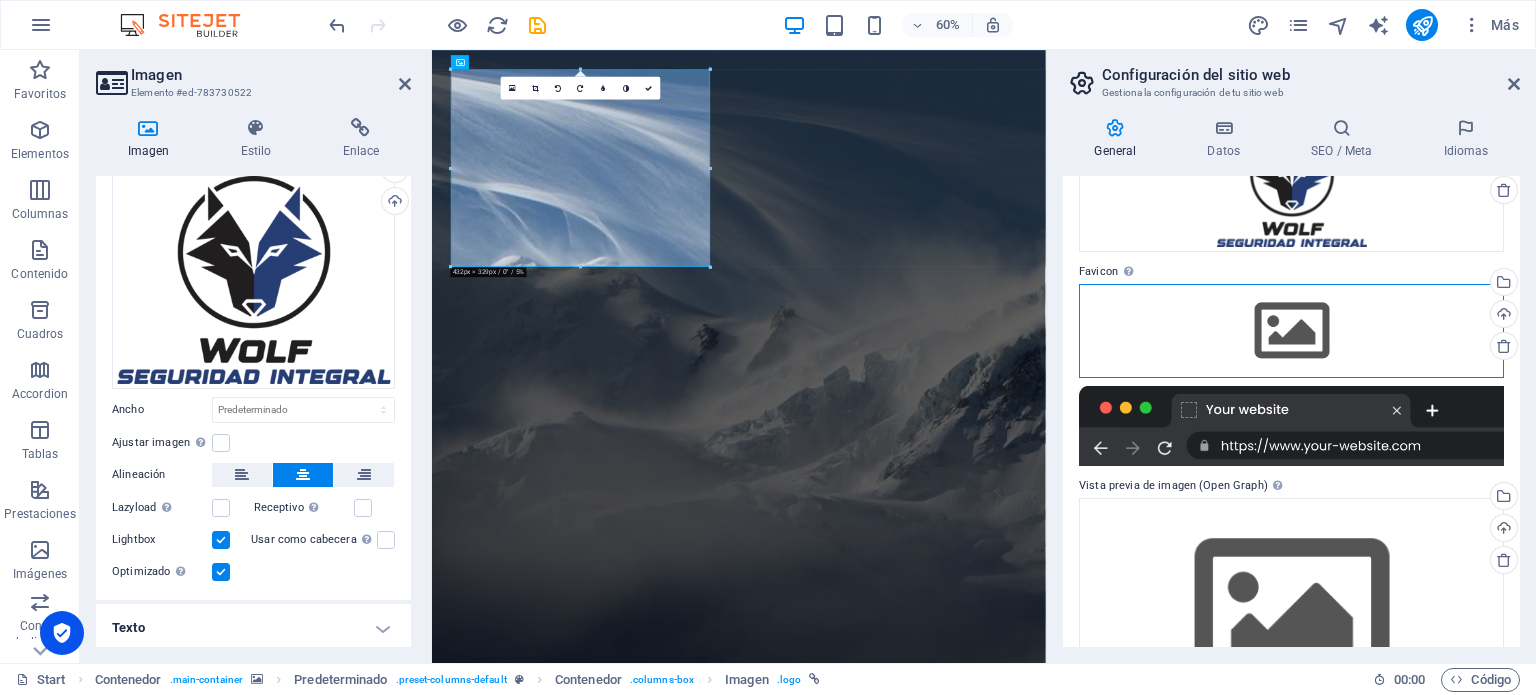 click on "Arrastra archivos aquí, haz clic para escoger archivos o  selecciona archivos de Archivos o de nuestra galería gratuita de fotos y vídeos" at bounding box center (1291, 331) 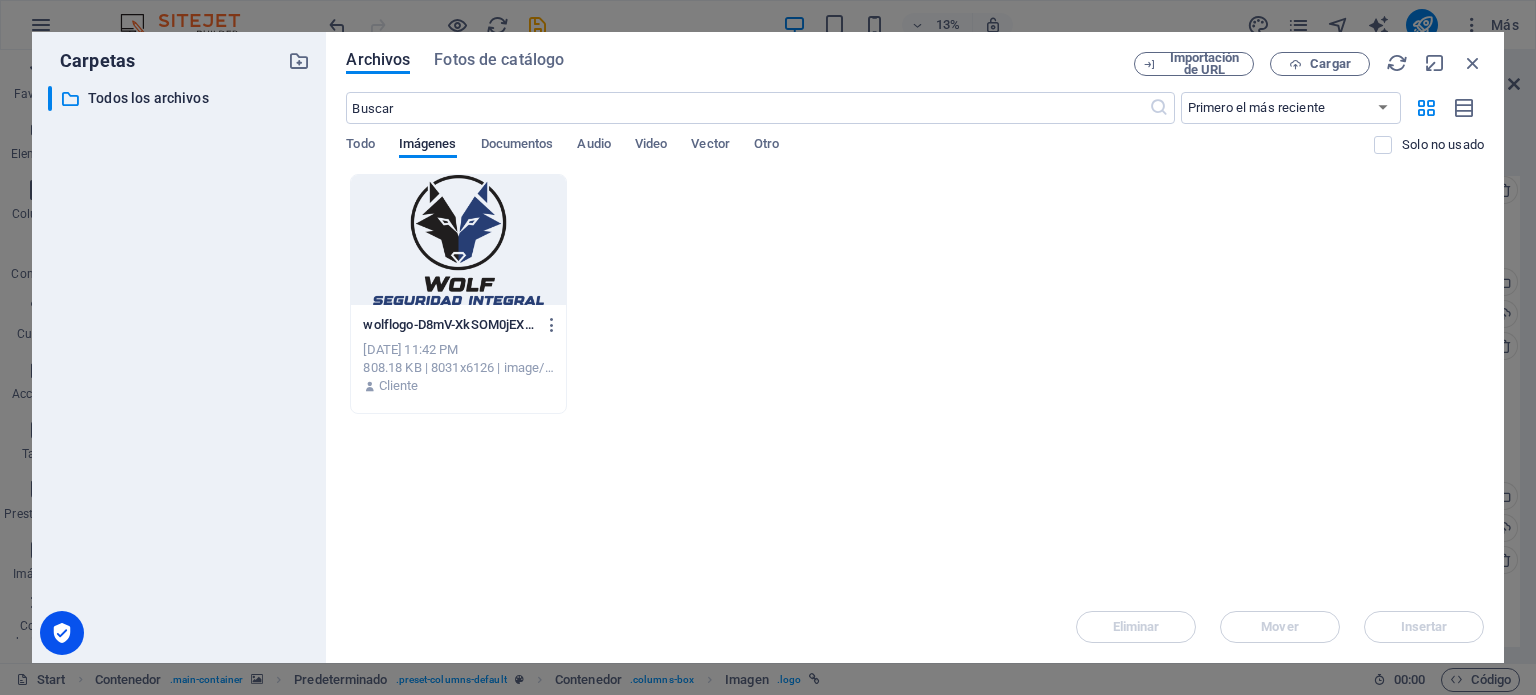 click at bounding box center (458, 240) 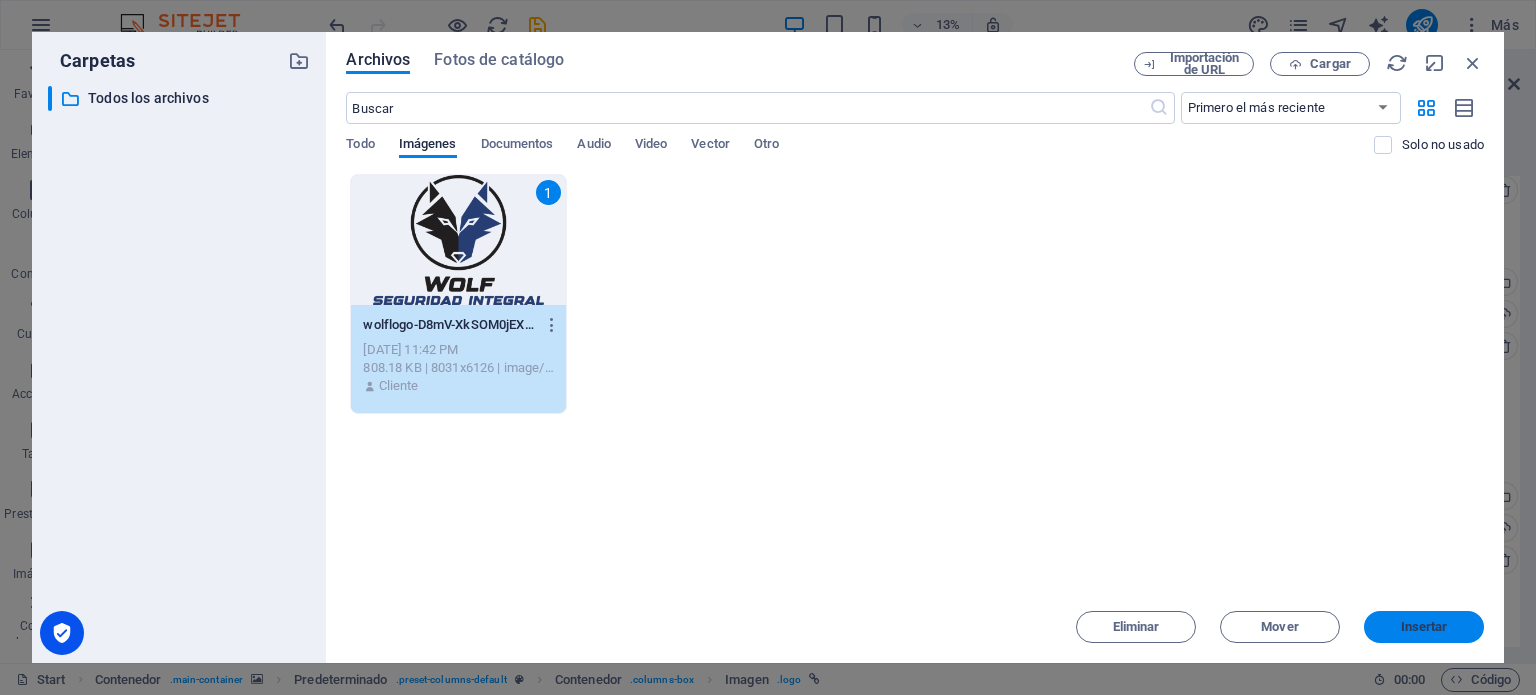 click on "Insertar" at bounding box center (1424, 627) 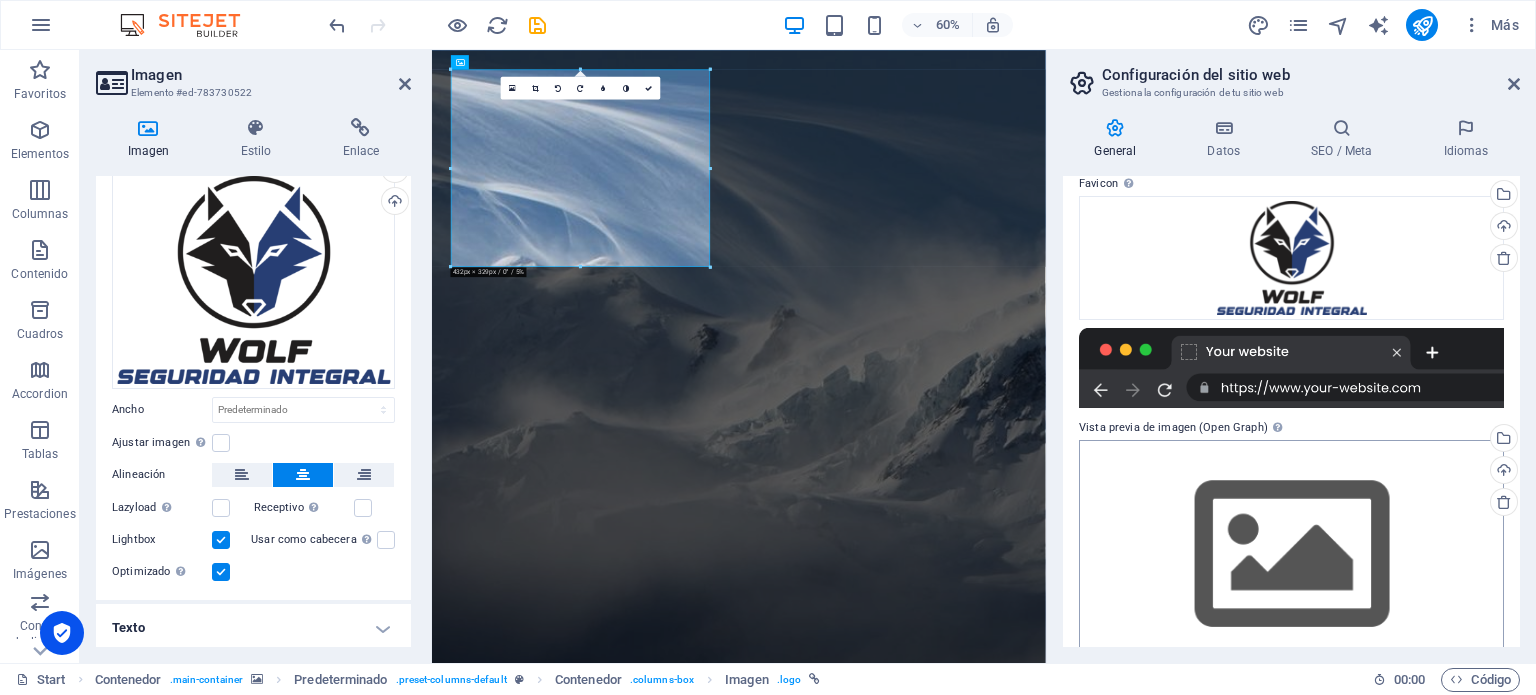 scroll, scrollTop: 270, scrollLeft: 0, axis: vertical 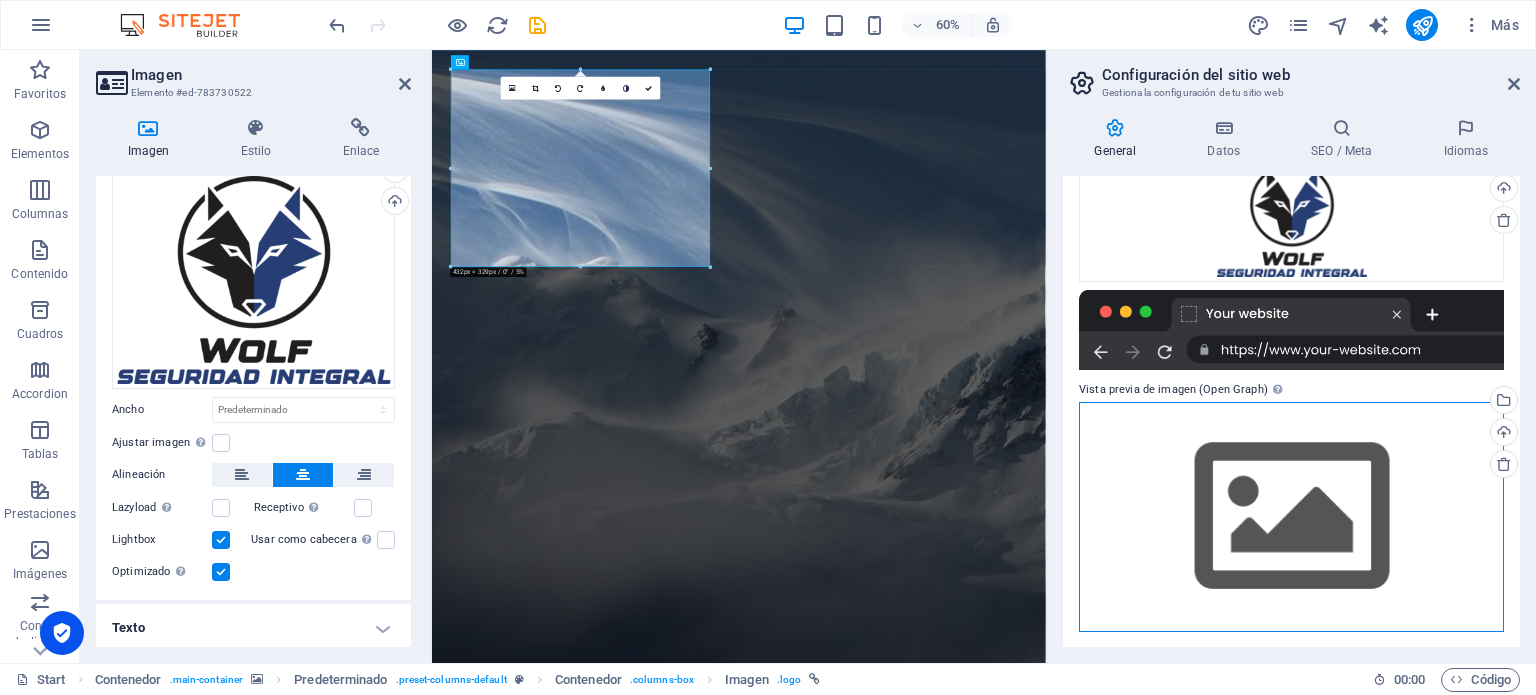 click on "Arrastra archivos aquí, haz clic para escoger archivos o  selecciona archivos de Archivos o de nuestra galería gratuita de fotos y vídeos" at bounding box center [1291, 516] 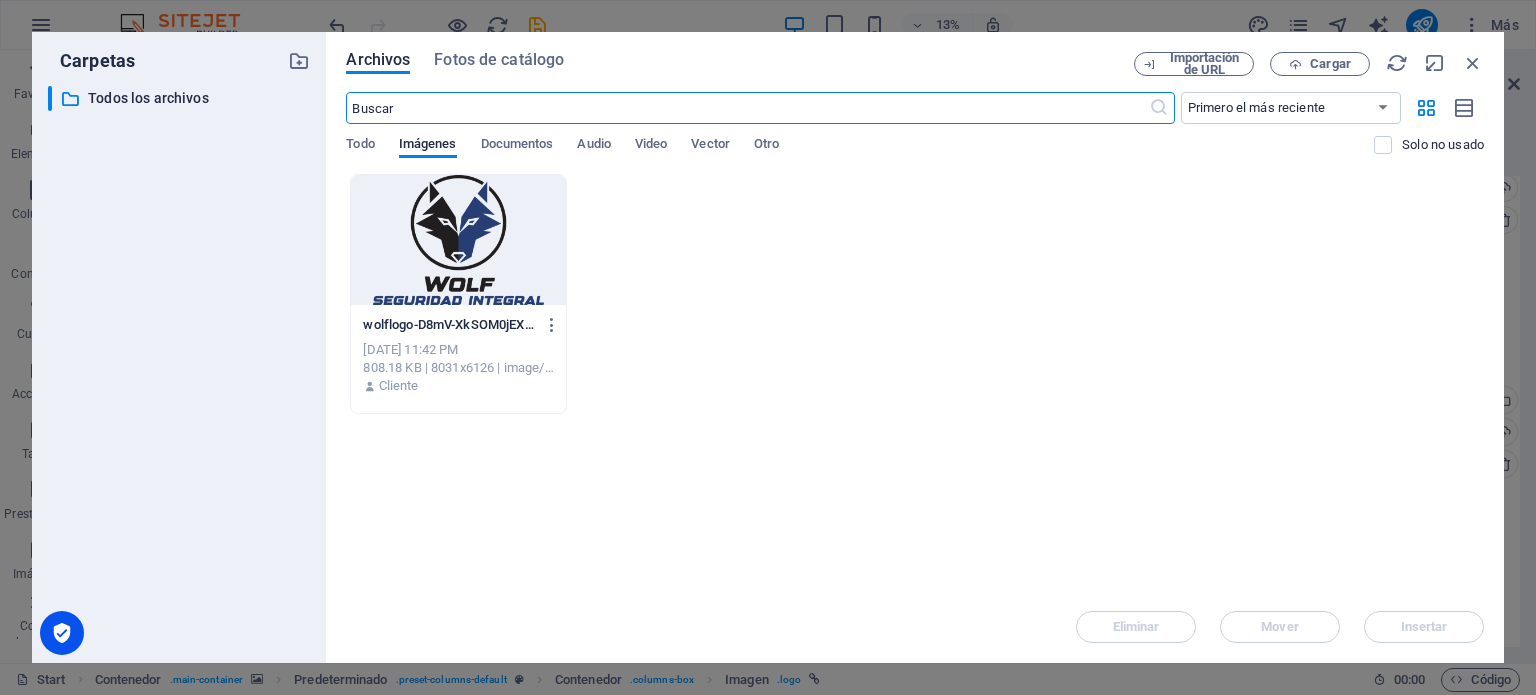 click at bounding box center [458, 240] 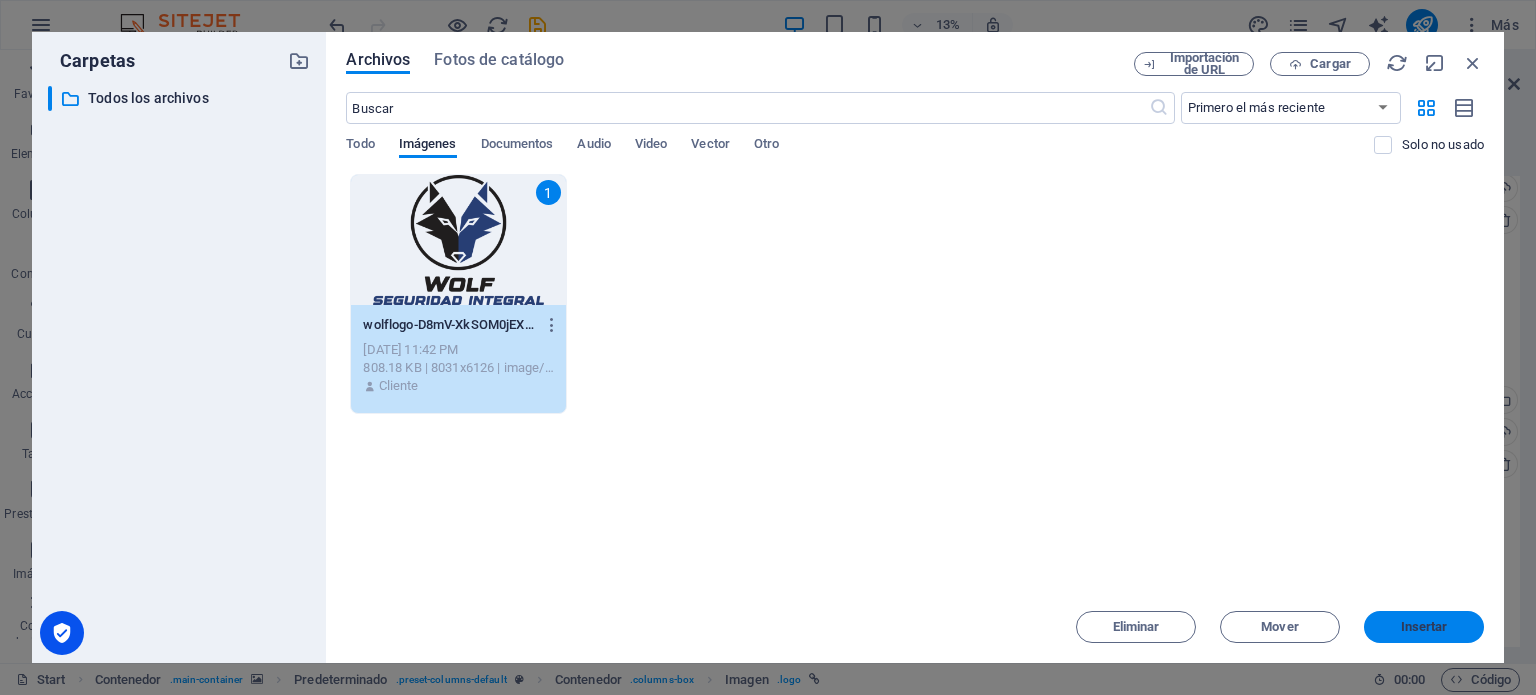 click on "Insertar" at bounding box center [1424, 627] 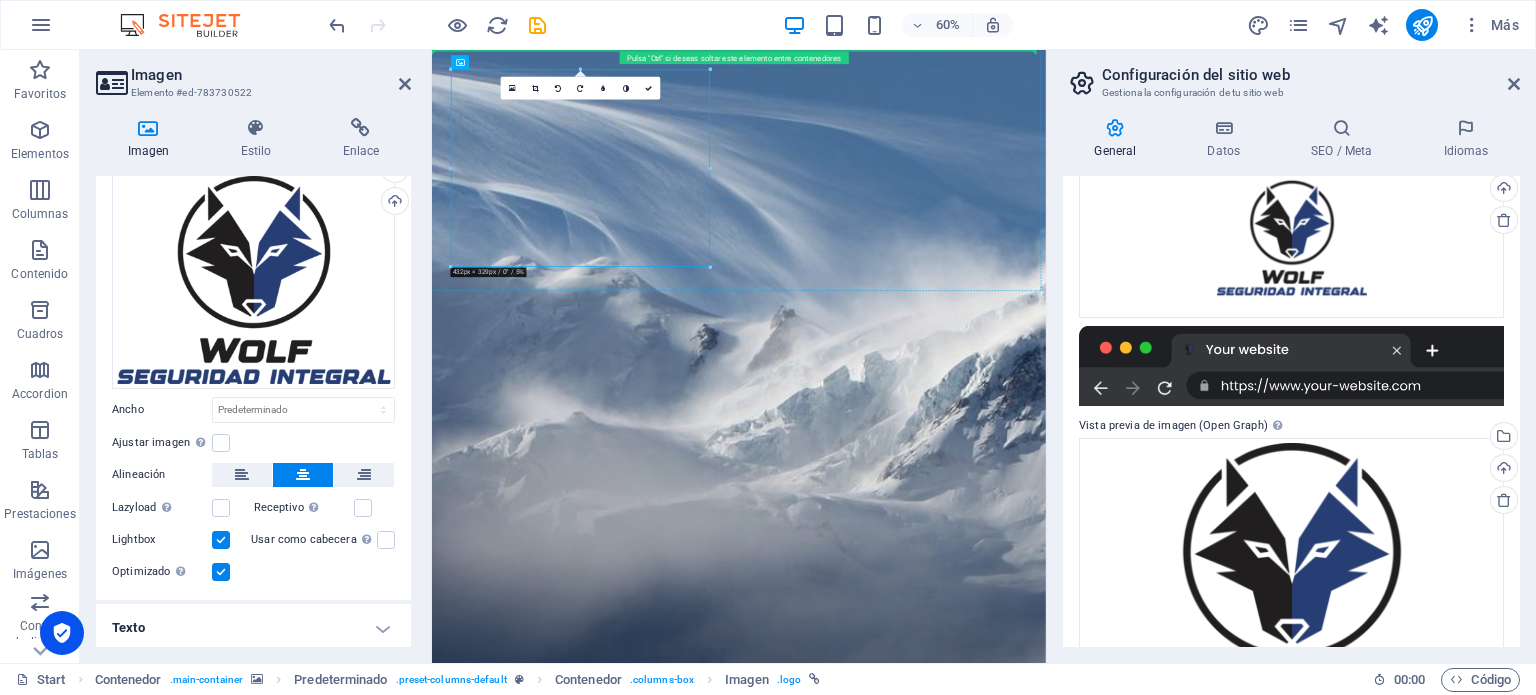 drag, startPoint x: 631, startPoint y: 210, endPoint x: 1031, endPoint y: 214, distance: 400.02 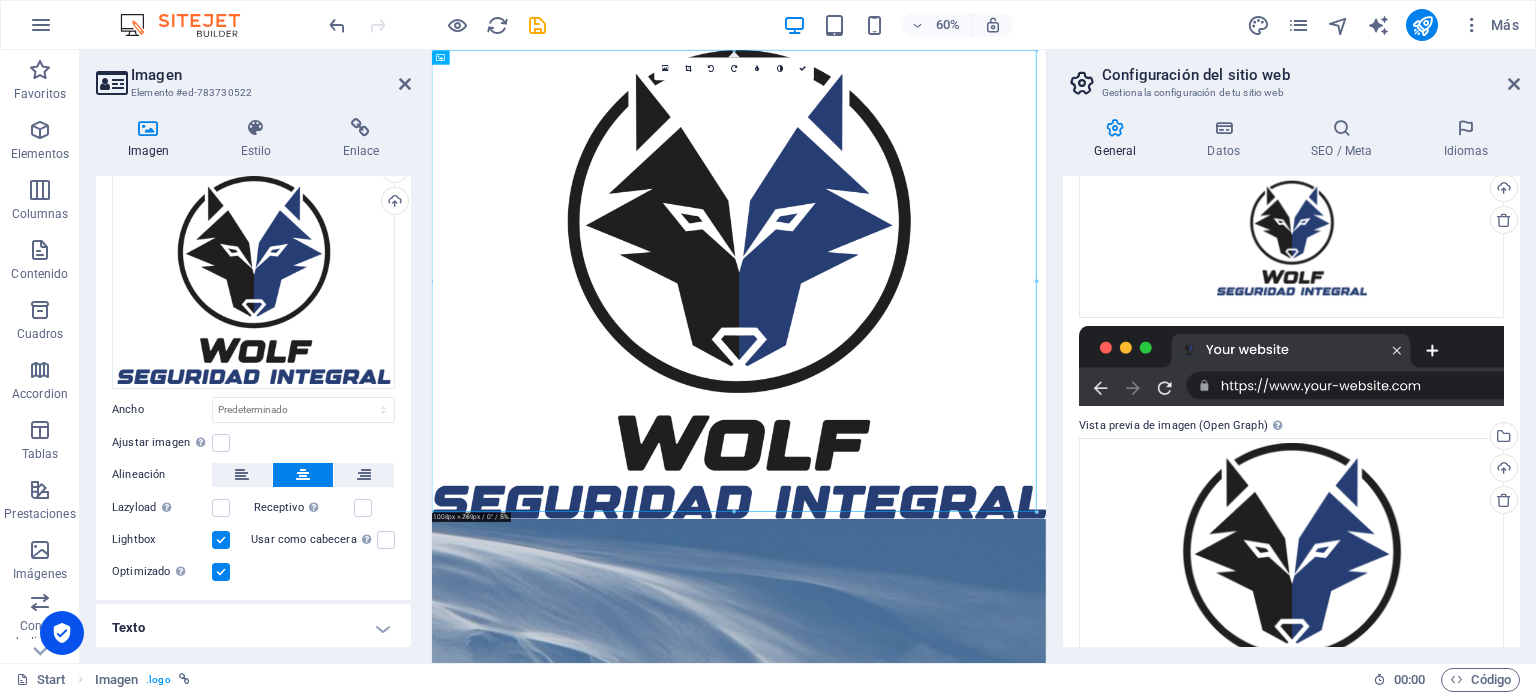 drag, startPoint x: 787, startPoint y: 145, endPoint x: 689, endPoint y: 897, distance: 758.35876 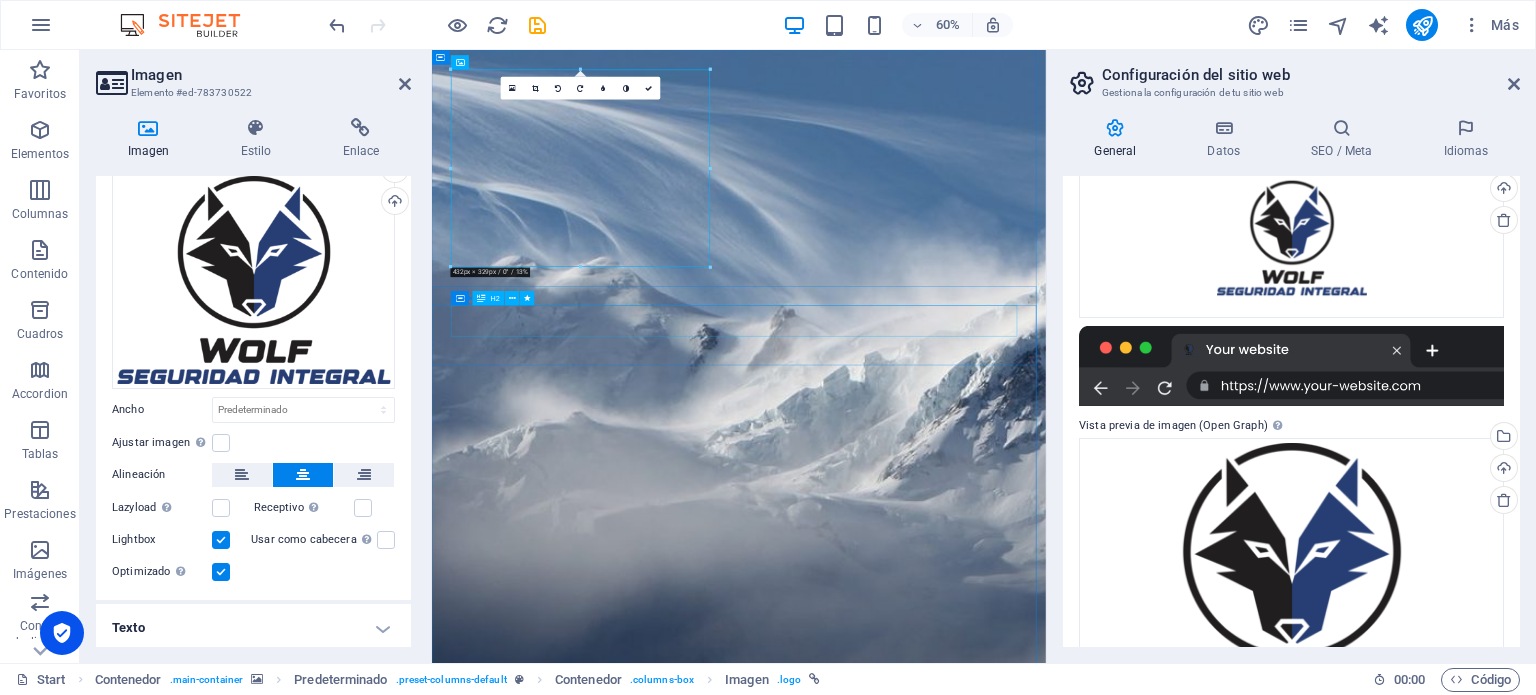 click on "Wolf Seguridad Integral" at bounding box center (944, 2420) 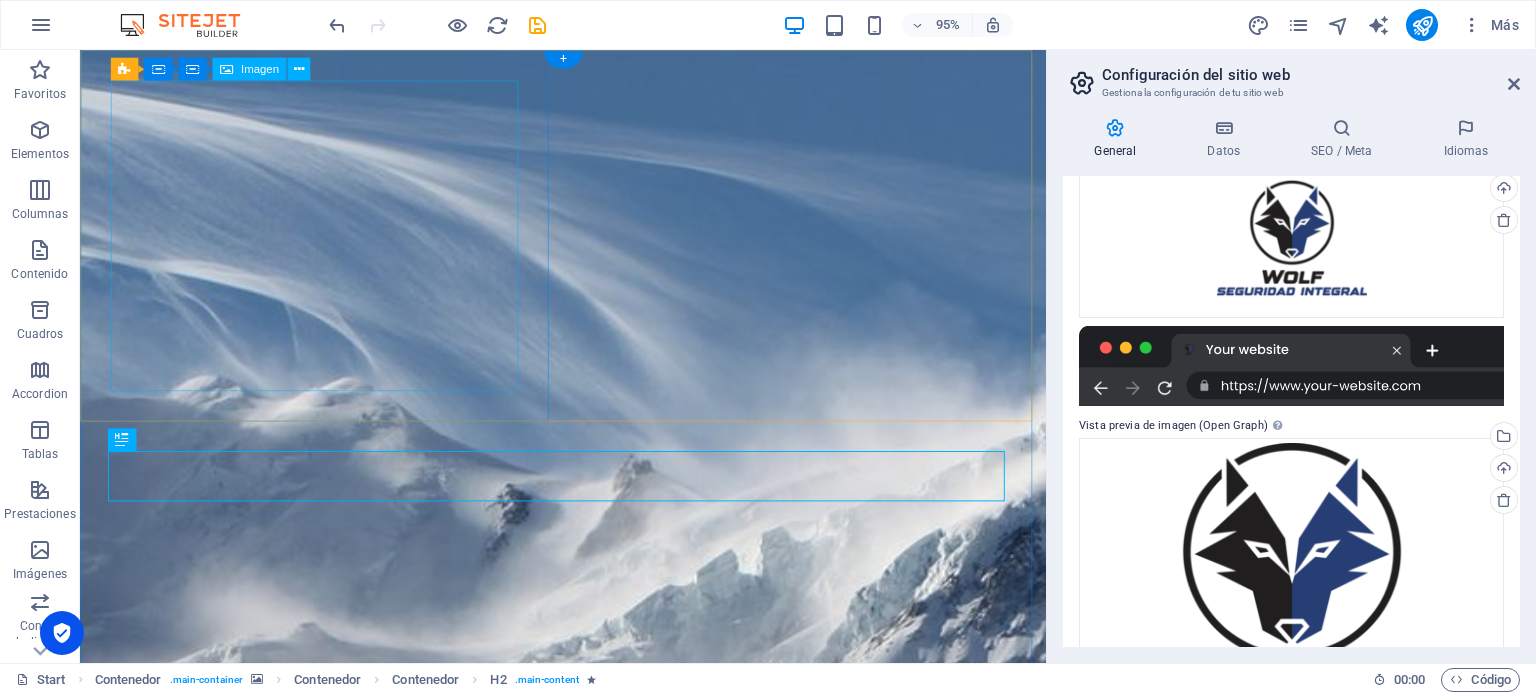 click at bounding box center (588, 1749) 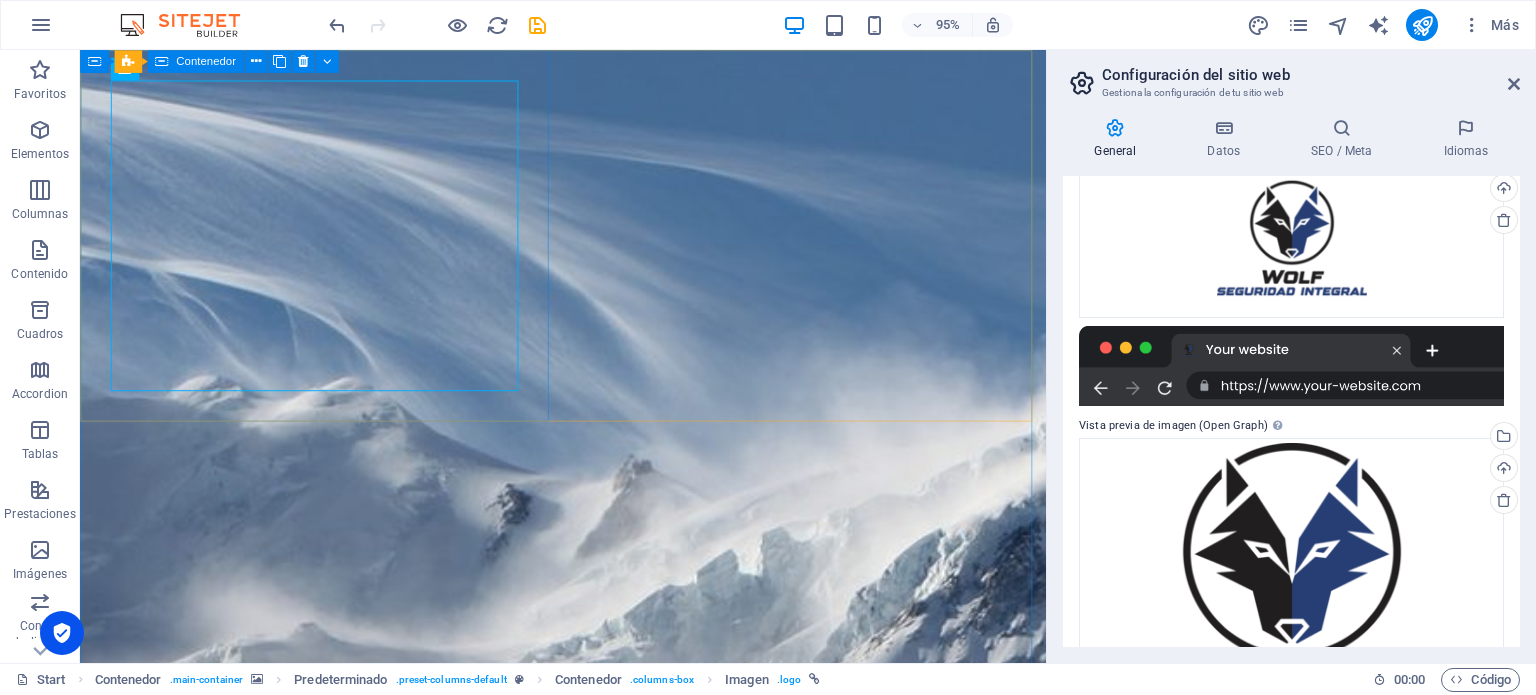 click on "Contenedor" at bounding box center [206, 61] 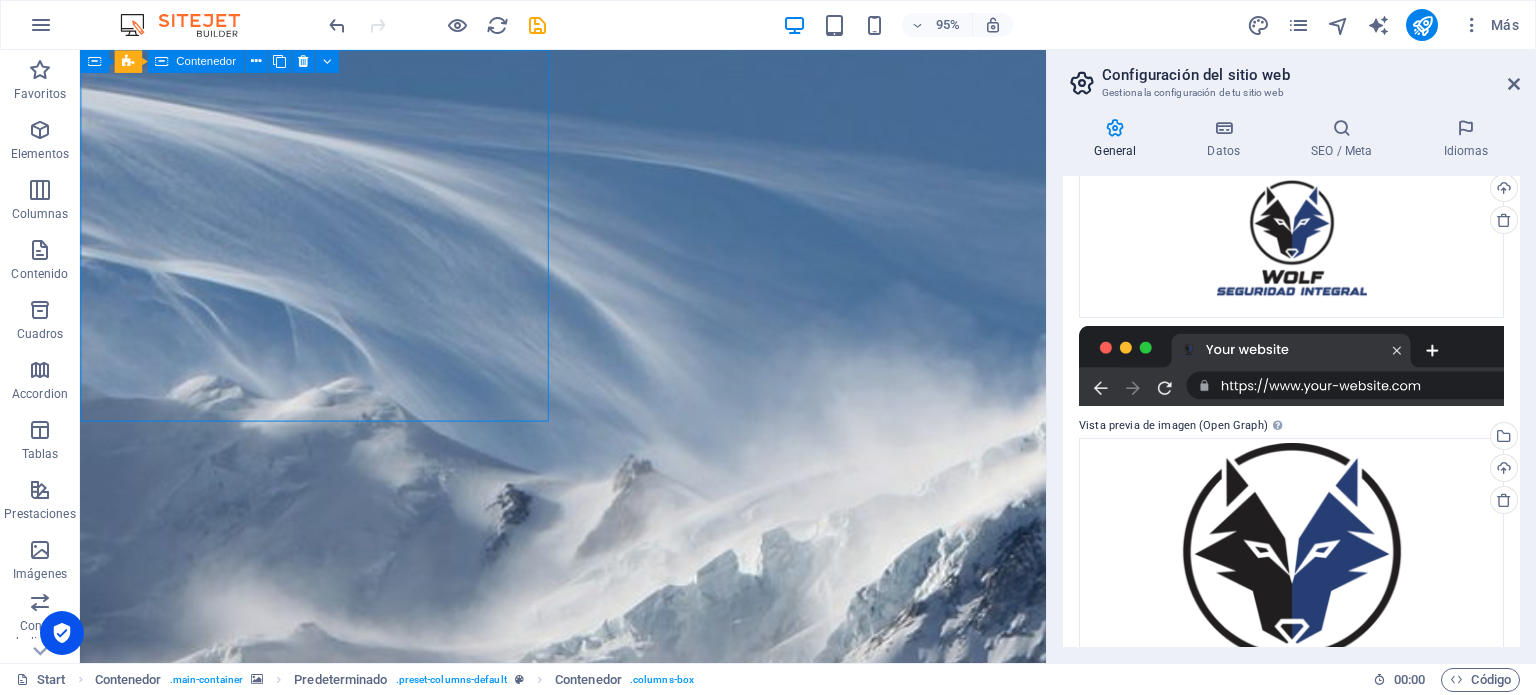 click at bounding box center [161, 61] 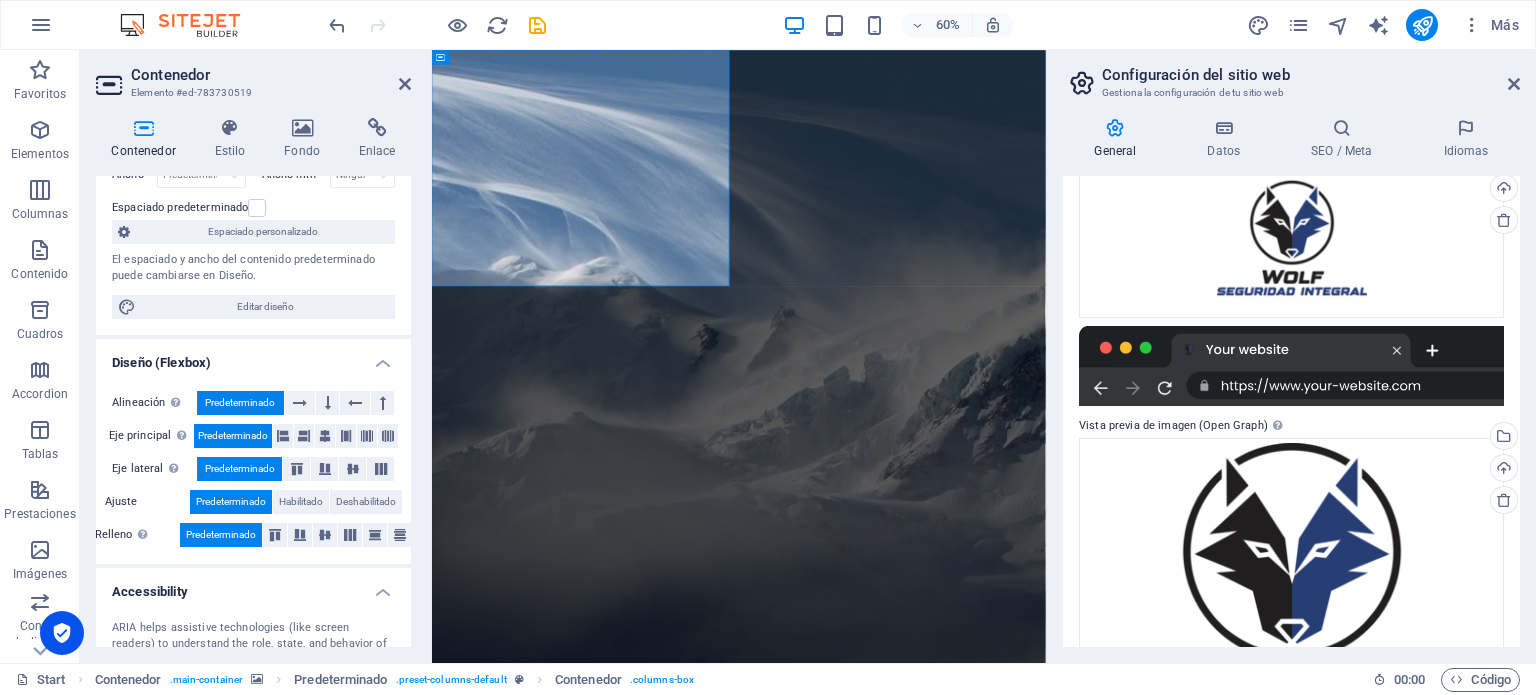 scroll, scrollTop: 174, scrollLeft: 0, axis: vertical 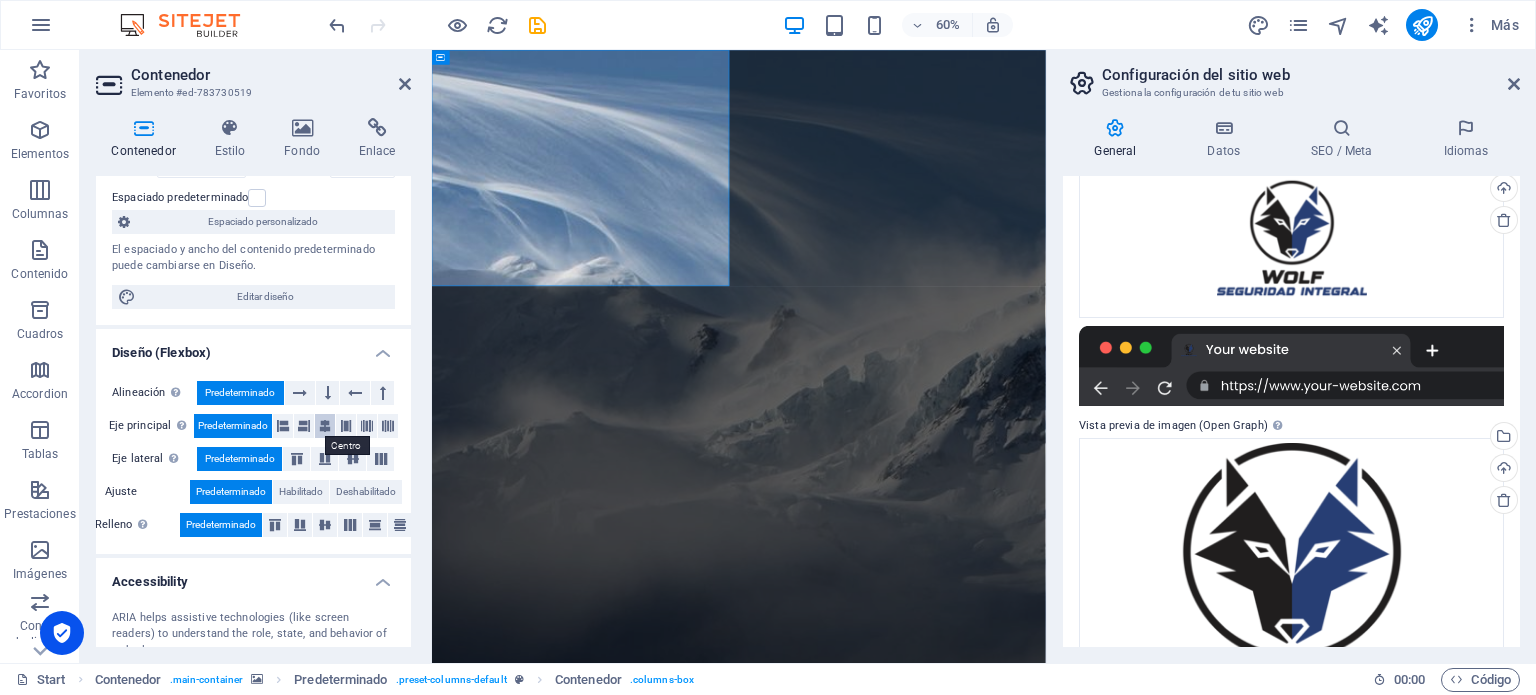 click at bounding box center (325, 426) 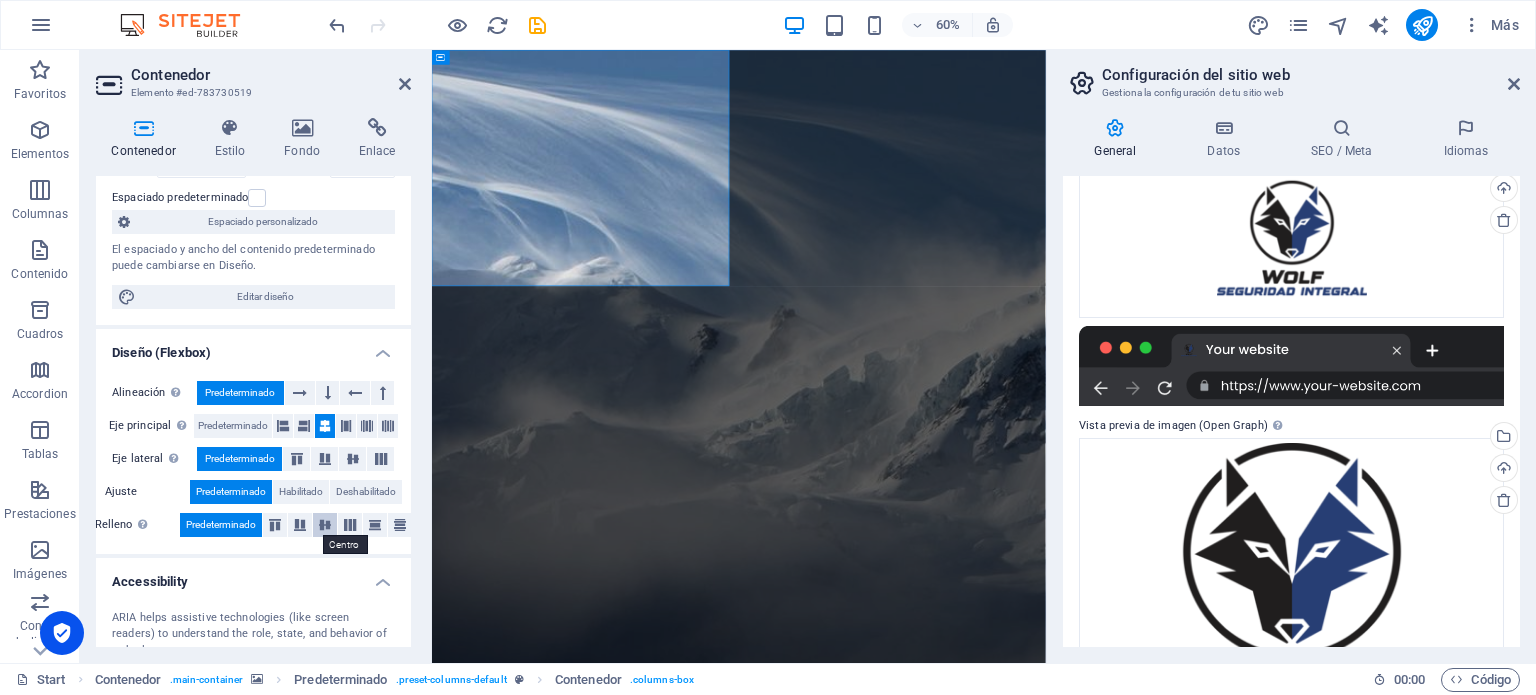 click at bounding box center [325, 525] 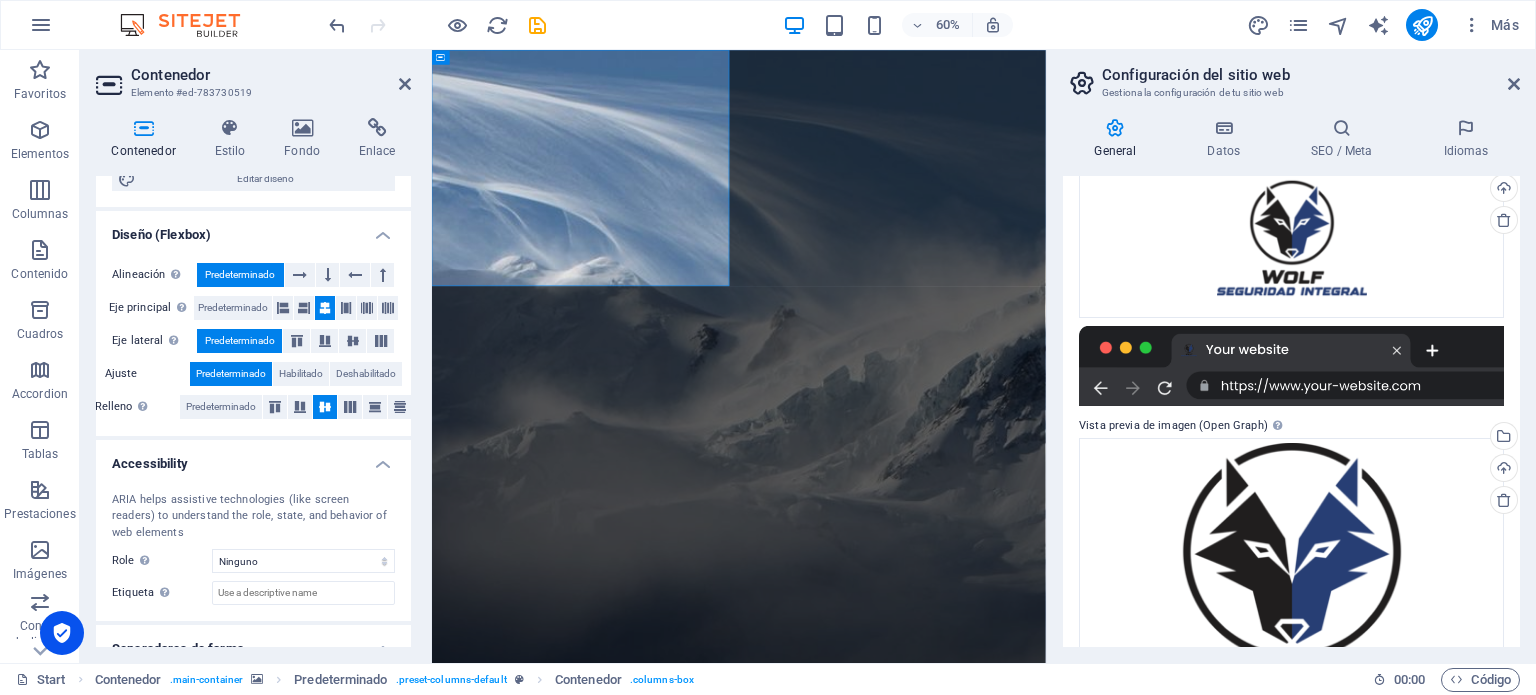 scroll, scrollTop: 360, scrollLeft: 0, axis: vertical 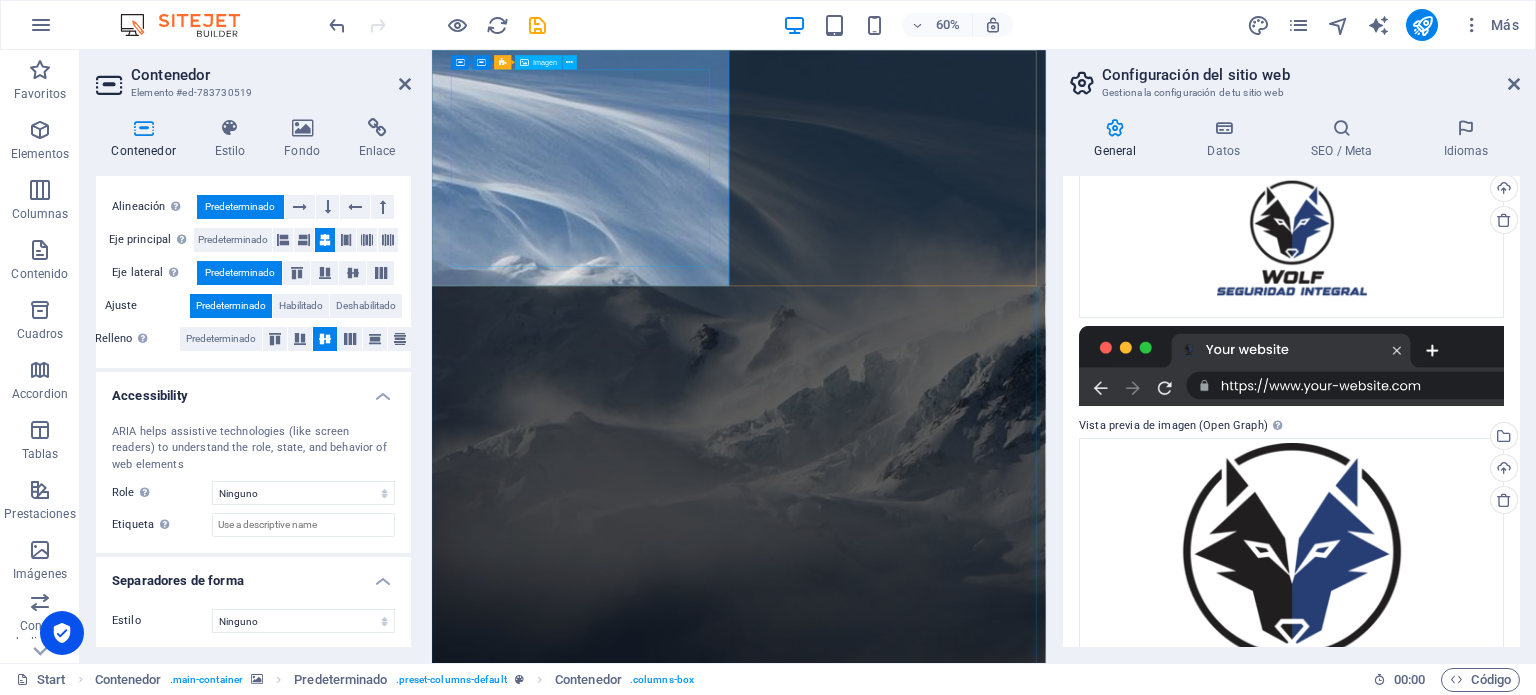 click at bounding box center [943, 1749] 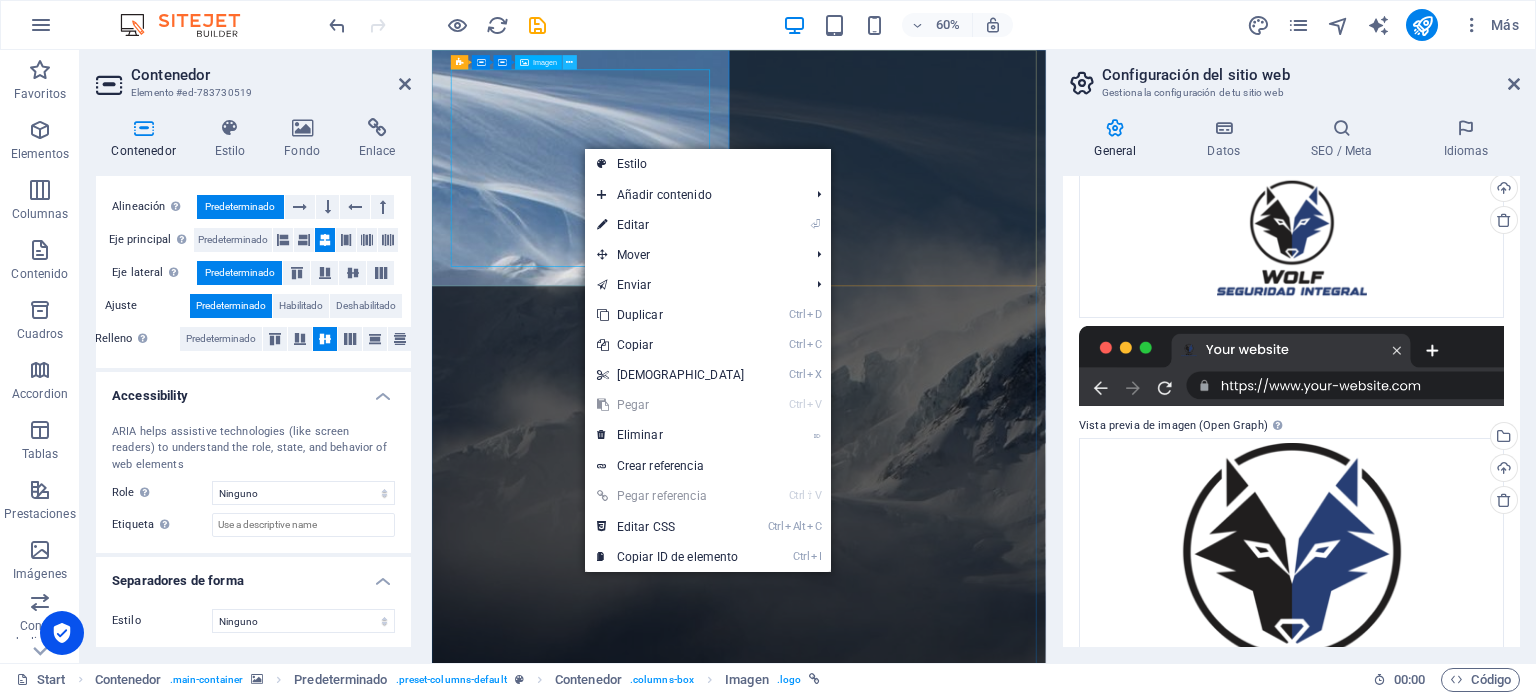 click at bounding box center (570, 62) 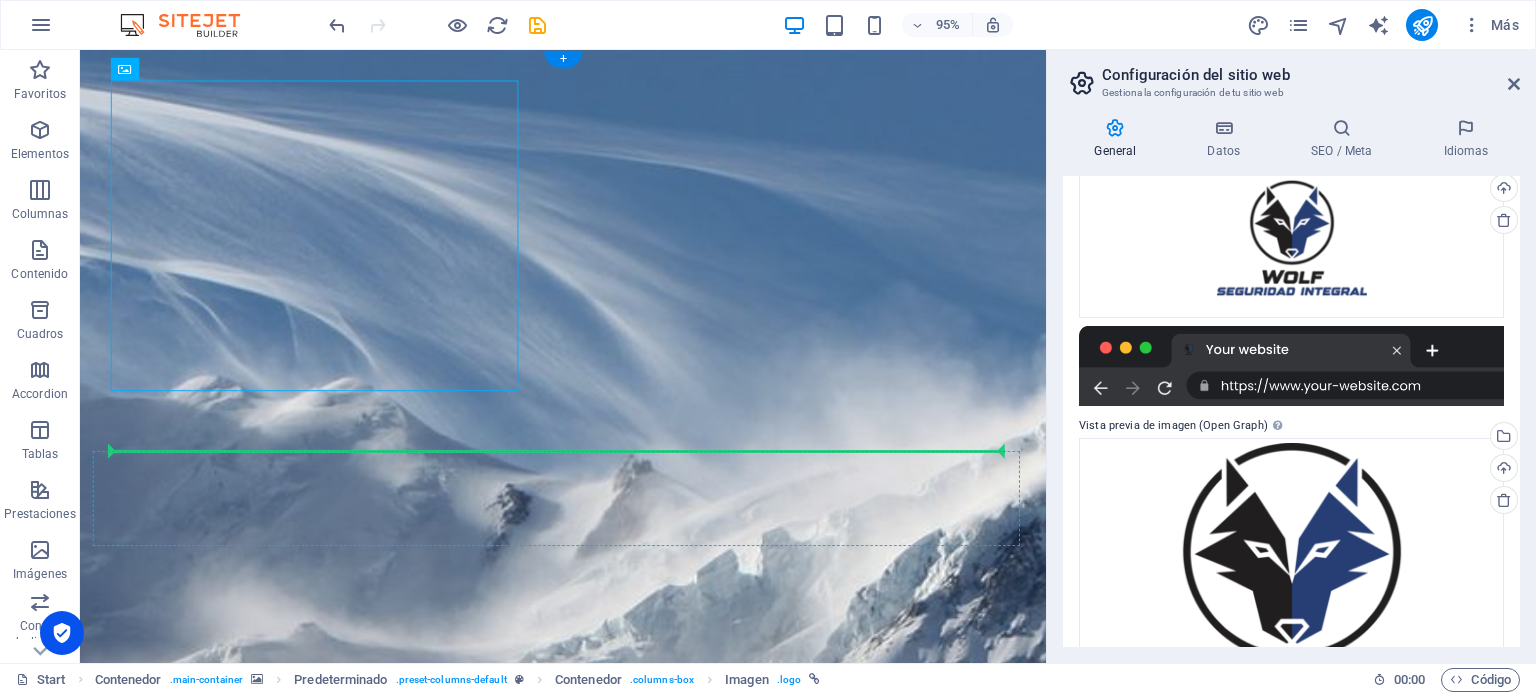 drag, startPoint x: 335, startPoint y: 199, endPoint x: 629, endPoint y: 484, distance: 409.4643 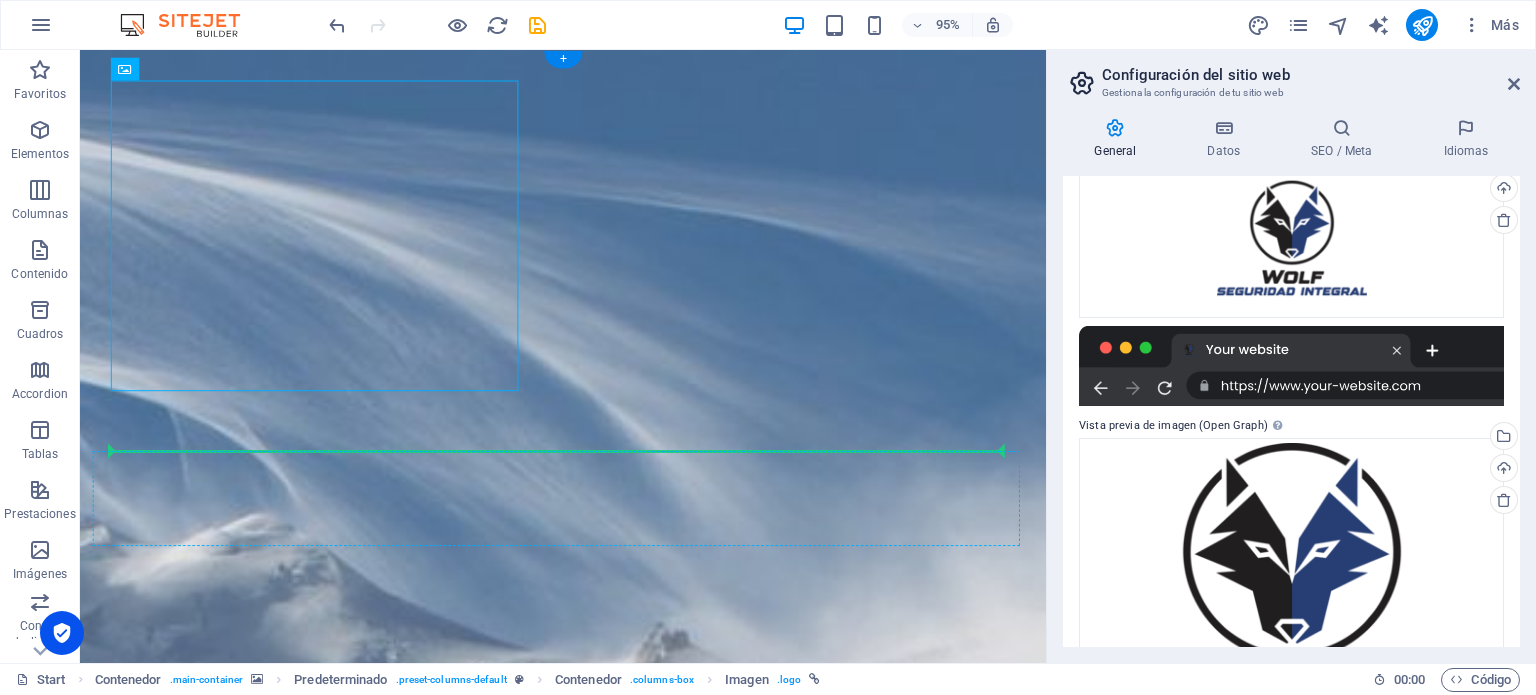 scroll, scrollTop: 1, scrollLeft: 0, axis: vertical 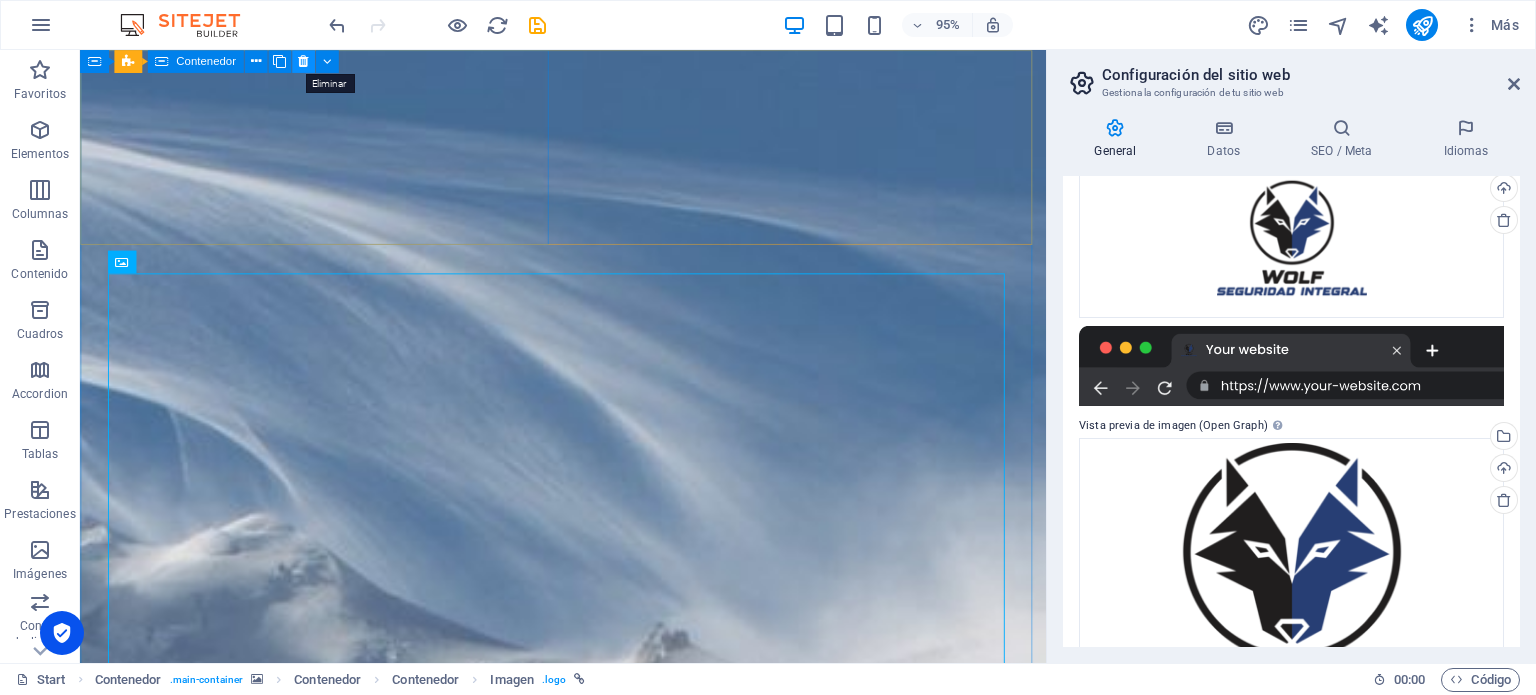 click at bounding box center [303, 61] 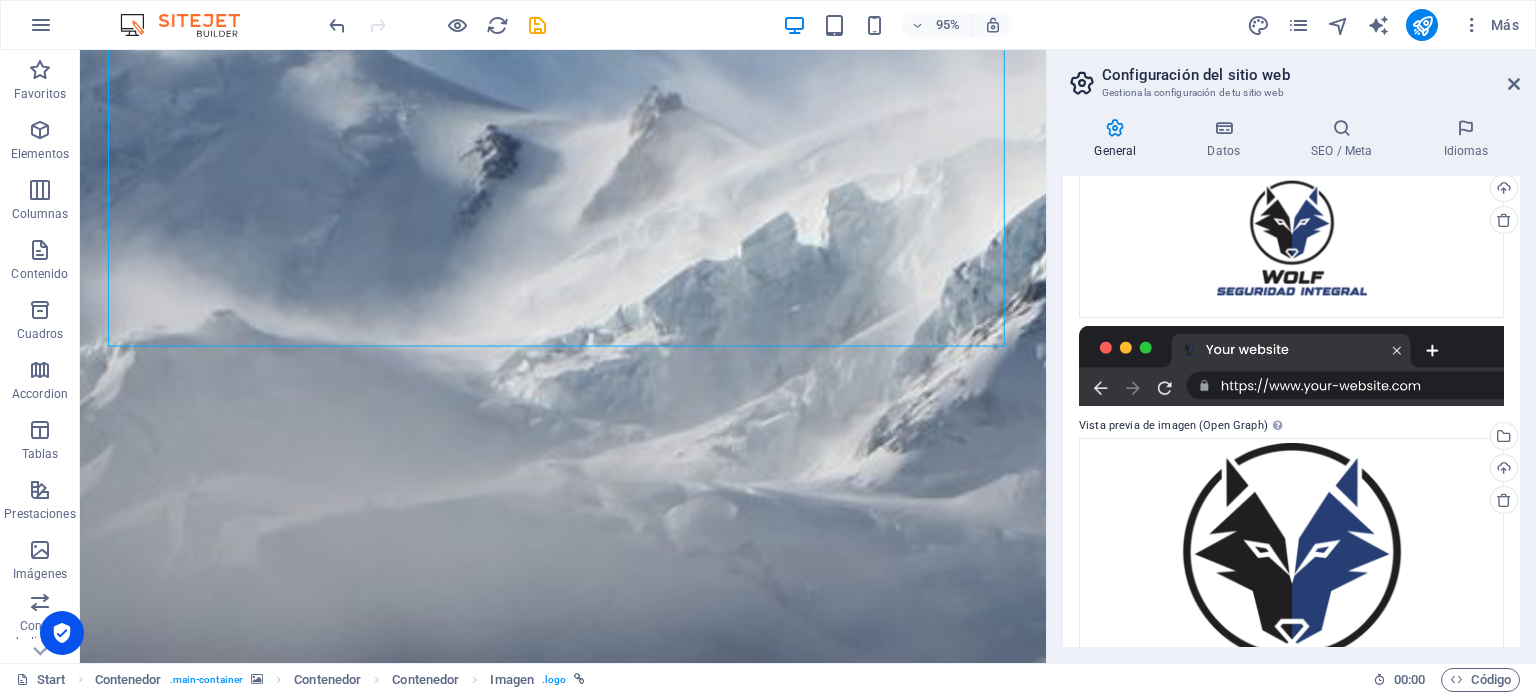 scroll, scrollTop: 536, scrollLeft: 0, axis: vertical 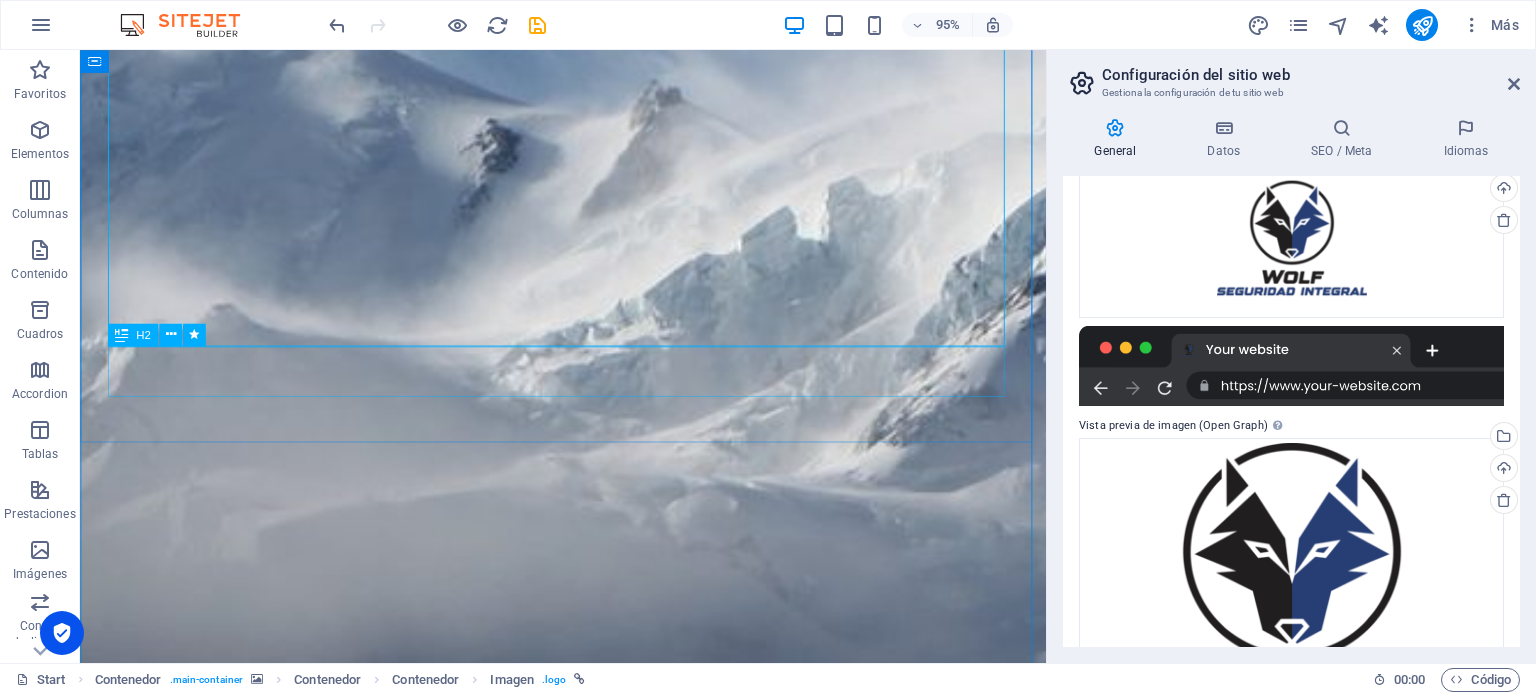 click on "Wolf Seguridad Integral" at bounding box center [589, 2236] 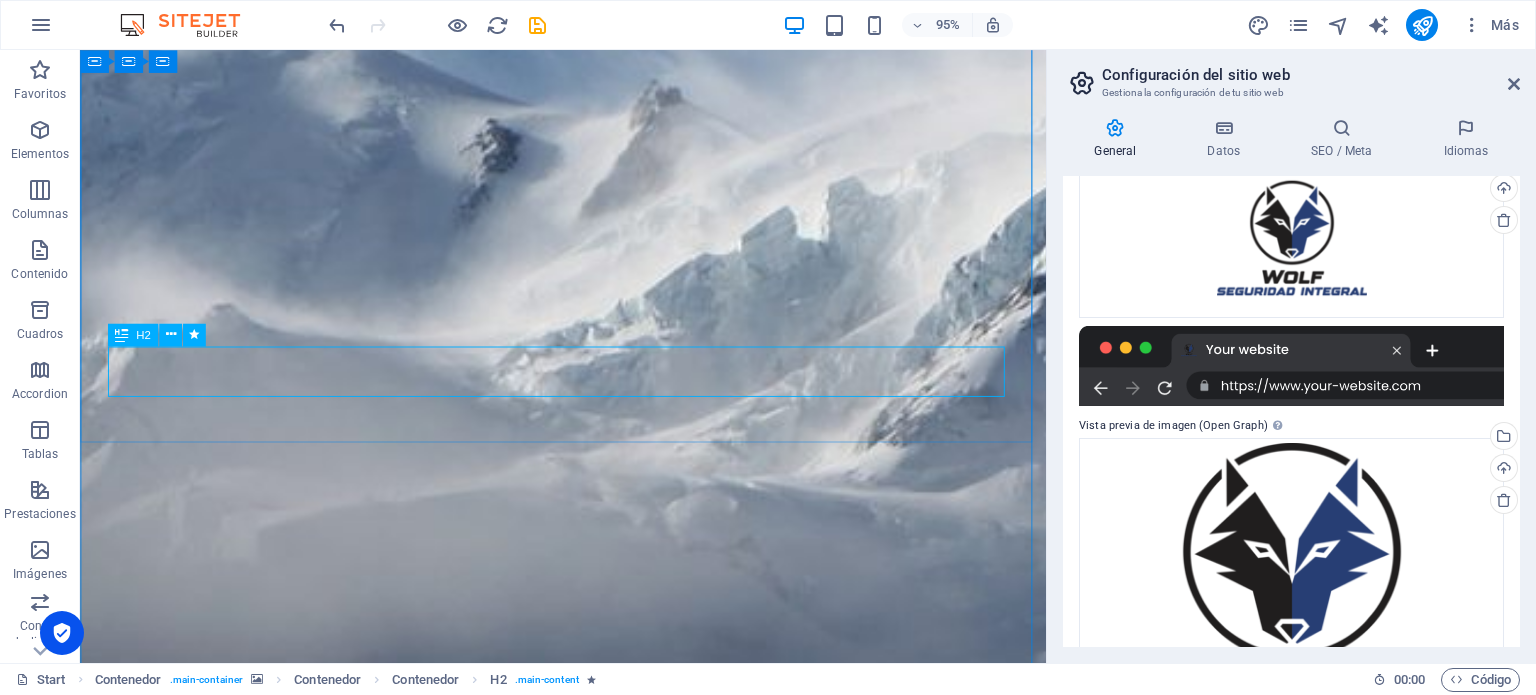 click on "Wolf Seguridad Integral" at bounding box center (589, 2236) 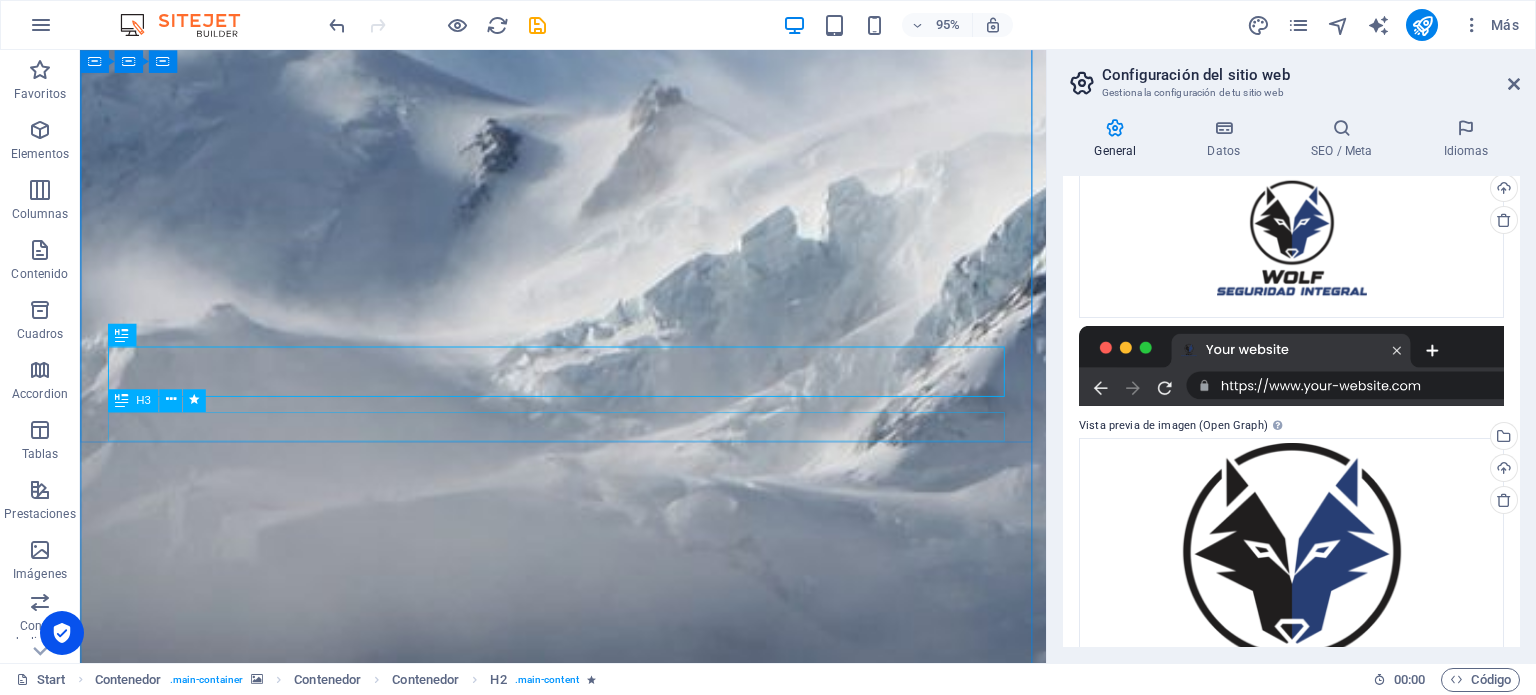 click on "Estamos remodelando nuestro sitio" at bounding box center (589, 2294) 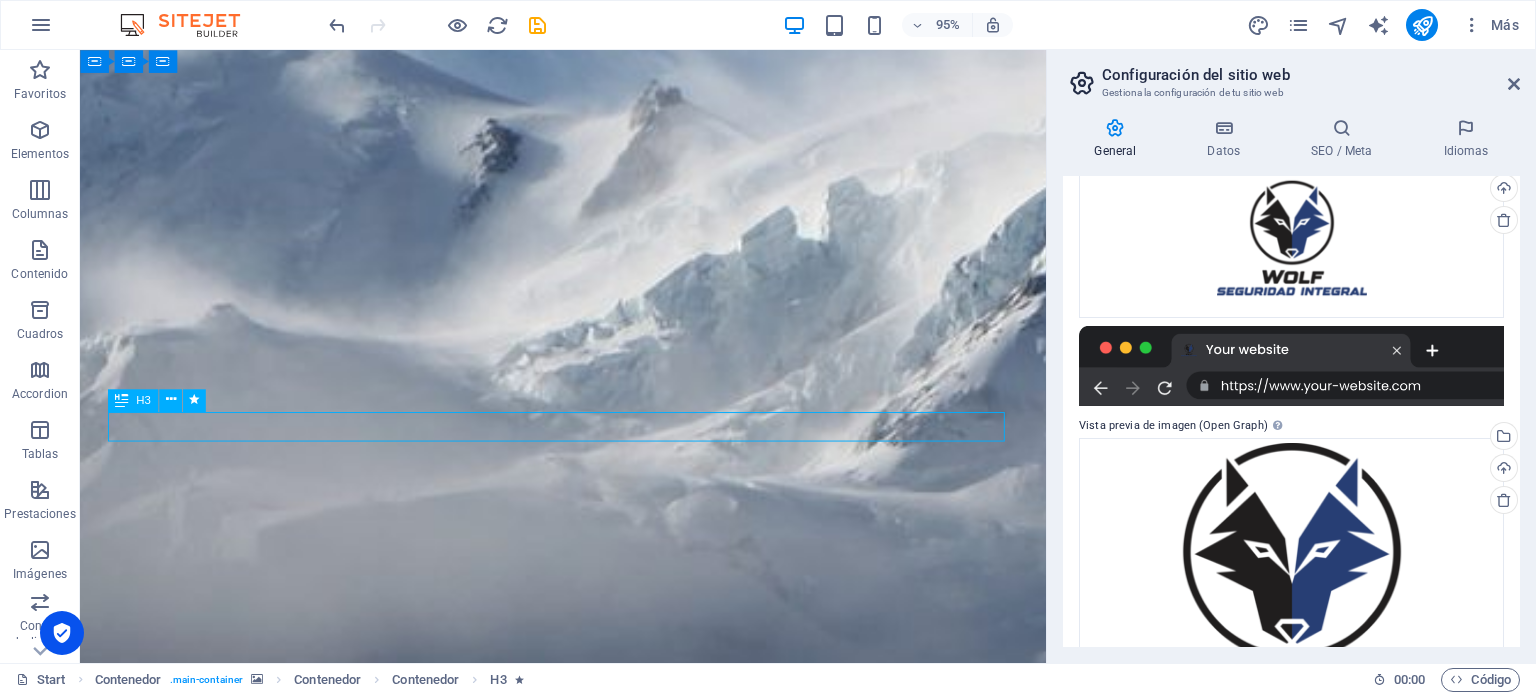 click on "Estamos remodelando nuestro sitio" at bounding box center (589, 2294) 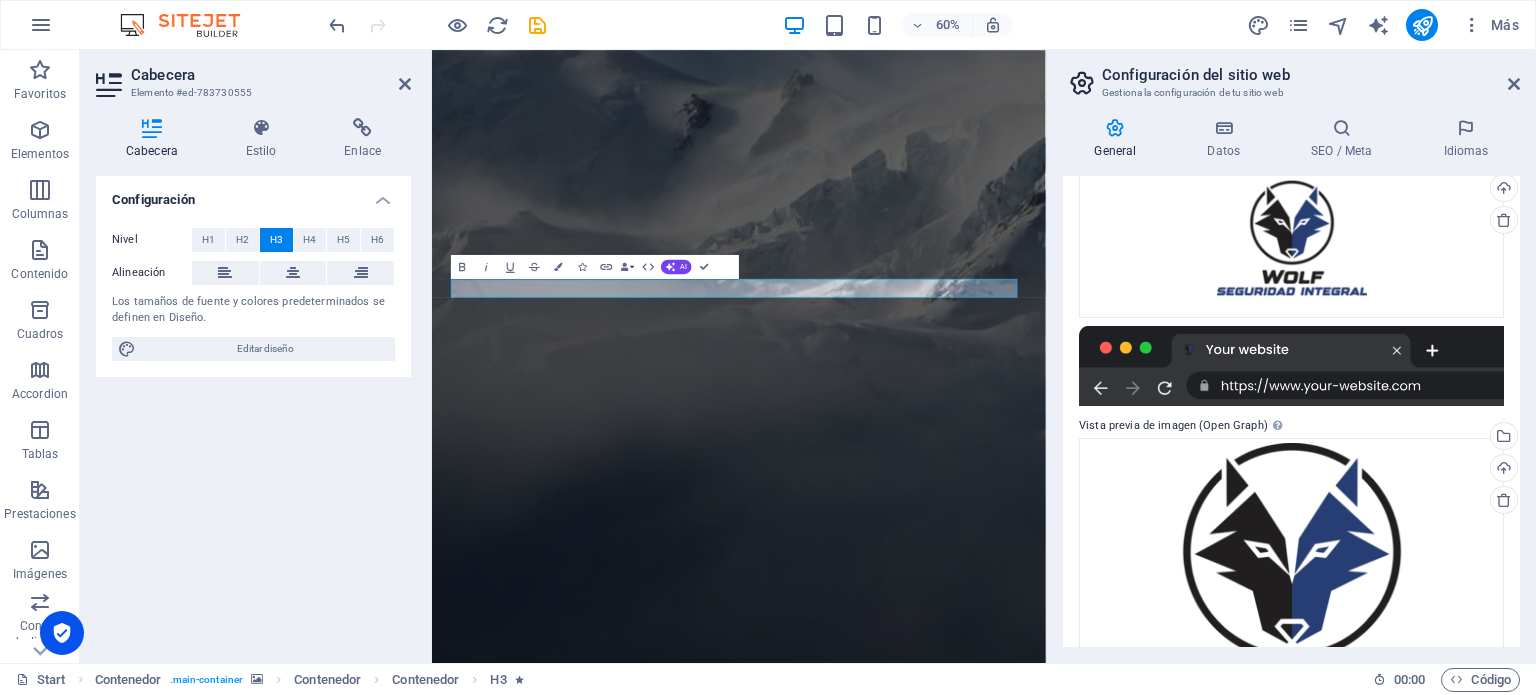 scroll, scrollTop: 1, scrollLeft: 0, axis: vertical 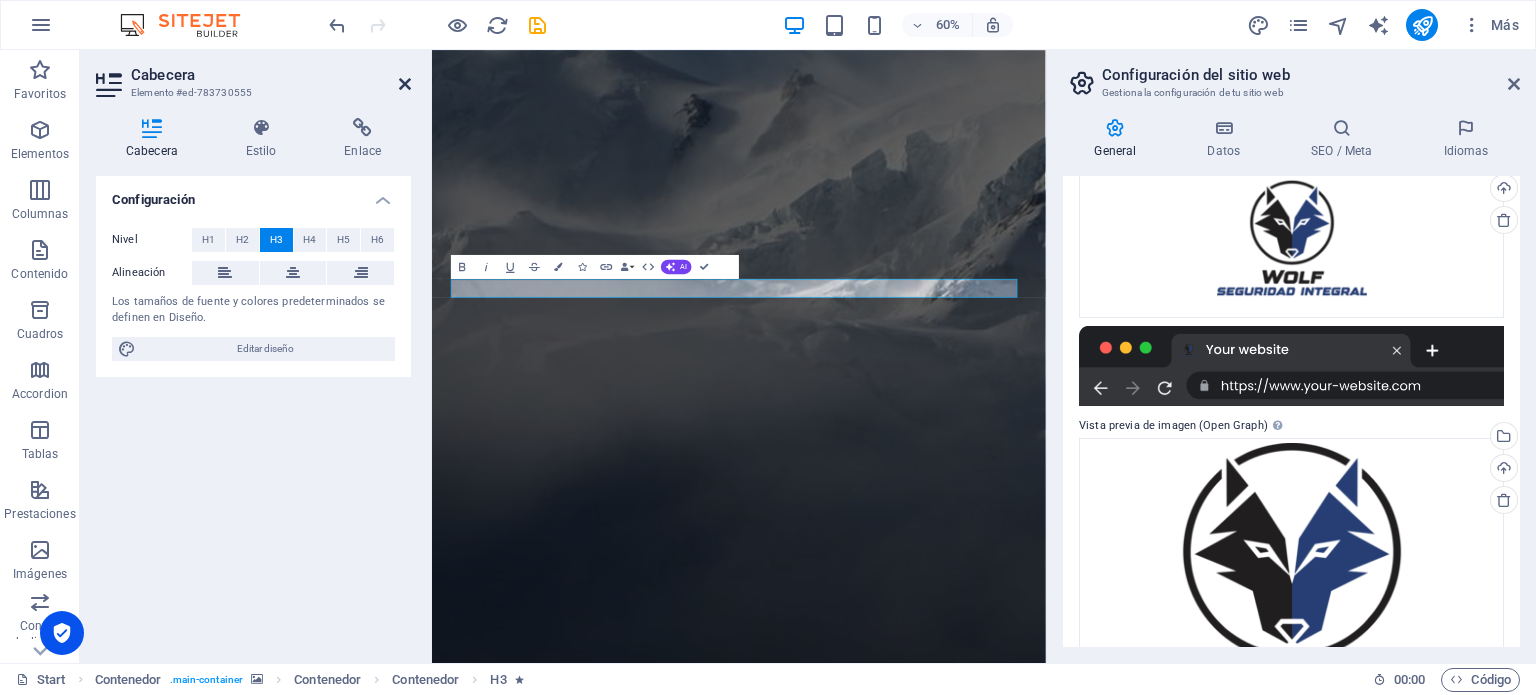 drag, startPoint x: 339, startPoint y: 392, endPoint x: 405, endPoint y: 86, distance: 313.03674 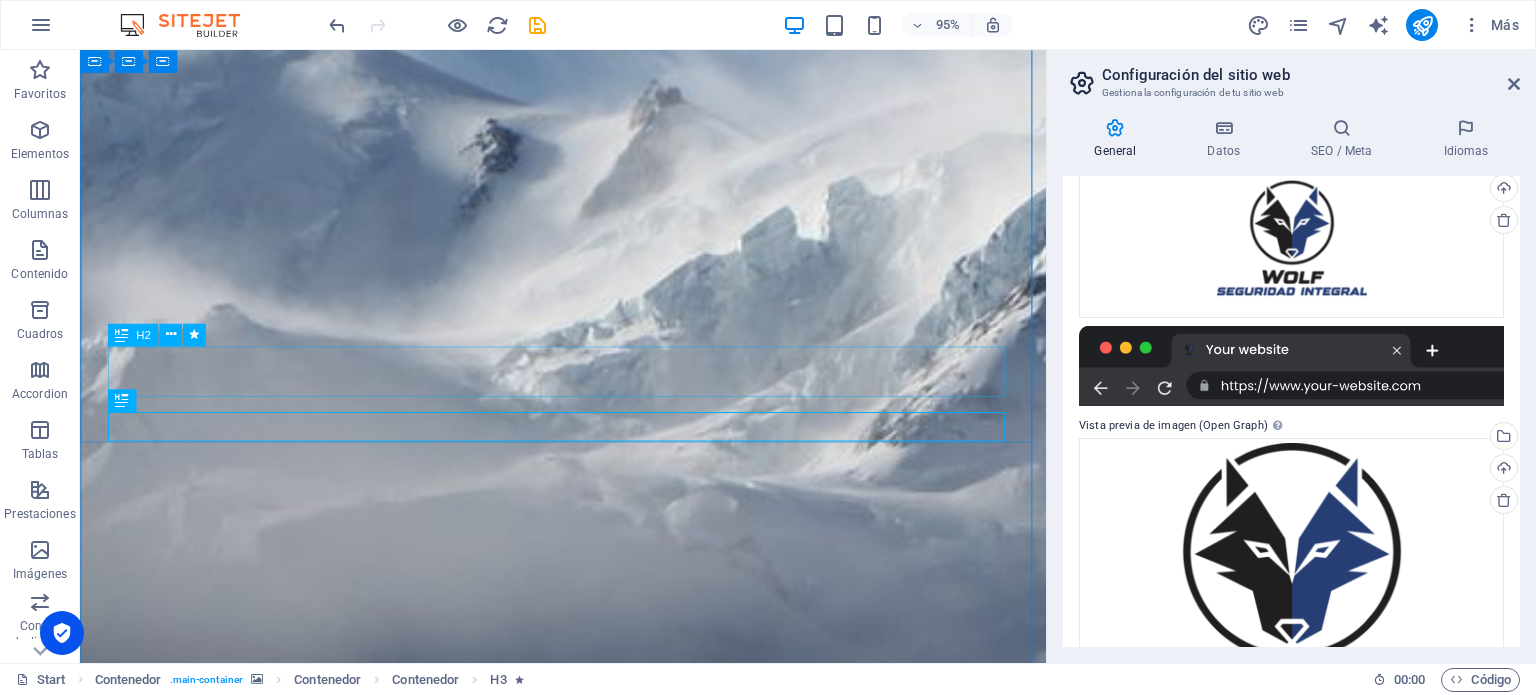 click on "Wolf Seguridad Integral" at bounding box center [589, 2236] 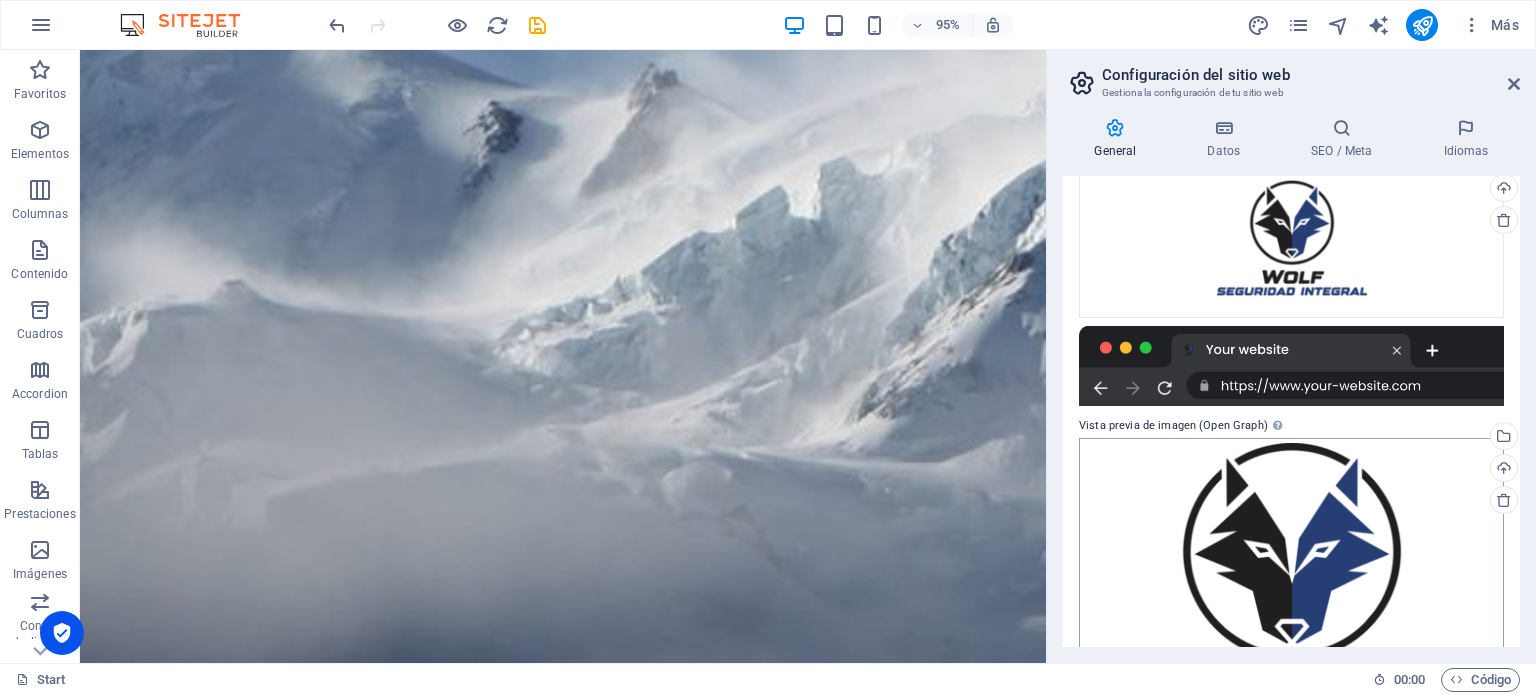 scroll, scrollTop: 384, scrollLeft: 0, axis: vertical 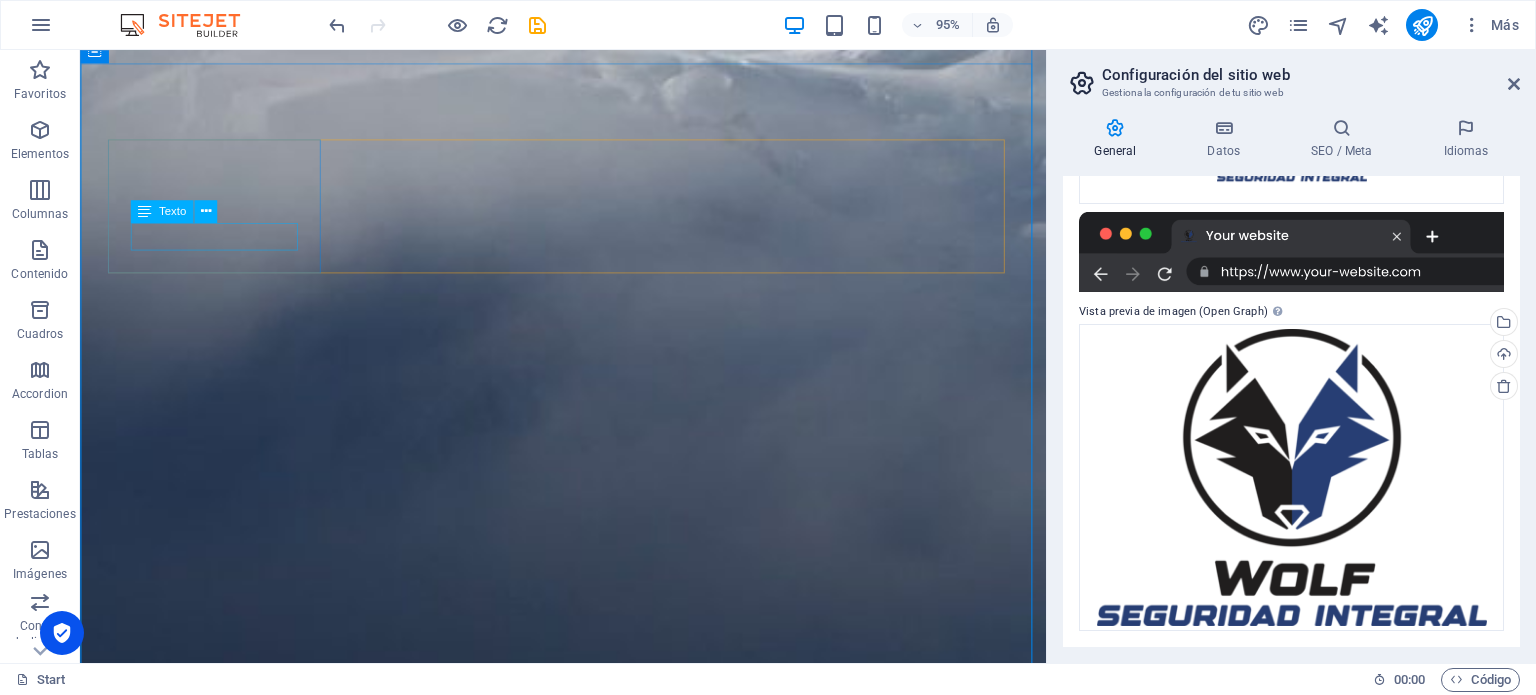click on "Days" at bounding box center [229, 2724] 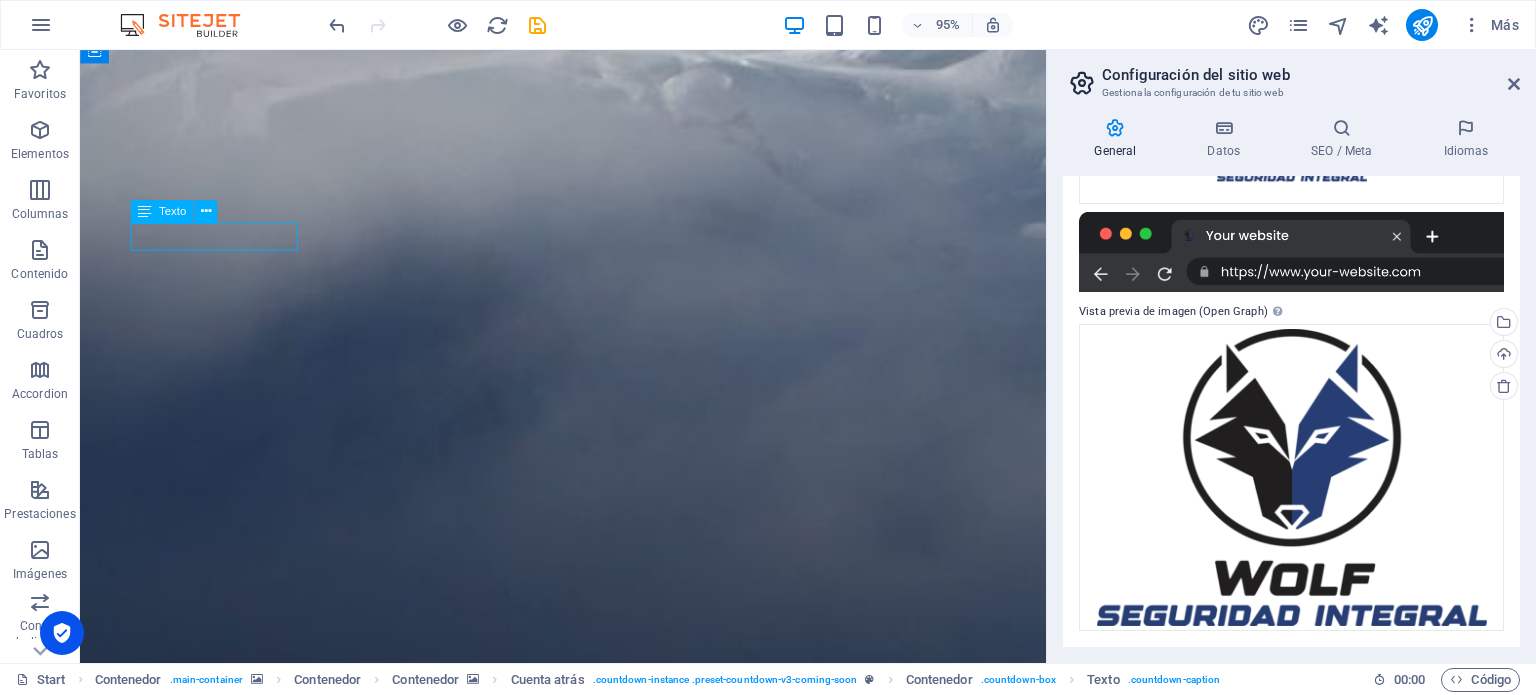 click on "Days" at bounding box center (229, 2724) 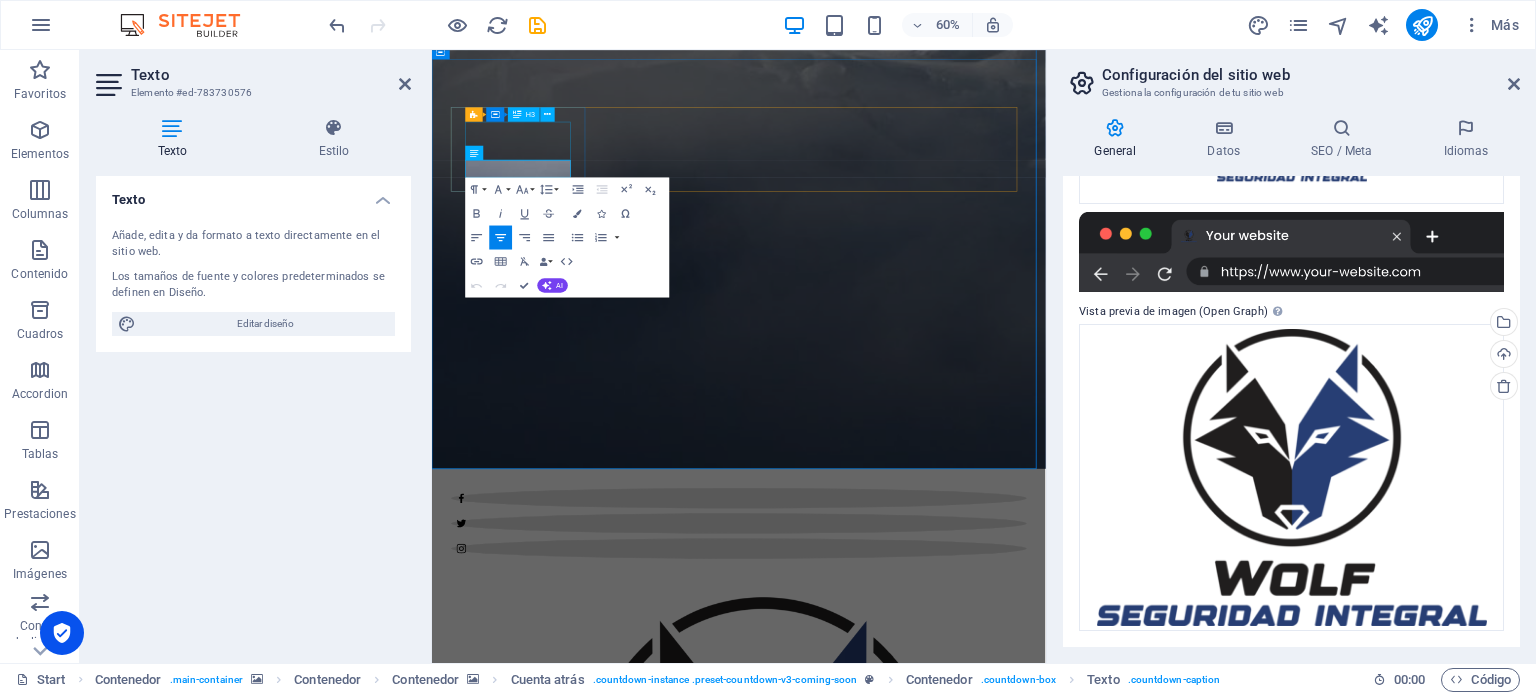 type 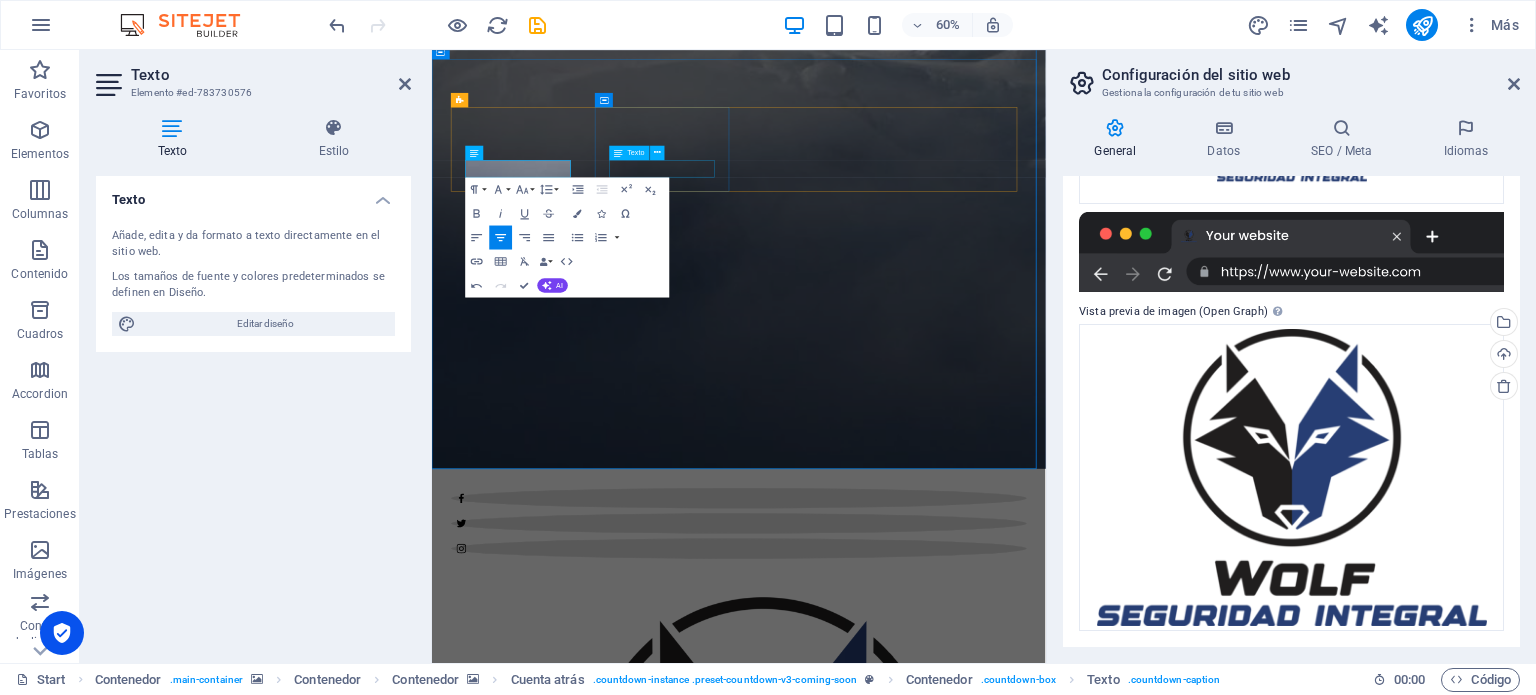 click on "Texto" at bounding box center [641, 152] 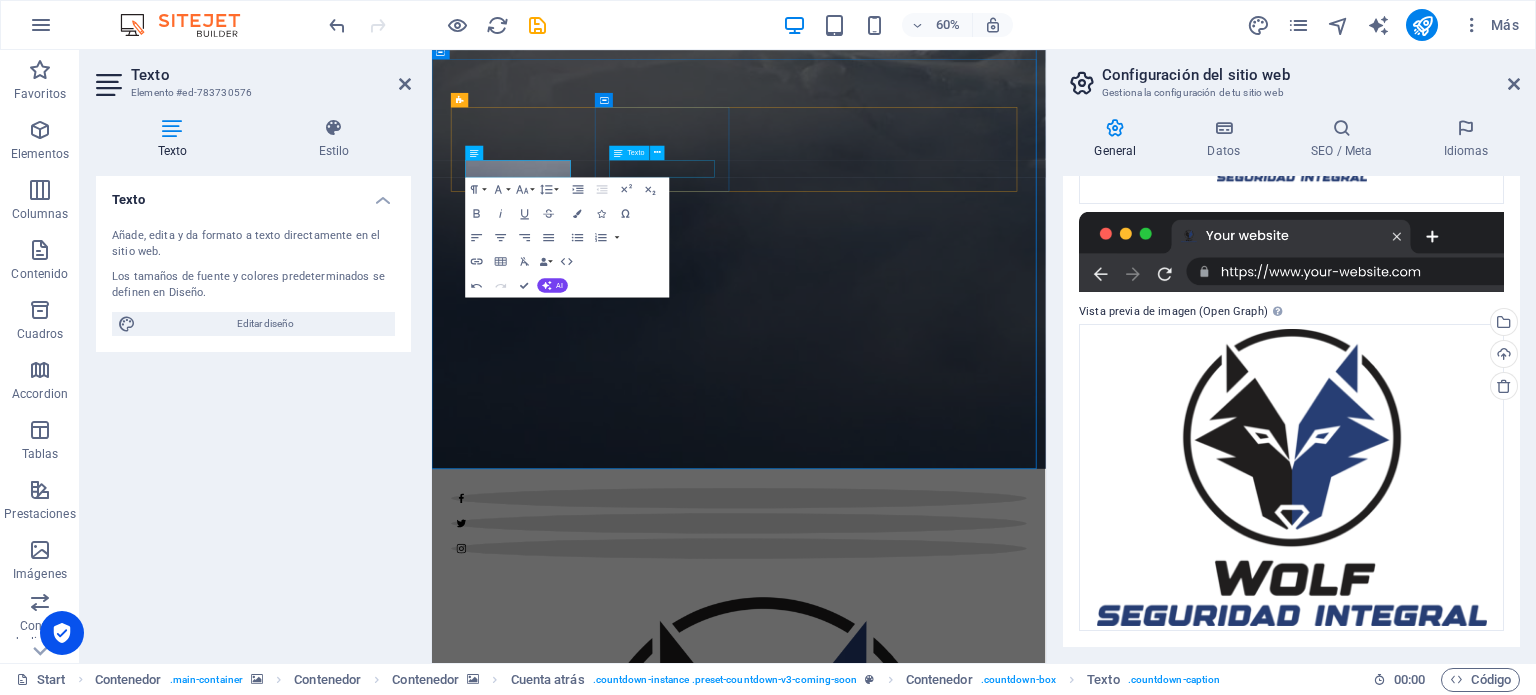 click on "Hours" at bounding box center [584, 2873] 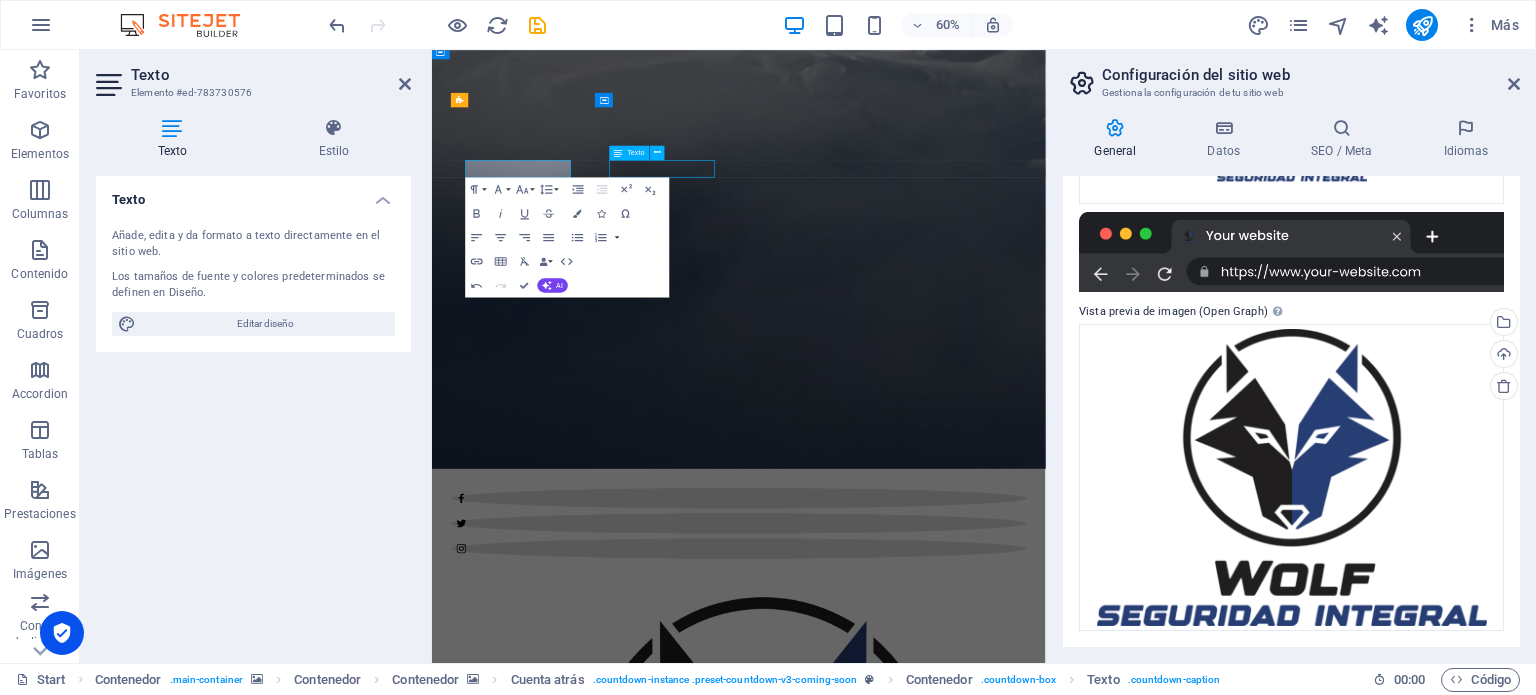 click on "Hours" at bounding box center [584, 2873] 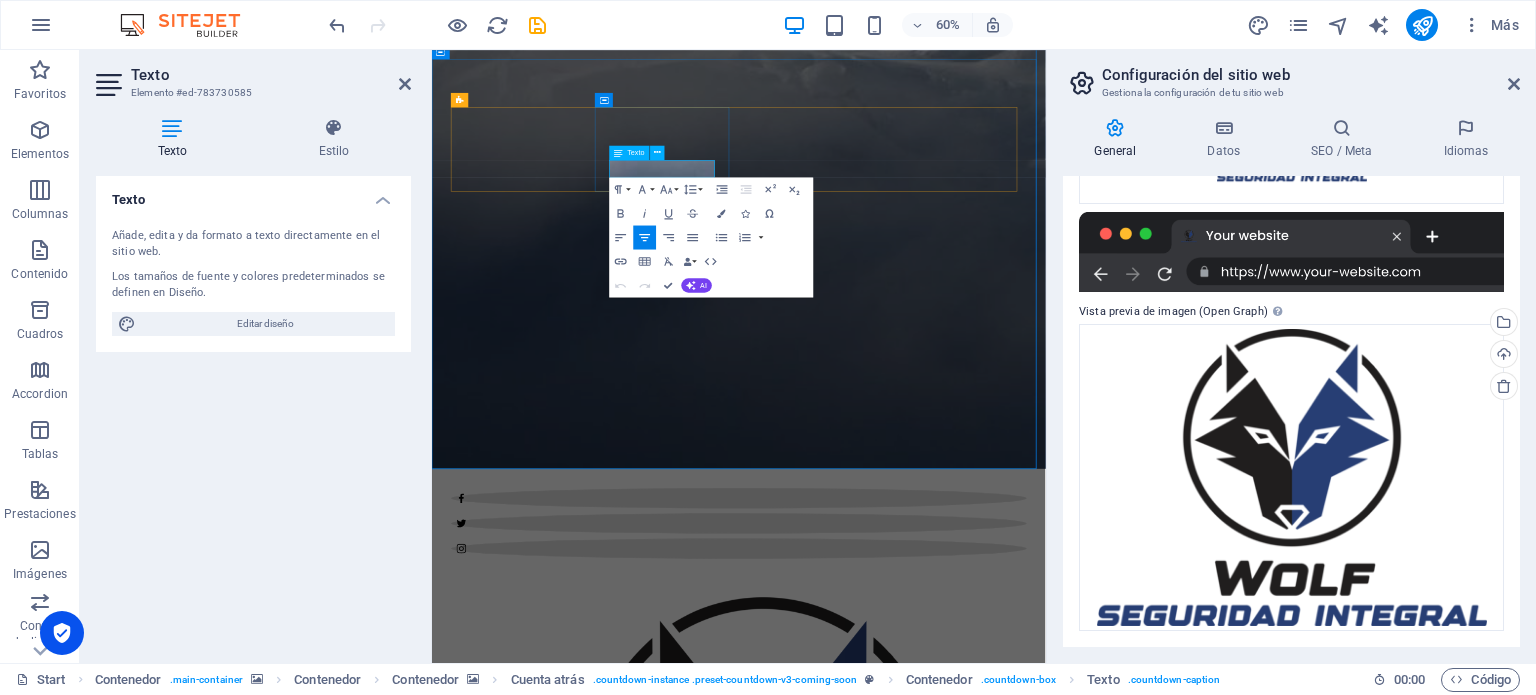 type 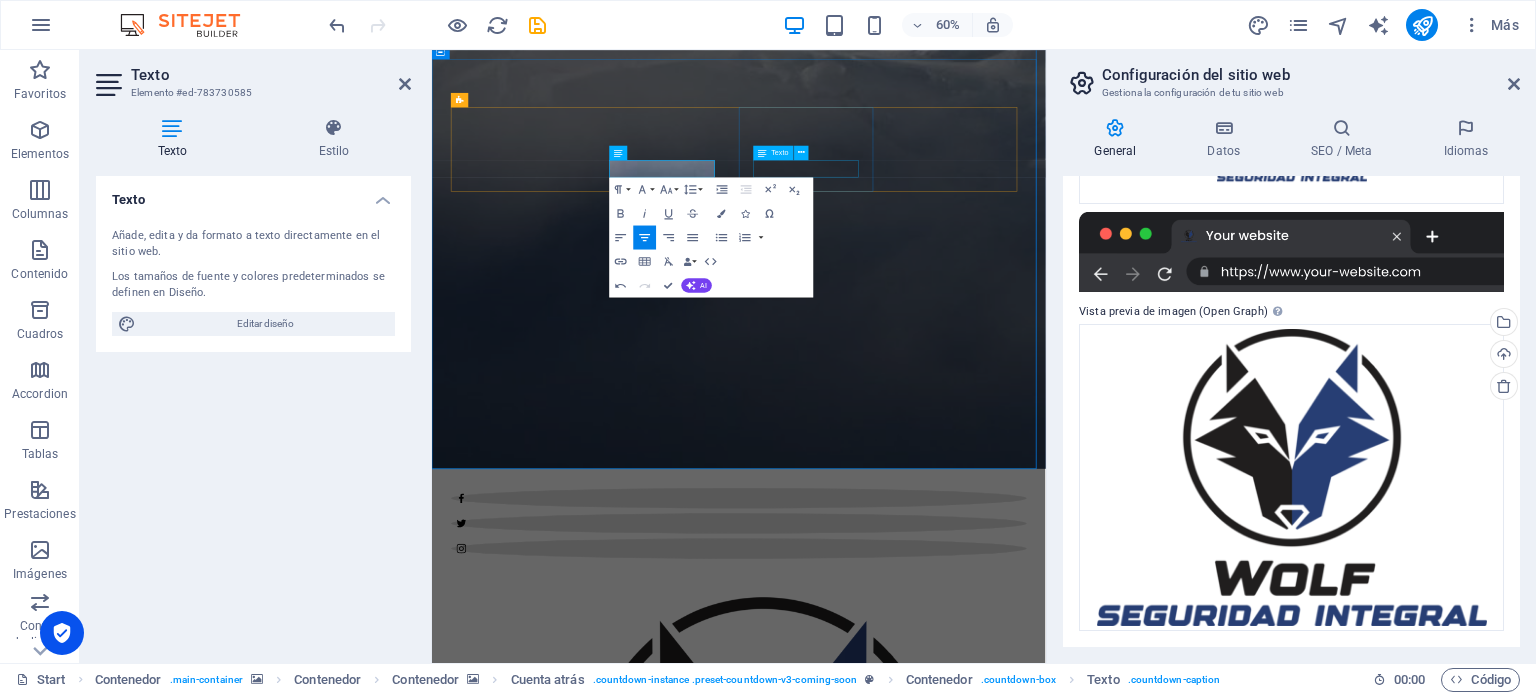 click on "Minutes" at bounding box center [584, 3022] 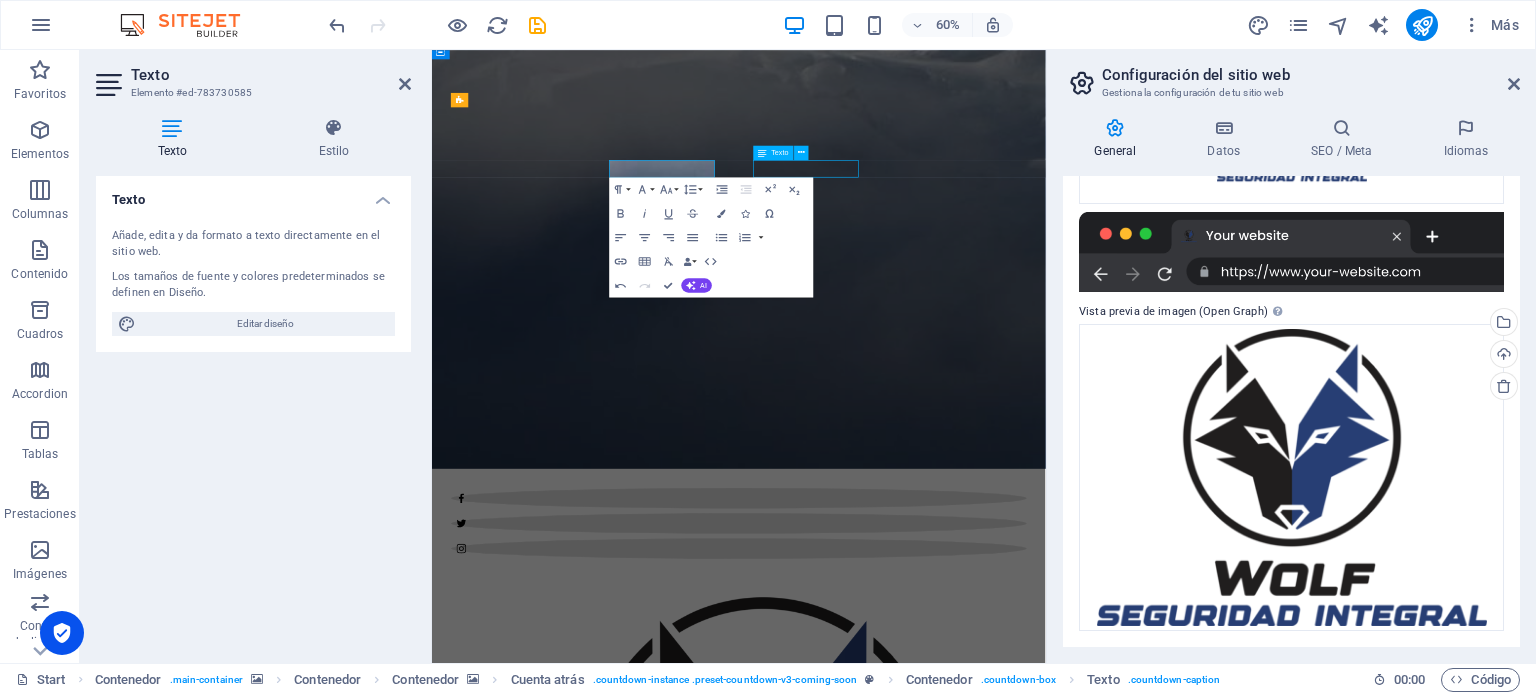click on "Minutes" at bounding box center [584, 3022] 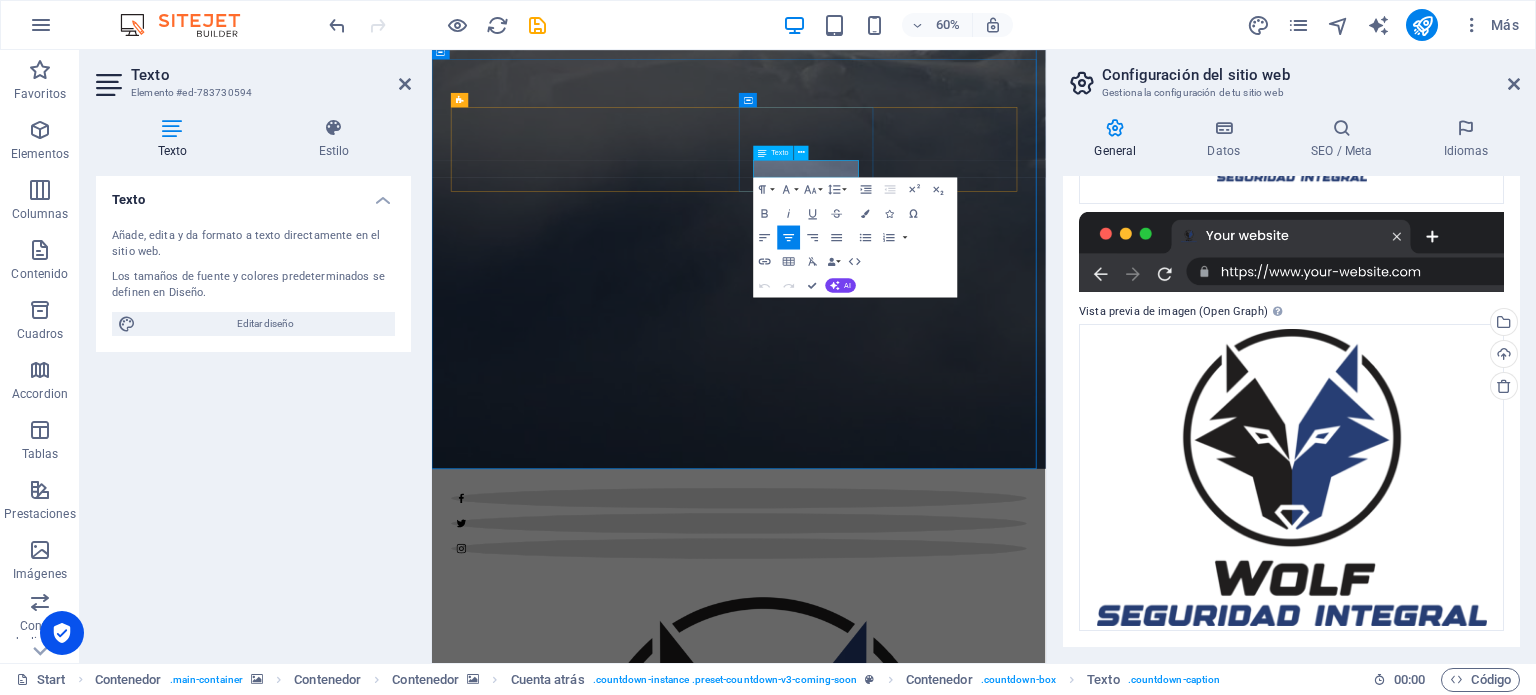 type 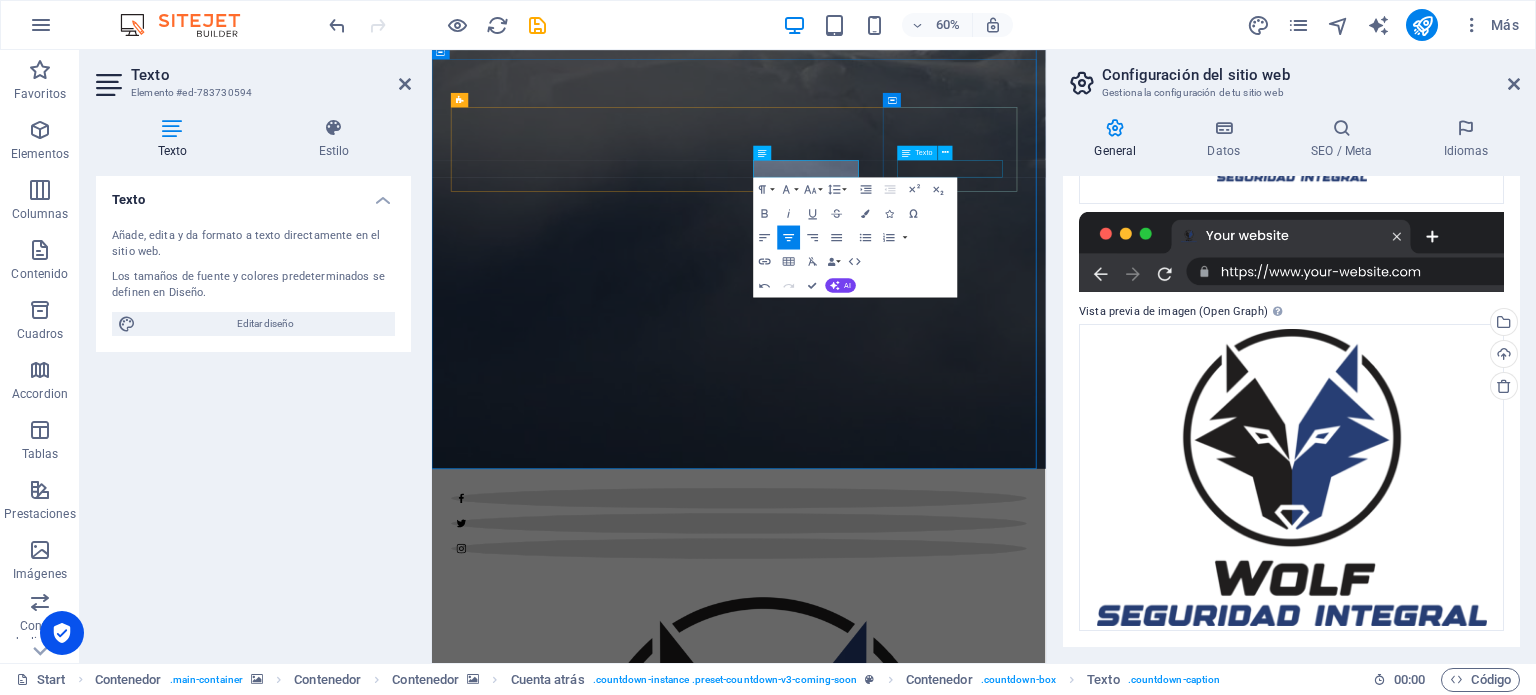 click on "Seconds" at bounding box center [584, 3171] 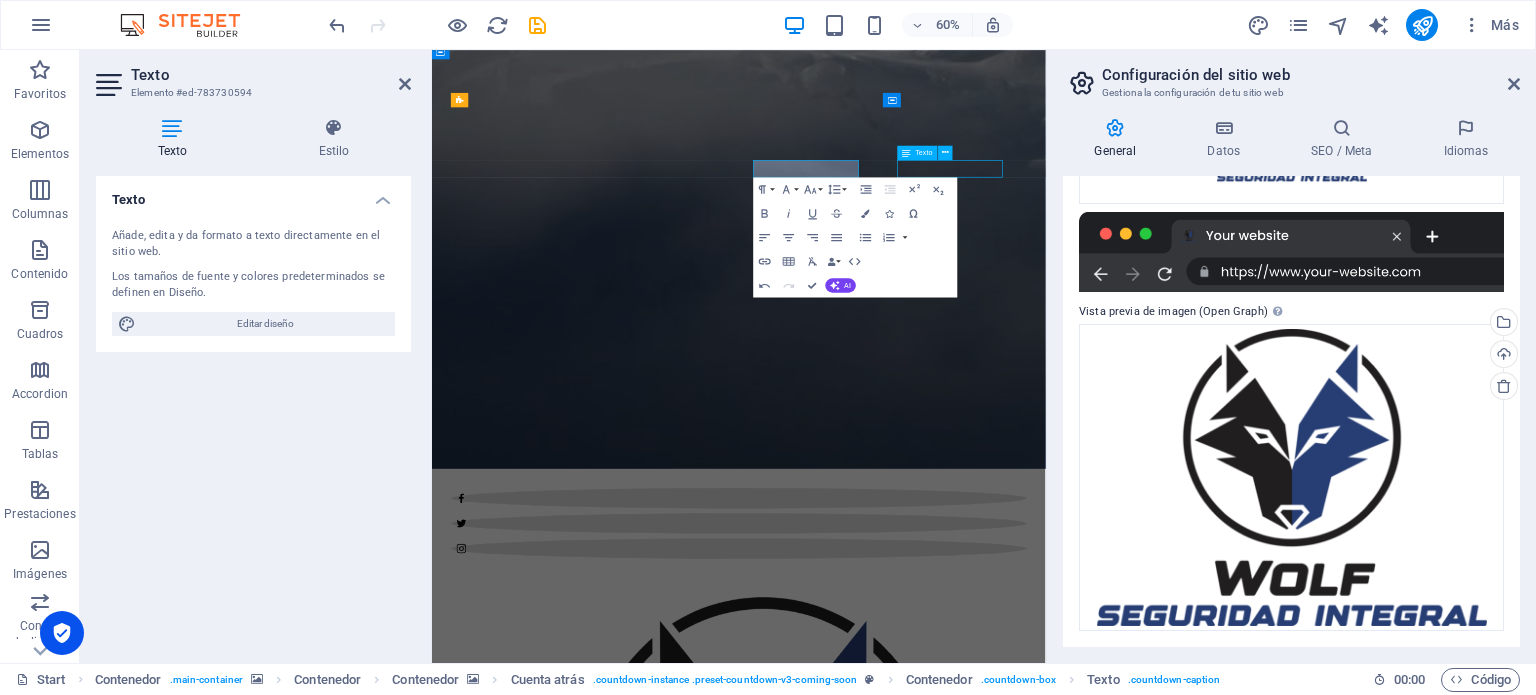 click on "Seconds" at bounding box center (584, 3171) 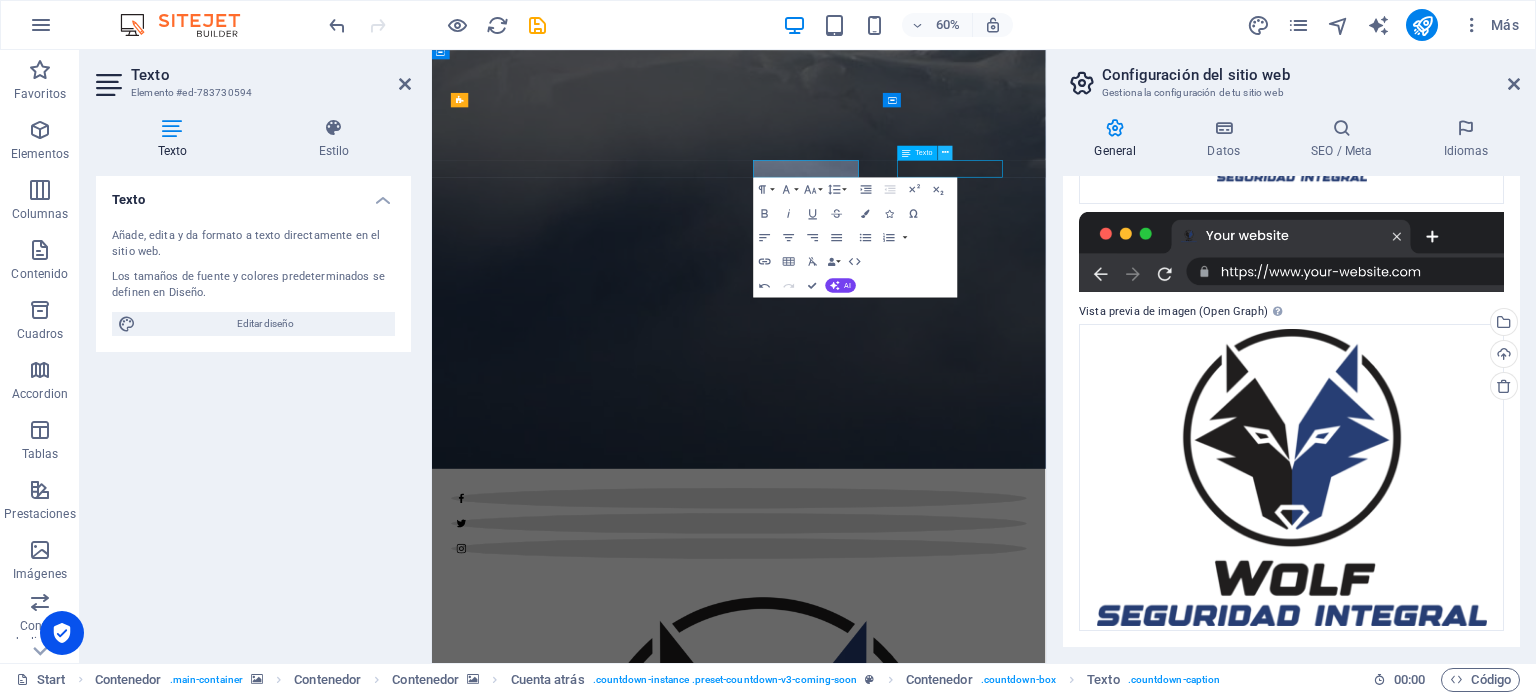 drag, startPoint x: 1286, startPoint y: 238, endPoint x: 1376, endPoint y: 213, distance: 93.40771 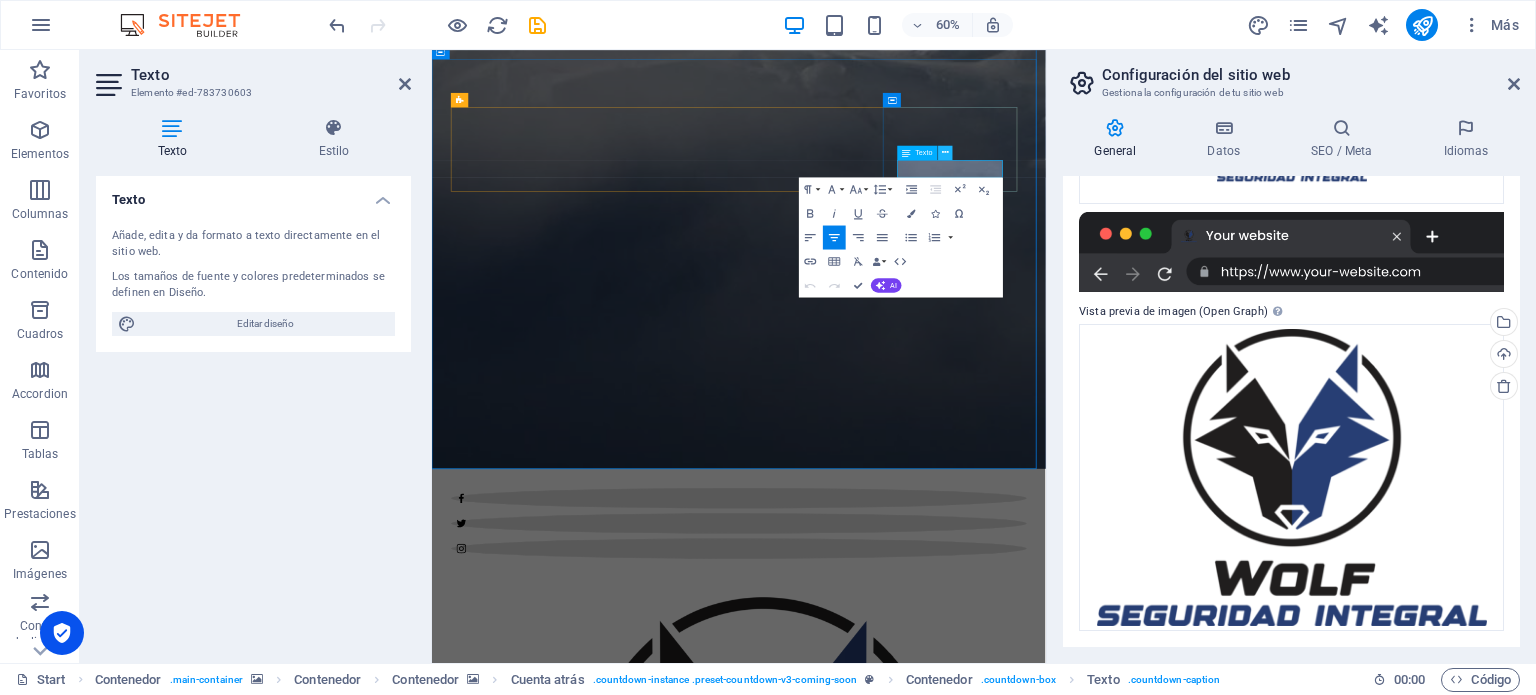 type 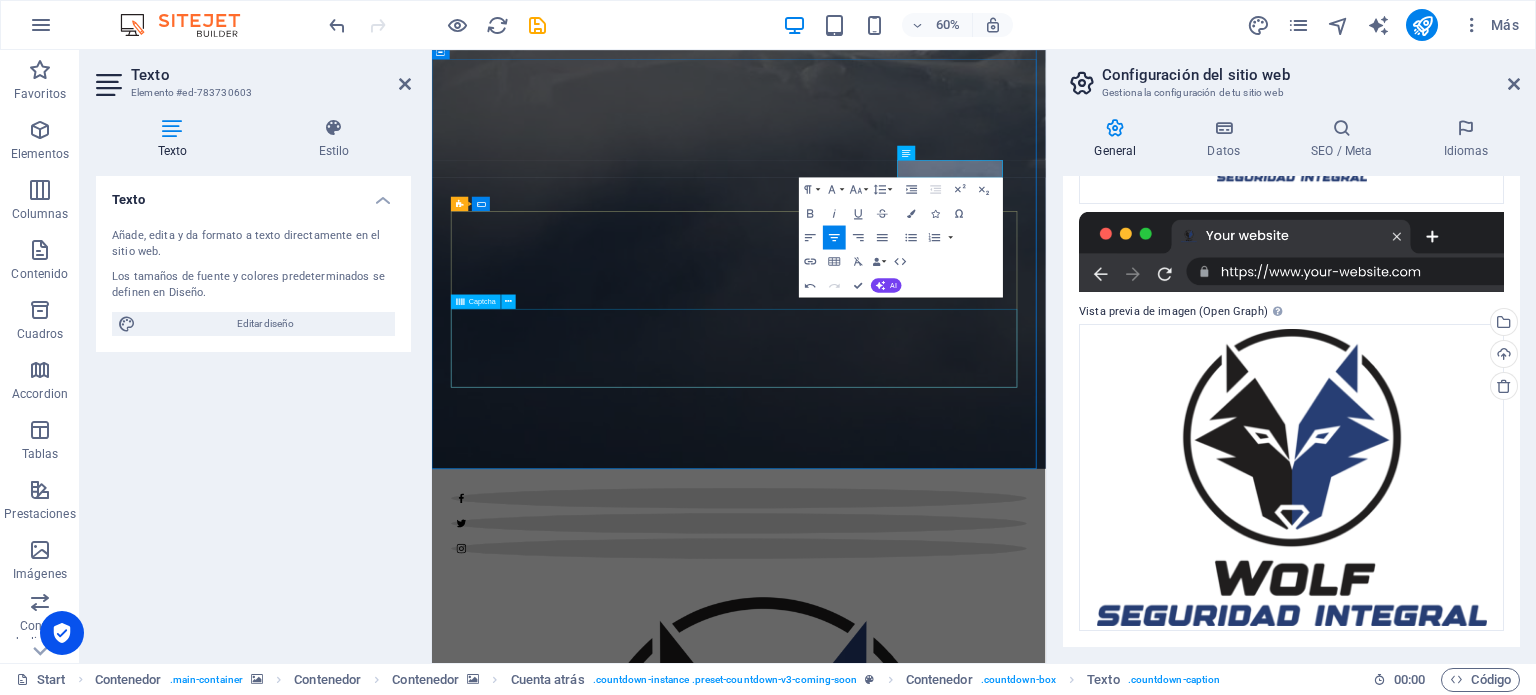 click on "Nicht lesbar? Neu generieren" at bounding box center [944, 3492] 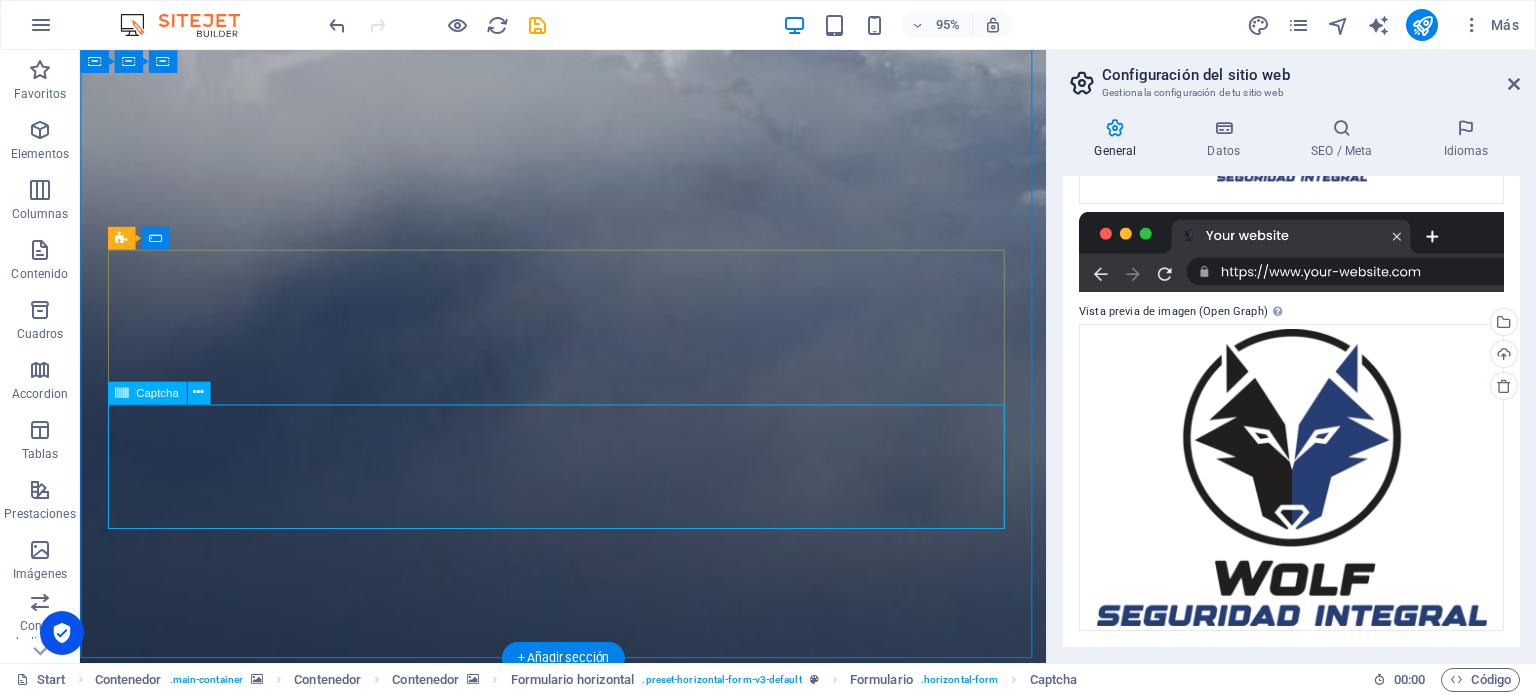 scroll, scrollTop: 947, scrollLeft: 0, axis: vertical 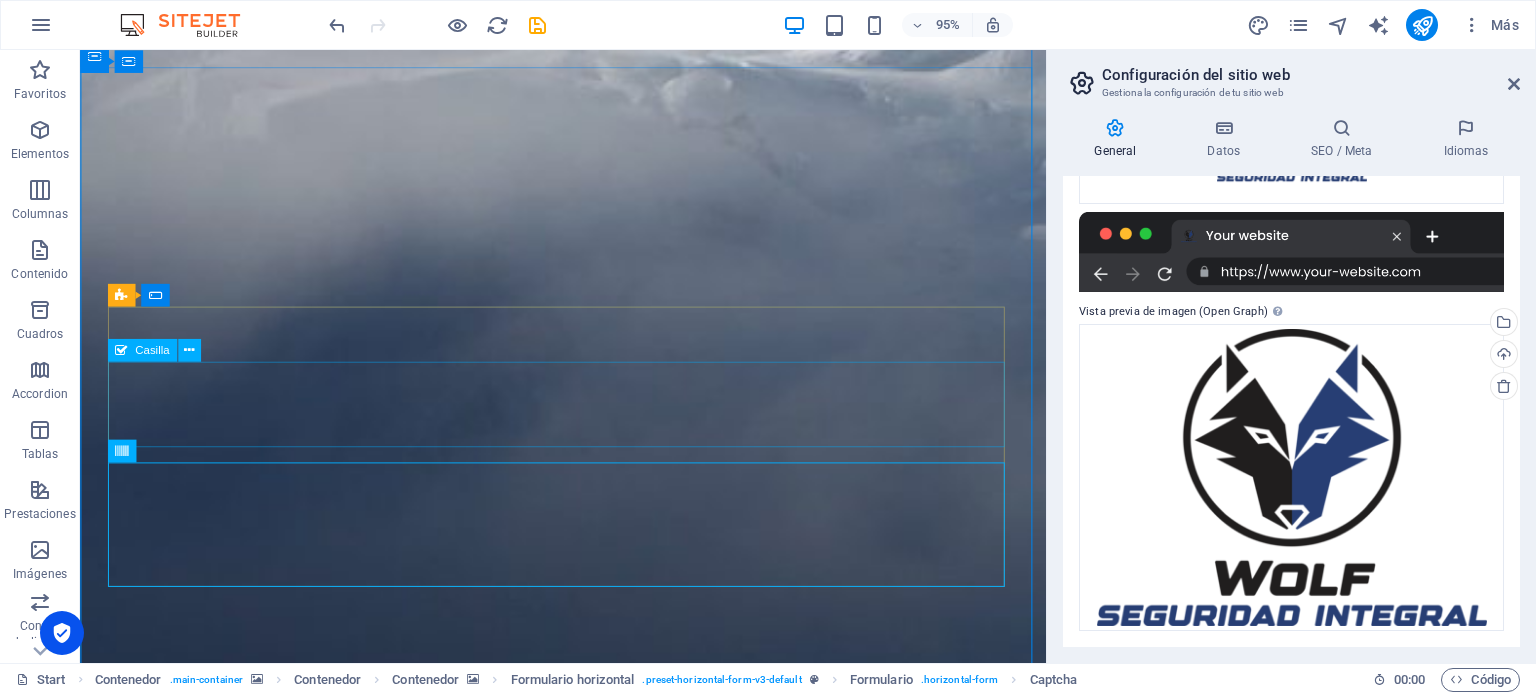 click on "I have read and understand the privacy policy." at bounding box center [589, 3347] 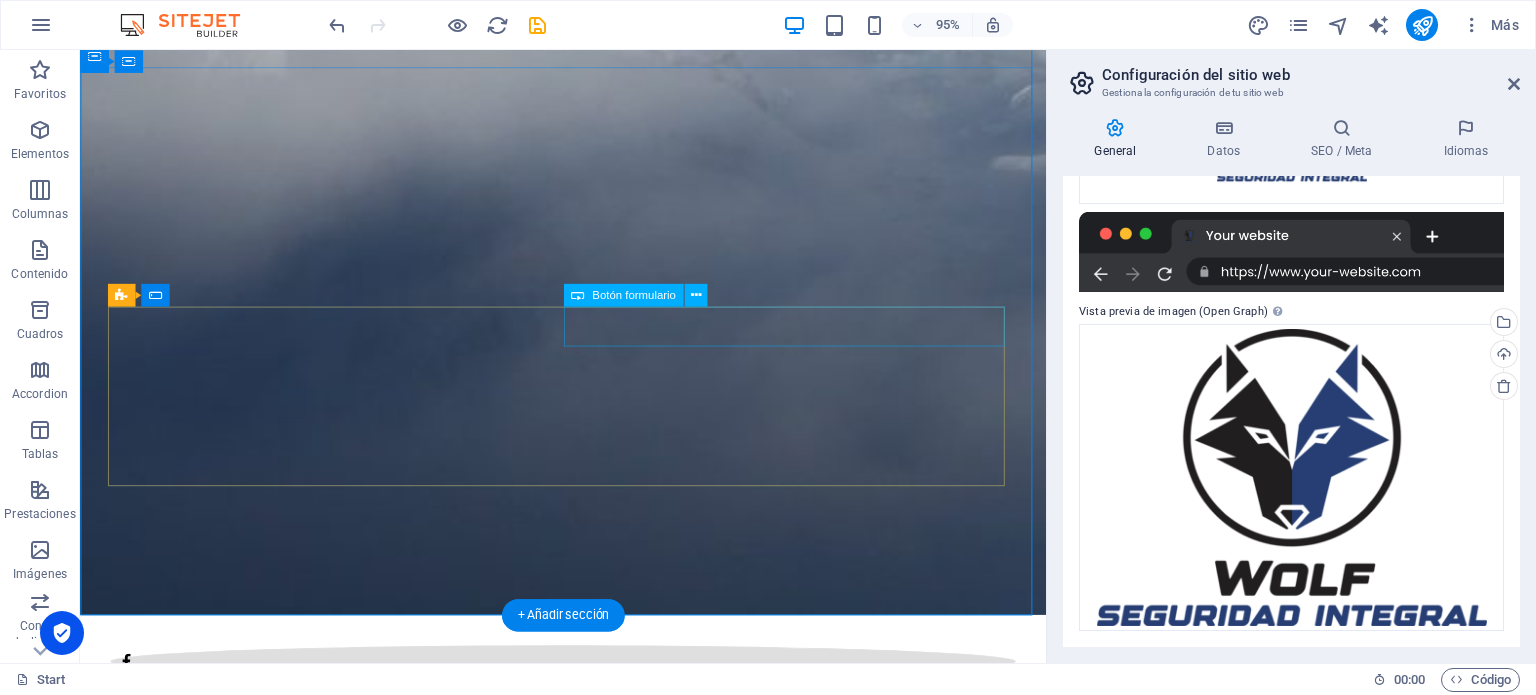 click on "Notify me!" at bounding box center (829, 3053) 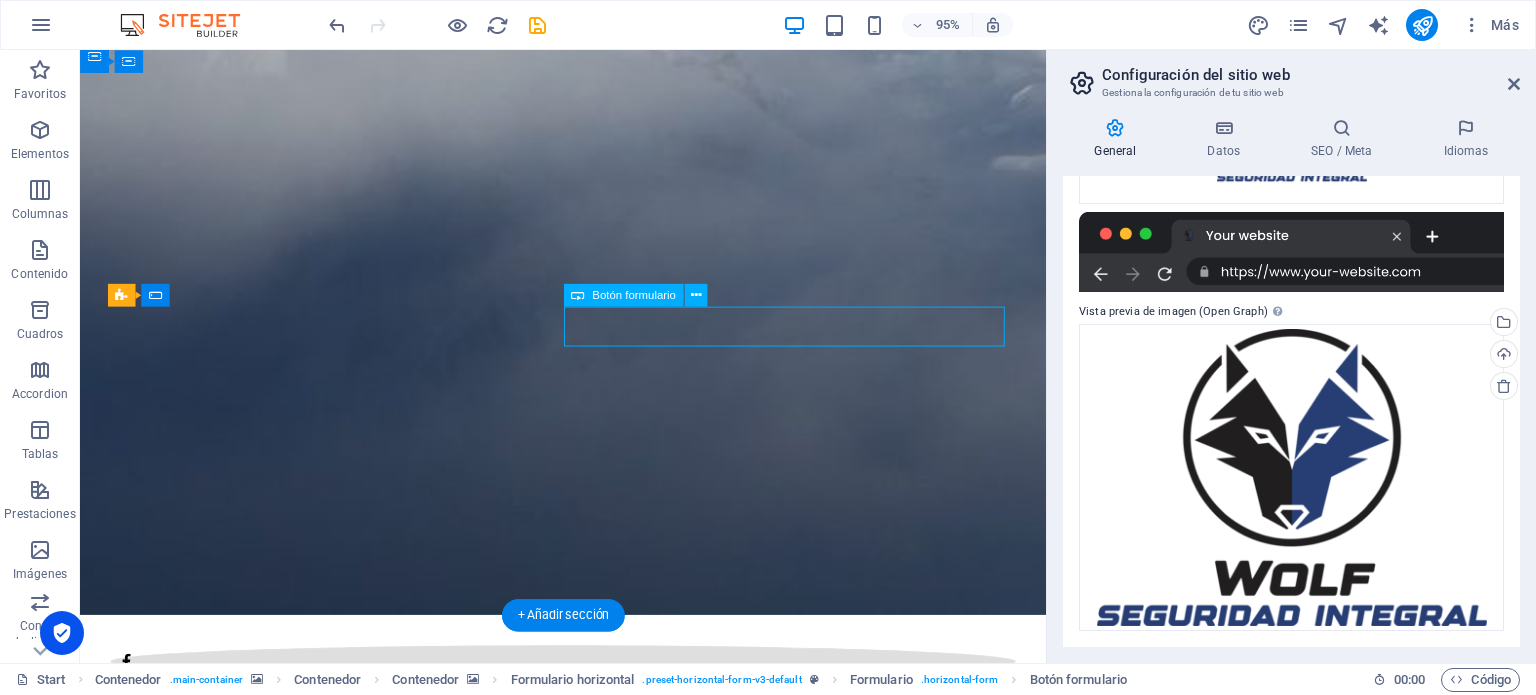 click on "Notify me!" at bounding box center [829, 3053] 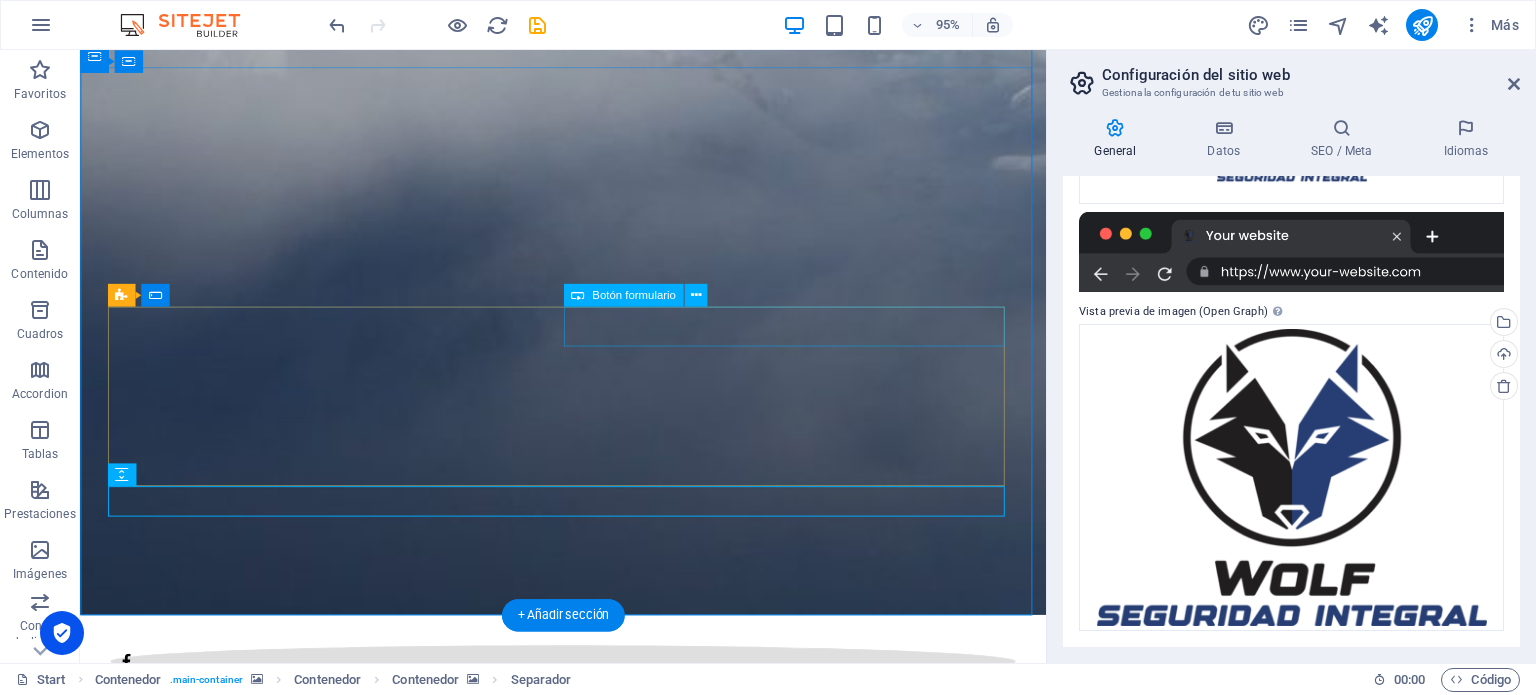 click on "Notify me!" at bounding box center [829, 3053] 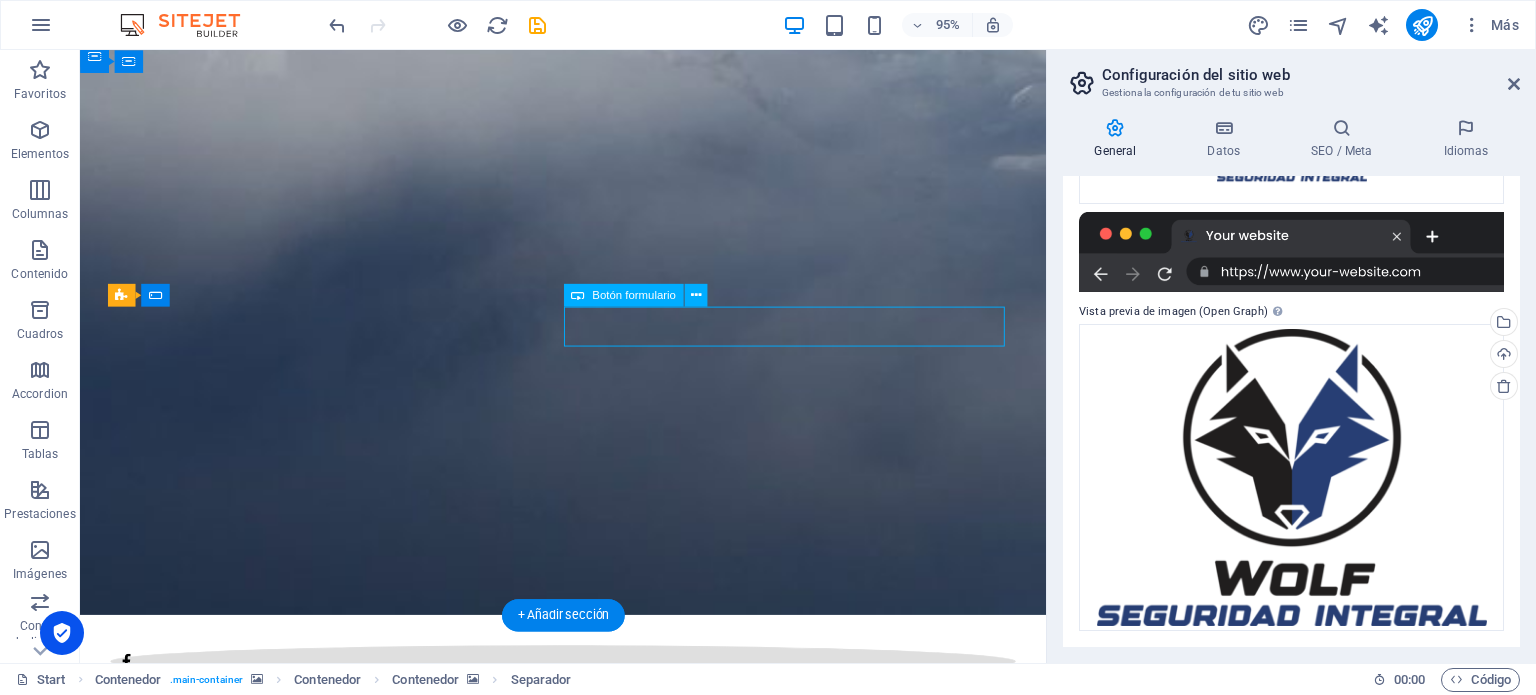 click on "Notify me!" at bounding box center [829, 3053] 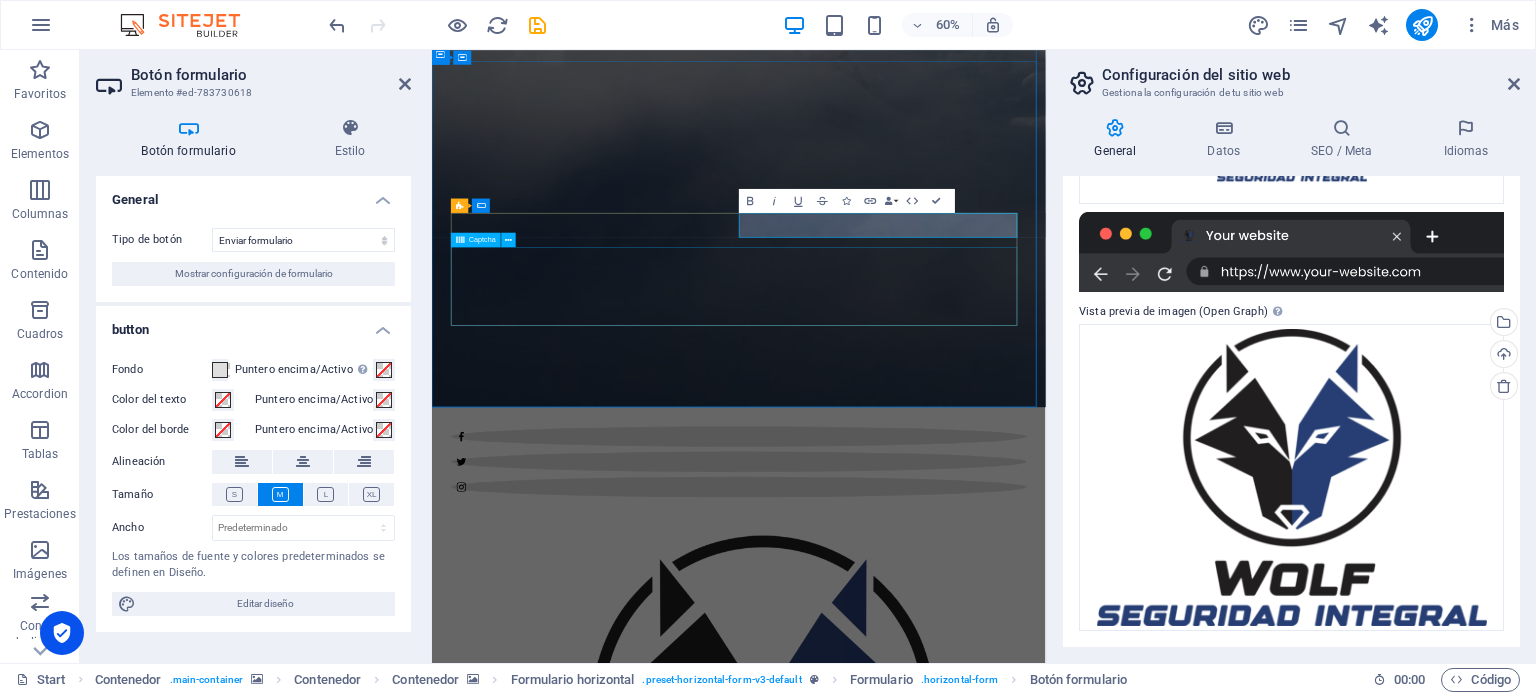 click on "Nicht lesbar? Neu generieren" at bounding box center [944, 3175] 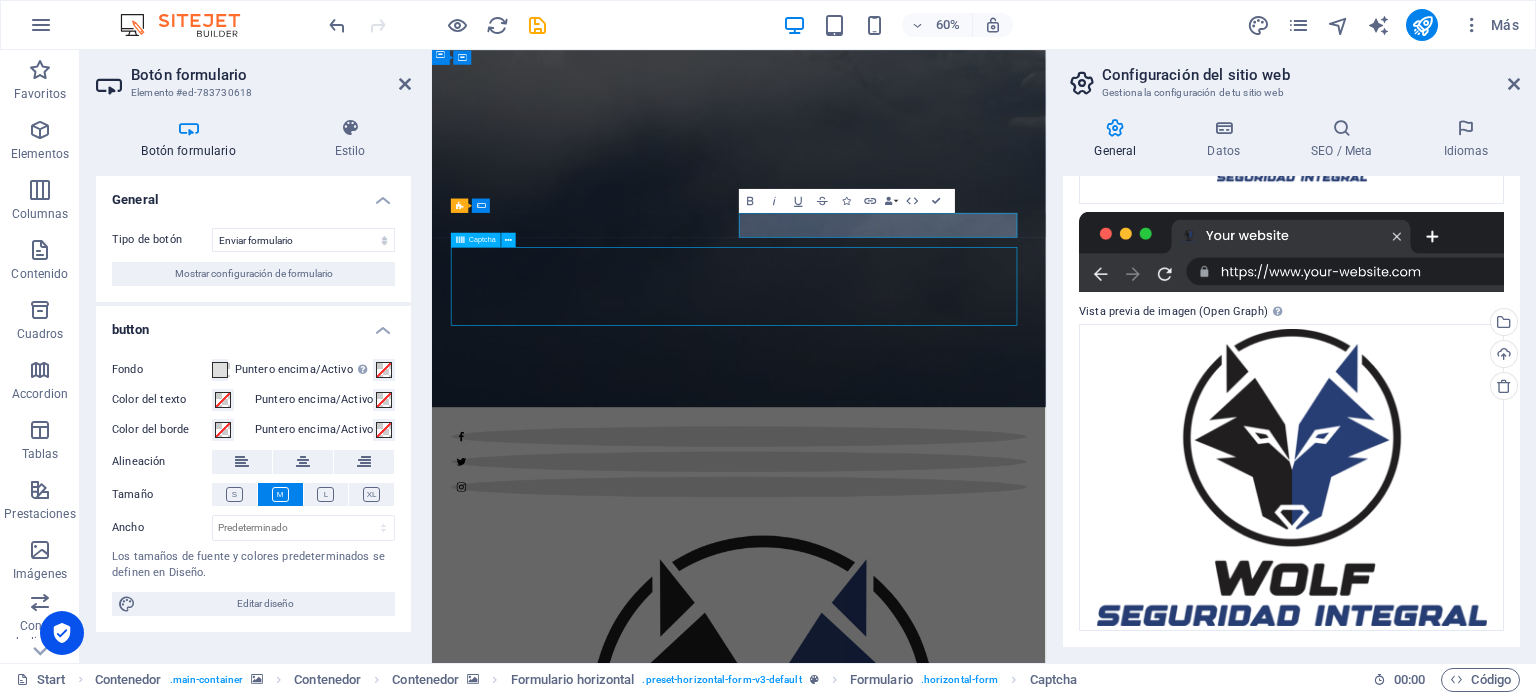 click on "0 Dias 0 hORAS 0 mINUTOS 0 SEGUNDOS Notify me! Nicht lesbar? Neu generieren Legal Notice  |  Privacy" at bounding box center [944, 2865] 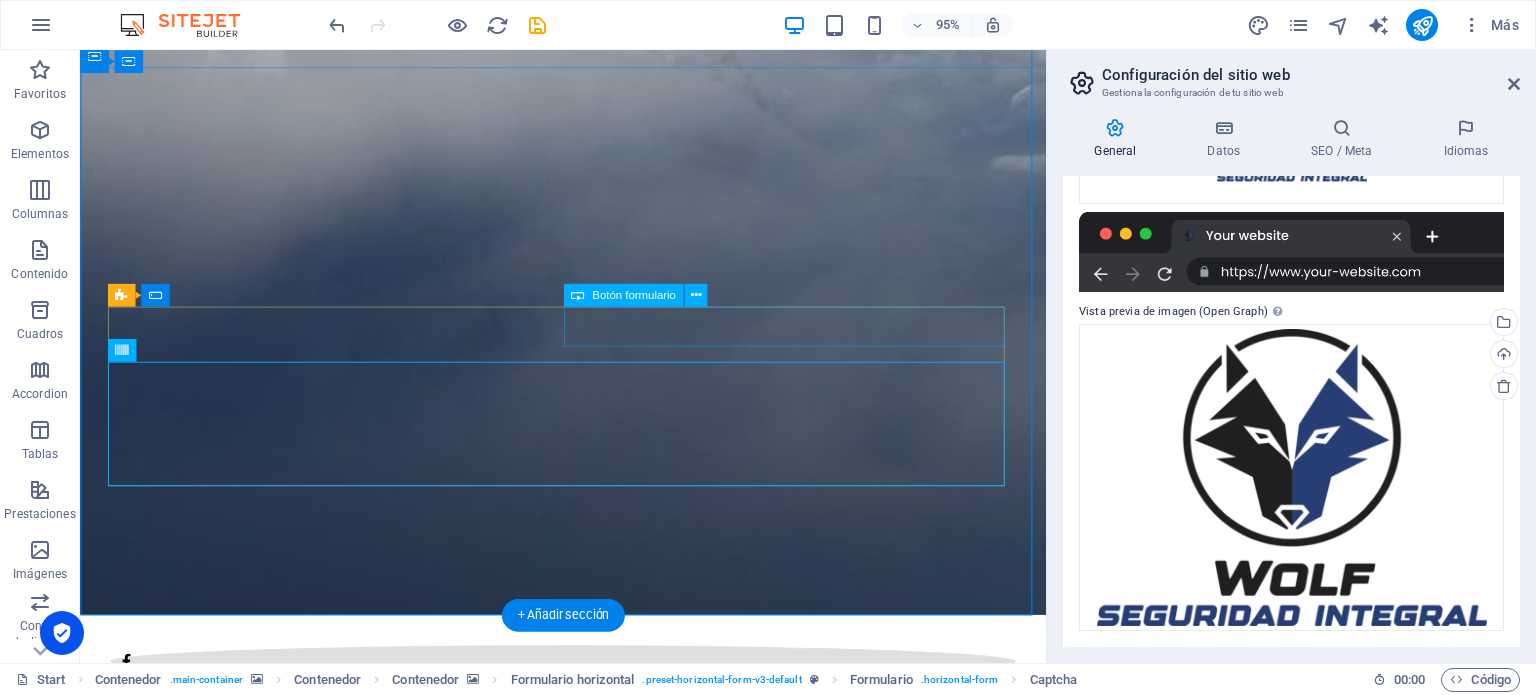 click on "Notify me!" at bounding box center (829, 3053) 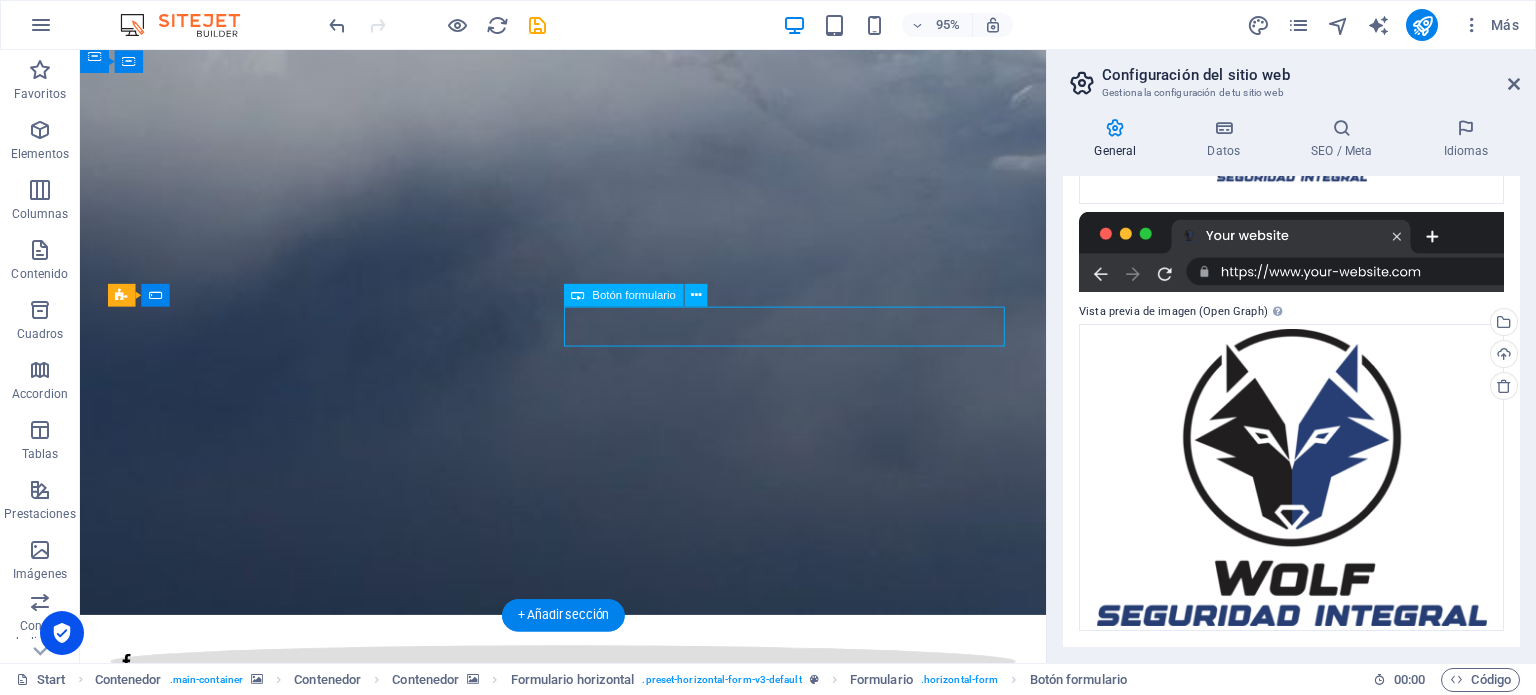 click on "Notify me!" at bounding box center (829, 3053) 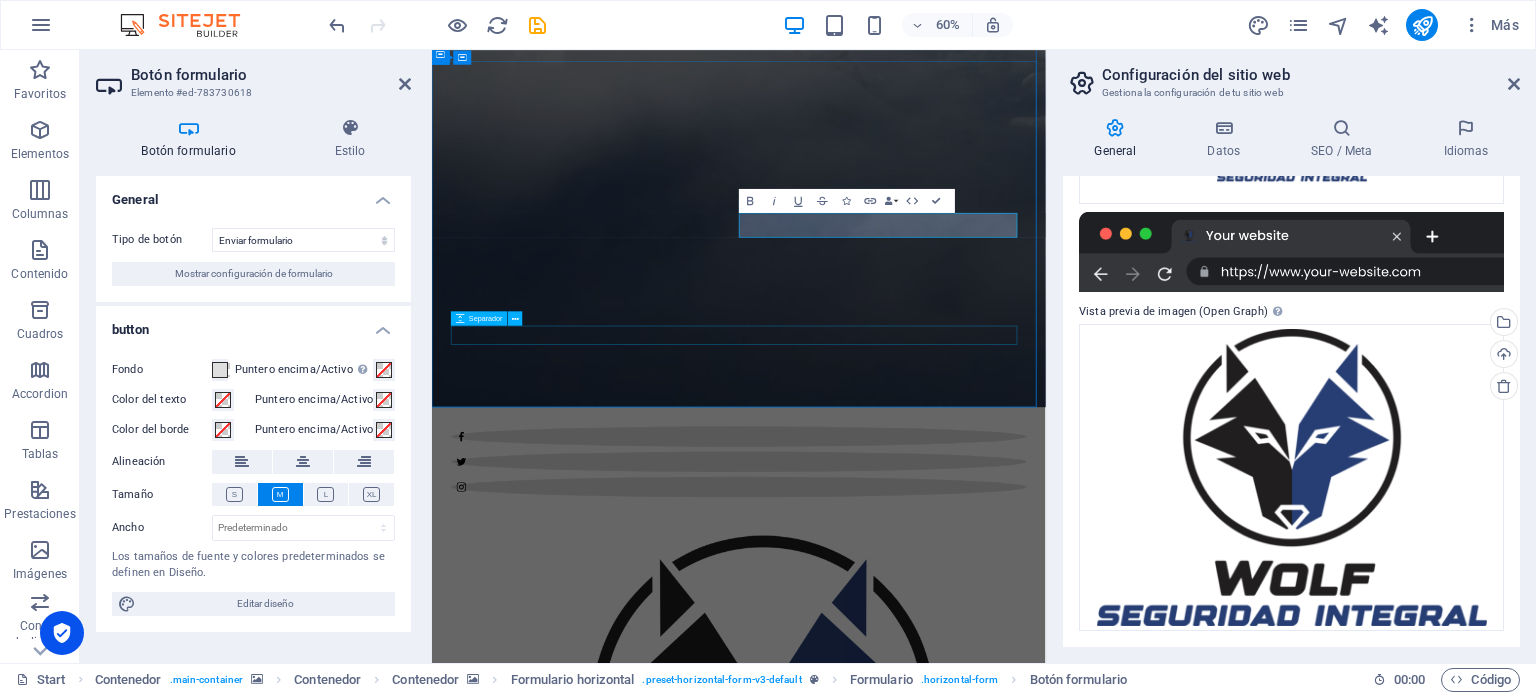 type on "Submit" 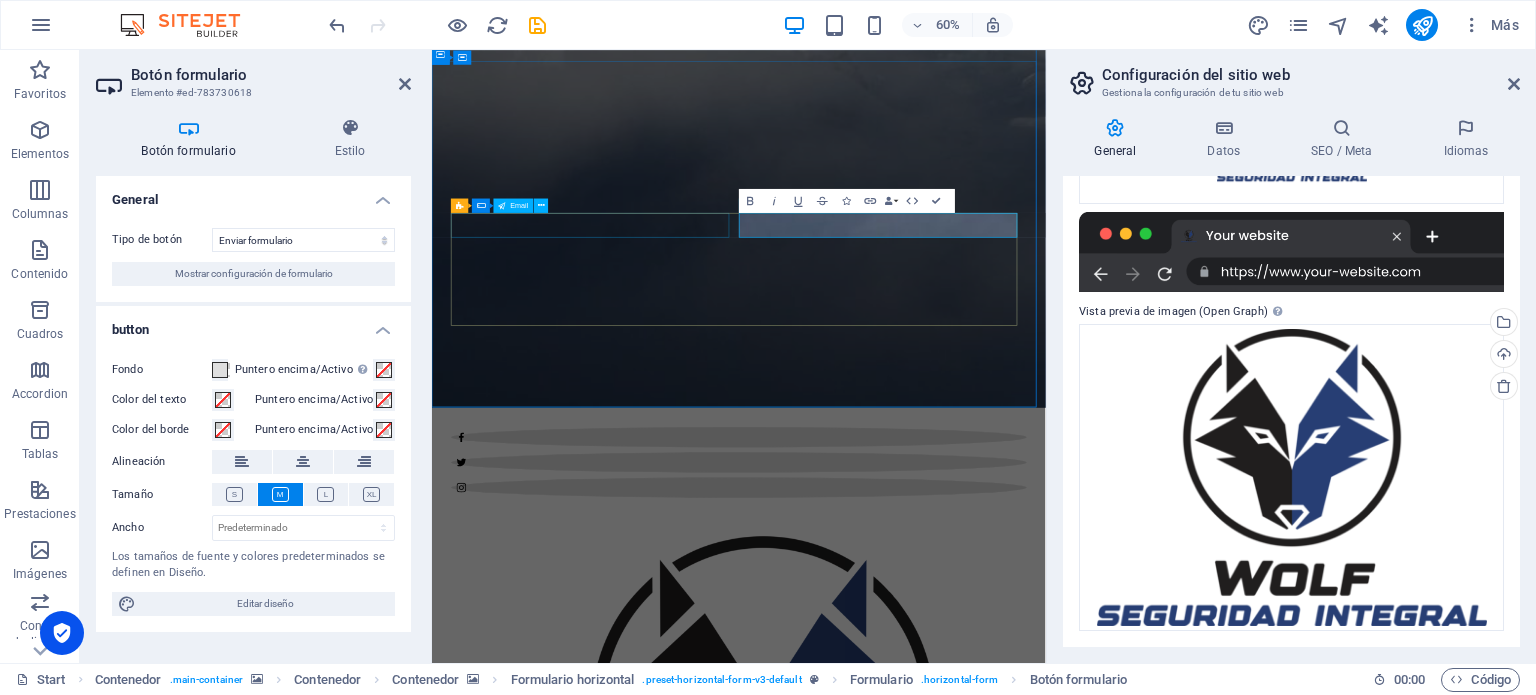 click at bounding box center (704, 3054) 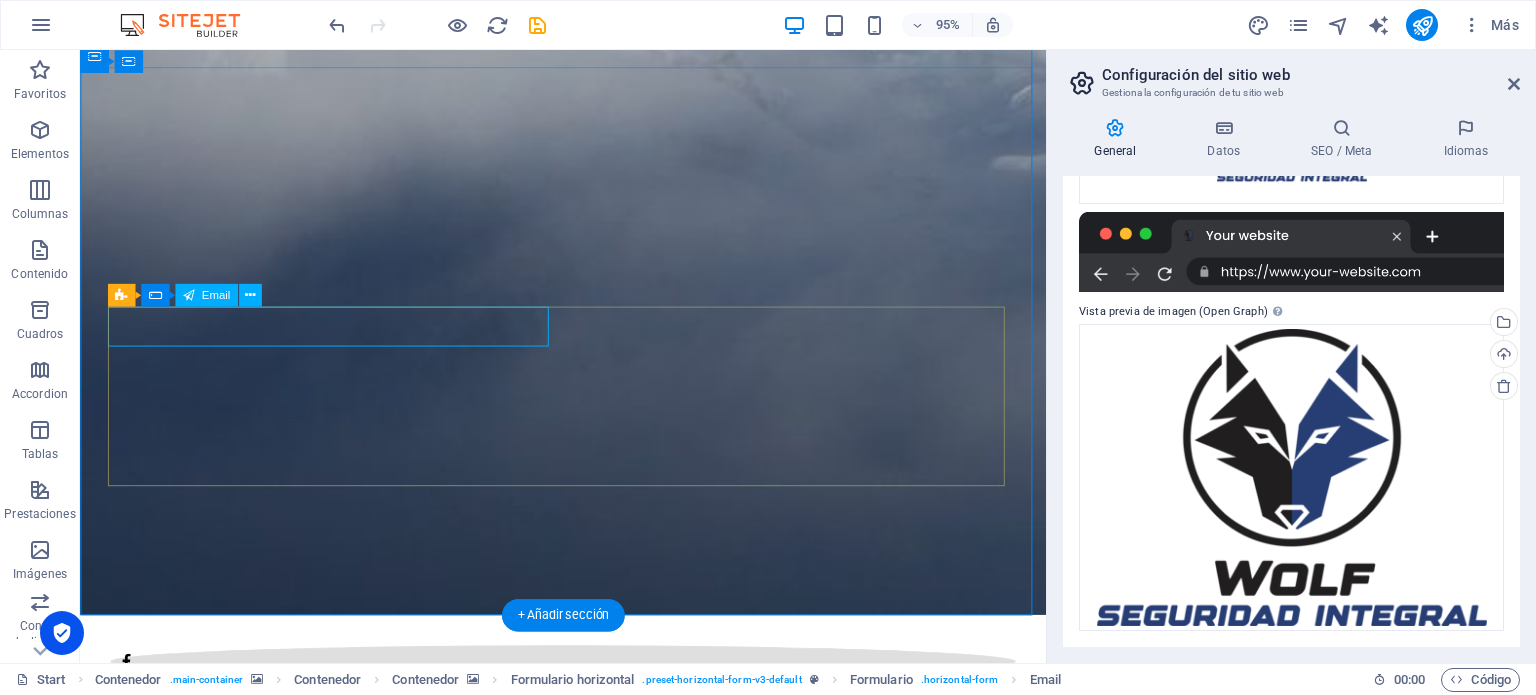 click at bounding box center (349, 3053) 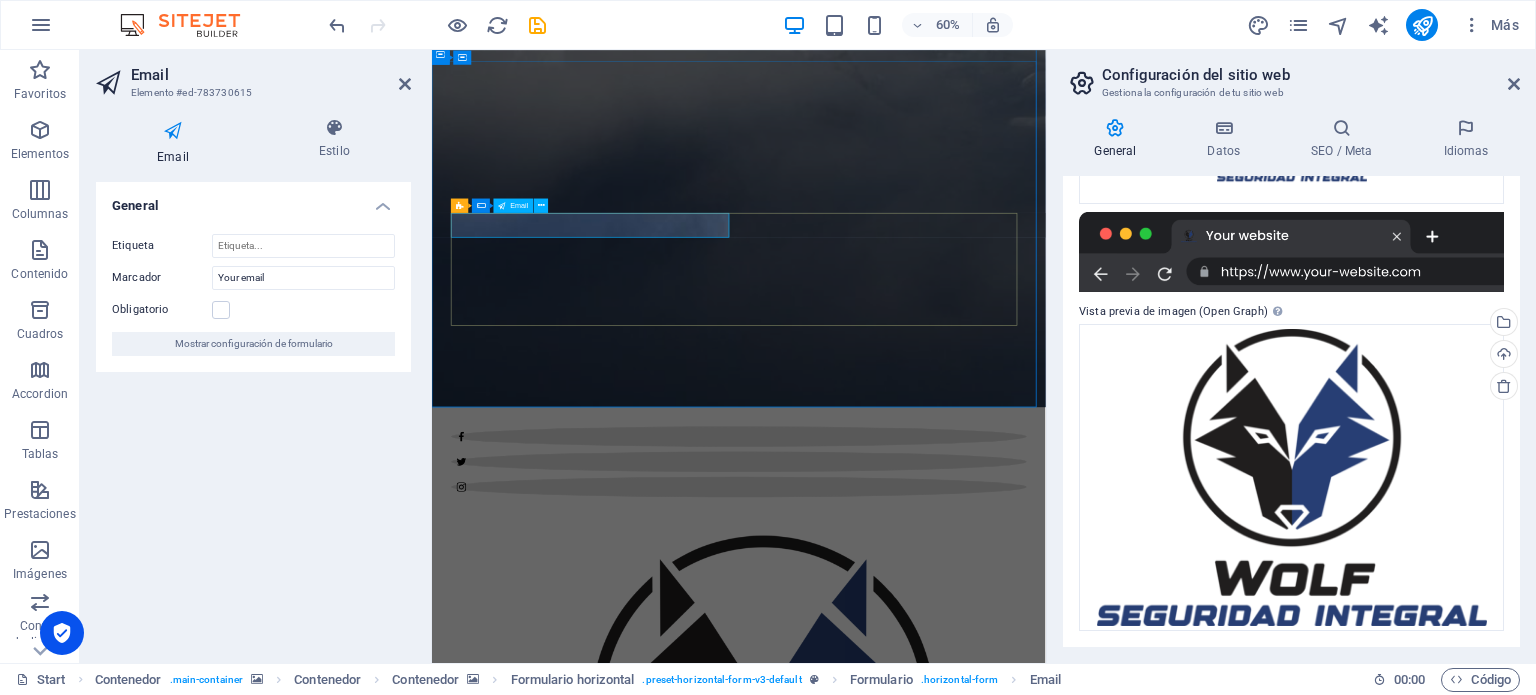 click at bounding box center (575, 3053) 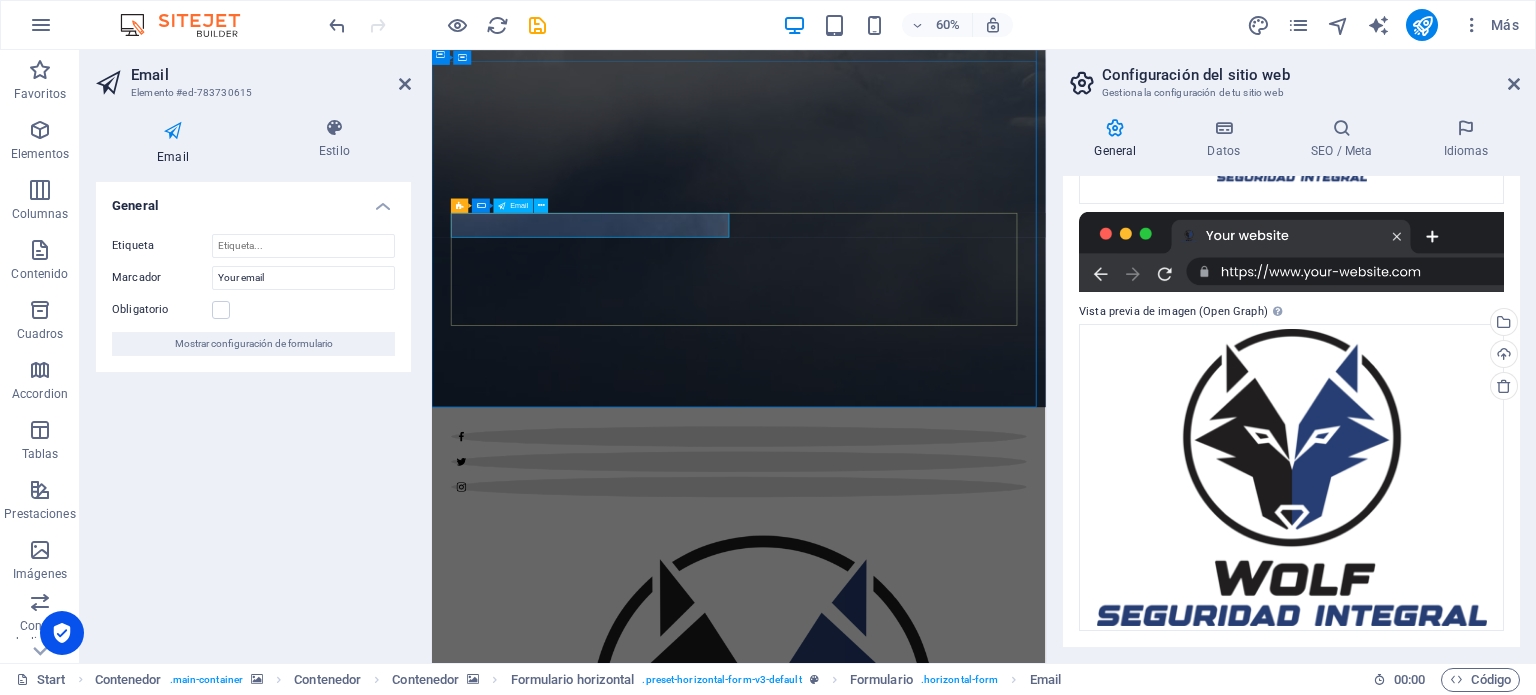 click at bounding box center (575, 3053) 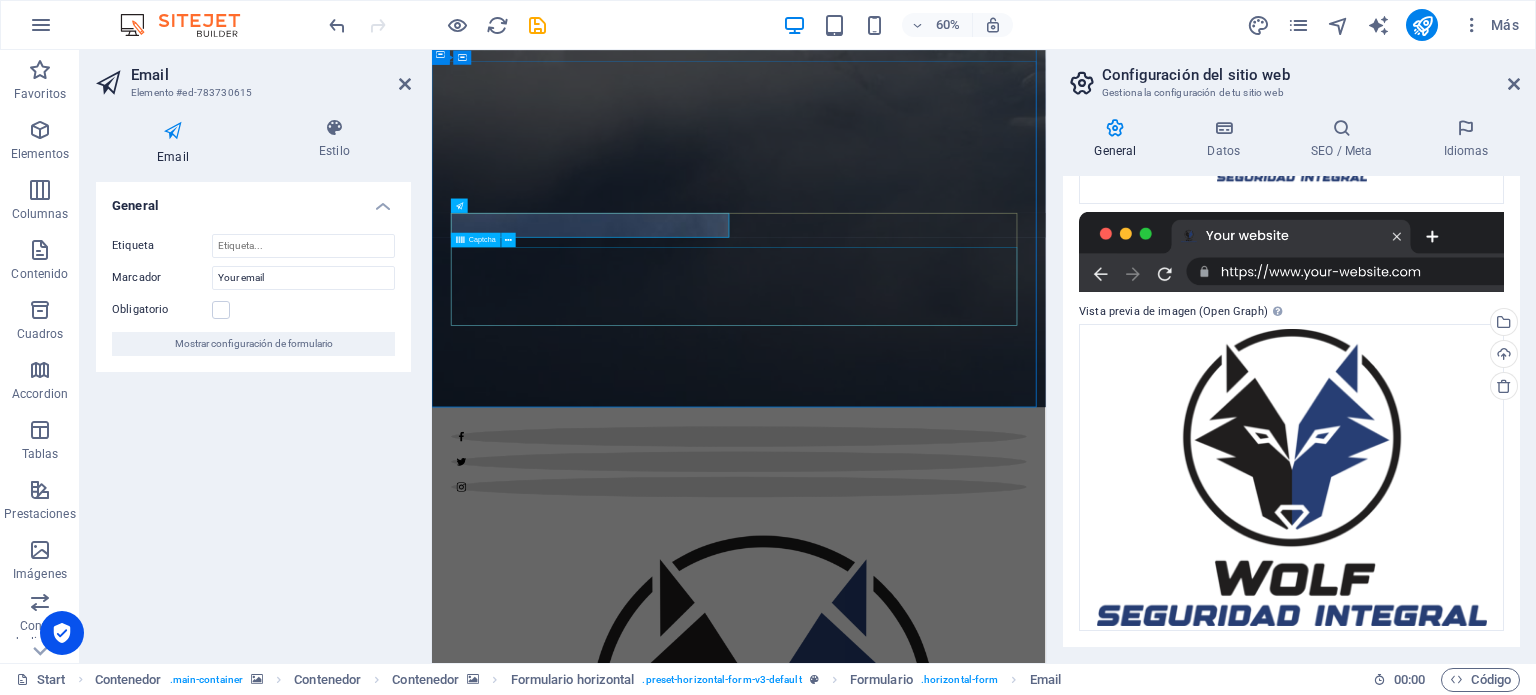 click on "Nicht lesbar? Neu generieren" at bounding box center [944, 3177] 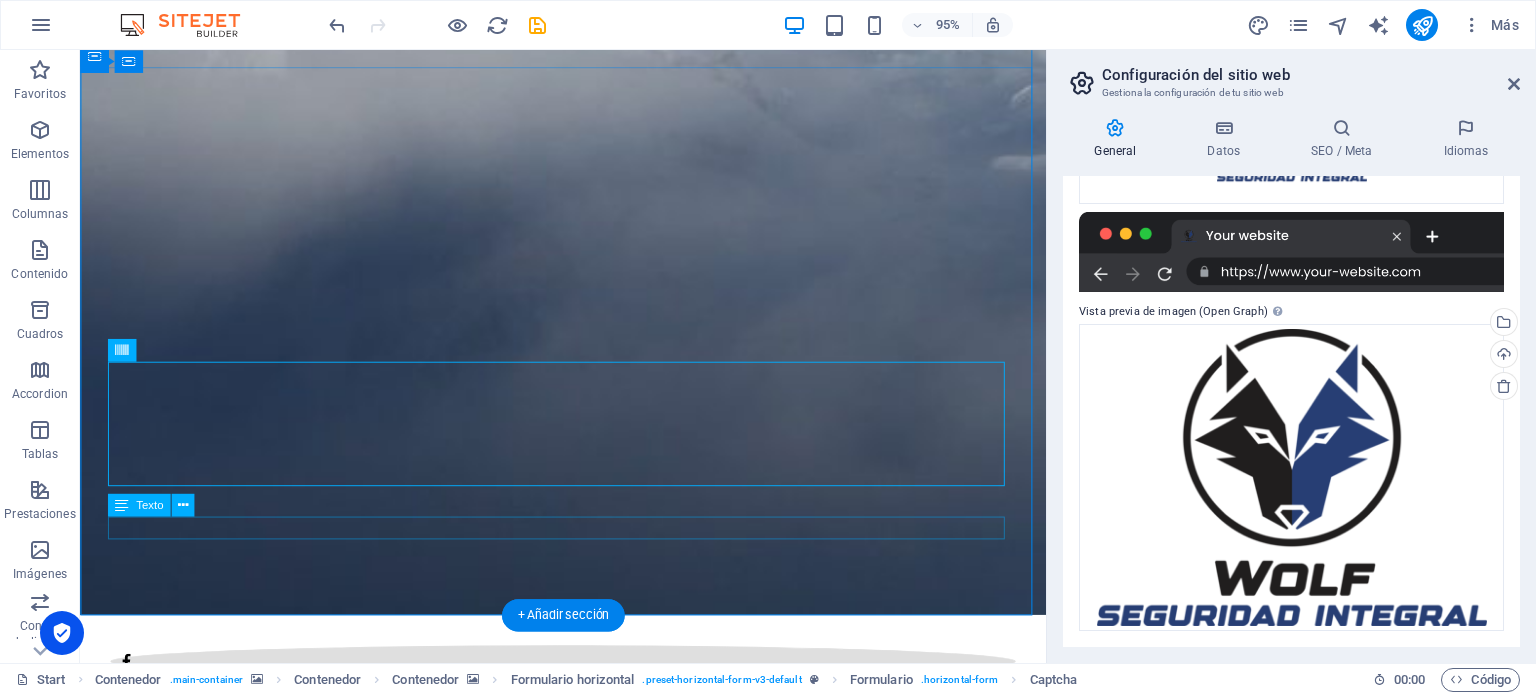 click on "Legal Notice  |  Privacy" at bounding box center [589, 3306] 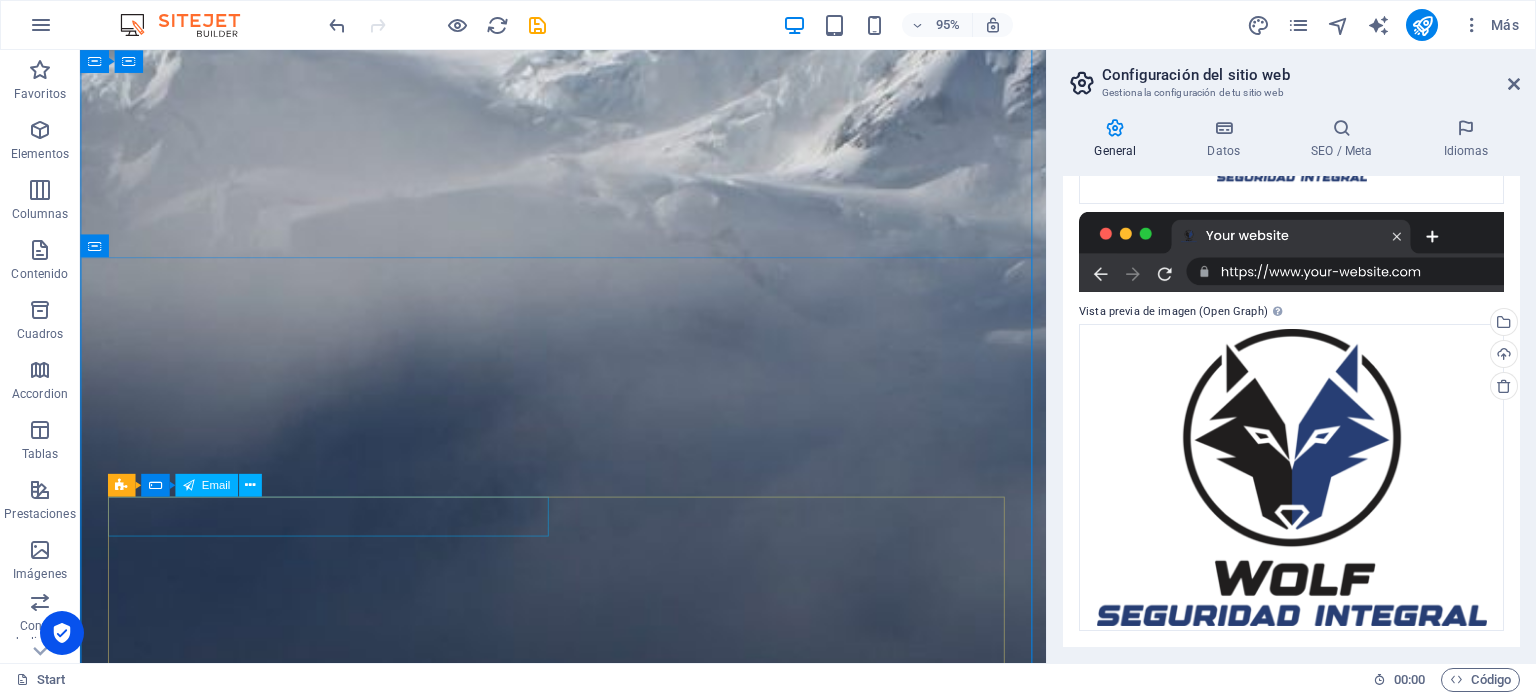 scroll, scrollTop: 744, scrollLeft: 0, axis: vertical 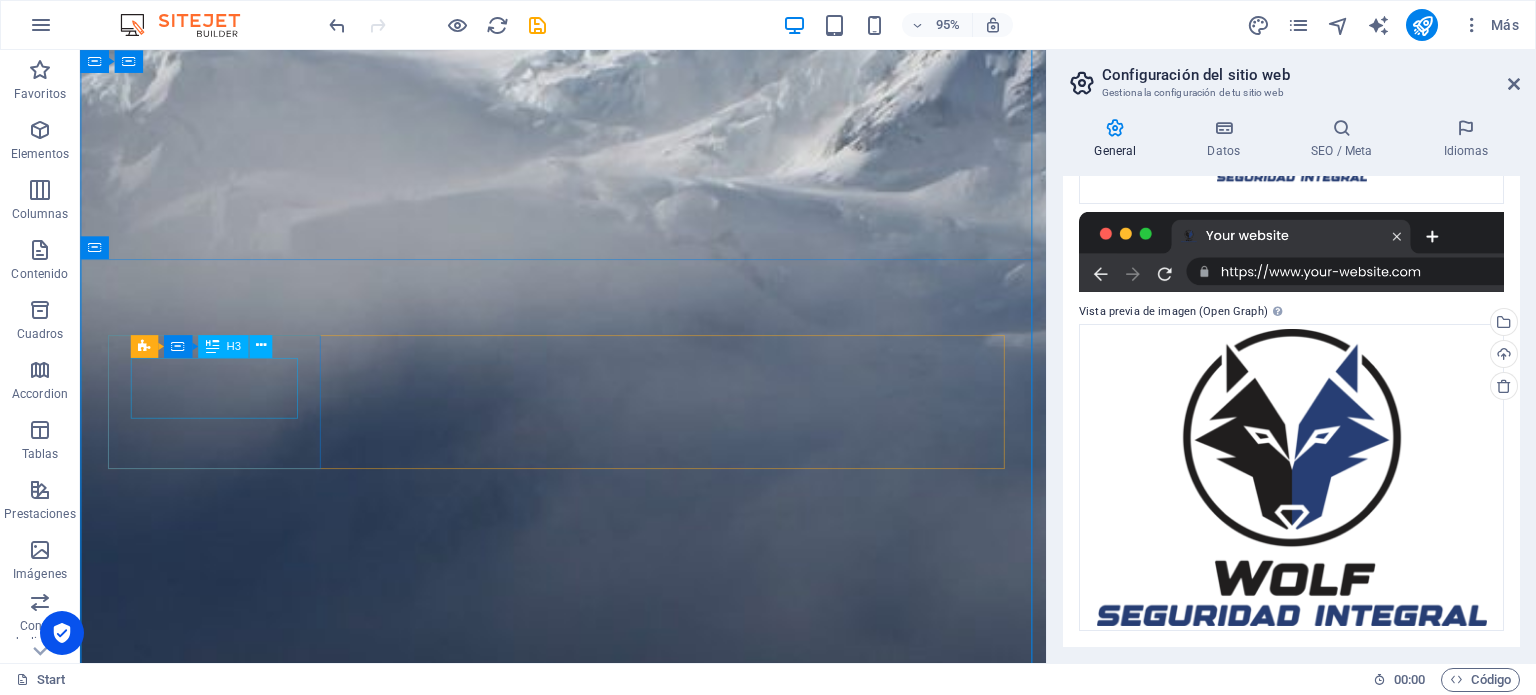 click on "0" at bounding box center (229, 2616) 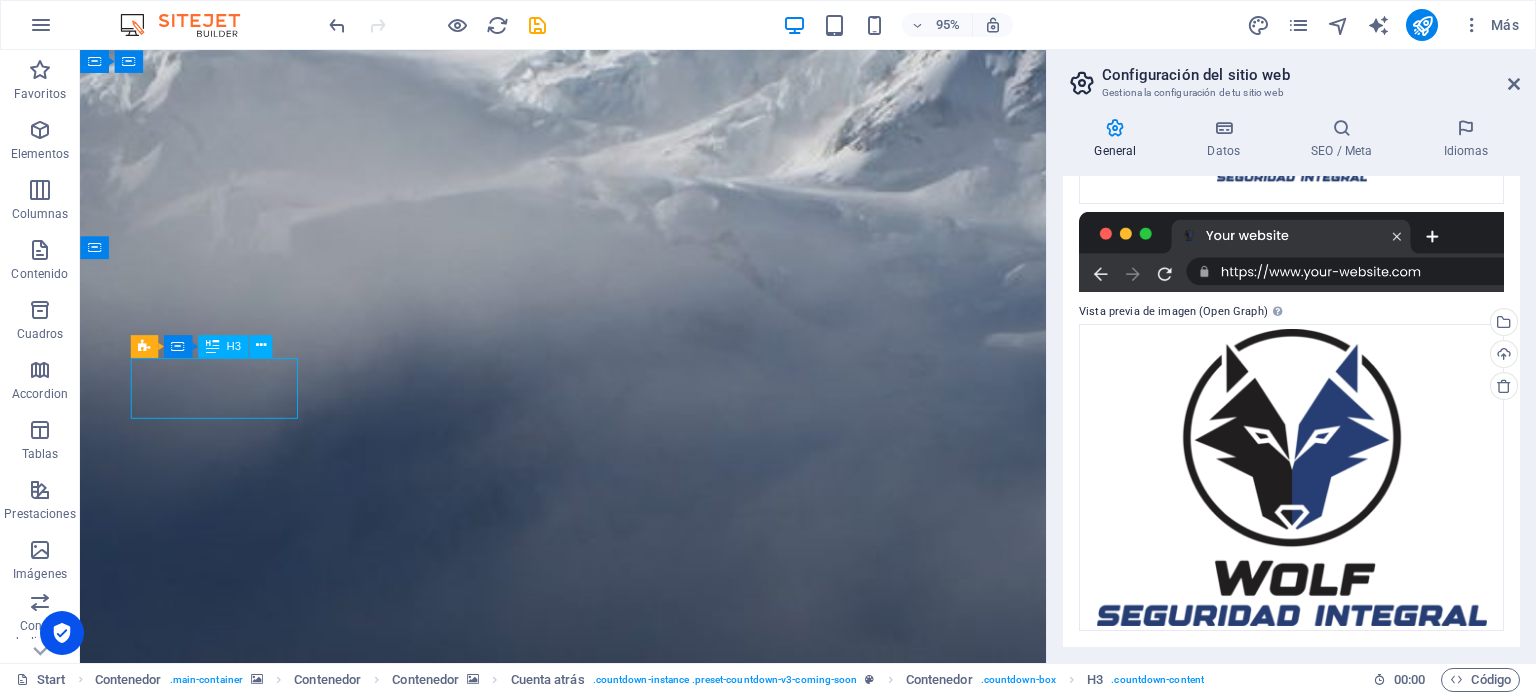 click on "0" at bounding box center (229, 2616) 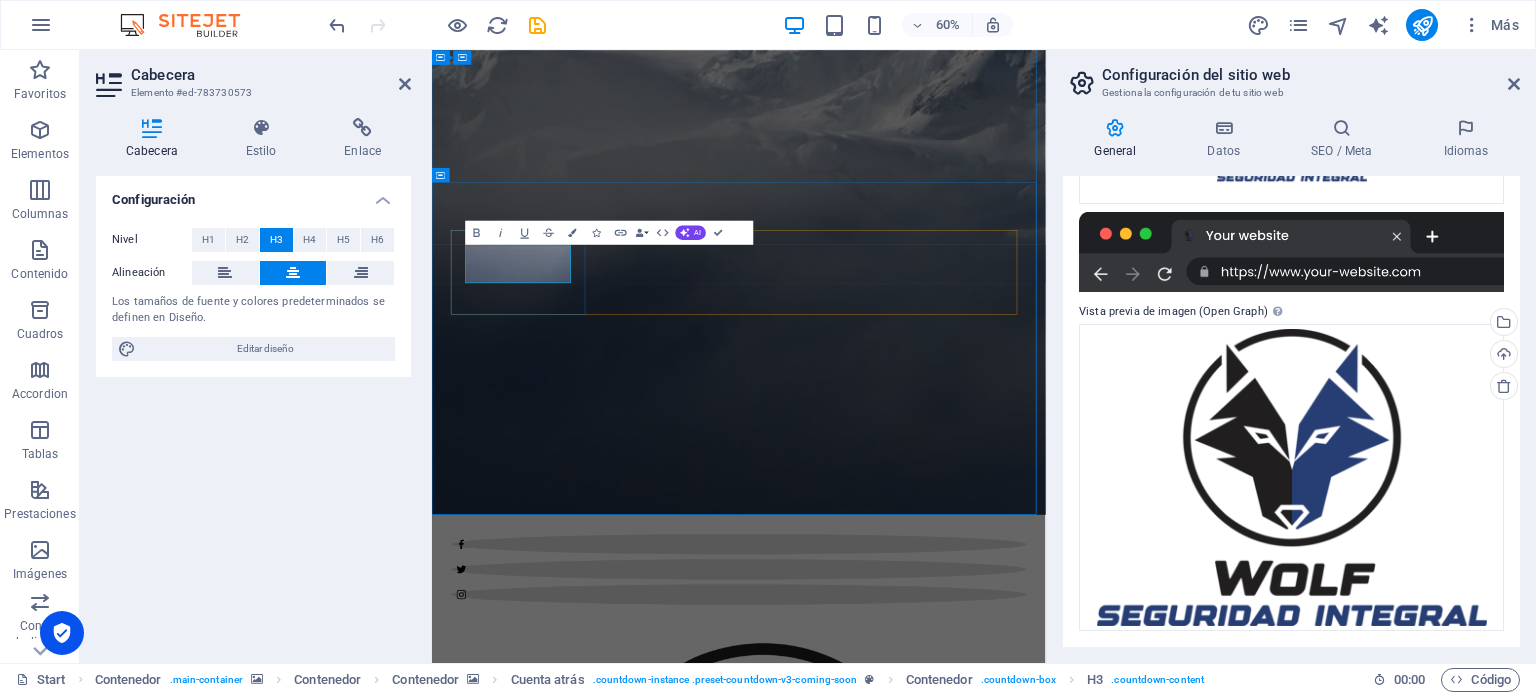 click on "0" at bounding box center (584, 2617) 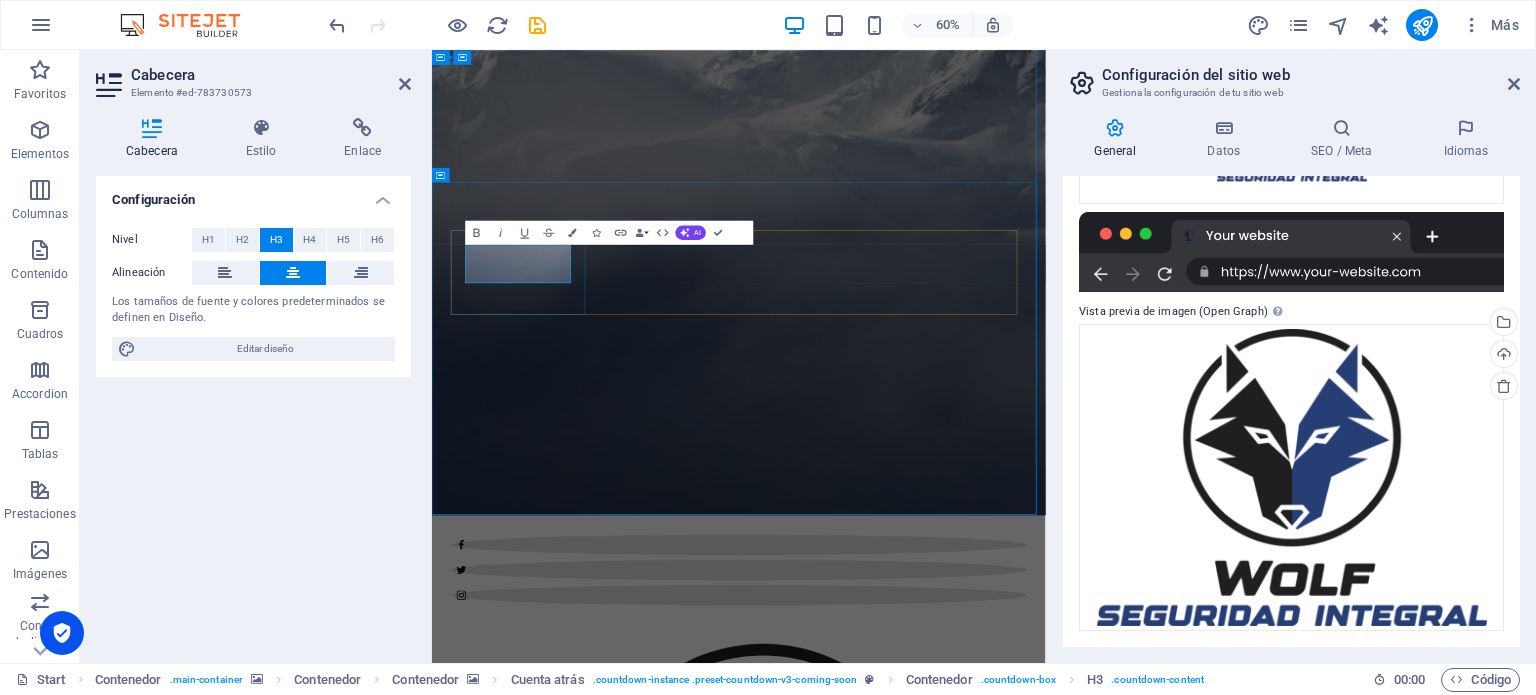 type 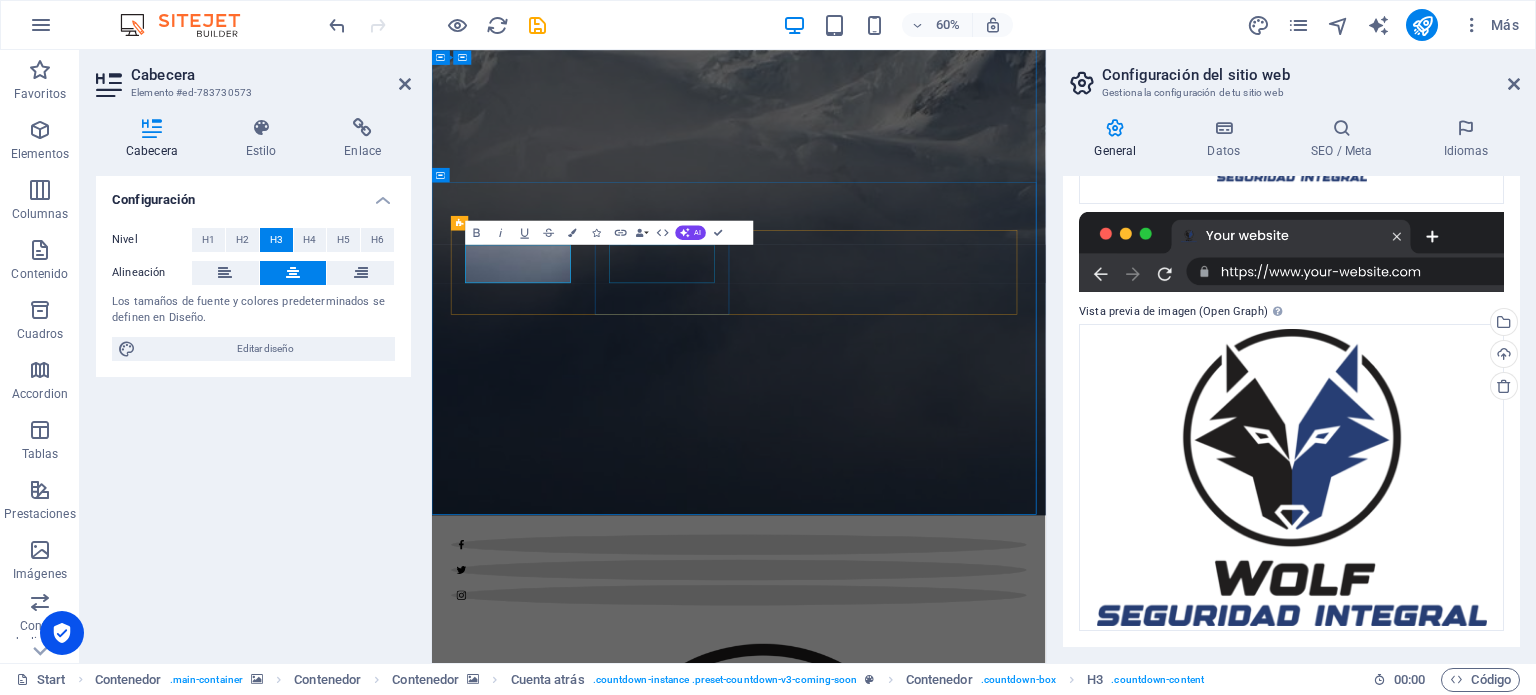 click on "0" at bounding box center (584, 2766) 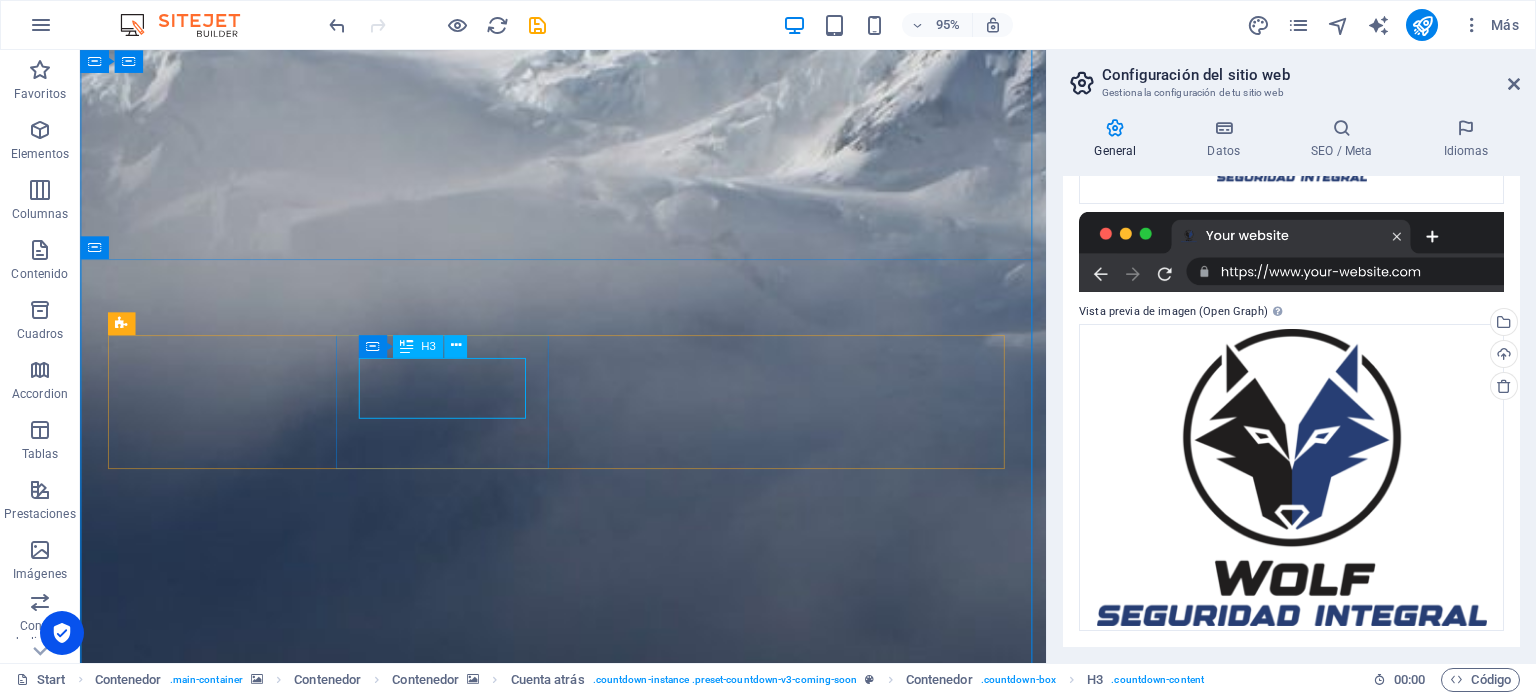 click on "0" at bounding box center (229, 2765) 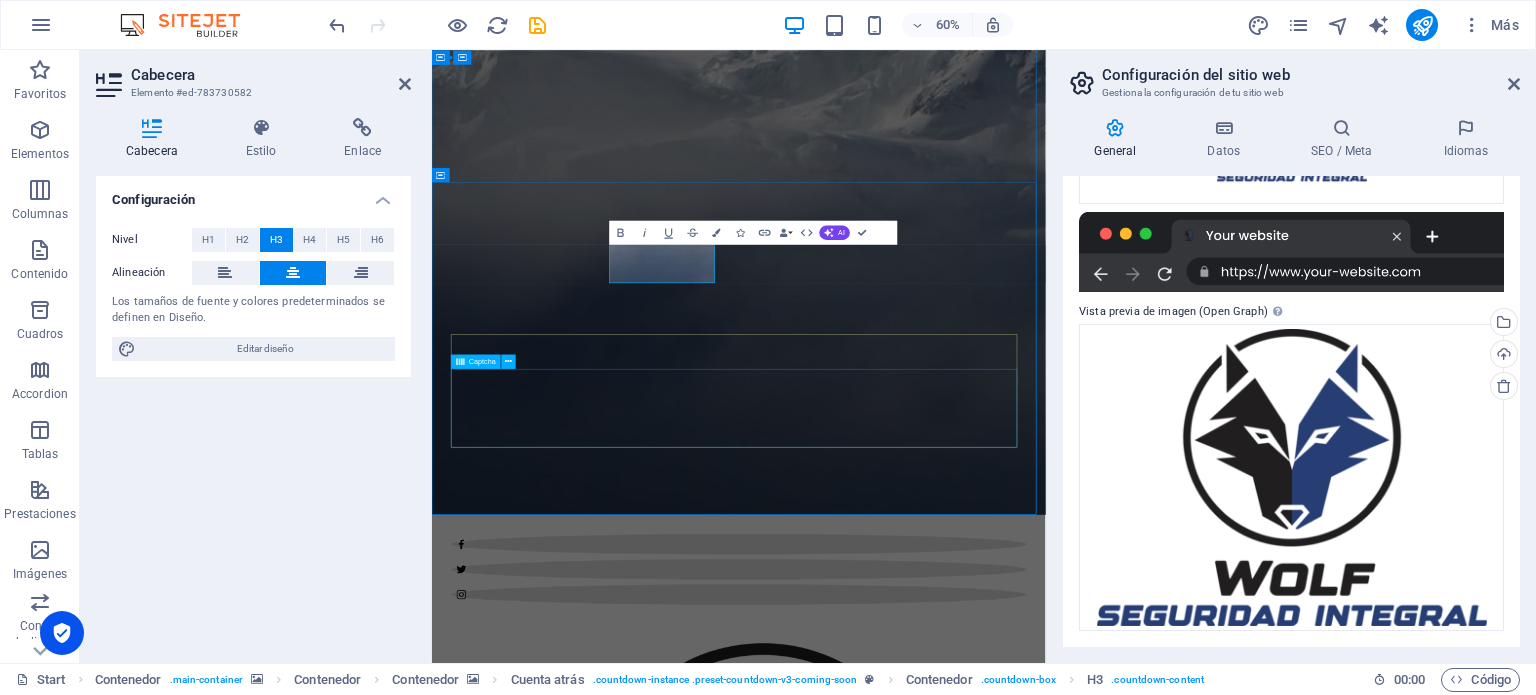 type 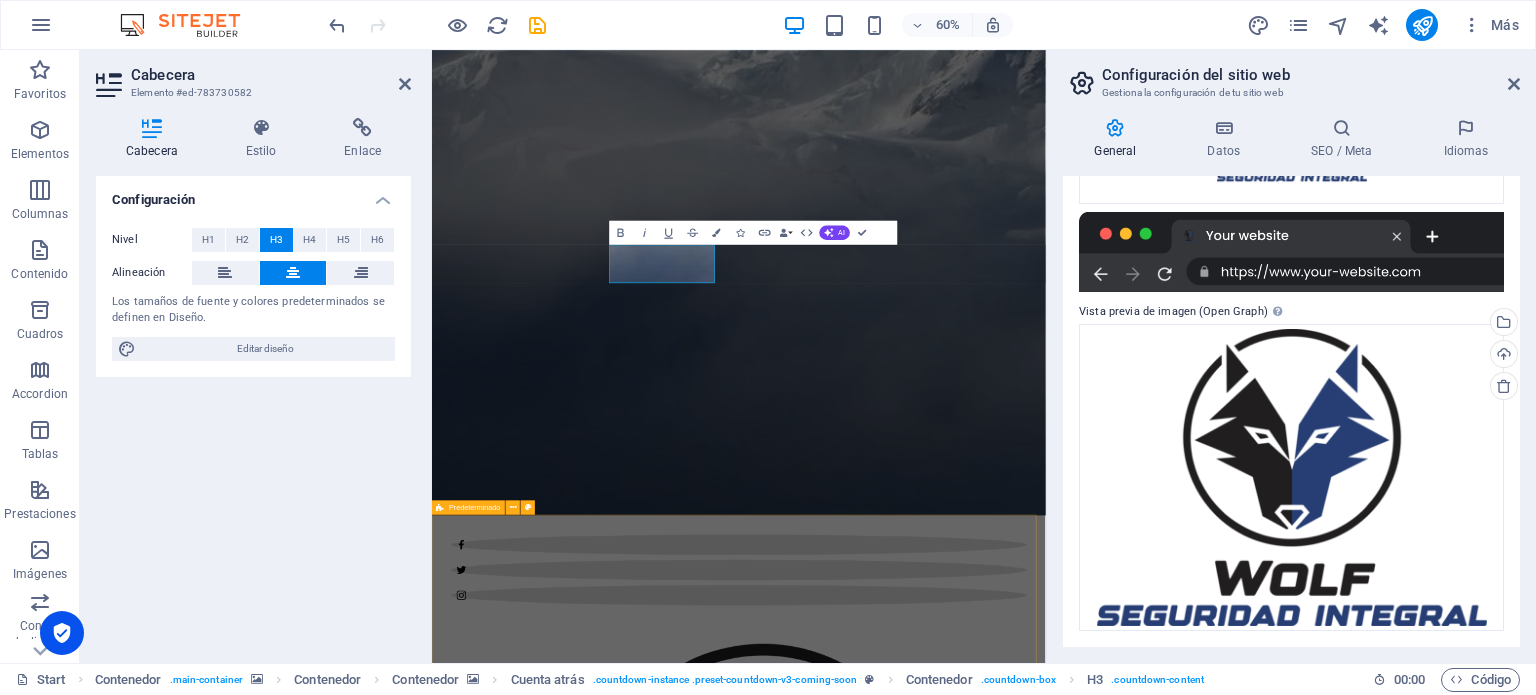 click at bounding box center [943, 4042] 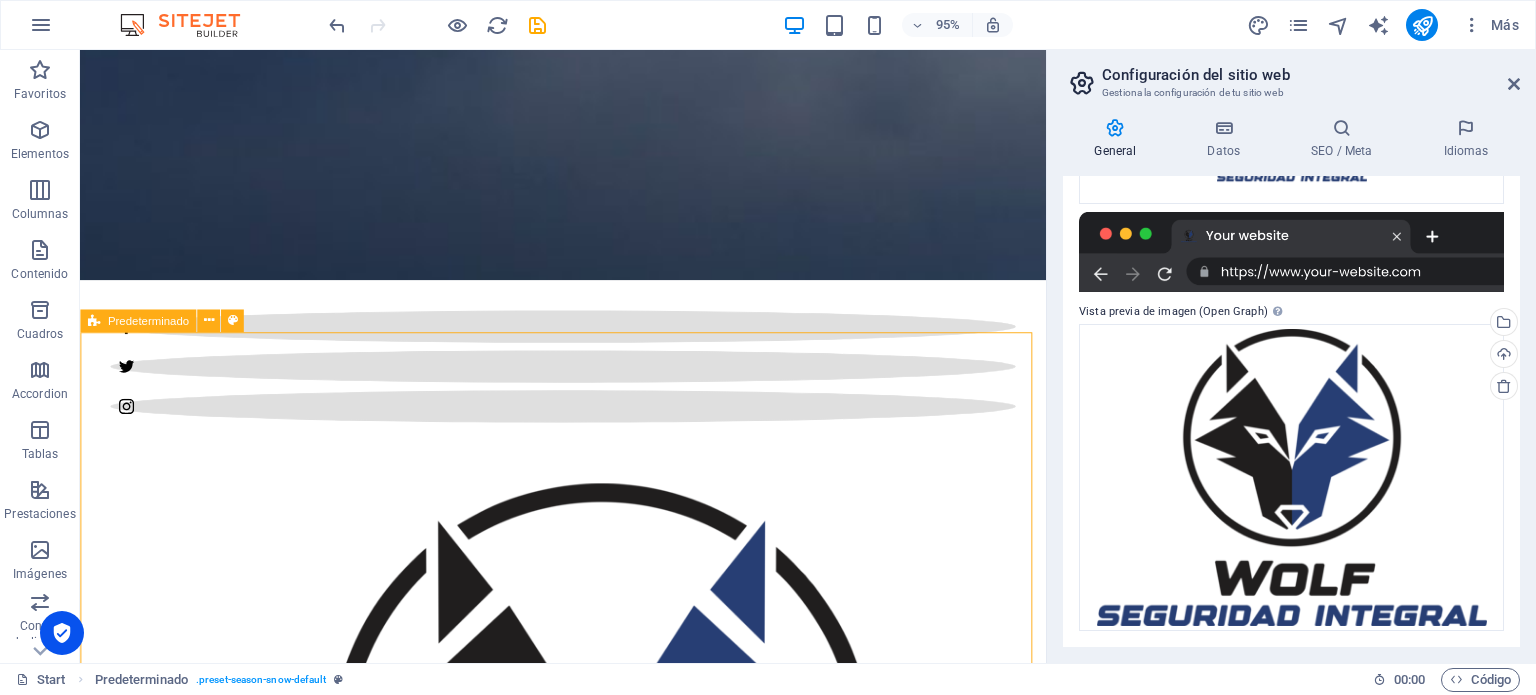 scroll, scrollTop: 777, scrollLeft: 0, axis: vertical 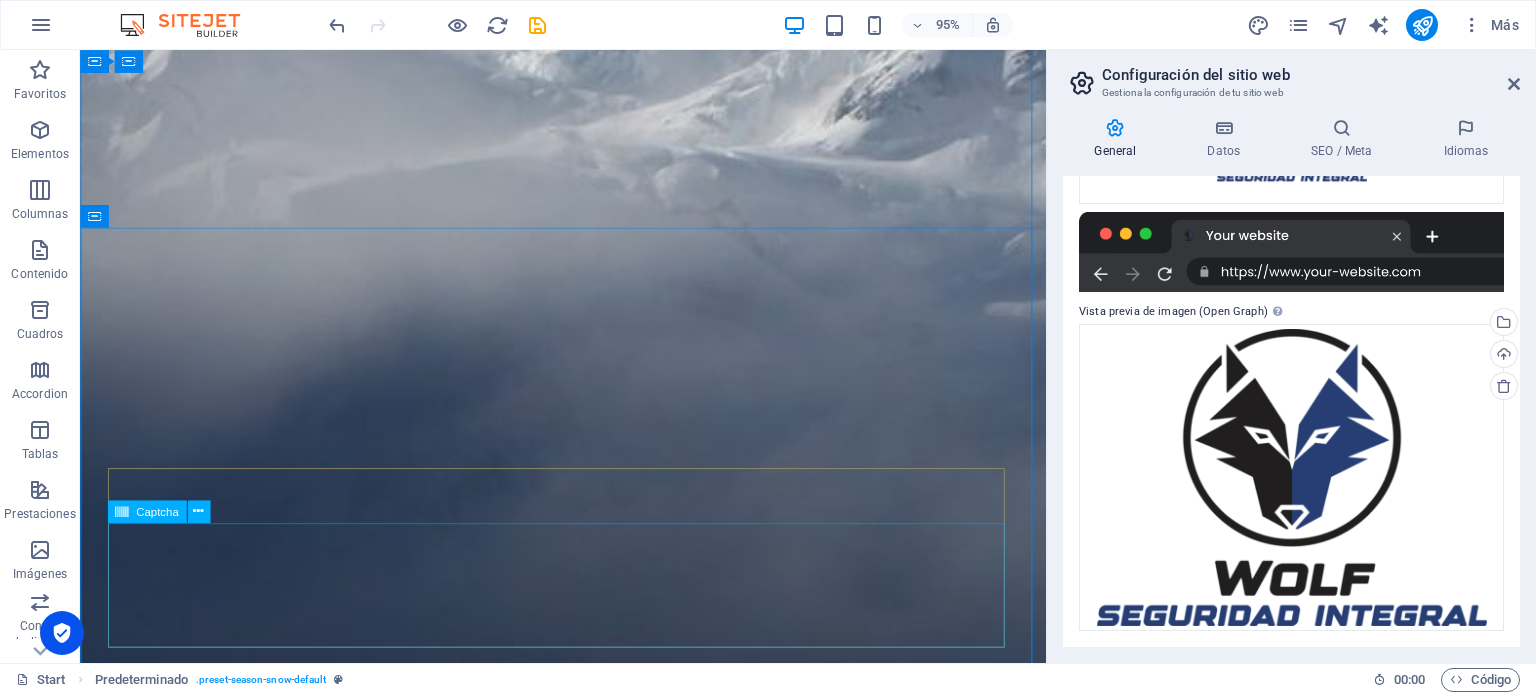 click on "Nicht lesbar? Neu generieren" at bounding box center (589, 3298) 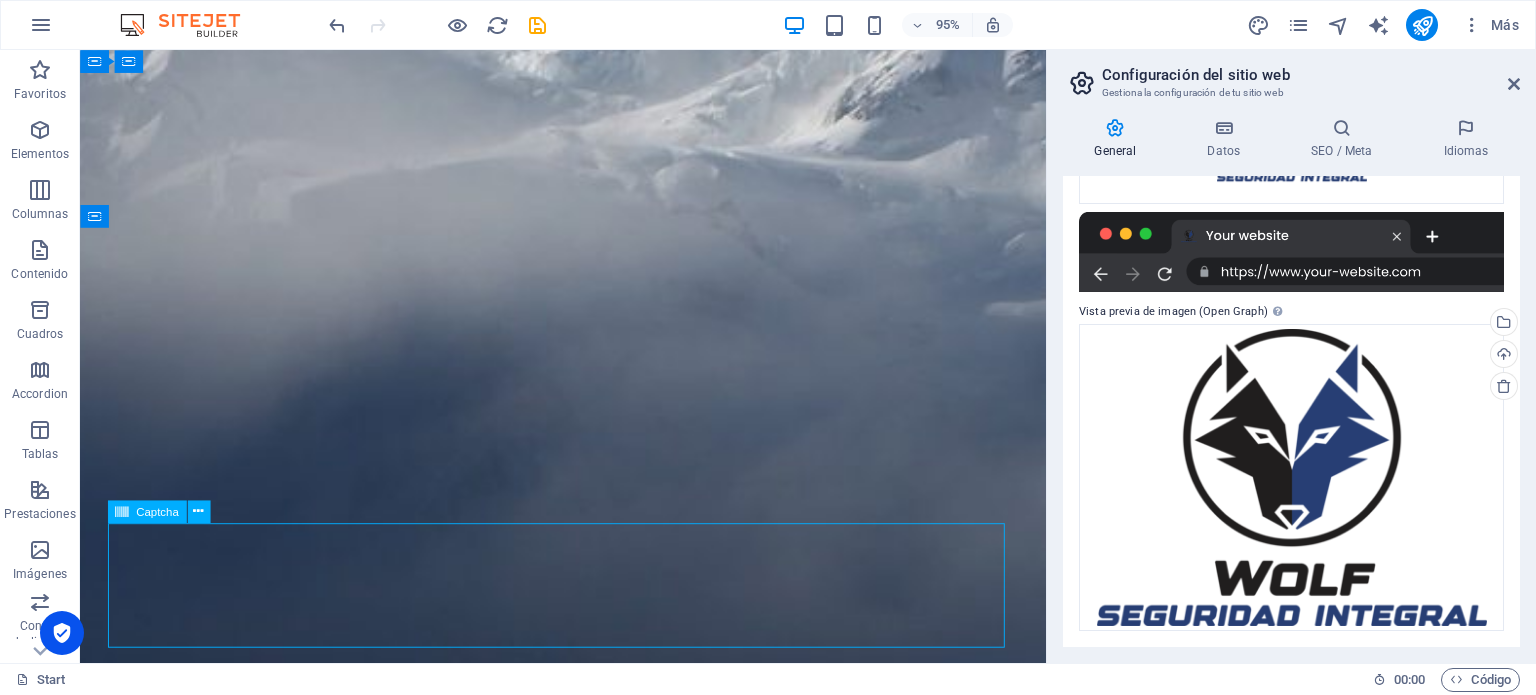 click on "Nicht lesbar? Neu generieren" at bounding box center (589, 3298) 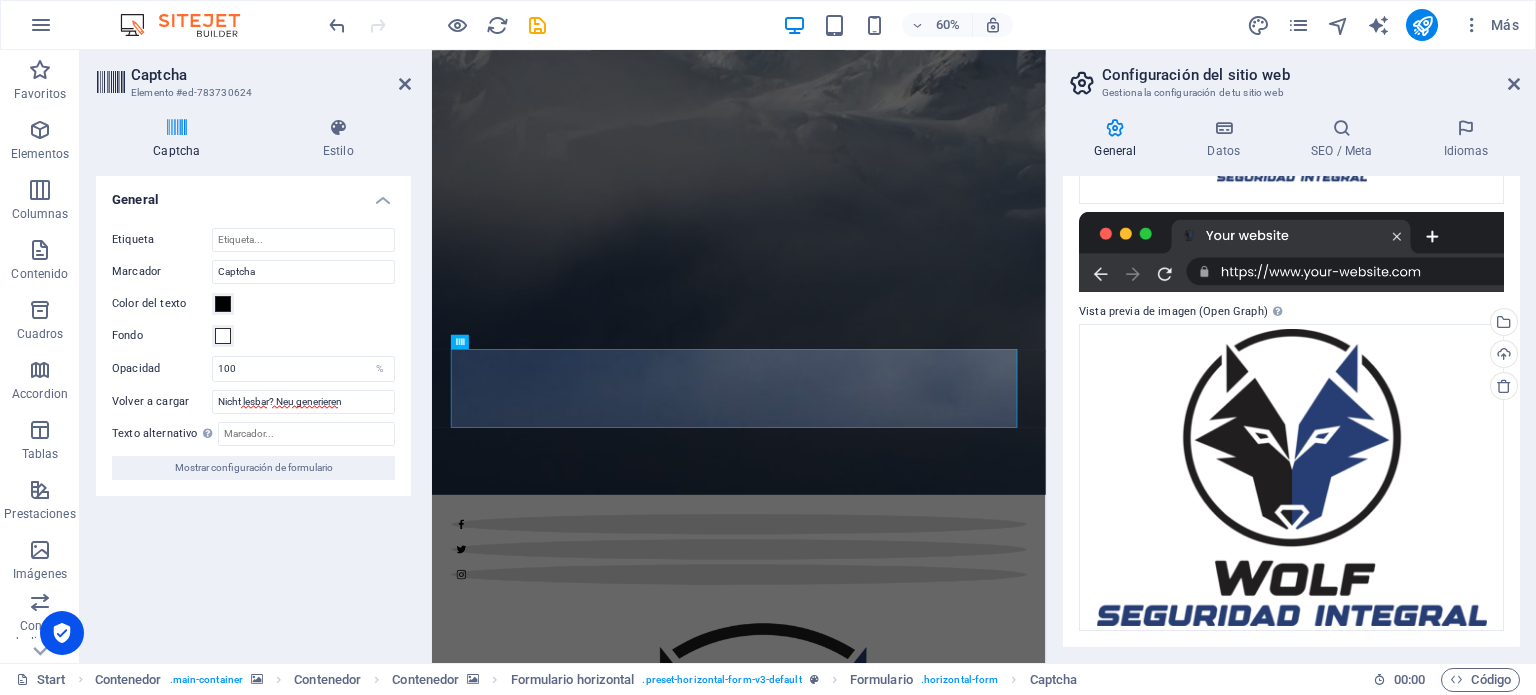 click at bounding box center (943, 2179) 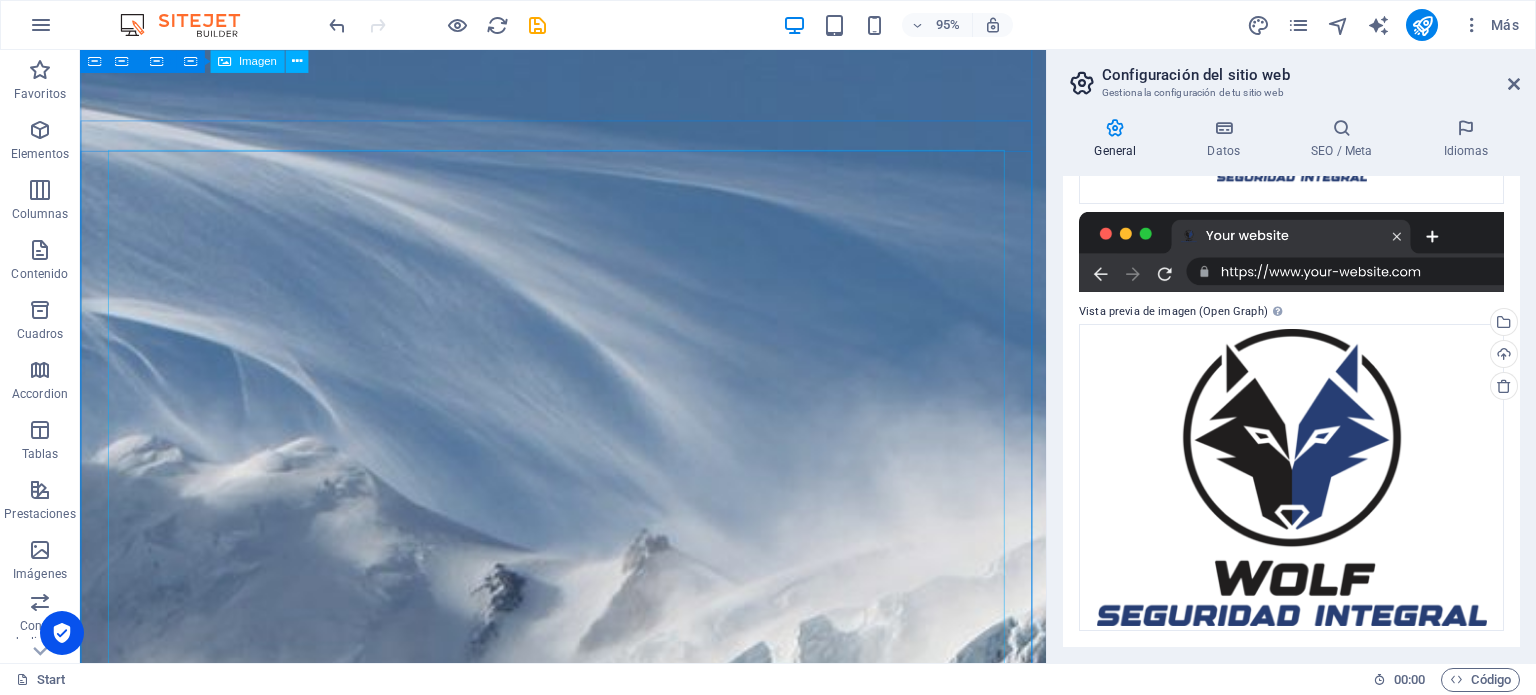 scroll, scrollTop: 0, scrollLeft: 0, axis: both 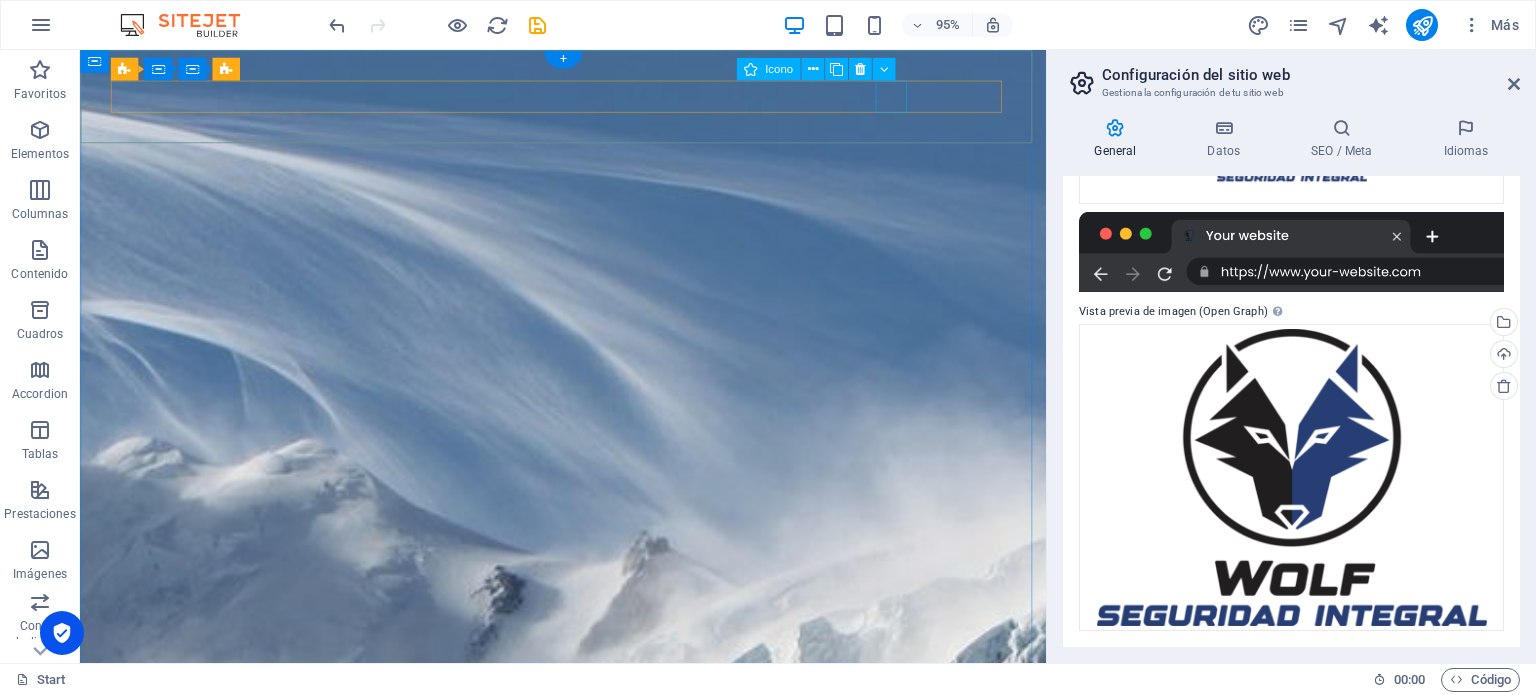 click at bounding box center (588, 1617) 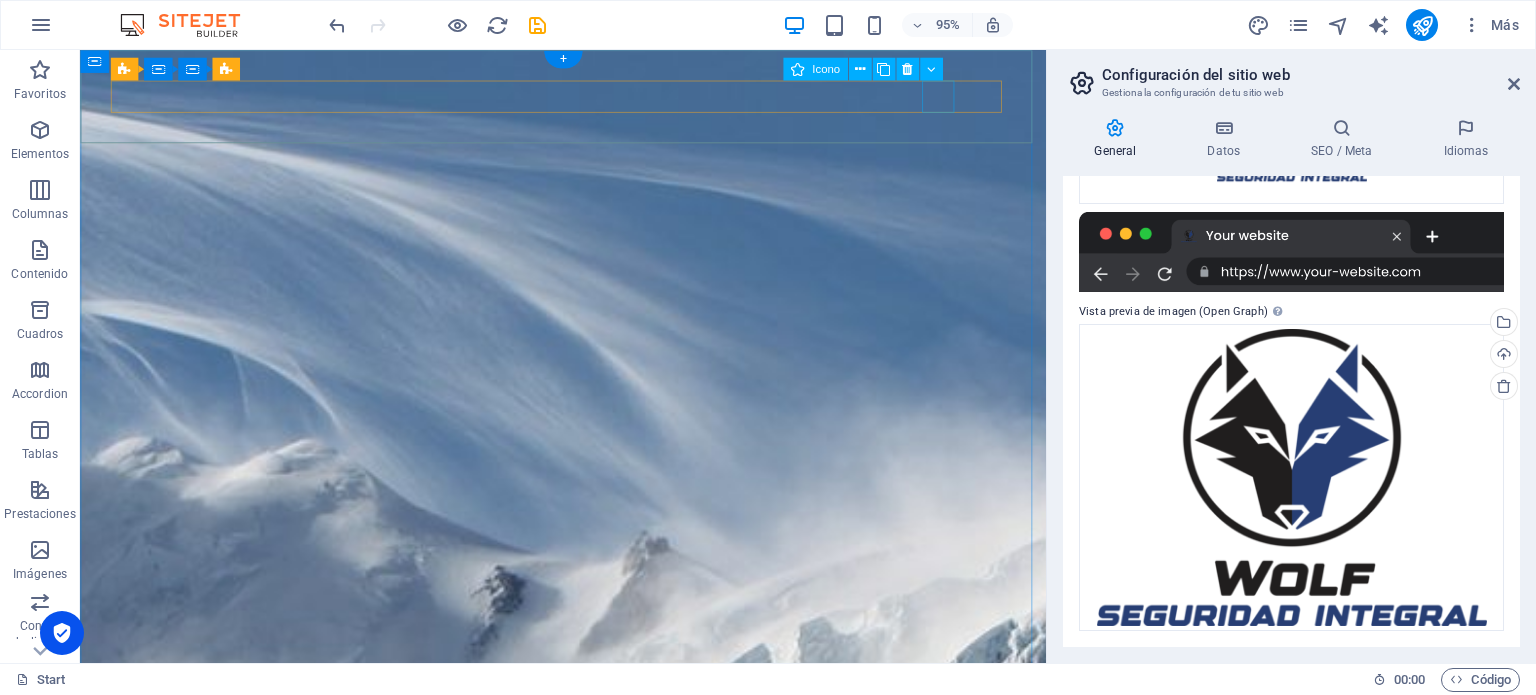 click at bounding box center [588, 1617] 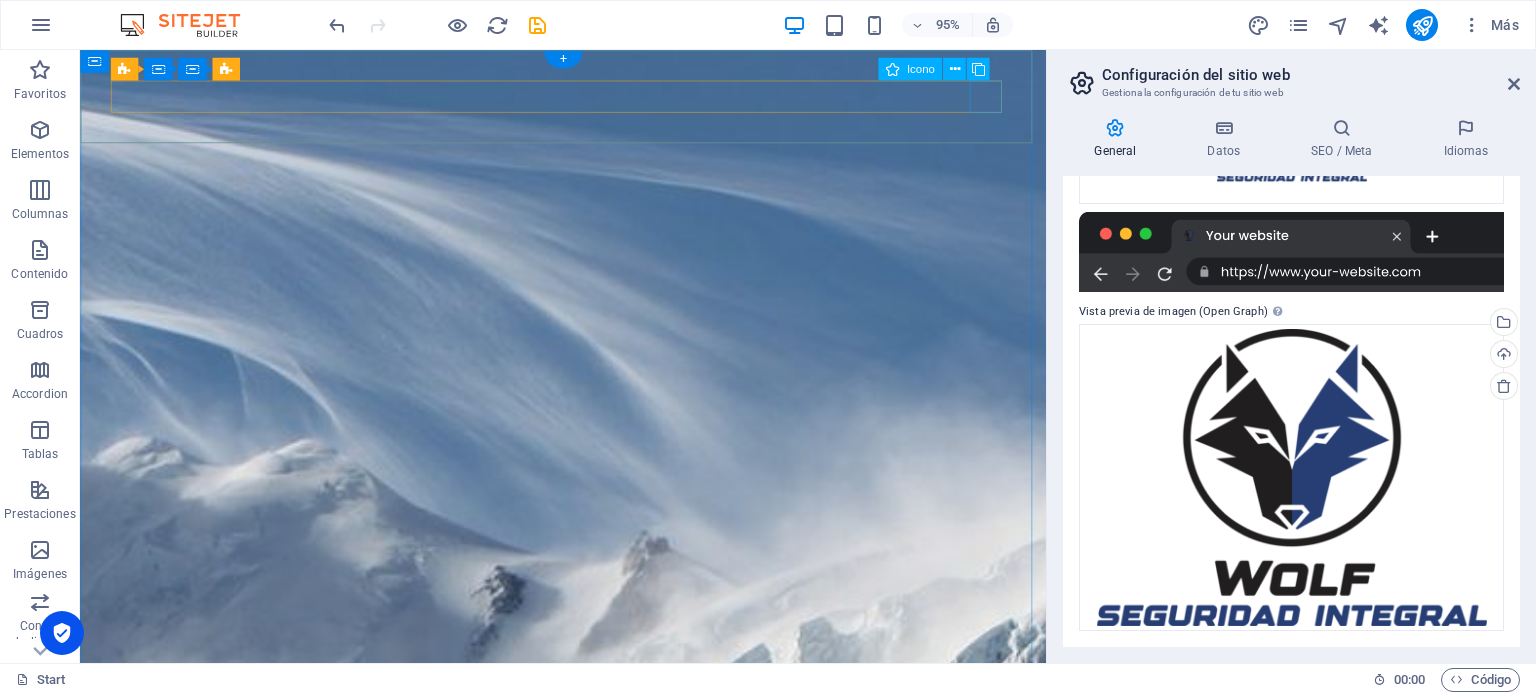 click at bounding box center [588, 1617] 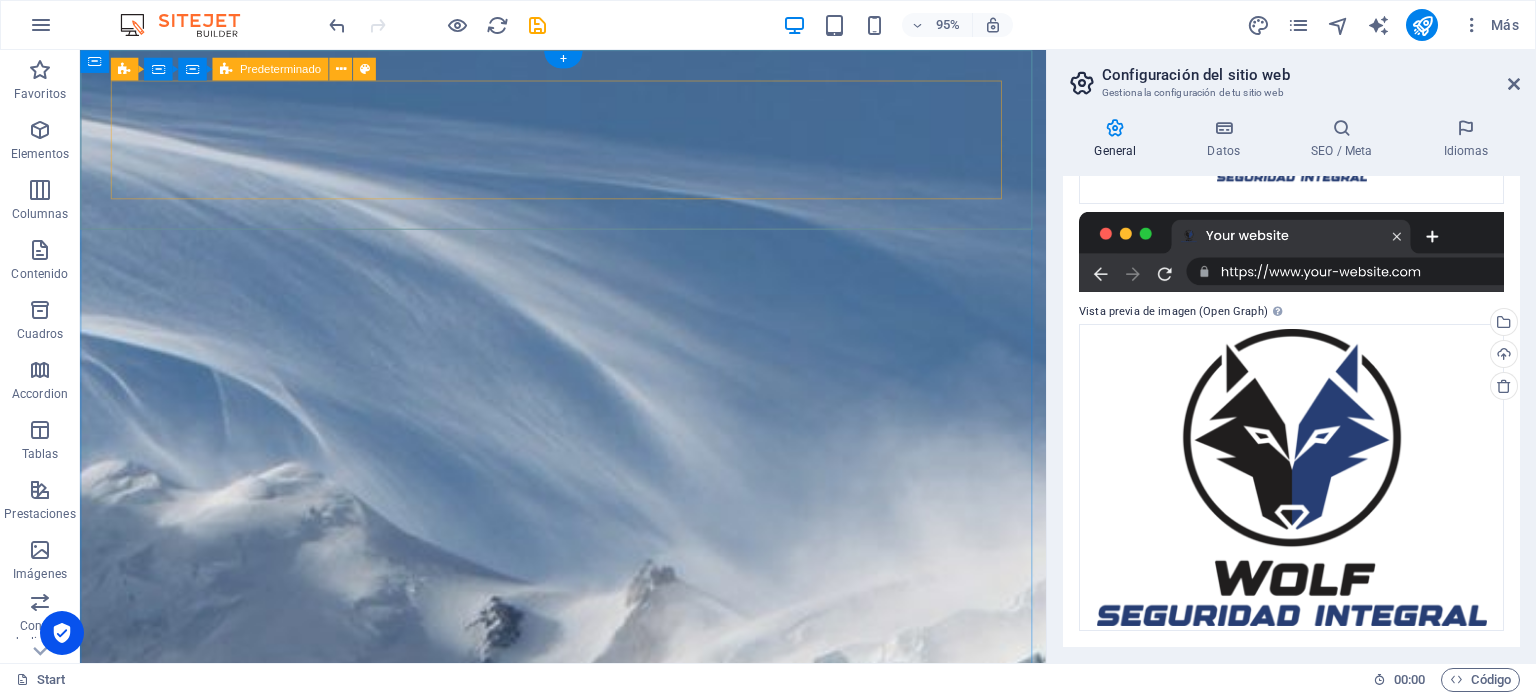 click on "Suelta el contenido aquí o  Añadir elementos  Pegar portapapeles" at bounding box center (588, 1754) 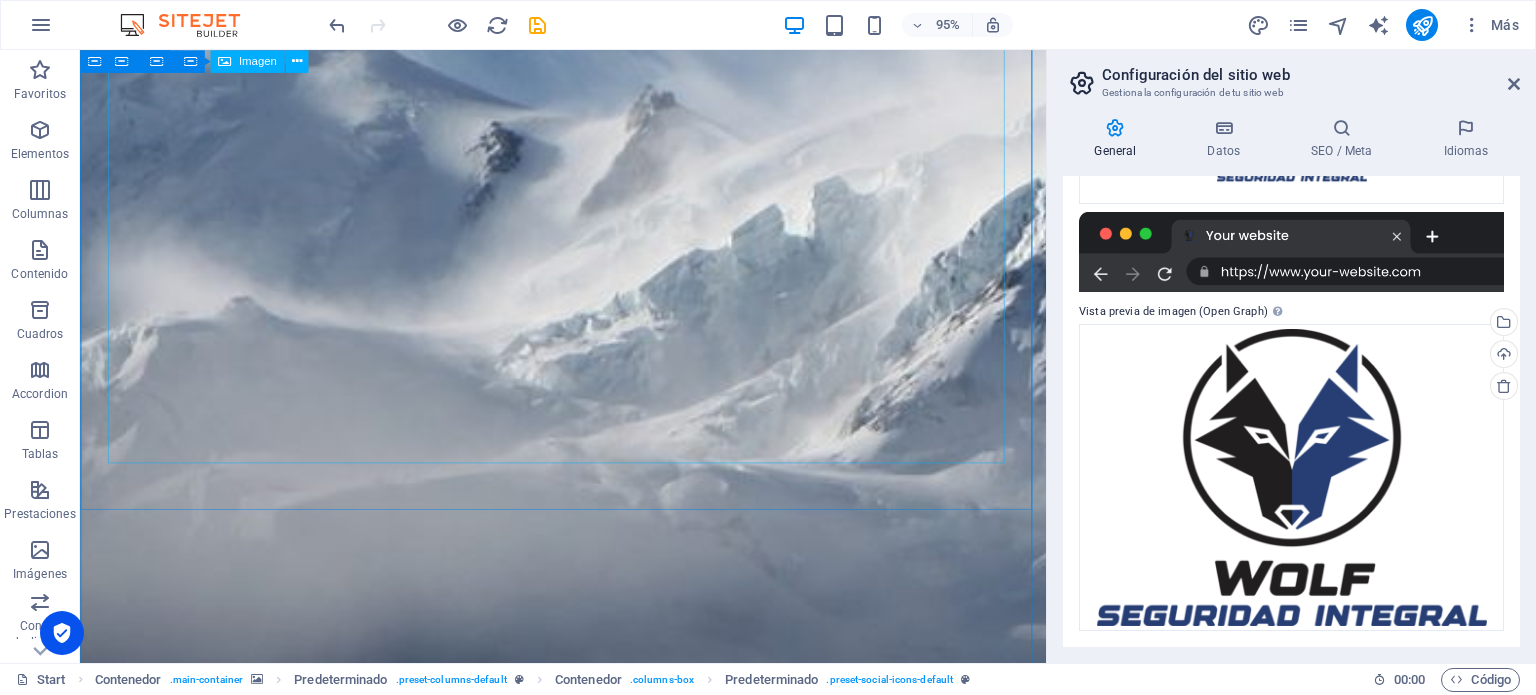 scroll, scrollTop: 504, scrollLeft: 0, axis: vertical 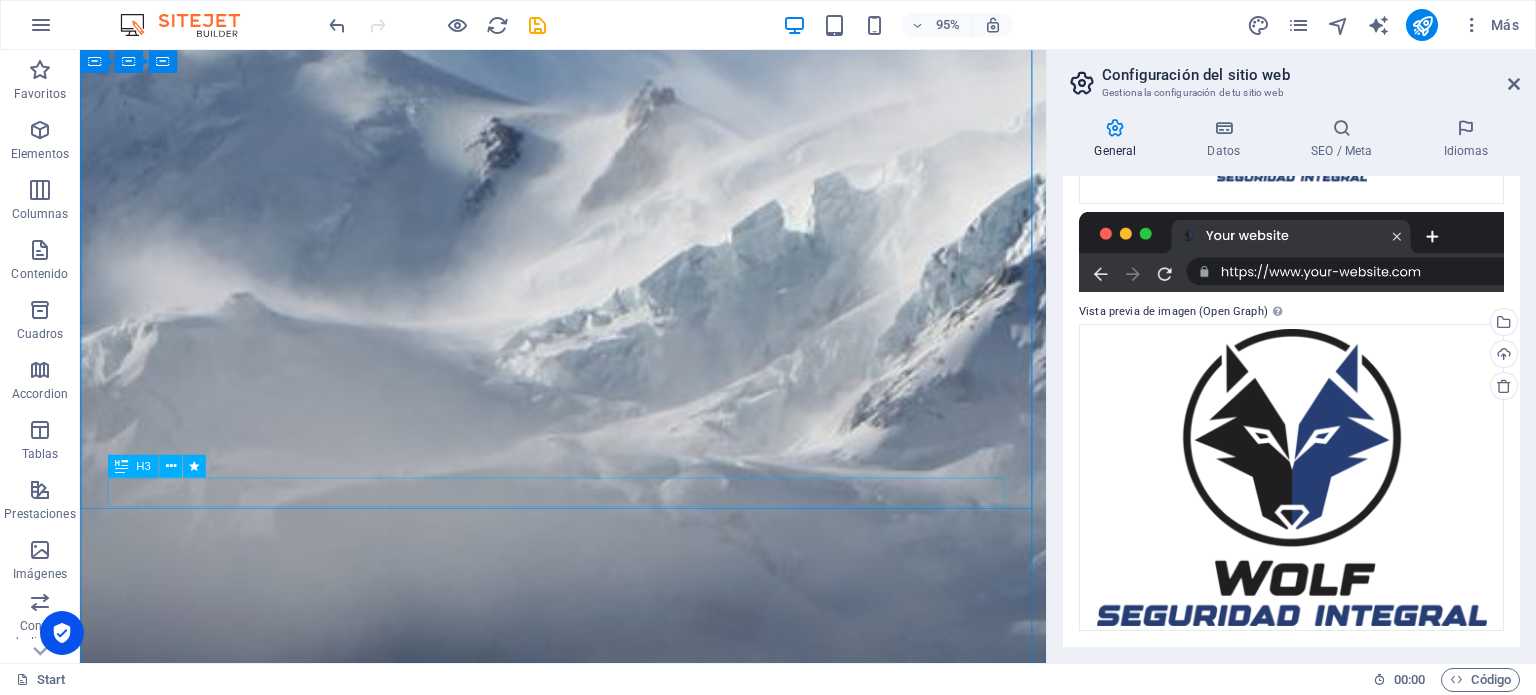 click on "Estamos remodelando nuestro sitio" at bounding box center (589, 2189) 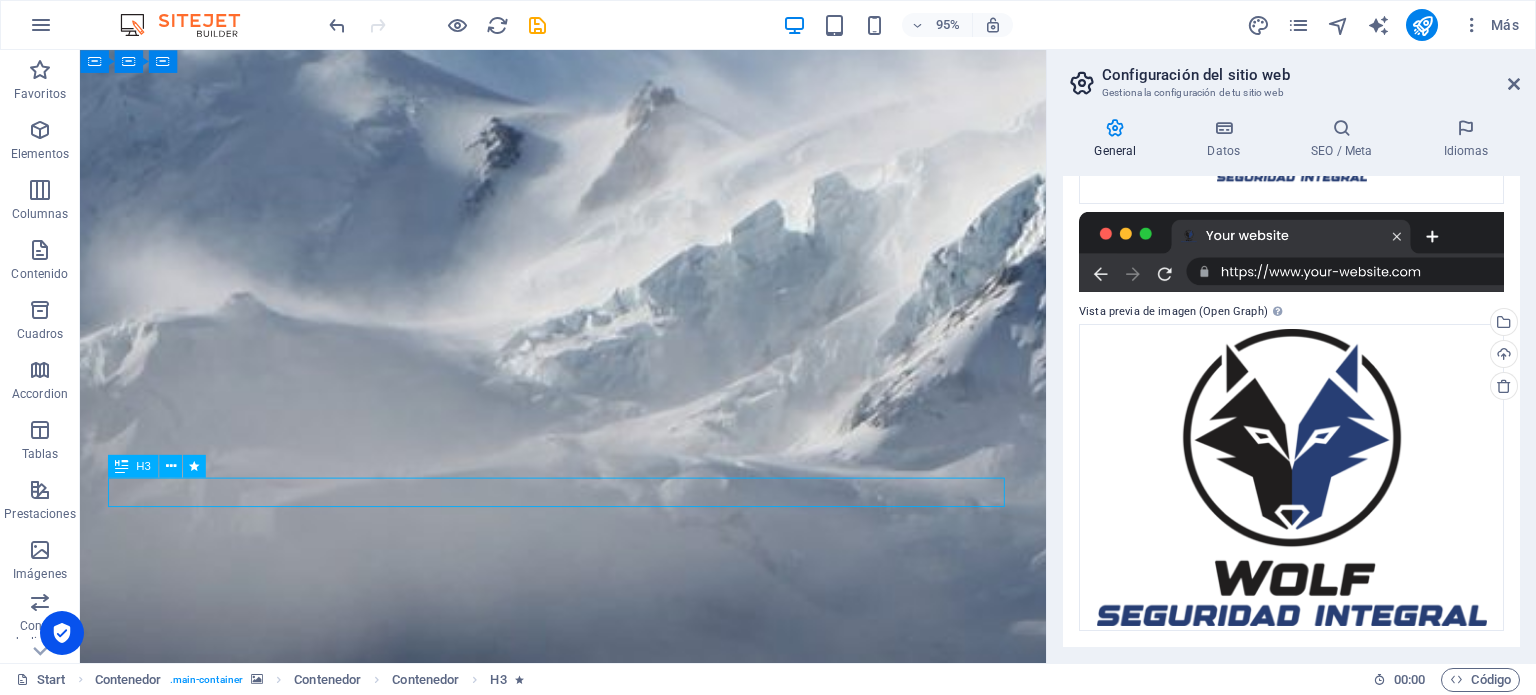 click on "Estamos remodelando nuestro sitio" at bounding box center [589, 2189] 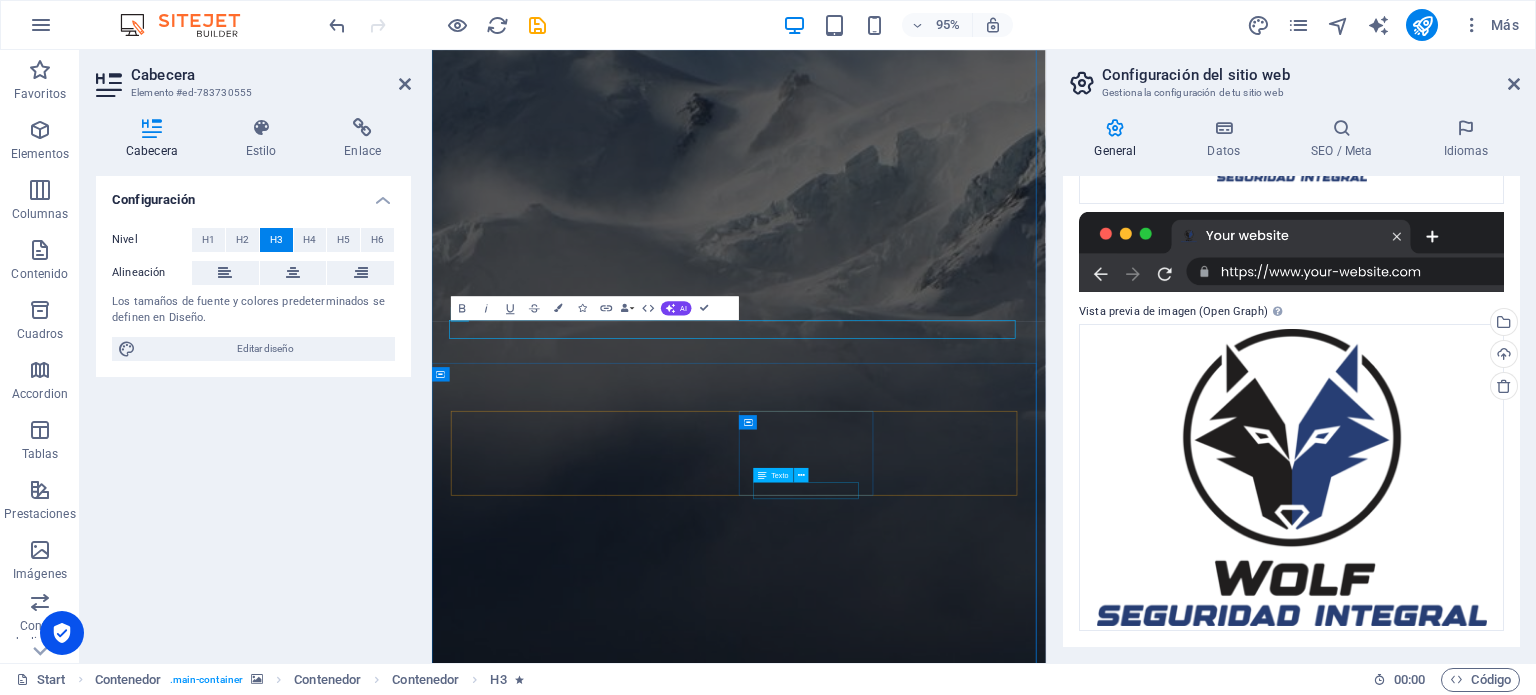 scroll, scrollTop: 1, scrollLeft: 0, axis: vertical 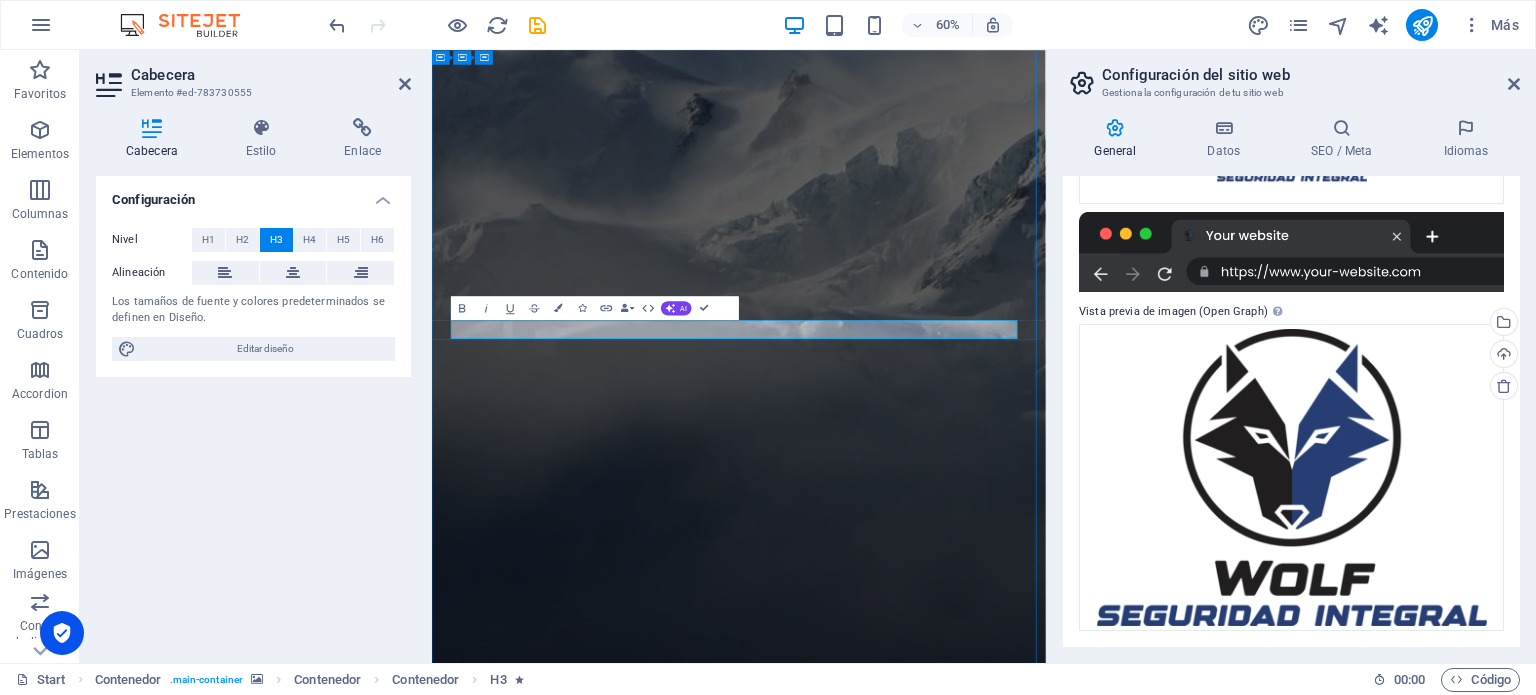click on "Estamos remodelando nuestro sitio" at bounding box center [944, 2189] 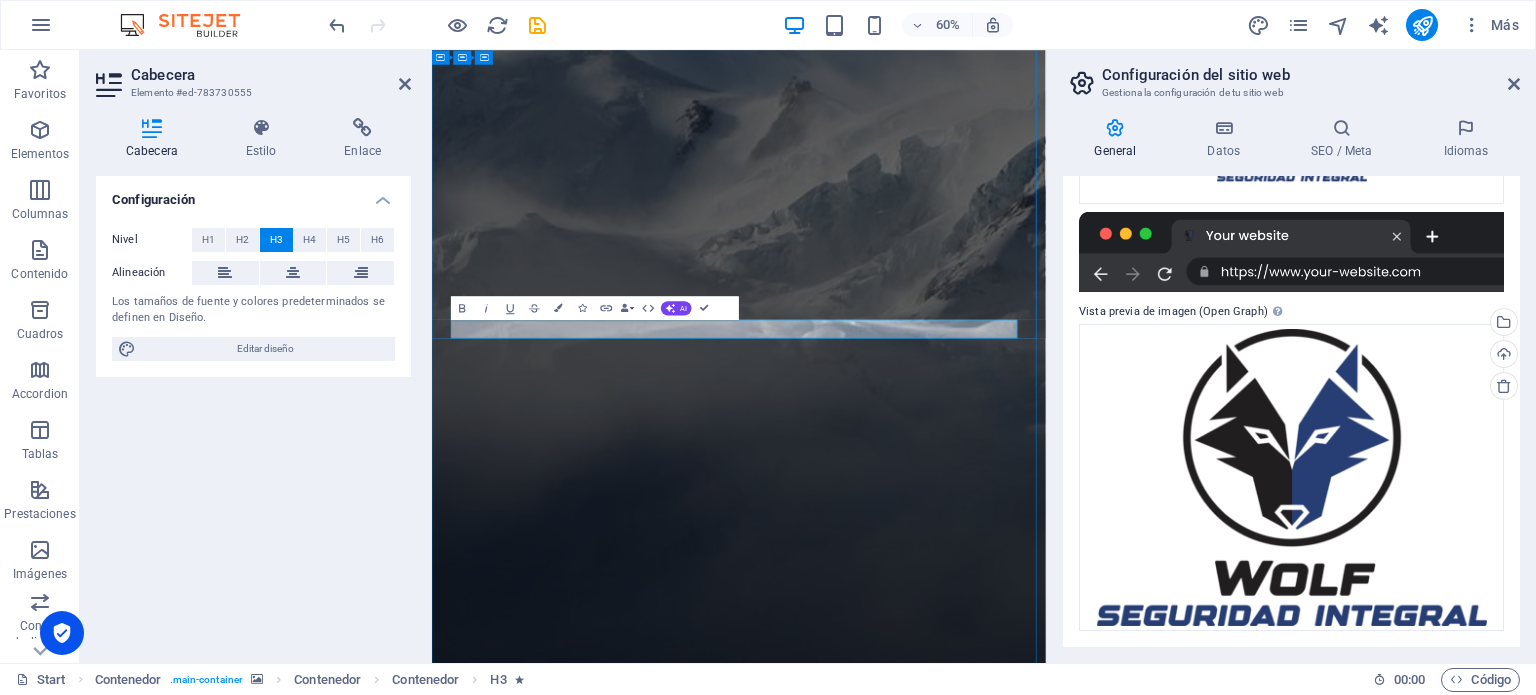 scroll, scrollTop: 0, scrollLeft: 0, axis: both 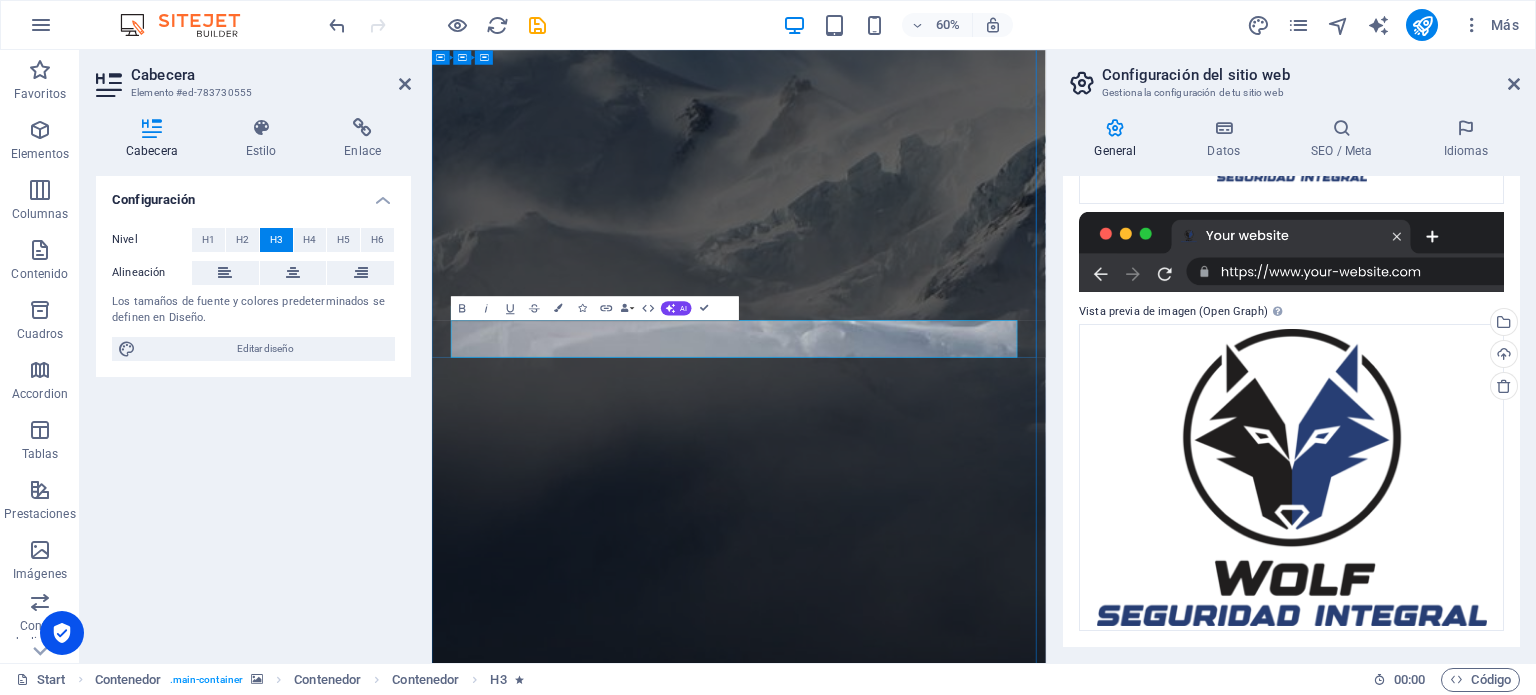 type 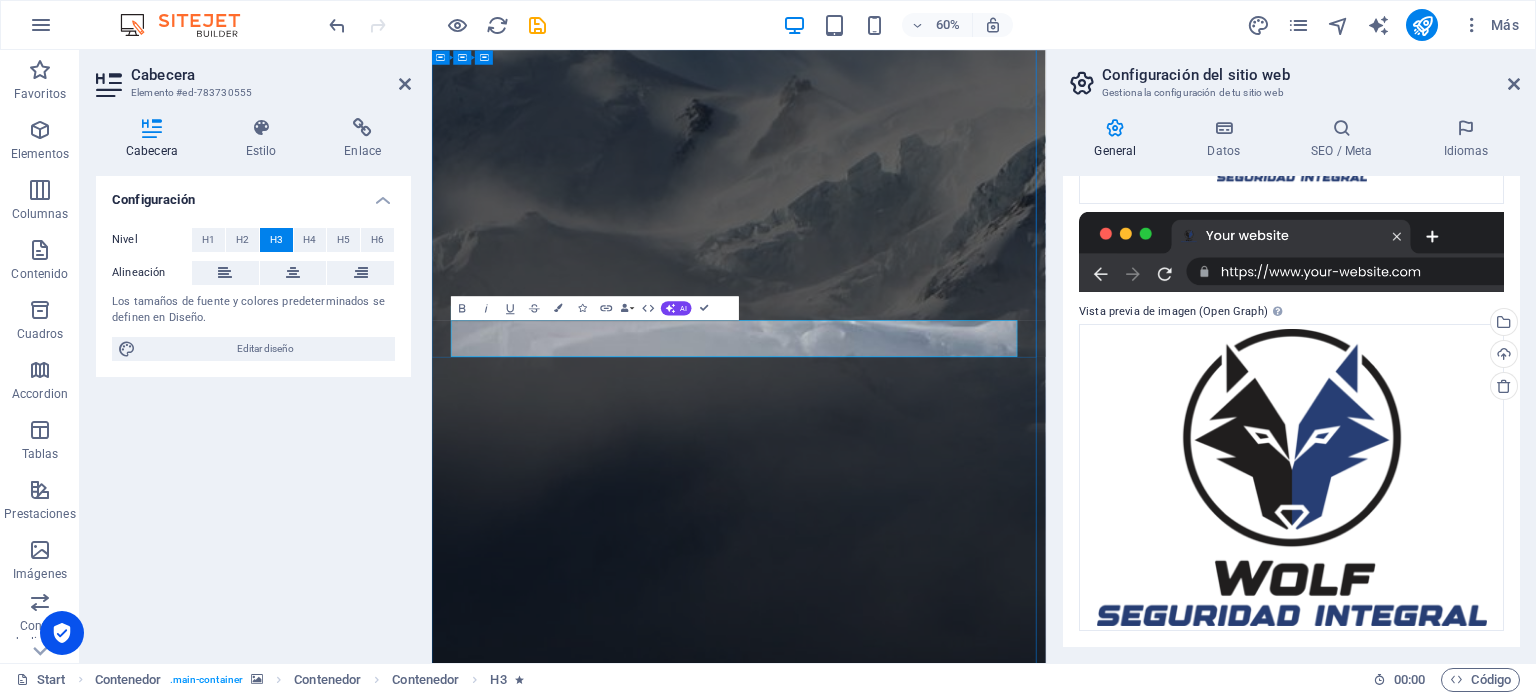 scroll, scrollTop: 0, scrollLeft: 0, axis: both 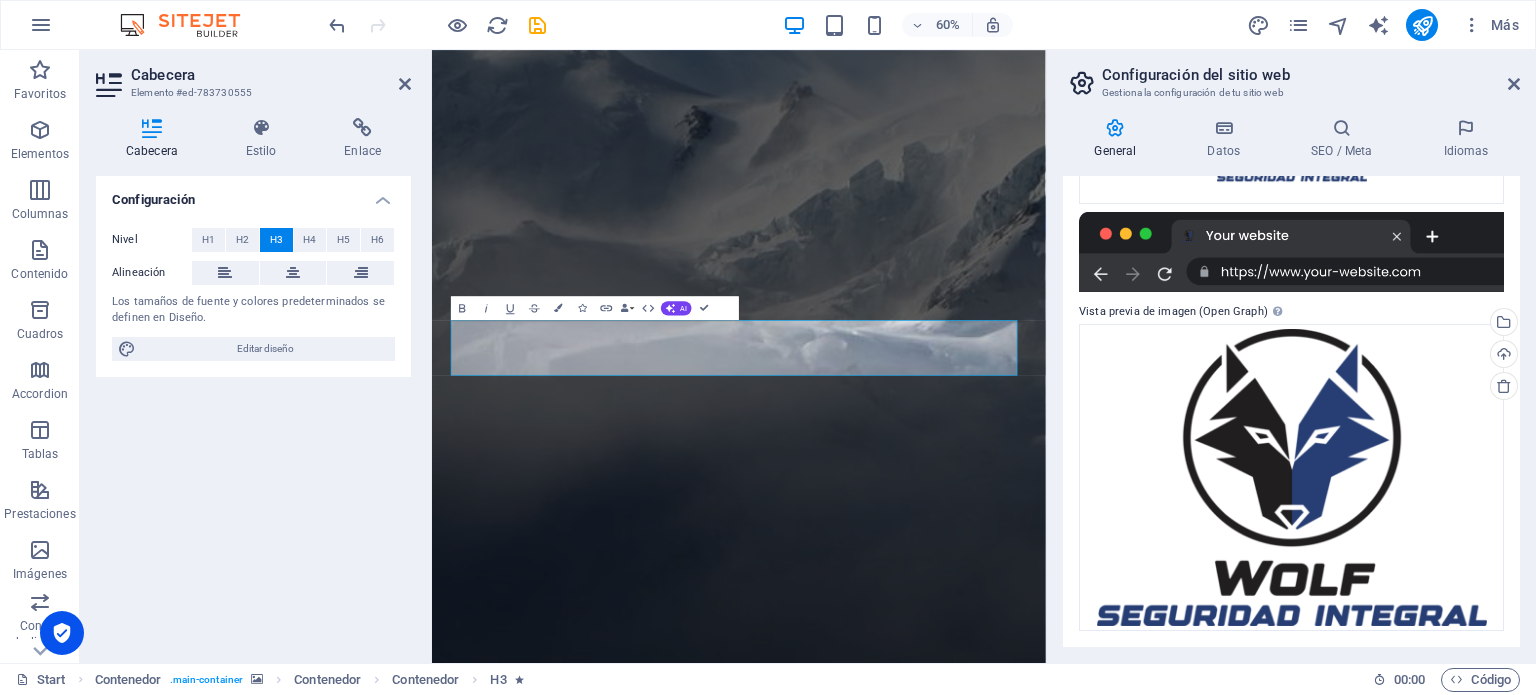 click at bounding box center (943, 2672) 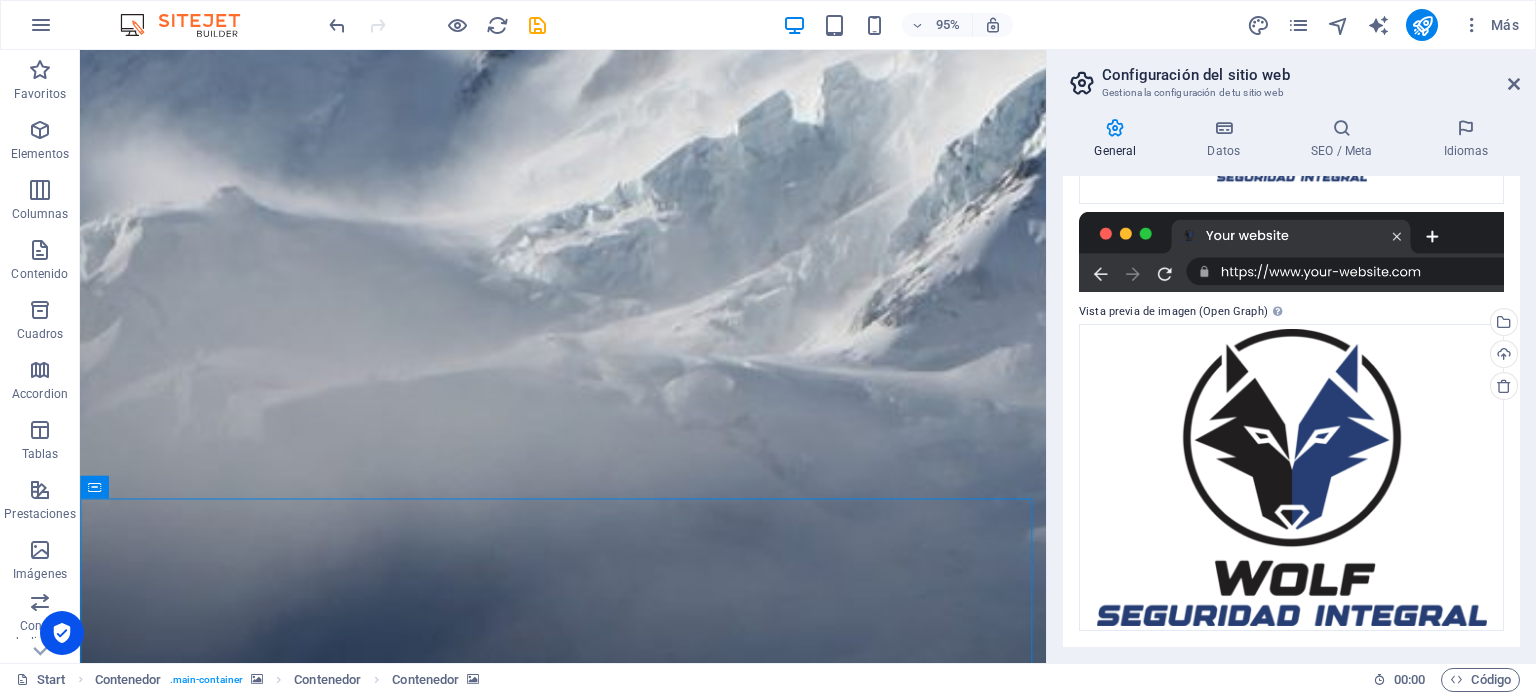 scroll, scrollTop: 648, scrollLeft: 0, axis: vertical 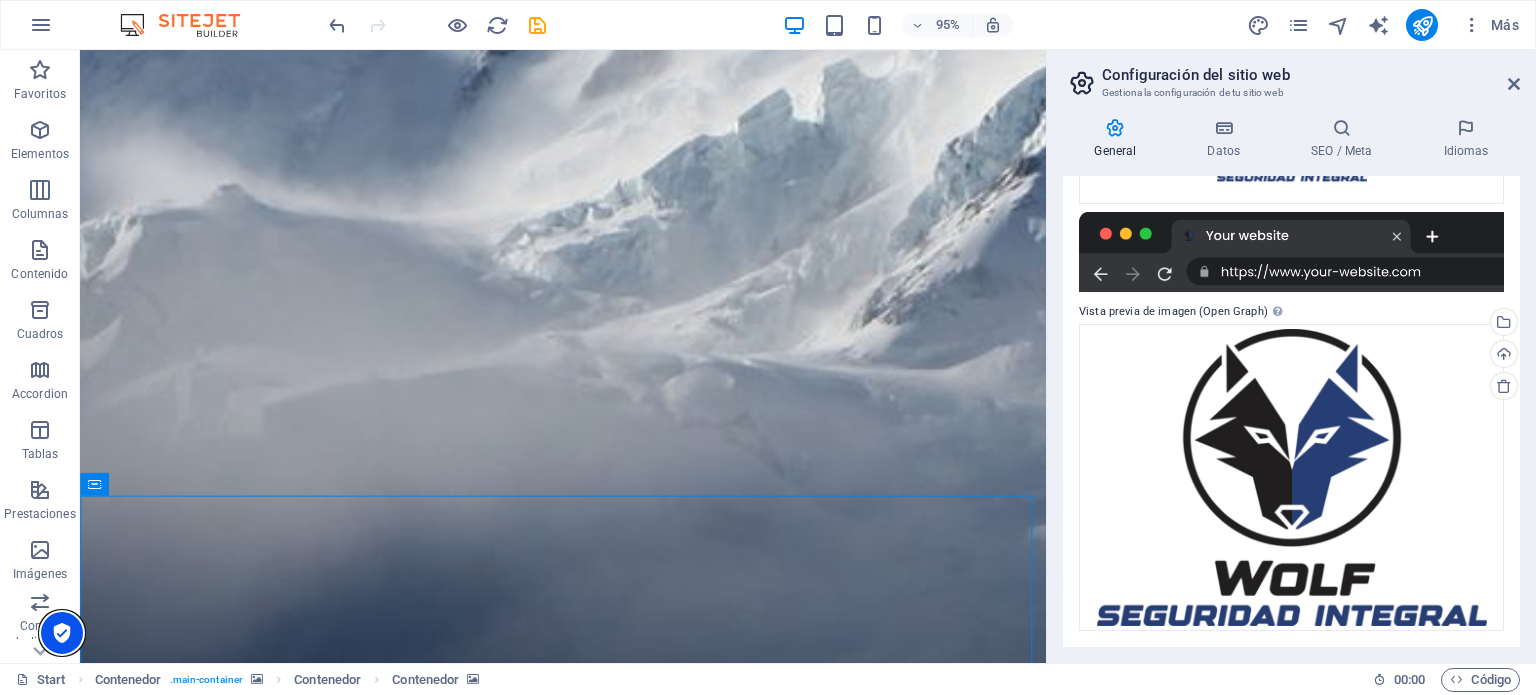 click at bounding box center (62, 633) 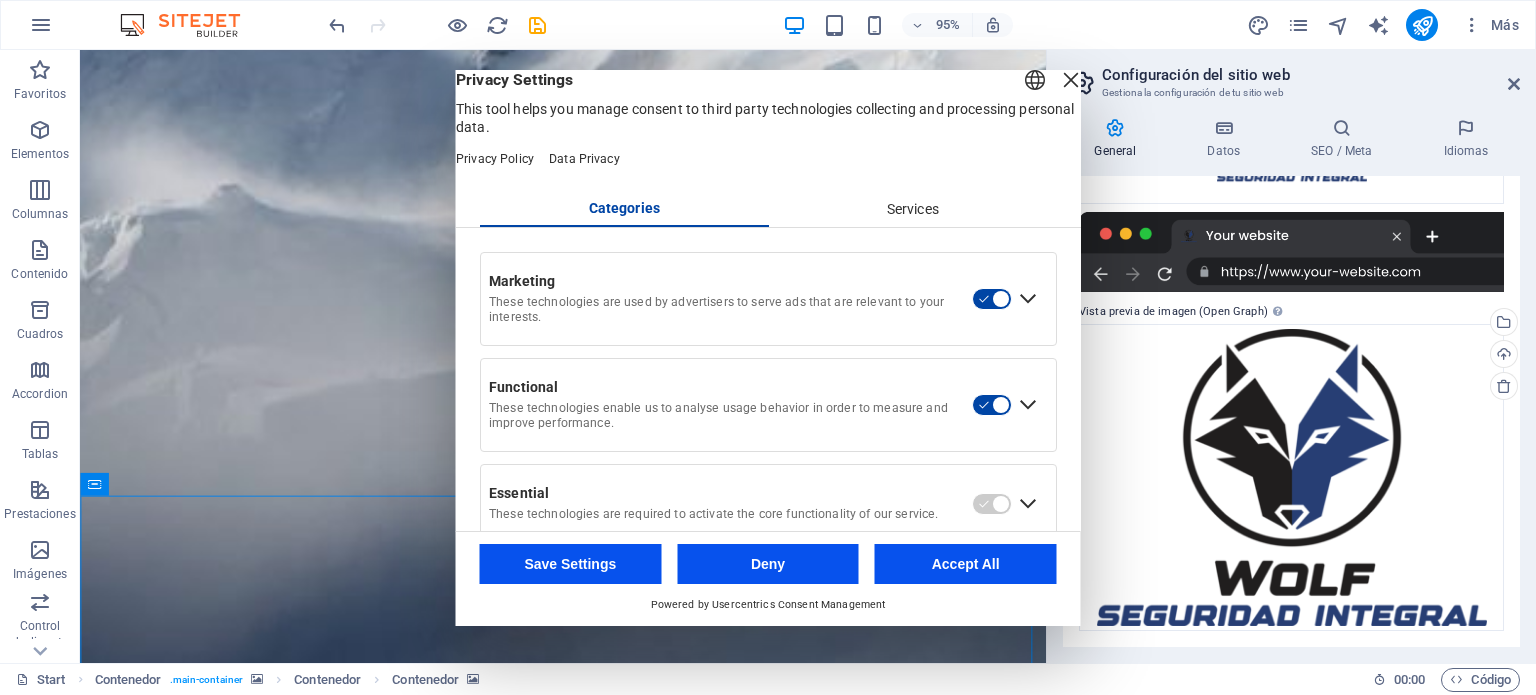 click at bounding box center (1071, 80) 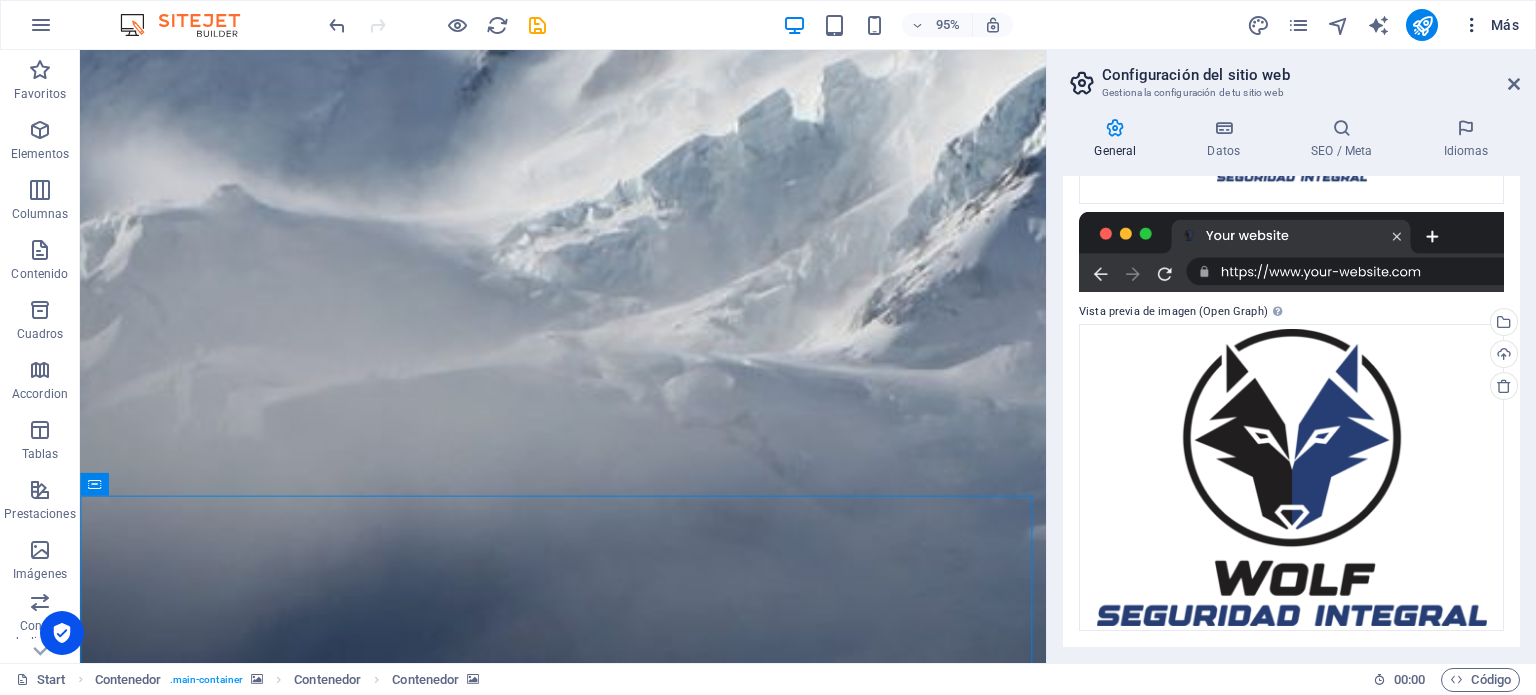 click on "Más" at bounding box center [1490, 25] 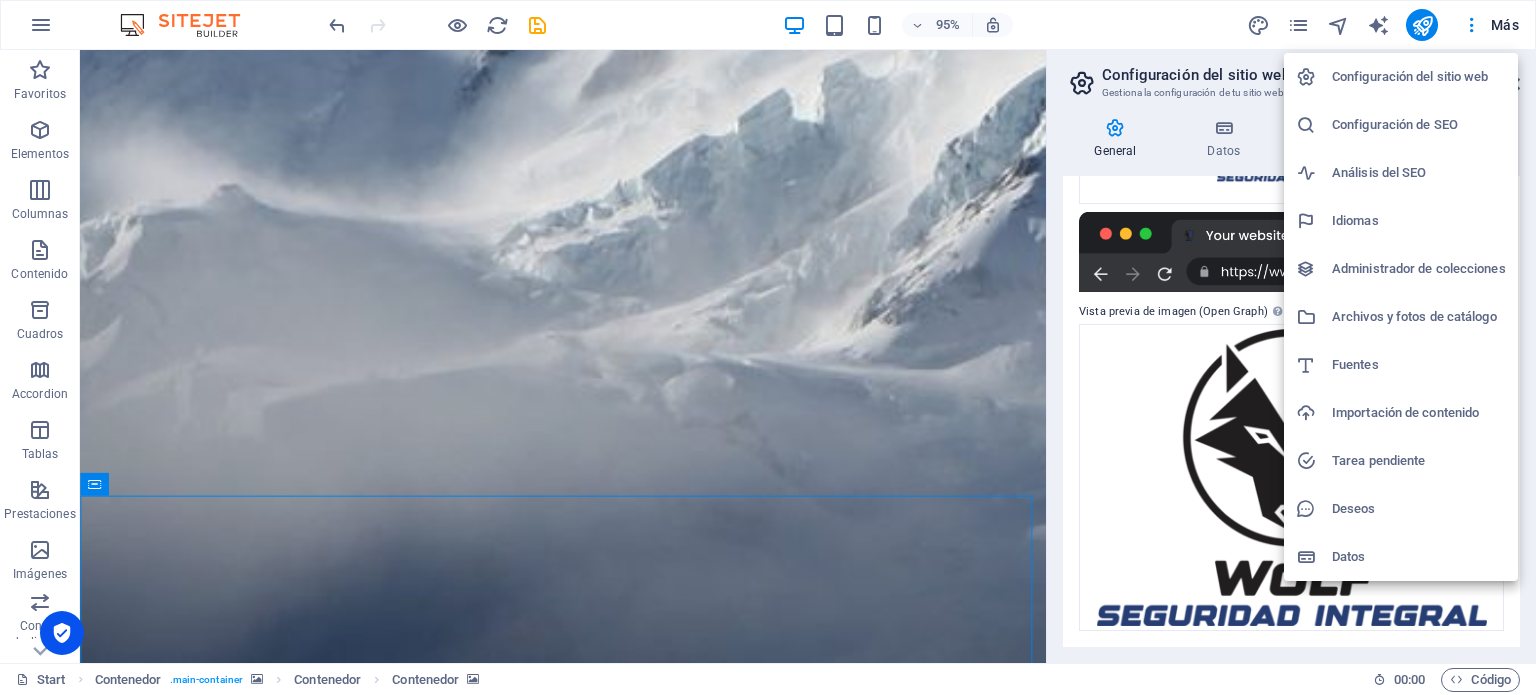 click at bounding box center (768, 347) 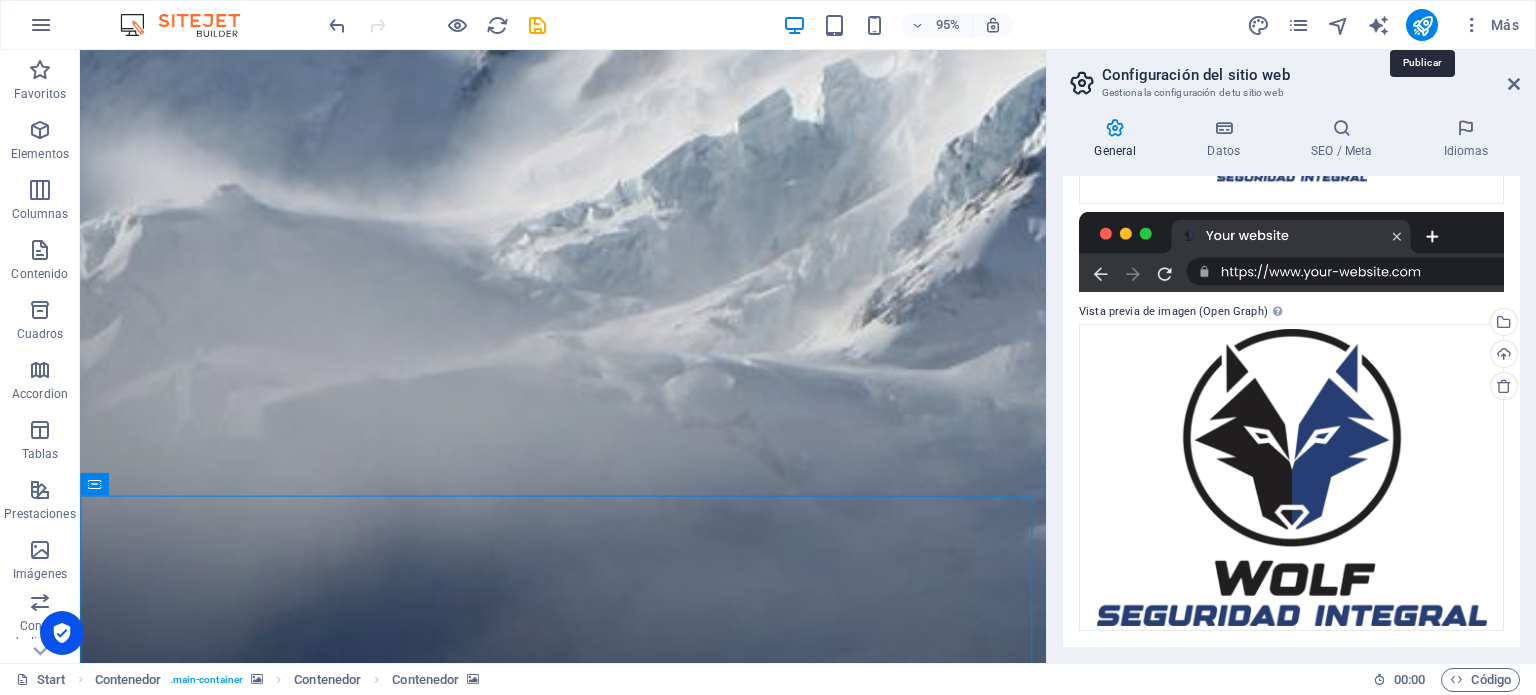 click at bounding box center [1422, 25] 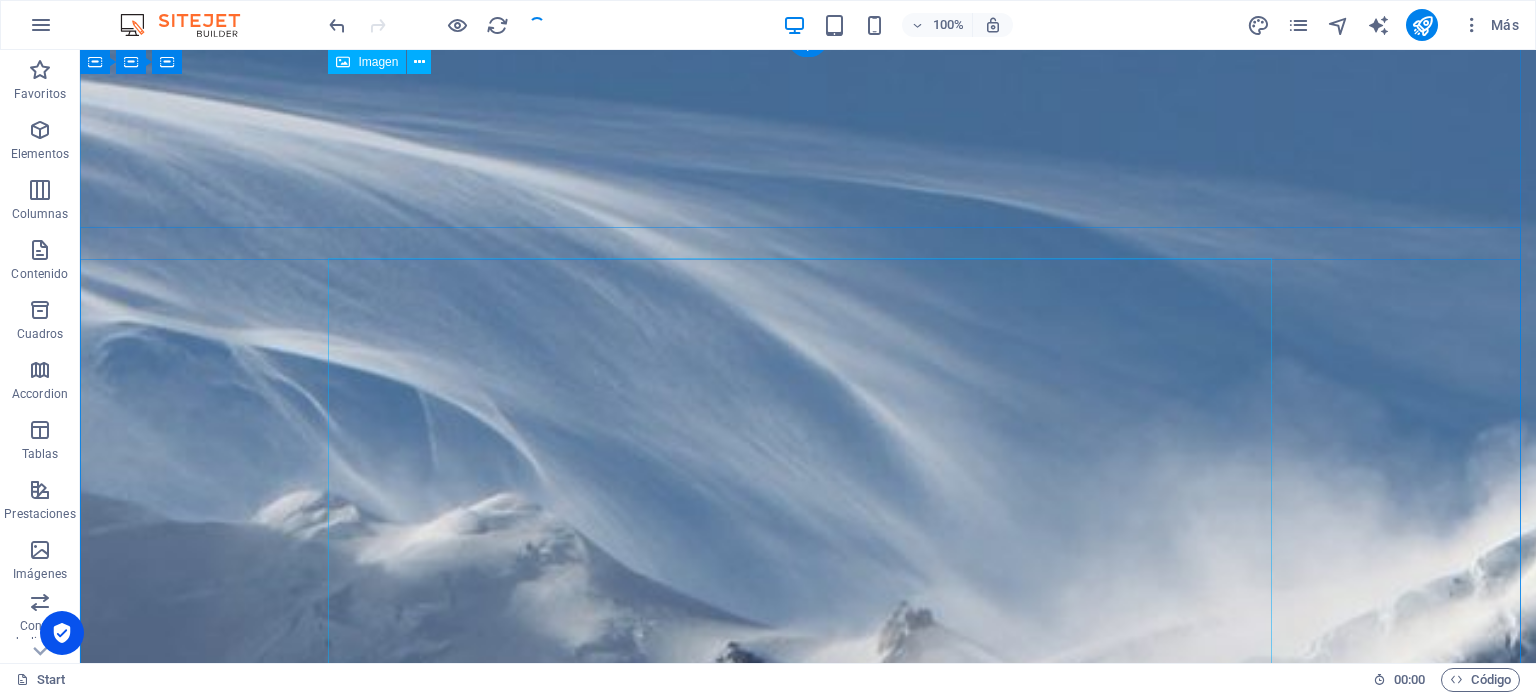 scroll, scrollTop: 0, scrollLeft: 0, axis: both 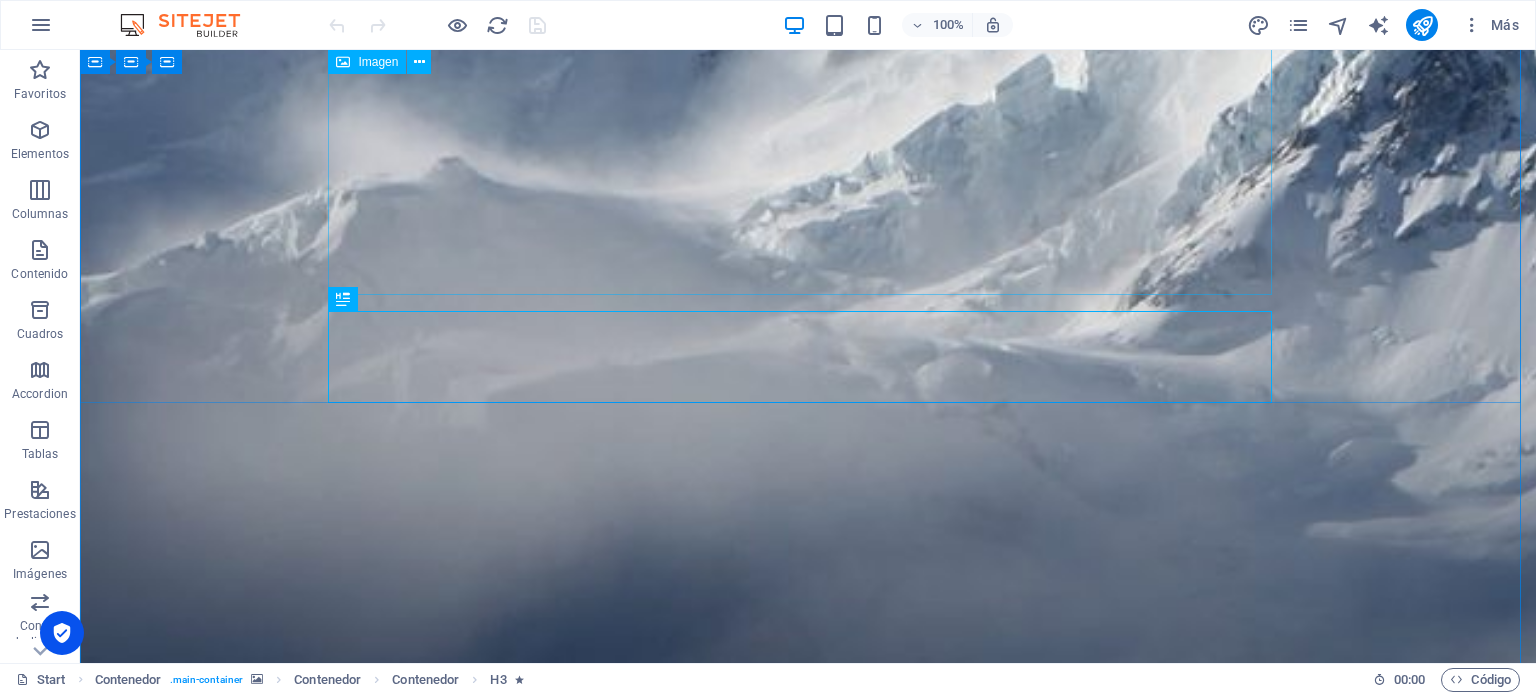 click at bounding box center (808, 1667) 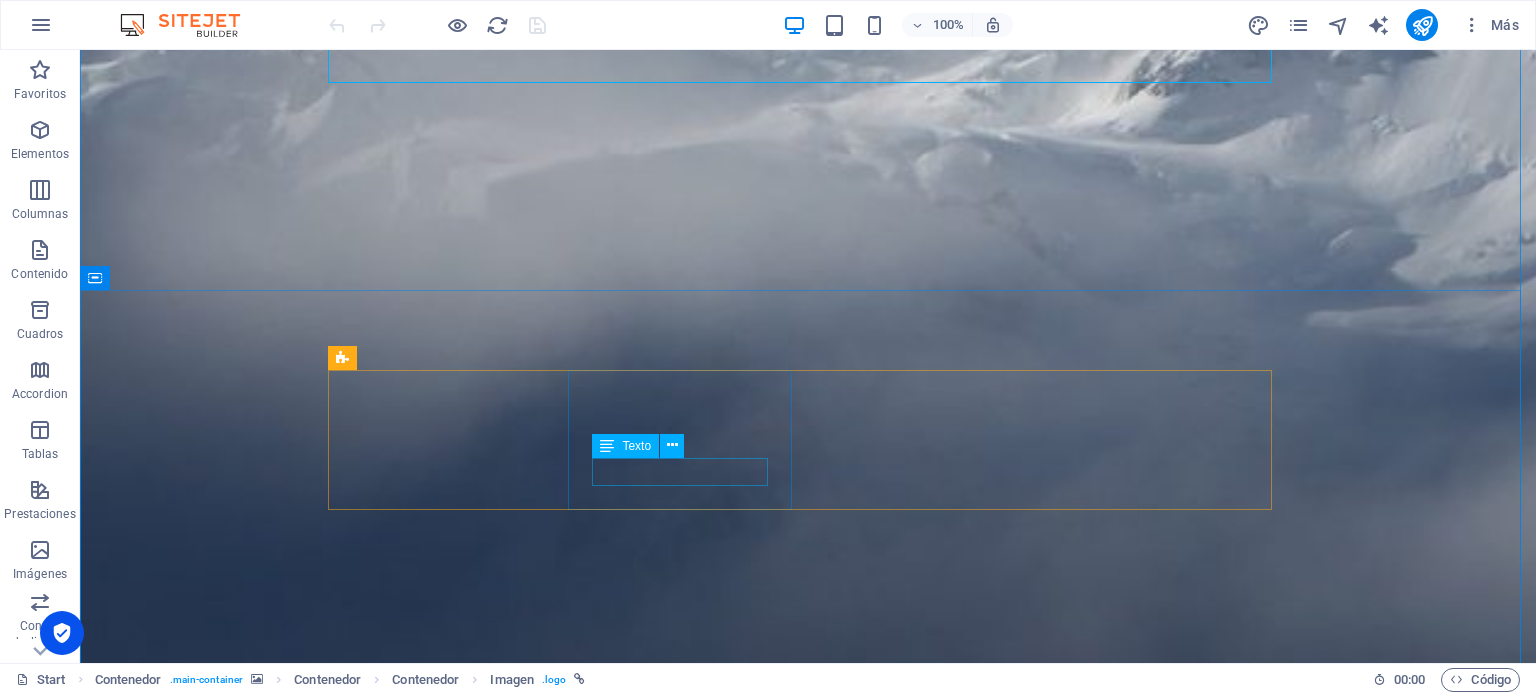 scroll, scrollTop: 908, scrollLeft: 0, axis: vertical 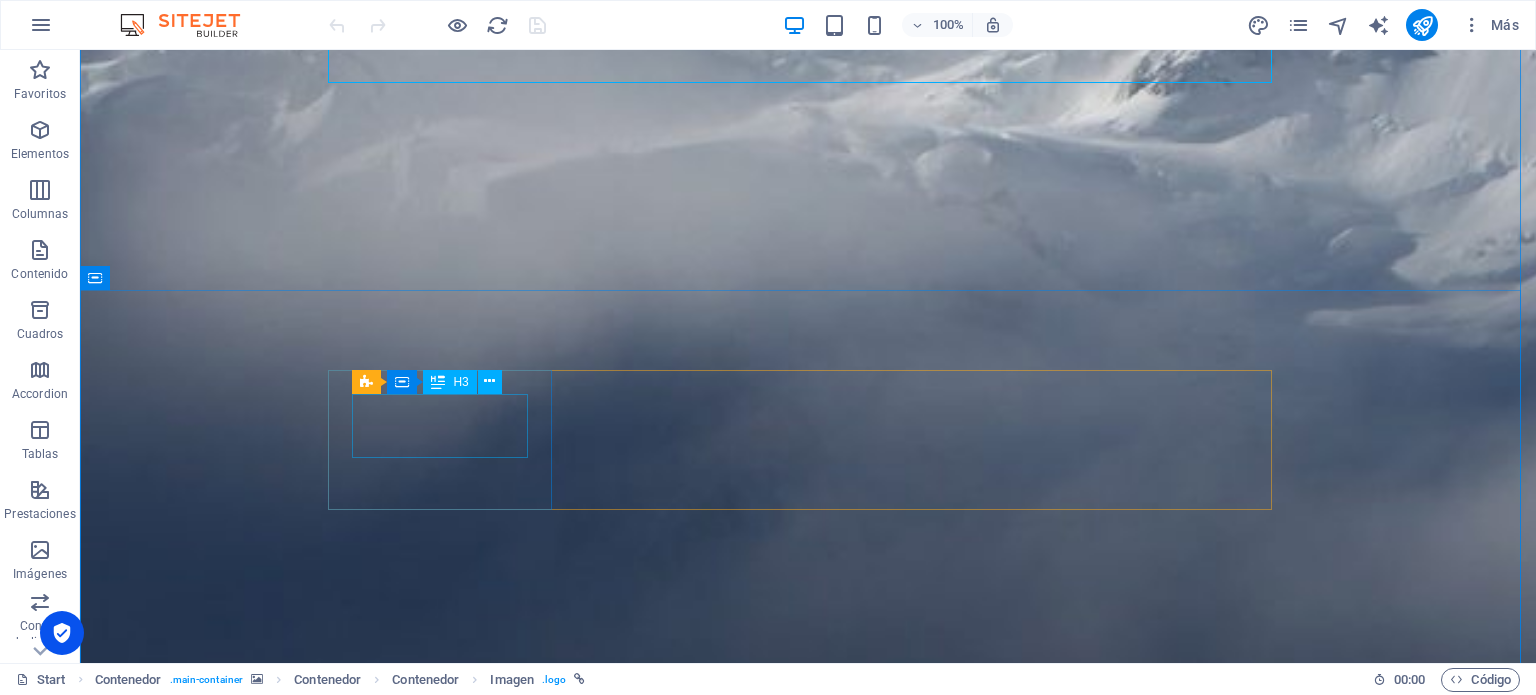 click on "20" at bounding box center (448, 2735) 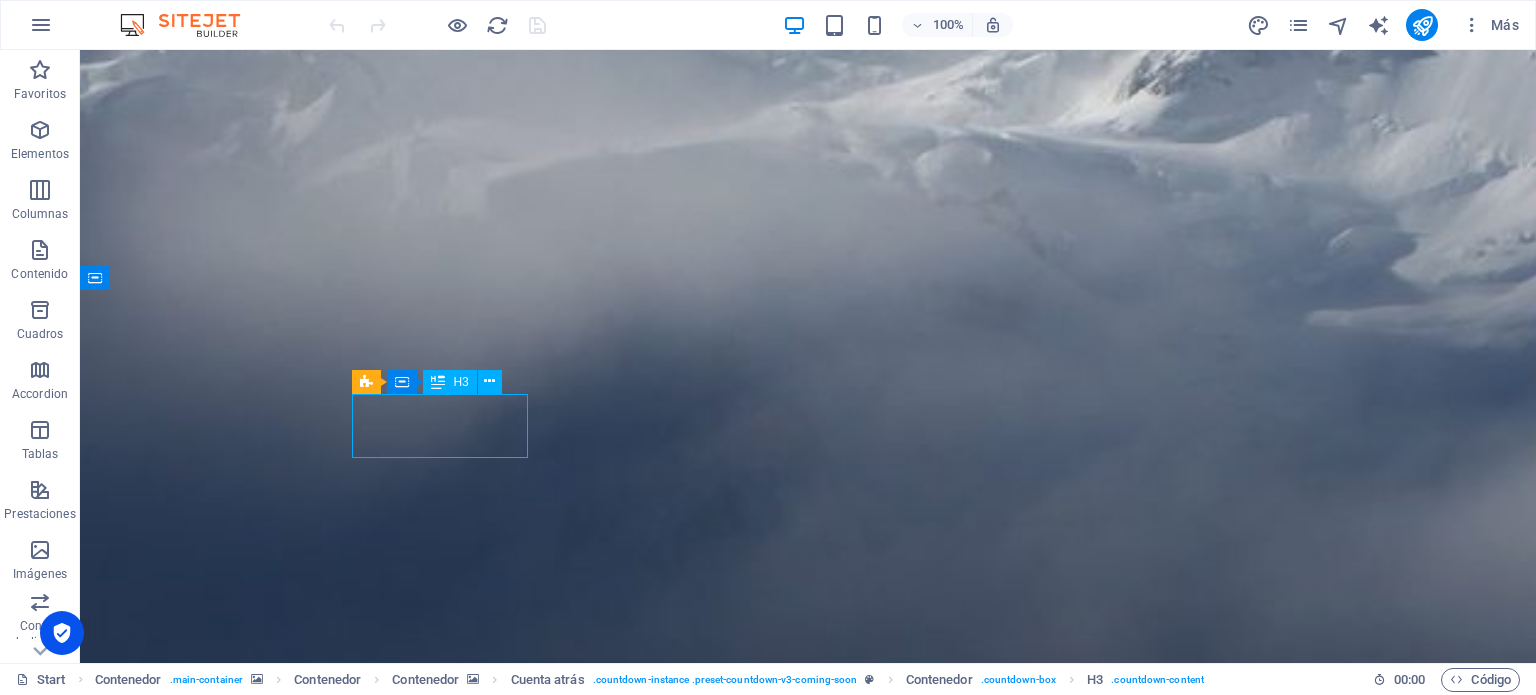 click on "20" at bounding box center [448, 2735] 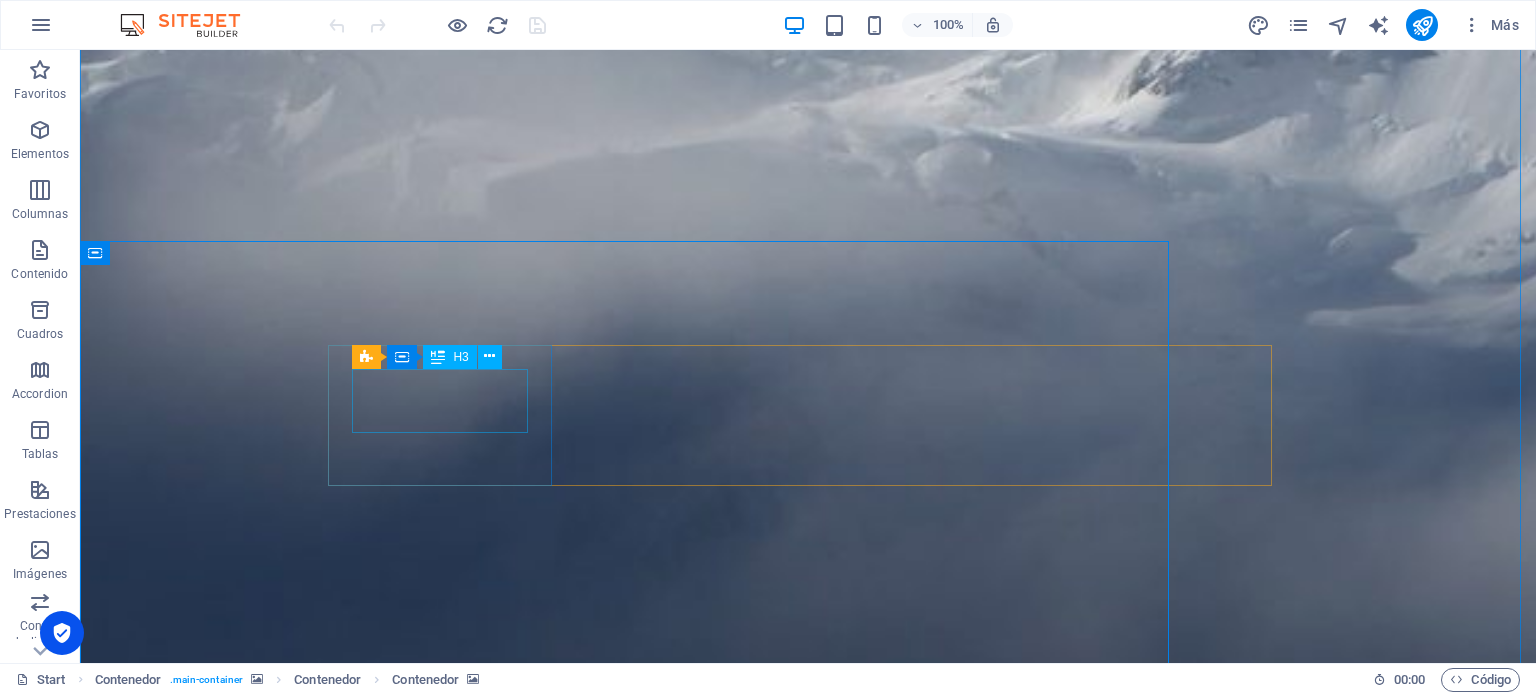 scroll, scrollTop: 932, scrollLeft: 0, axis: vertical 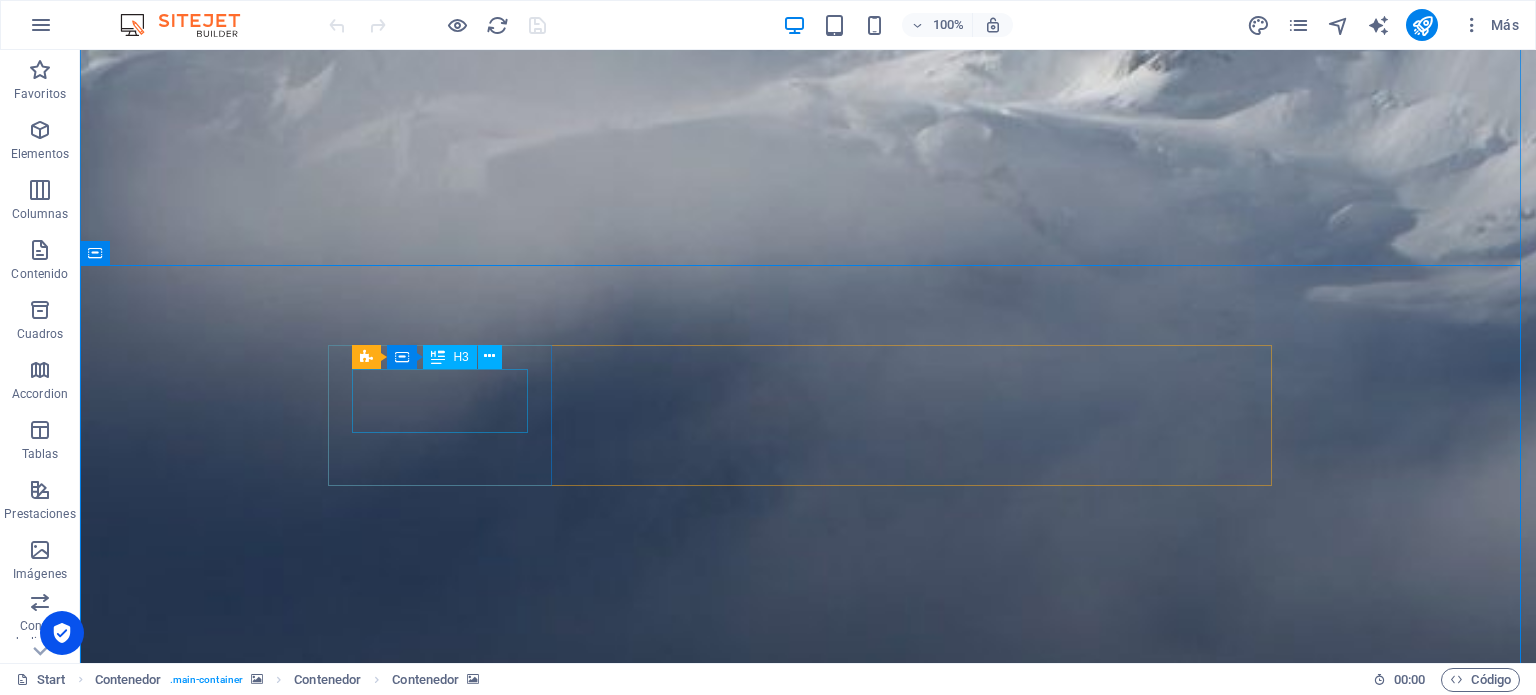 click on "20" at bounding box center (448, 2711) 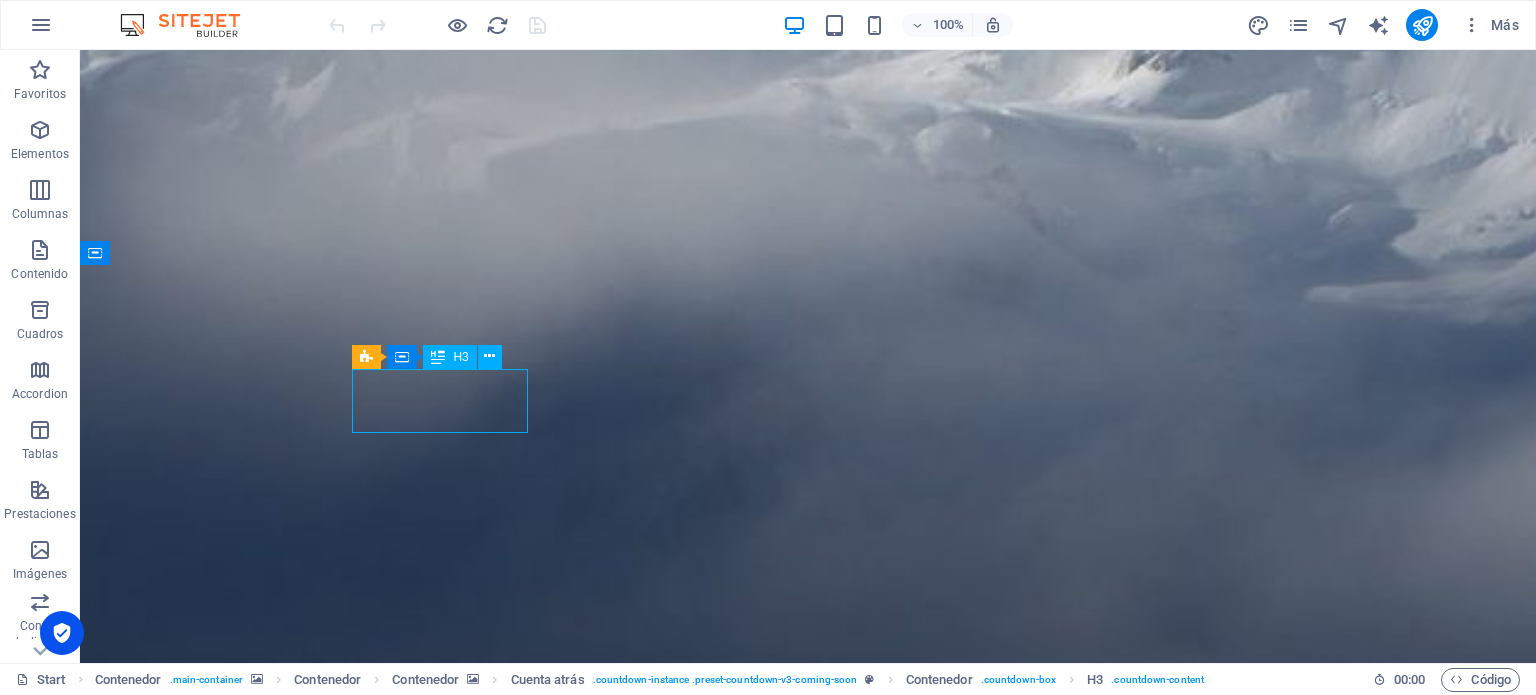 click on "20" at bounding box center [448, 2711] 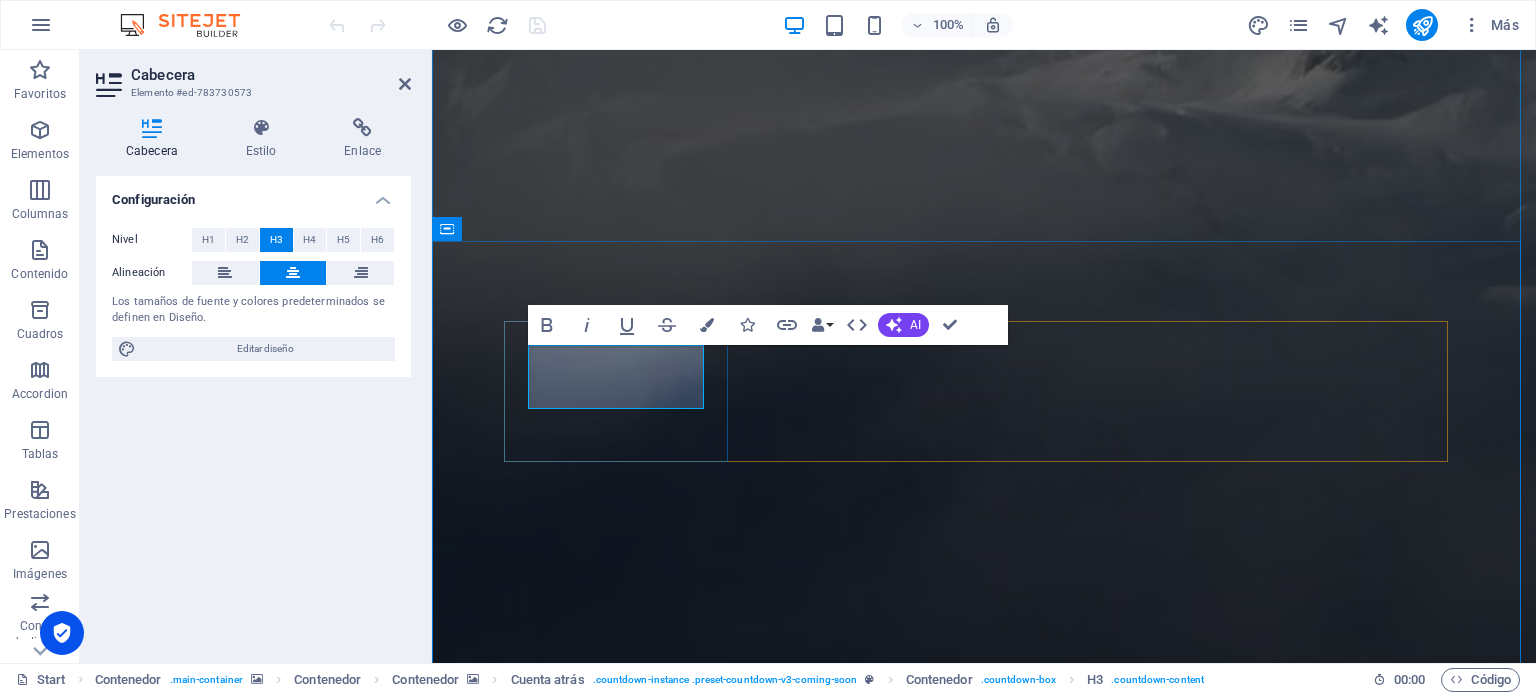 click on "20" at bounding box center (624, 2687) 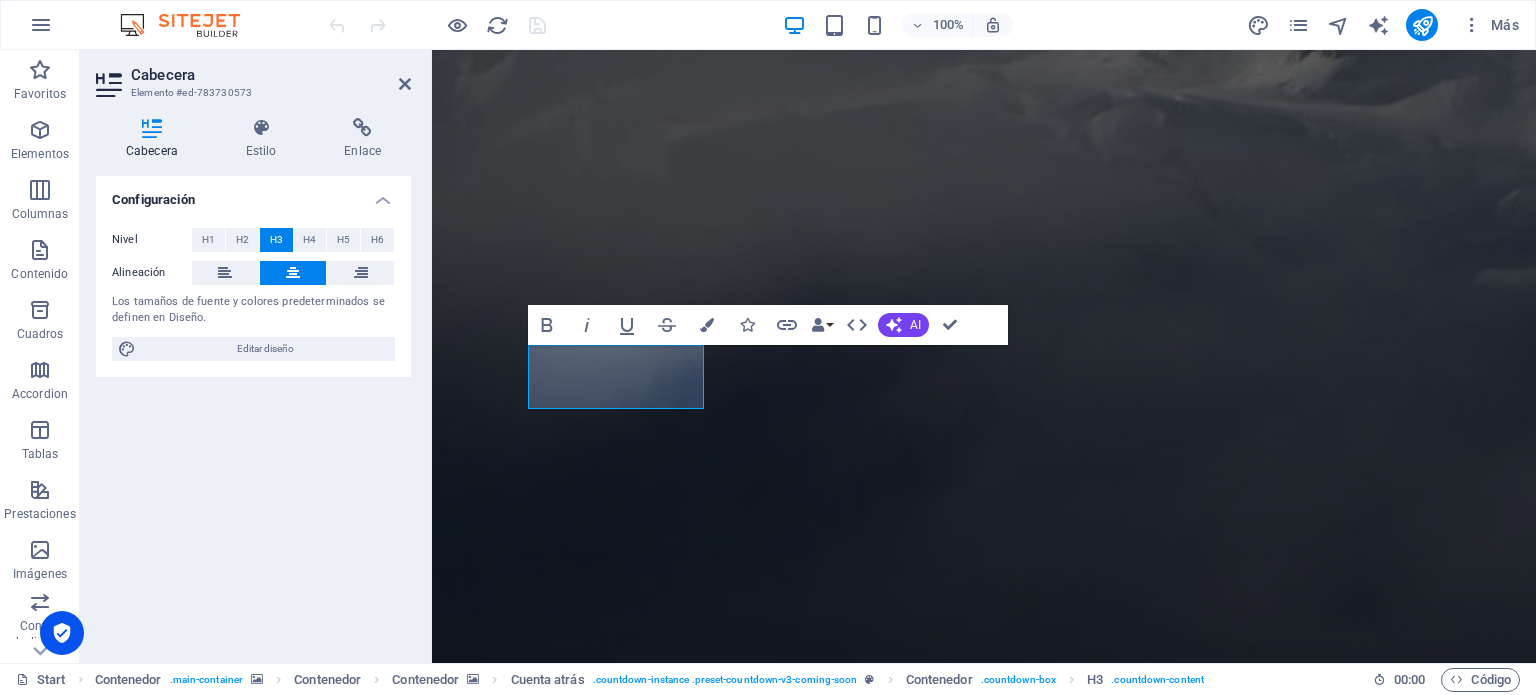 click at bounding box center [984, 2258] 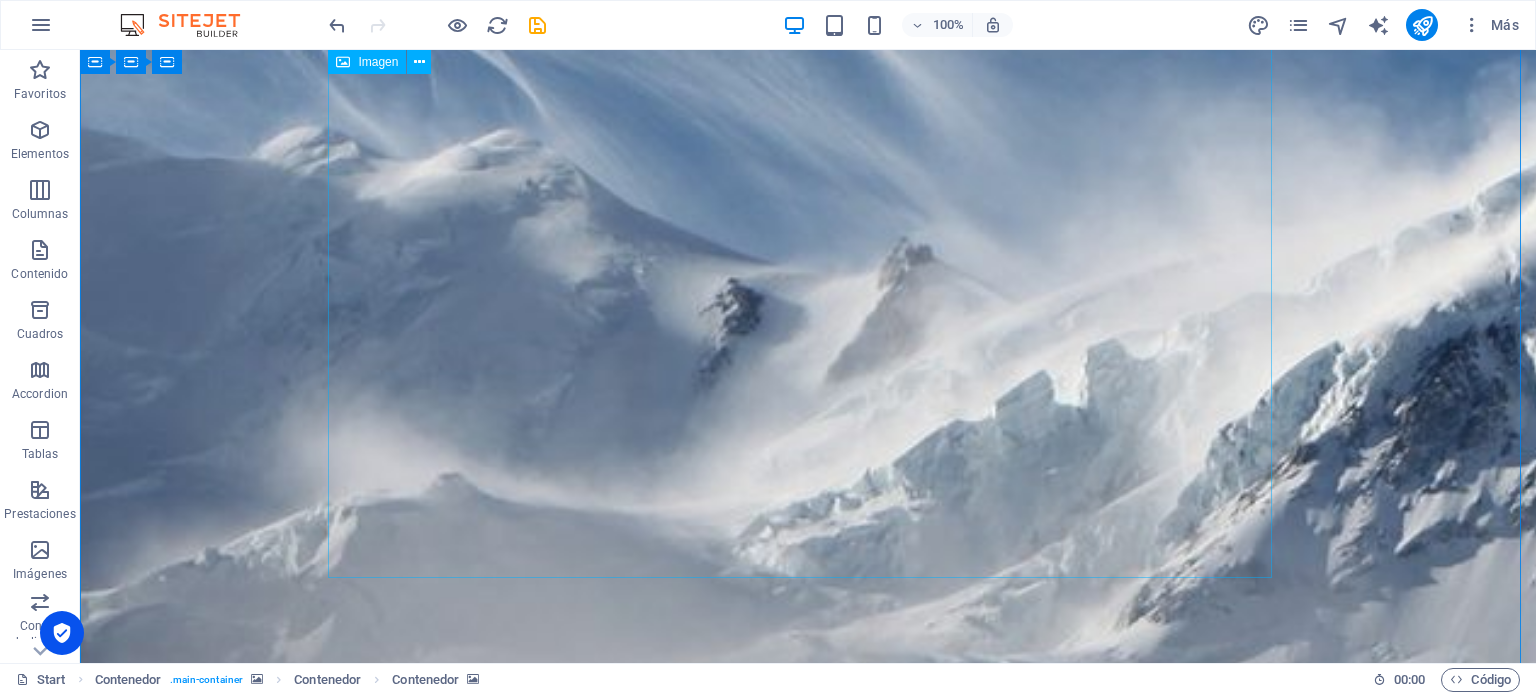 scroll, scrollTop: 376, scrollLeft: 0, axis: vertical 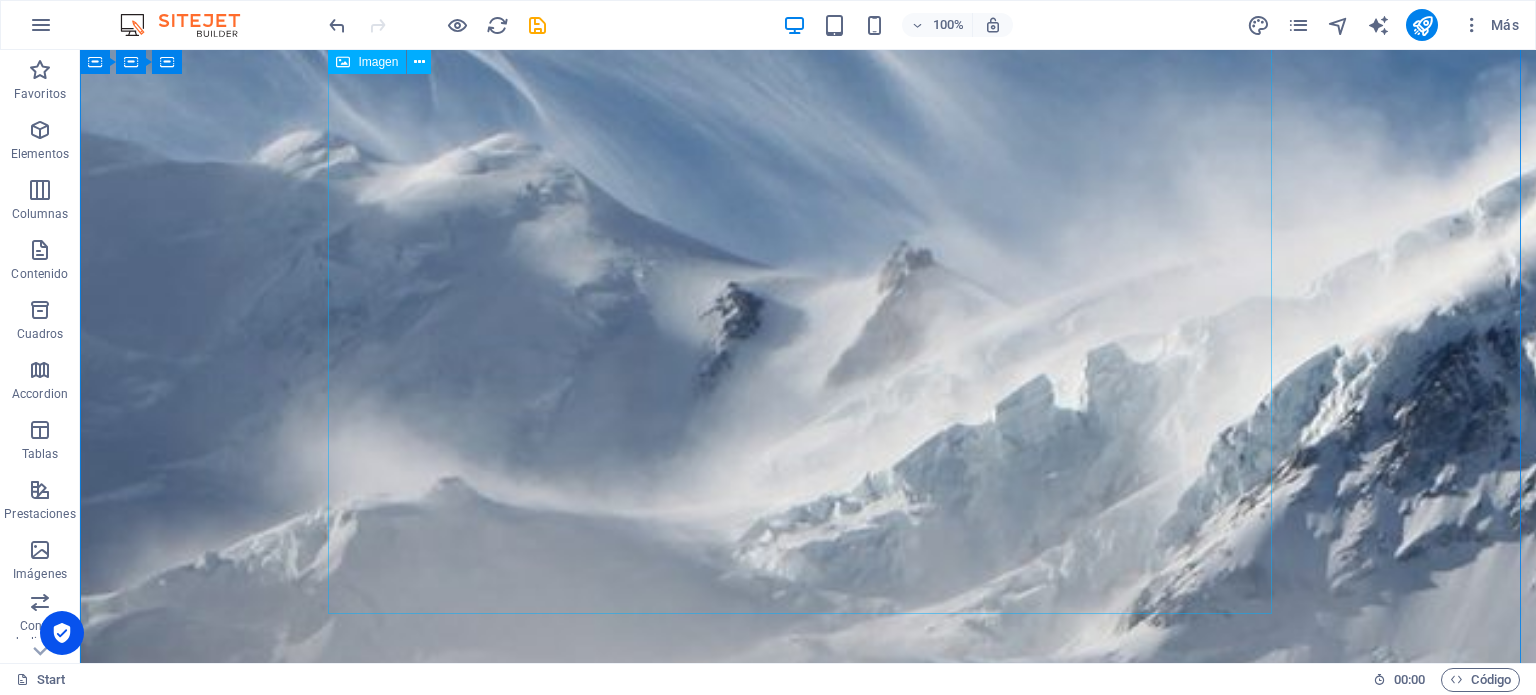 click at bounding box center (808, 1987) 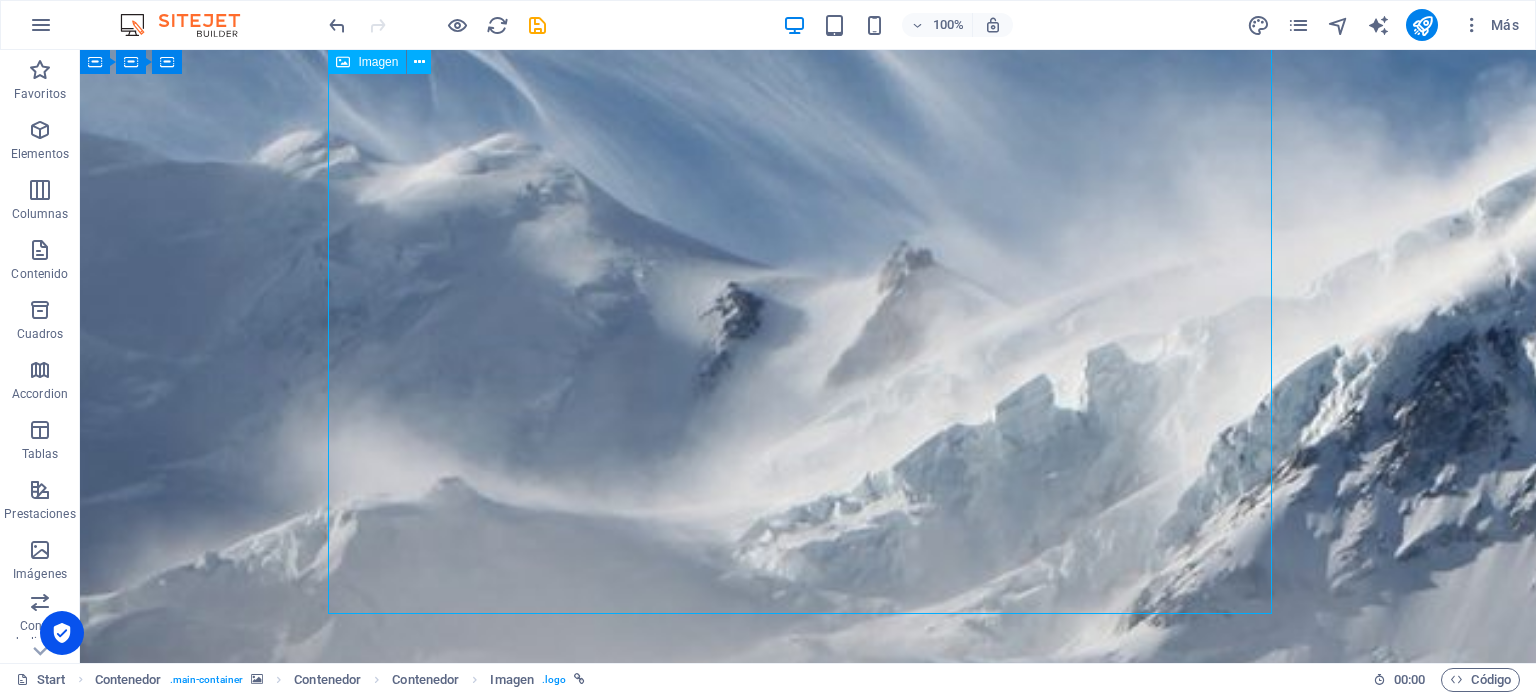 click at bounding box center [808, 1987] 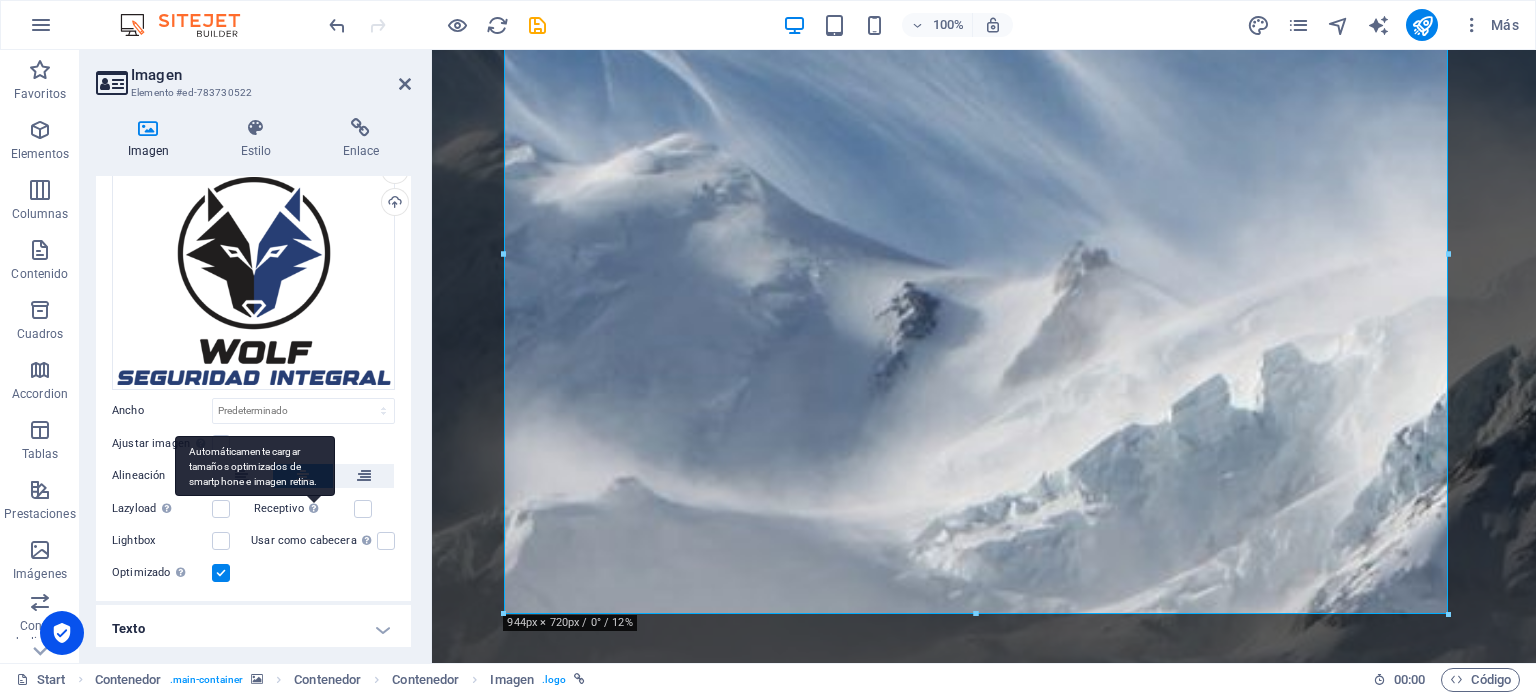 scroll, scrollTop: 57, scrollLeft: 0, axis: vertical 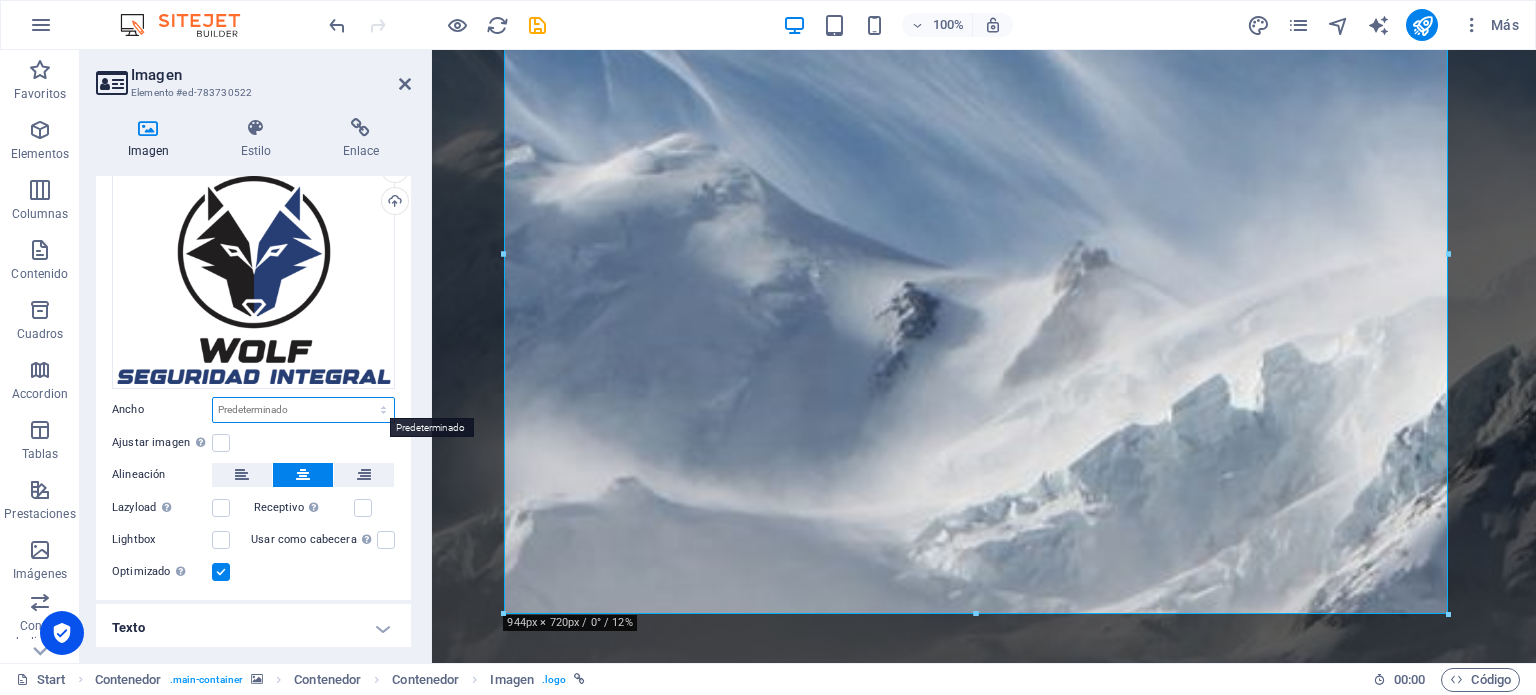 click on "Predeterminado automático px rem % em vh vw" at bounding box center [303, 410] 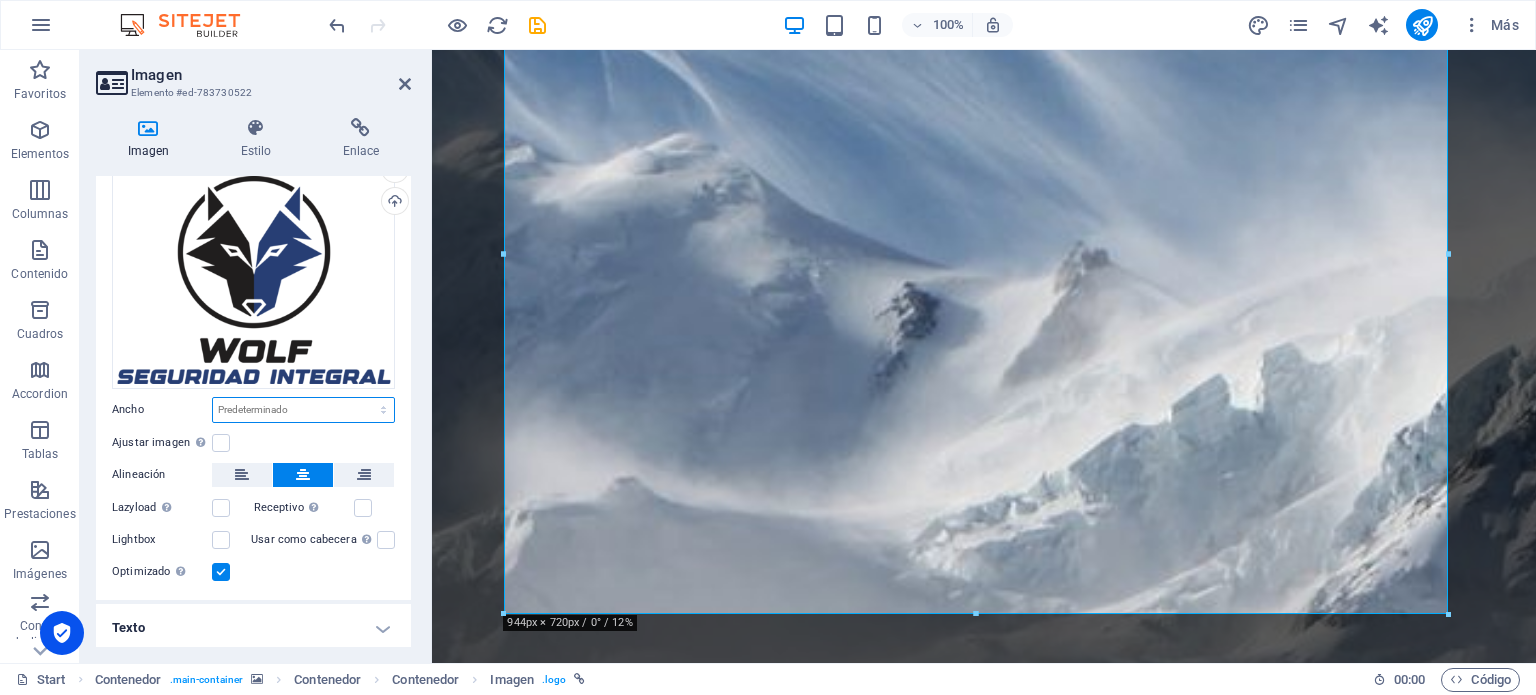 select on "%" 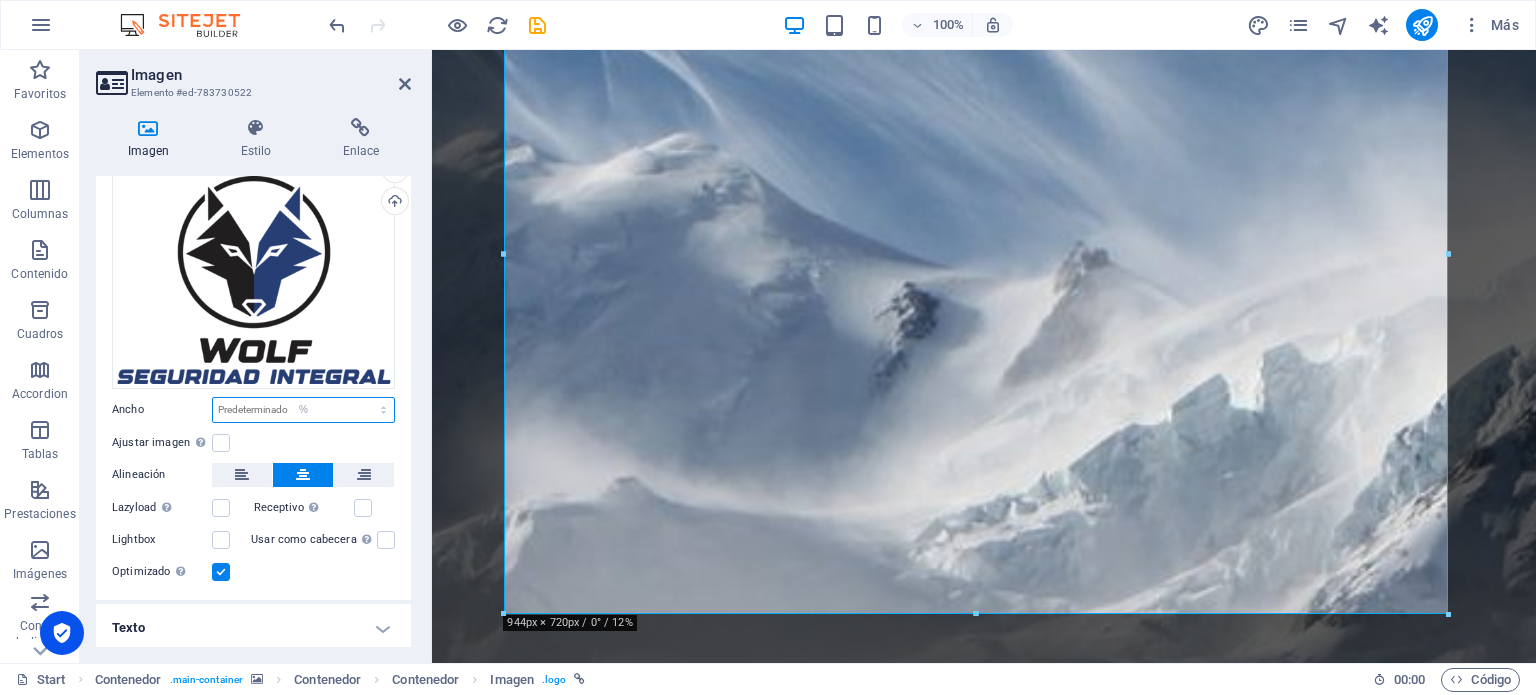 click on "Predeterminado automático px rem % em vh vw" at bounding box center (303, 410) 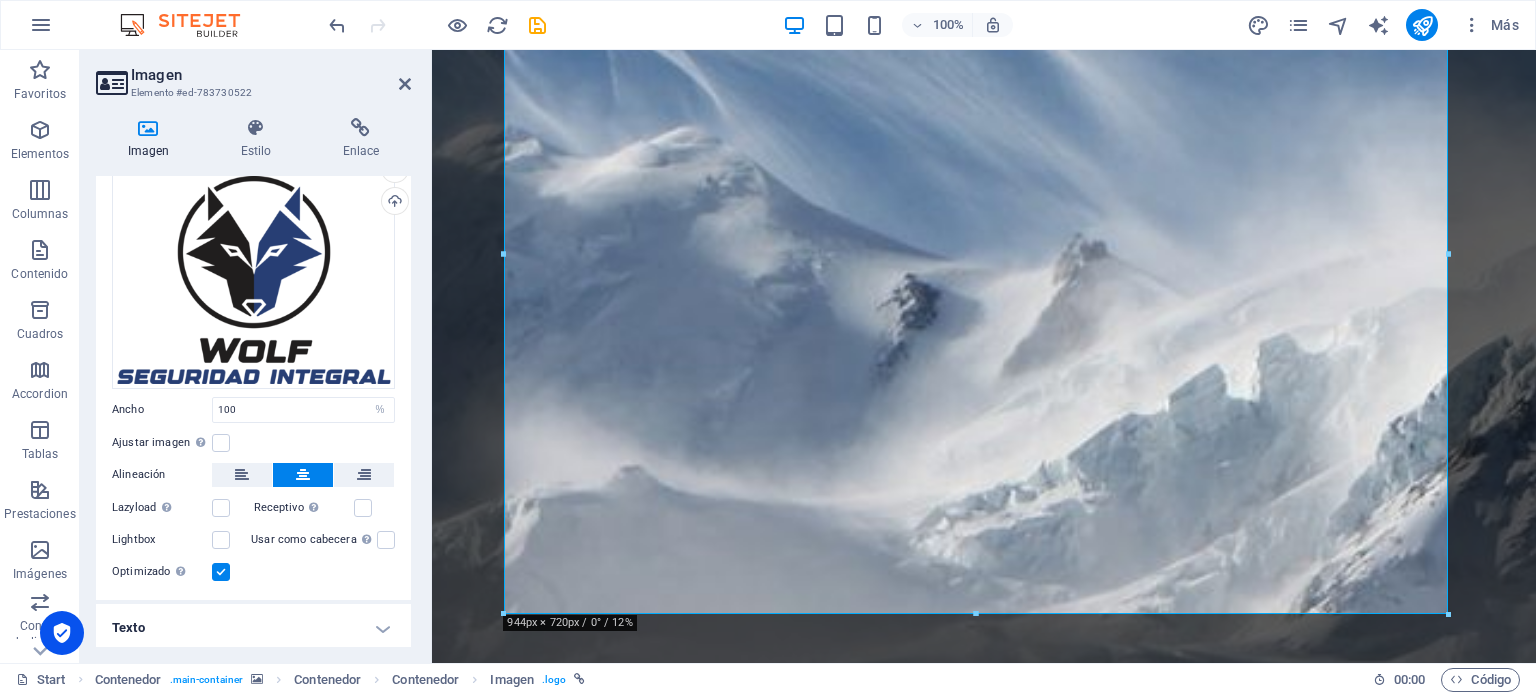 click on "Arrastra archivos aquí, haz clic para escoger archivos o  selecciona archivos de Archivos o de nuestra galería gratuita de fotos y vídeos Selecciona archivos del administrador de archivos, de la galería de fotos o carga archivo(s) Cargar Ancho 100 Predeterminado automático px rem % em vh vw Ajustar imagen Ajustar imagen automáticamente a un ancho y alto fijo Altura Predeterminado automático px Alineación Lazyload La carga de imágenes tras la carga de la página mejora la velocidad de la página. Receptivo Automáticamente cargar tamaños optimizados de smartphone e imagen retina. Lightbox Usar como cabecera La imagen se ajustará en una etiqueta de cabecera H1. Resulta útil para dar al texto alternativo el peso de una cabecera H1, por ejemplo, para el logo. En caso de duda, dejar deseleccionado. Optimizado Las imágenes se comprimen para así mejorar la velocidad de las páginas. Posición Dirección Personalizado X offset 50 px rem % vh vw Y offset 50 px rem % vh vw" at bounding box center [253, 377] 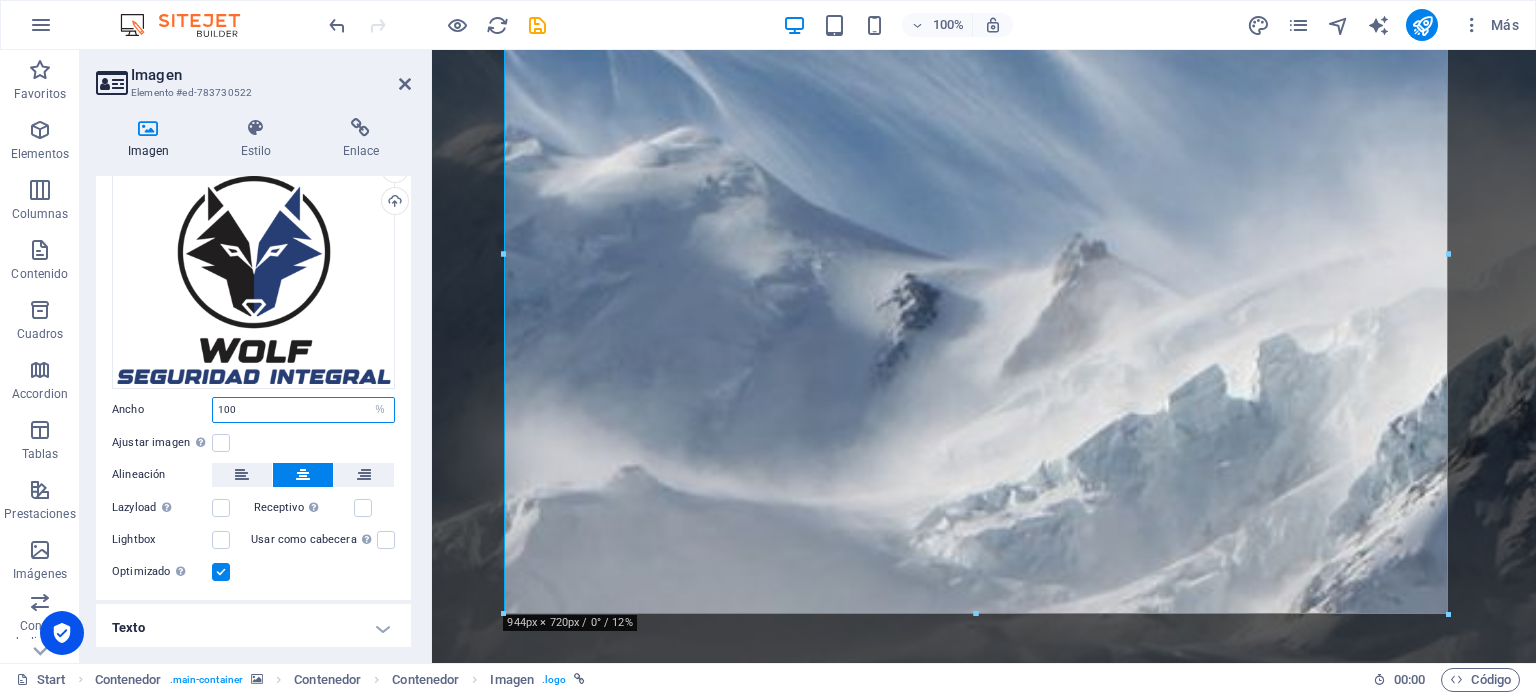 click on "100" at bounding box center (303, 410) 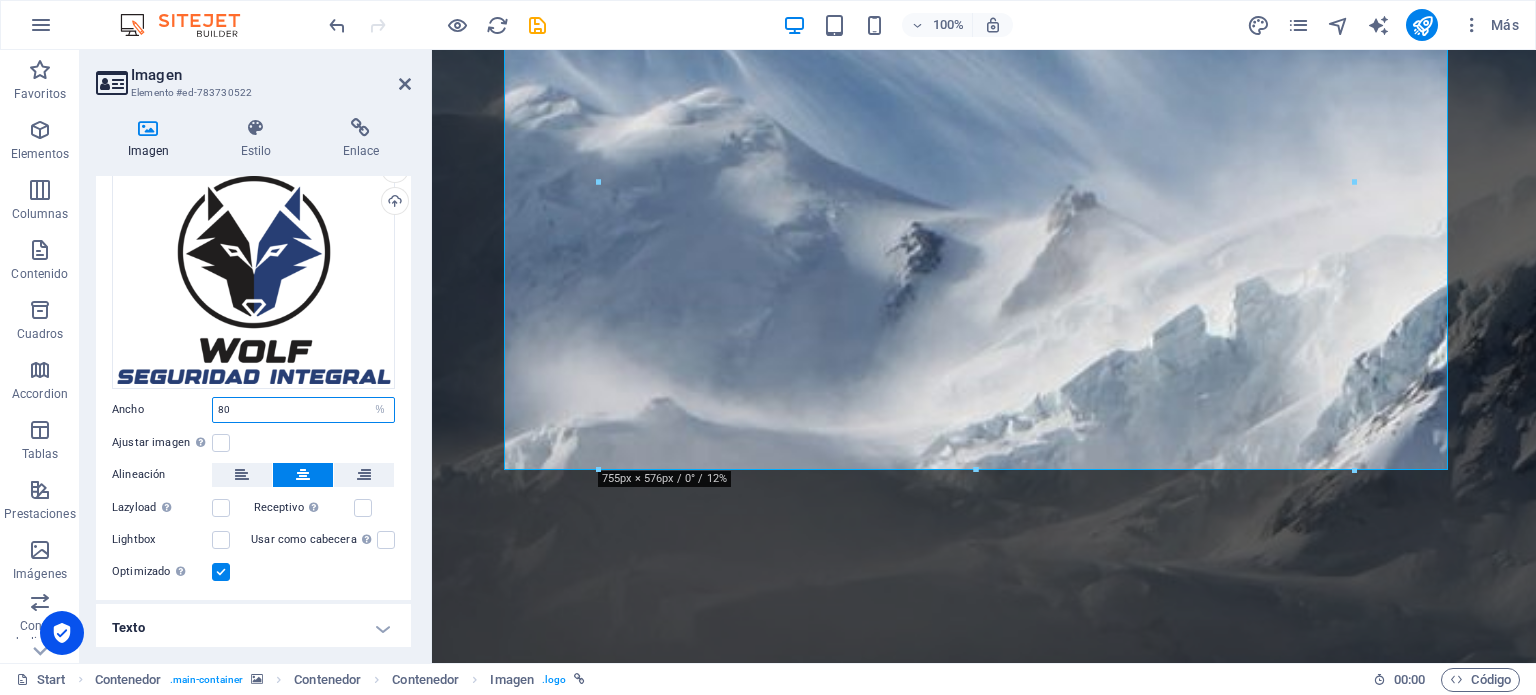 type on "8" 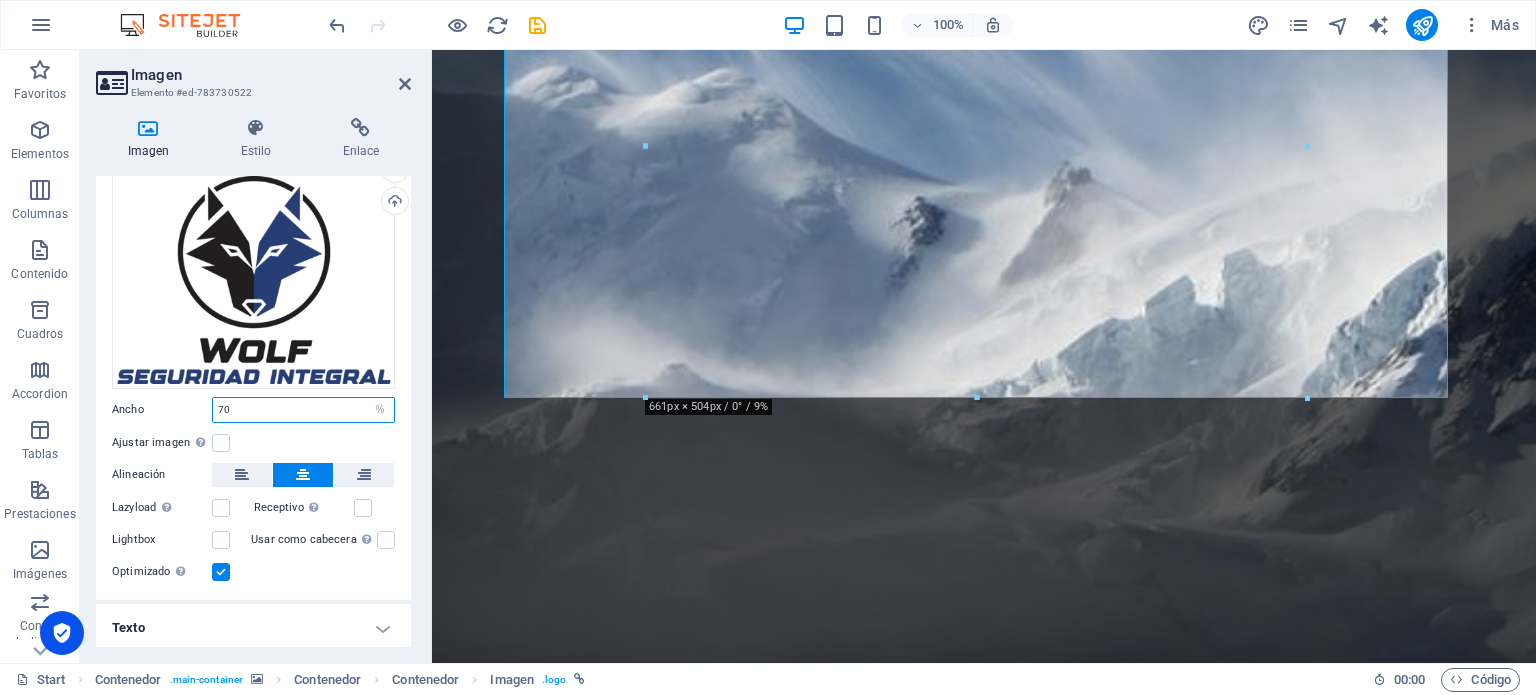 click on "70" at bounding box center (303, 410) 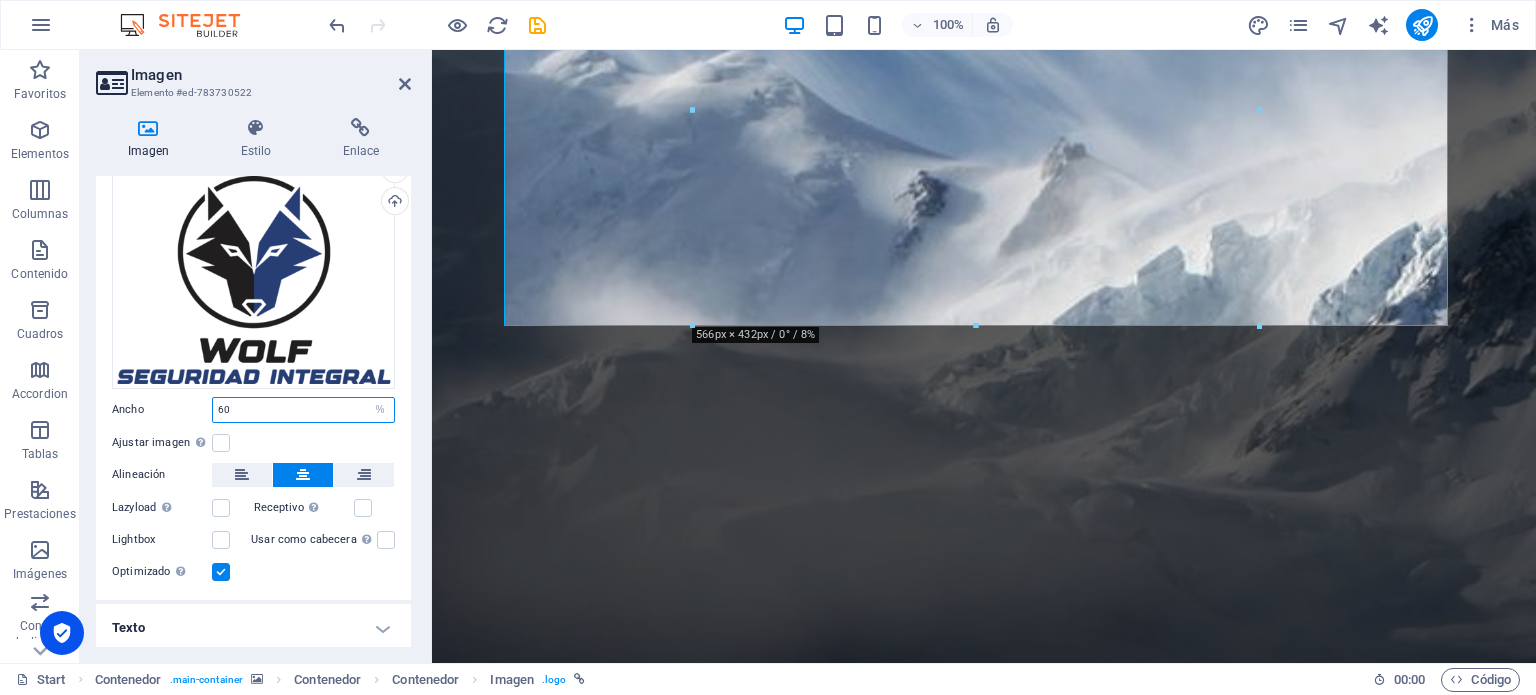 type on "60" 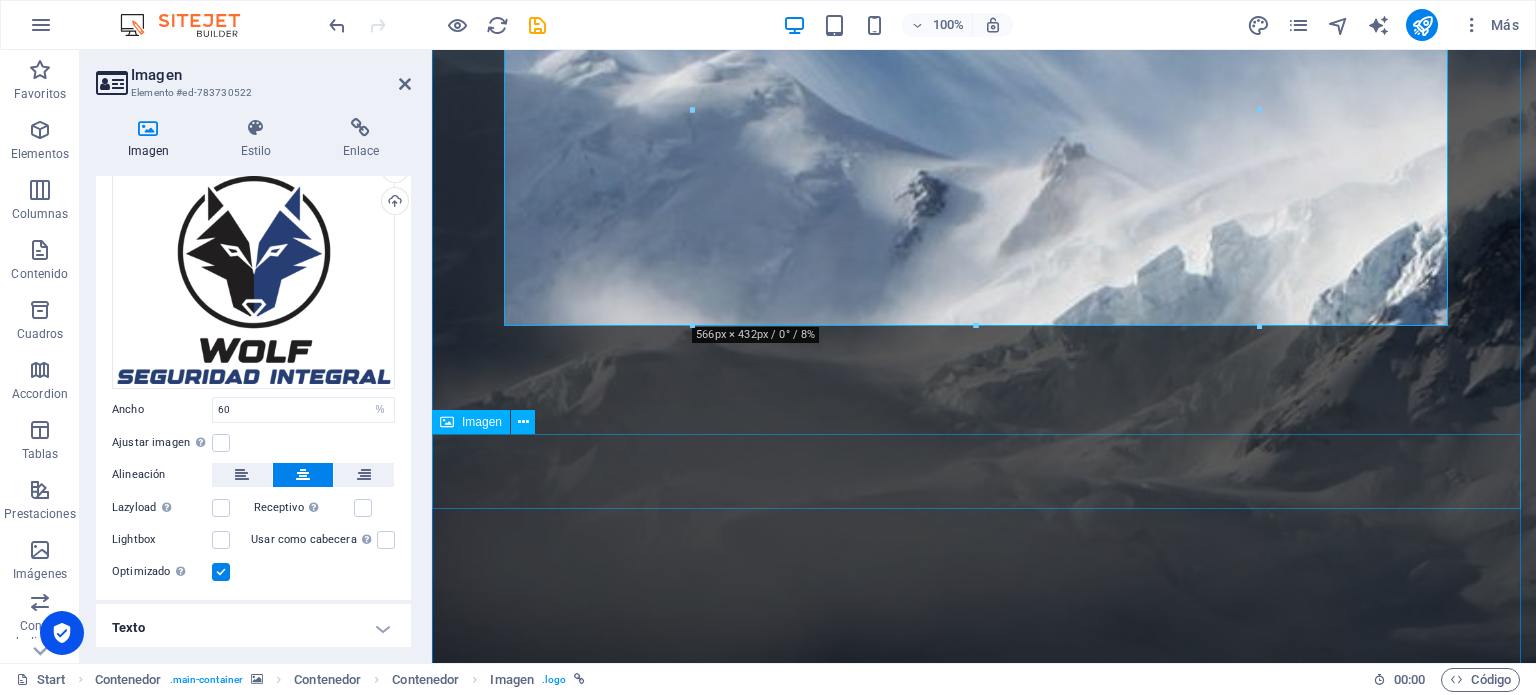 click at bounding box center (984, 1862) 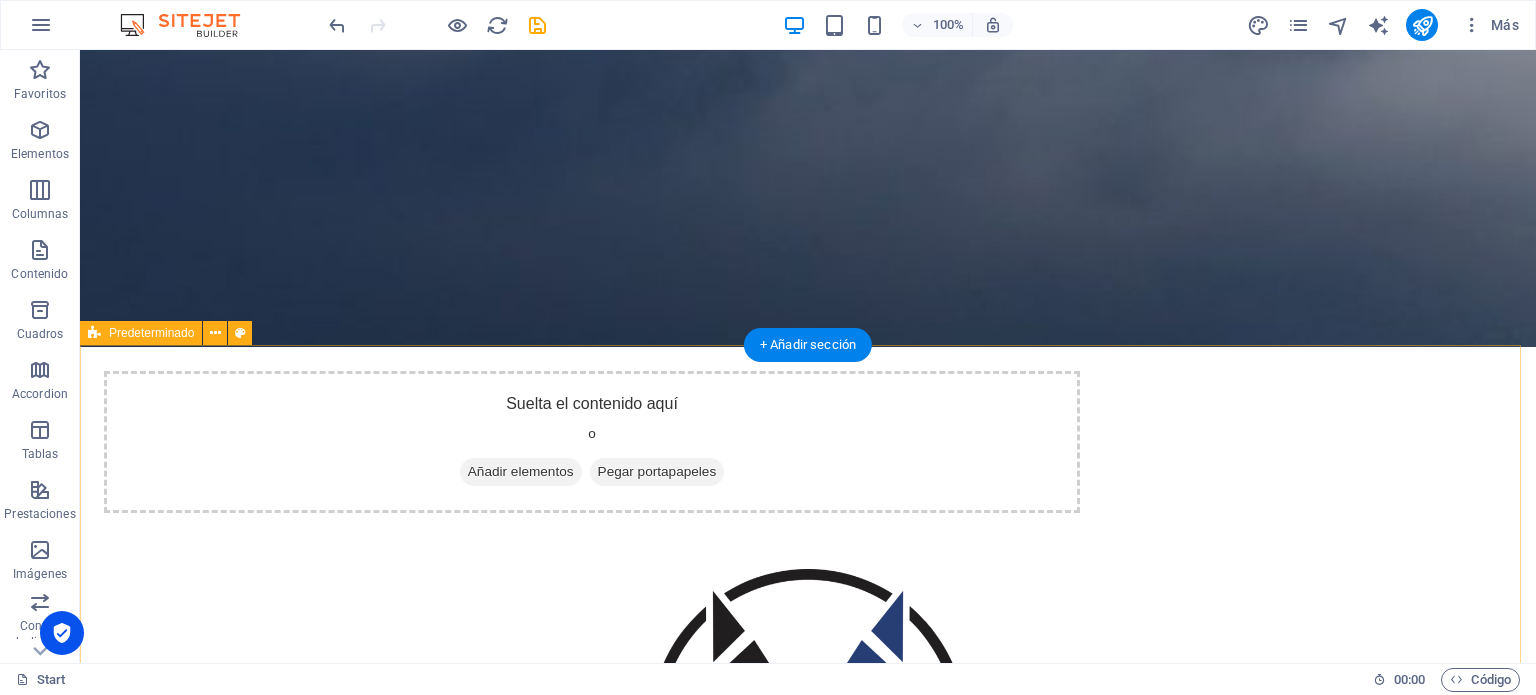 scroll, scrollTop: 1117, scrollLeft: 0, axis: vertical 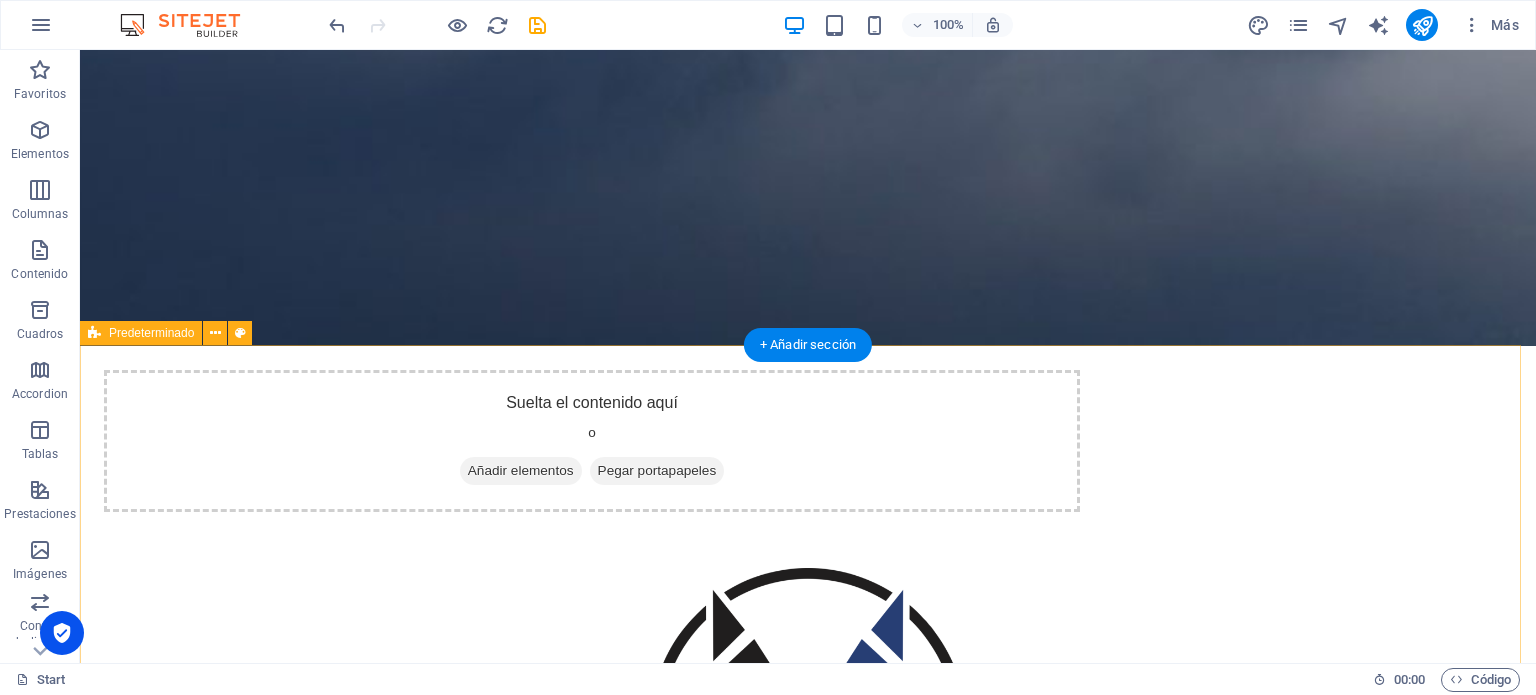 click at bounding box center [808, 3108] 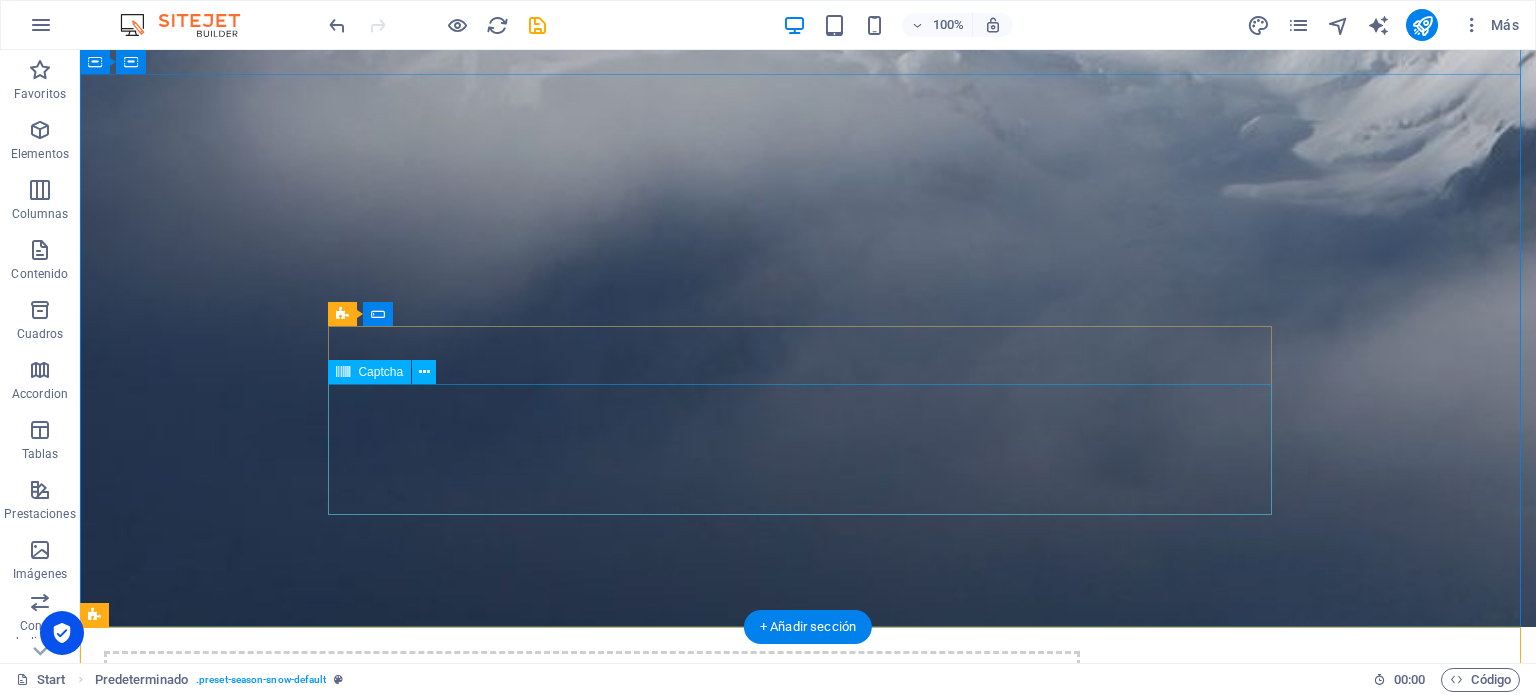 scroll, scrollTop: 1000, scrollLeft: 0, axis: vertical 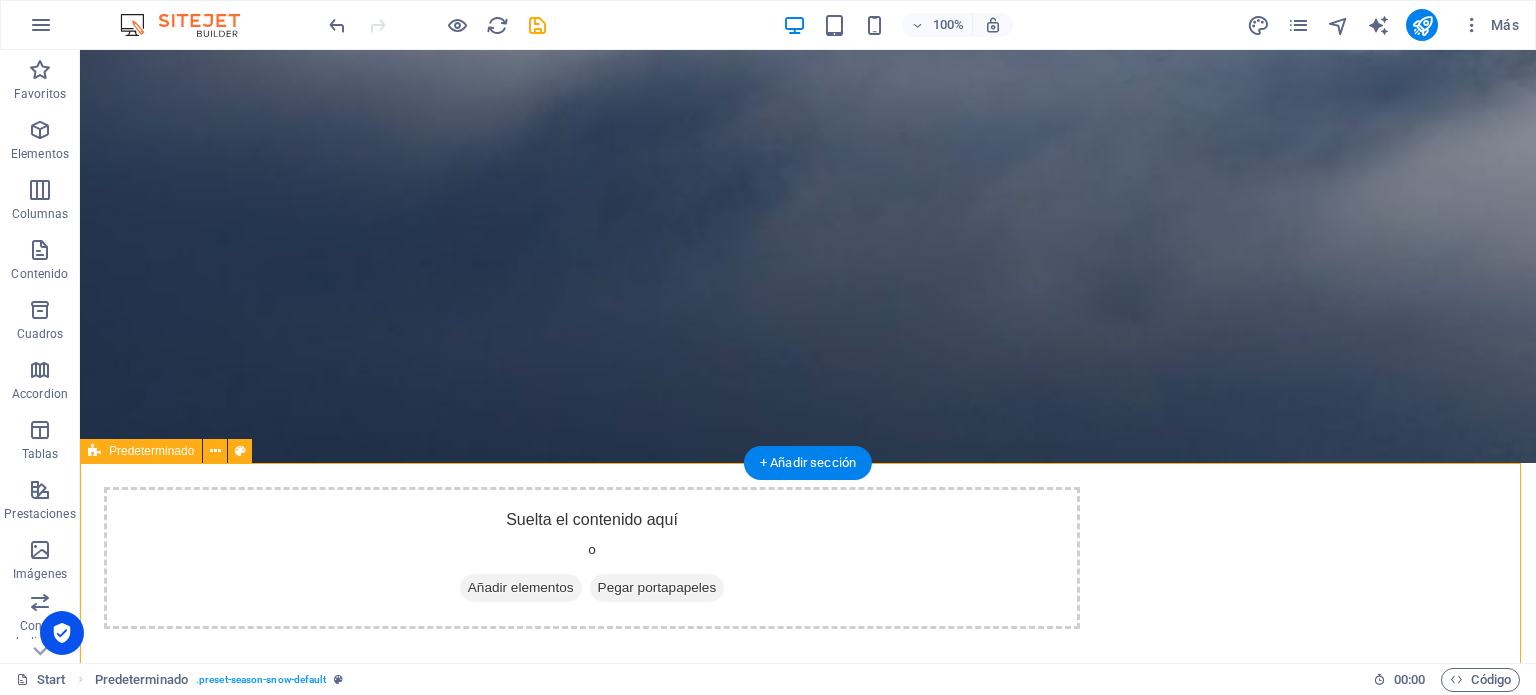 click at bounding box center (808, 3225) 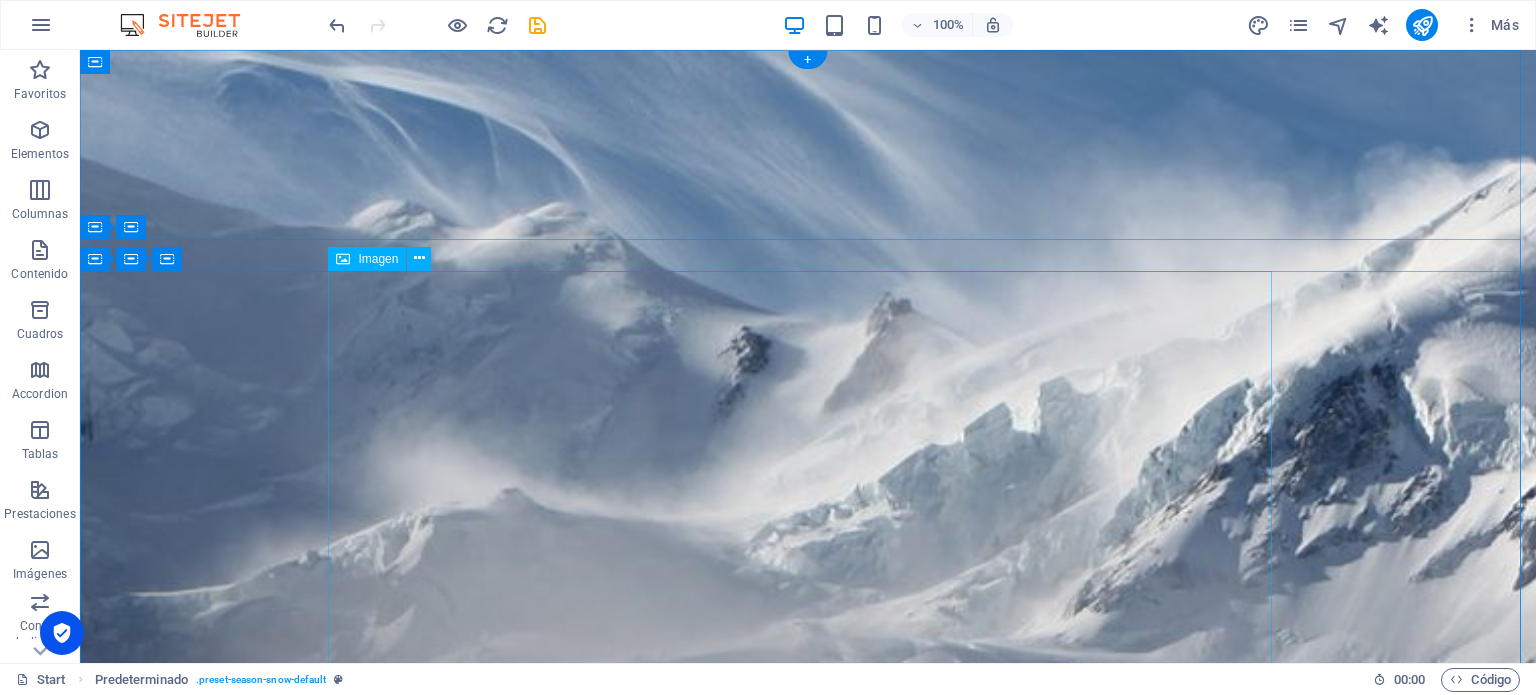 scroll, scrollTop: 0, scrollLeft: 0, axis: both 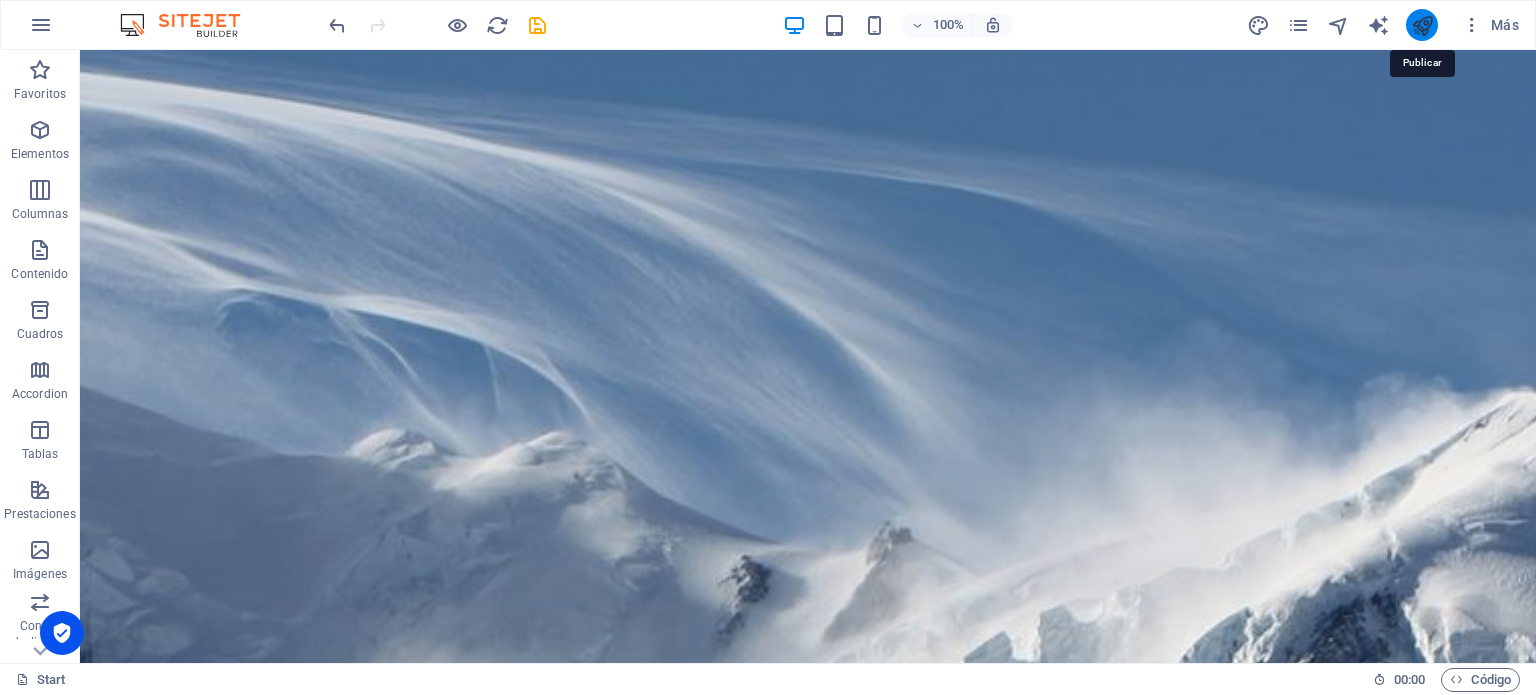 click at bounding box center [1422, 25] 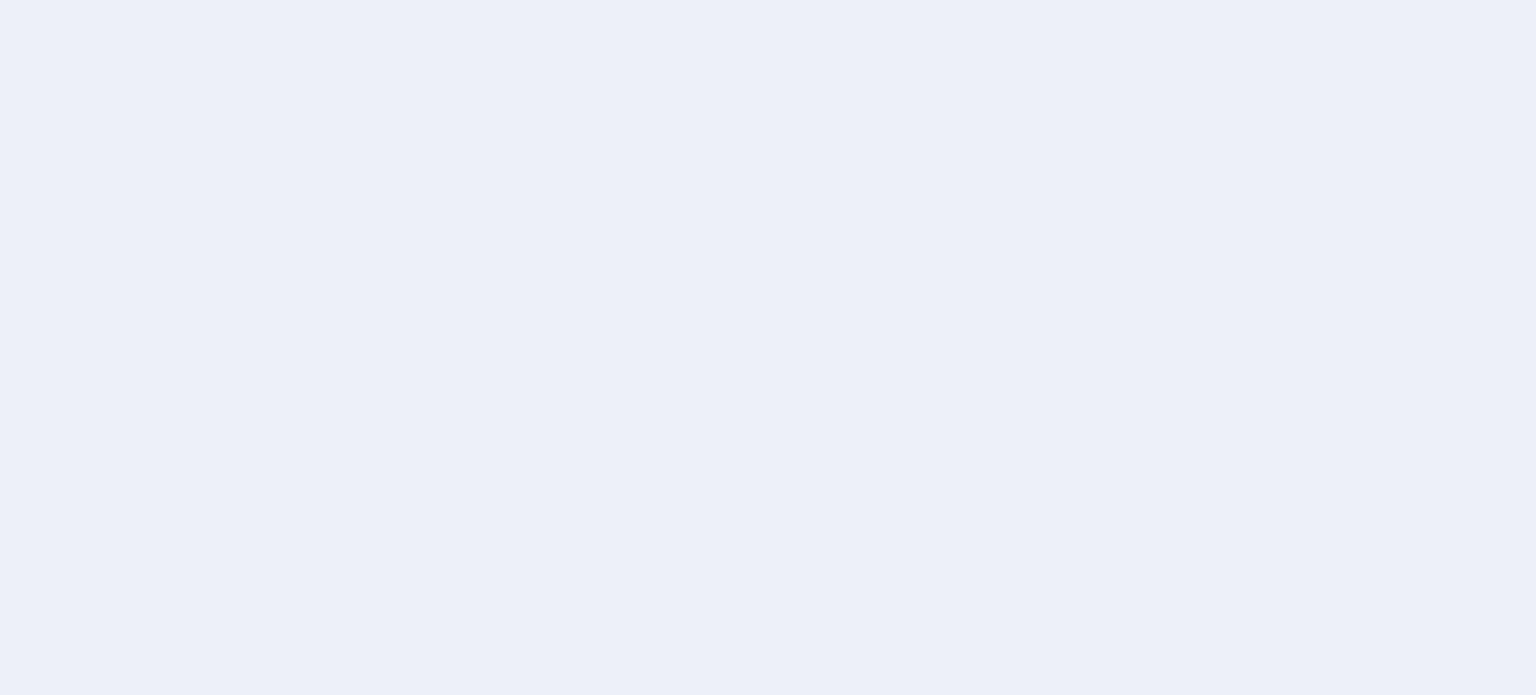 scroll, scrollTop: 0, scrollLeft: 0, axis: both 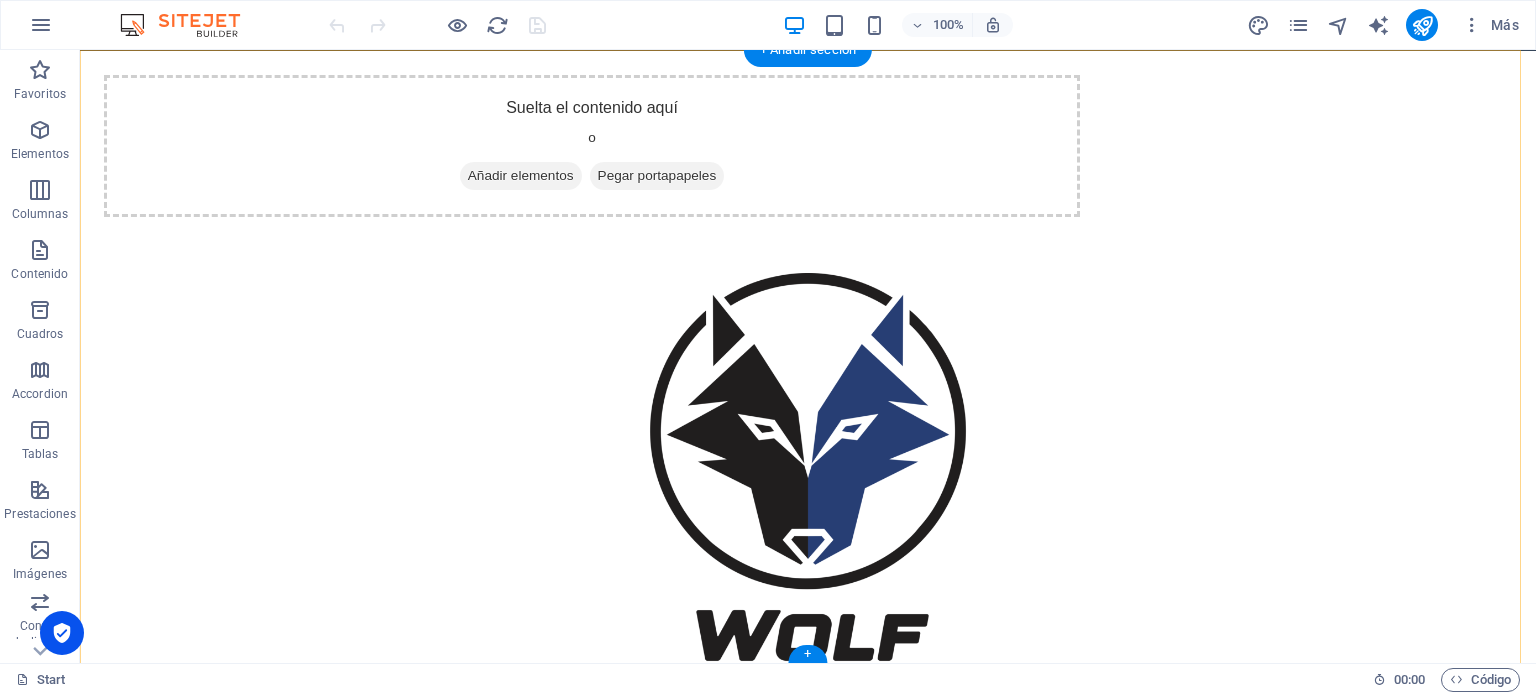 click at bounding box center [808, 2813] 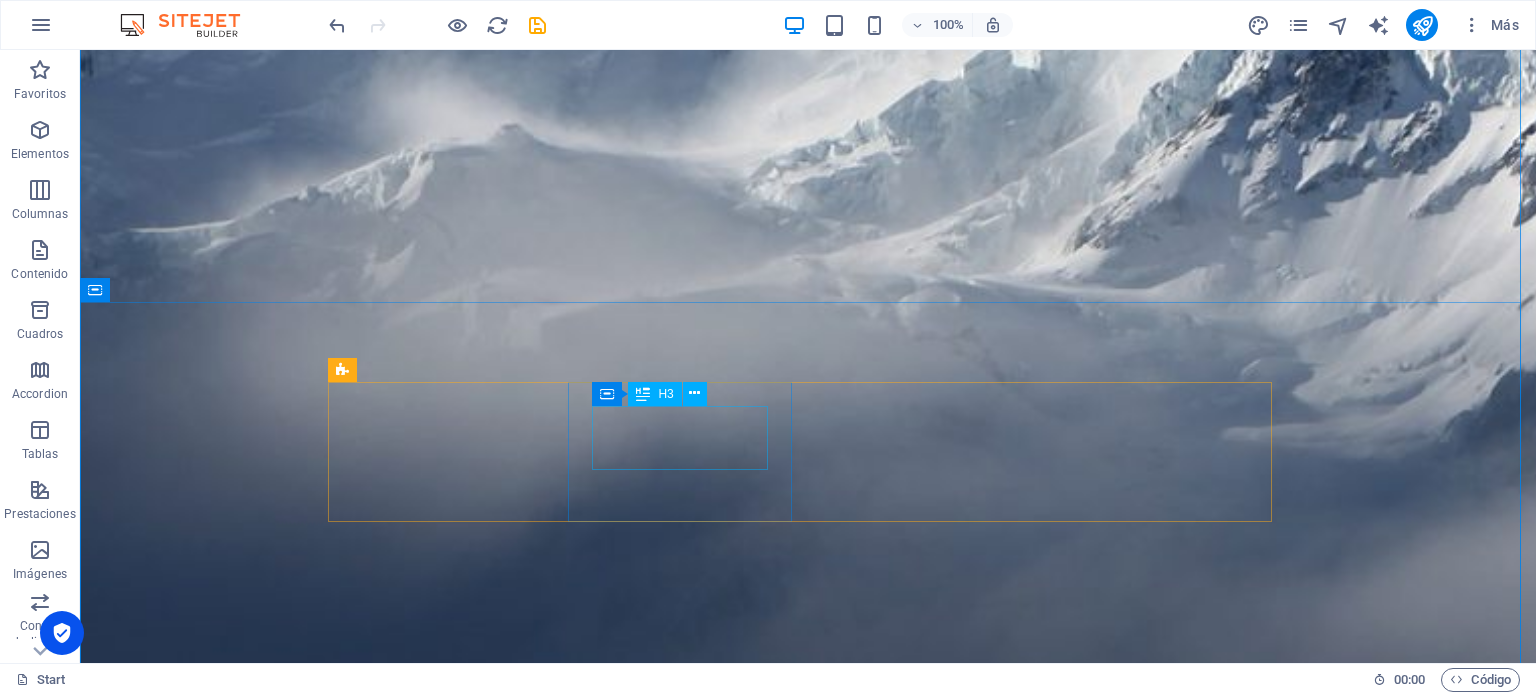 scroll, scrollTop: 591, scrollLeft: 0, axis: vertical 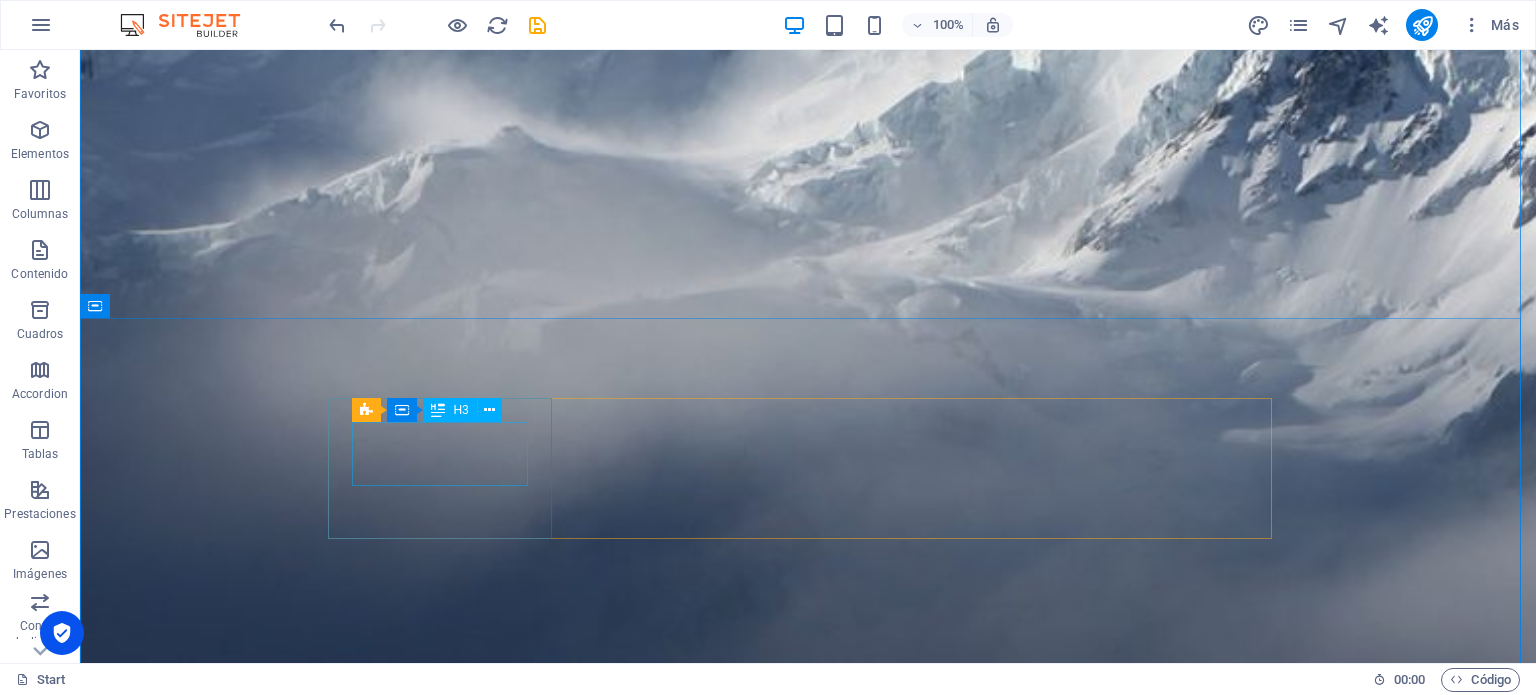 click on "2" at bounding box center (448, 2415) 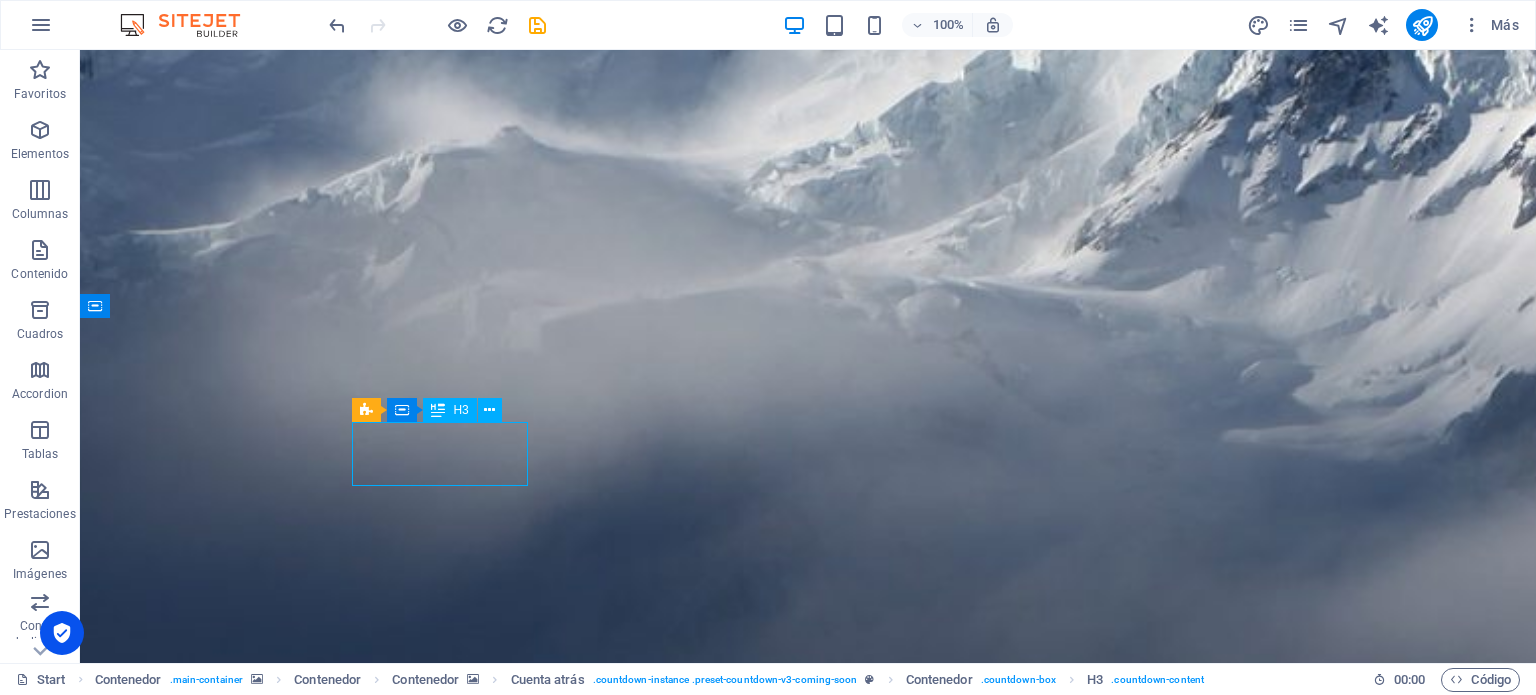 click on "2" at bounding box center (448, 2415) 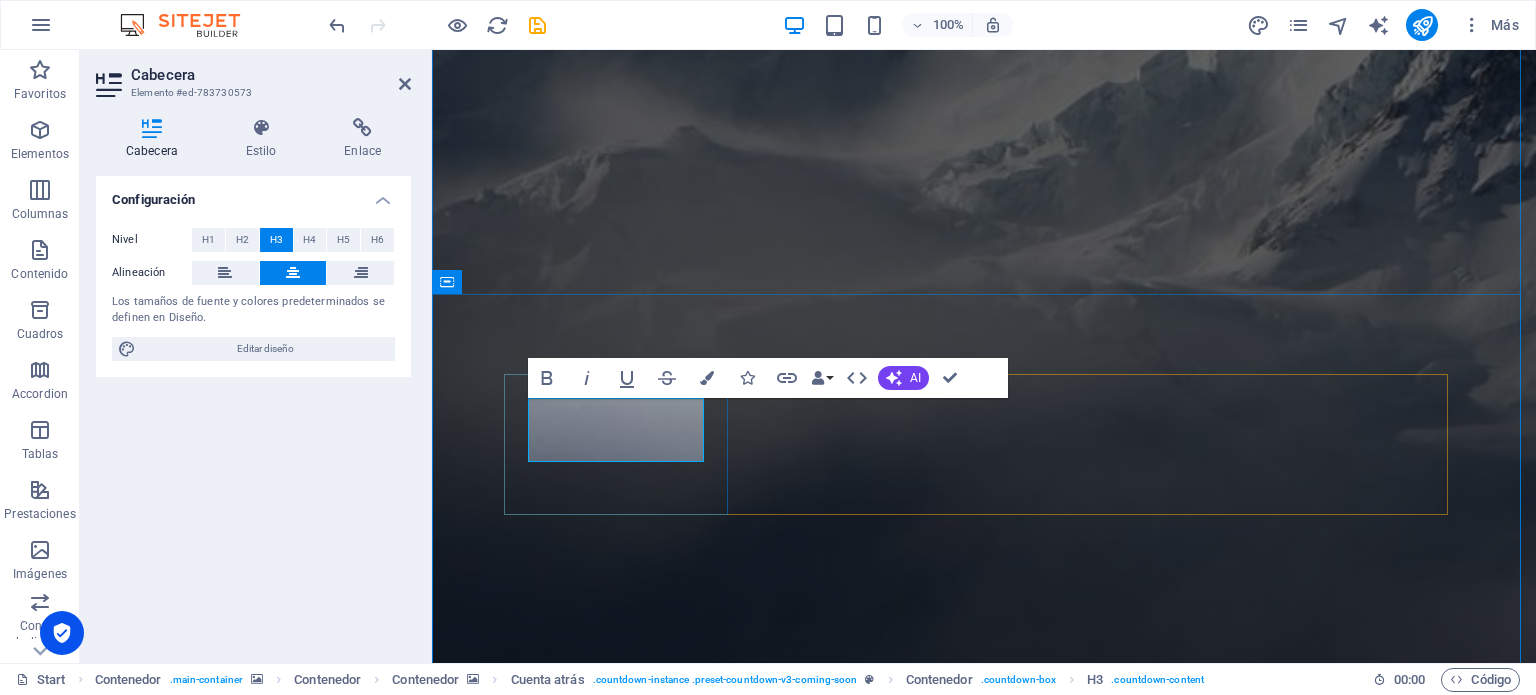 click on "2" at bounding box center (624, 2391) 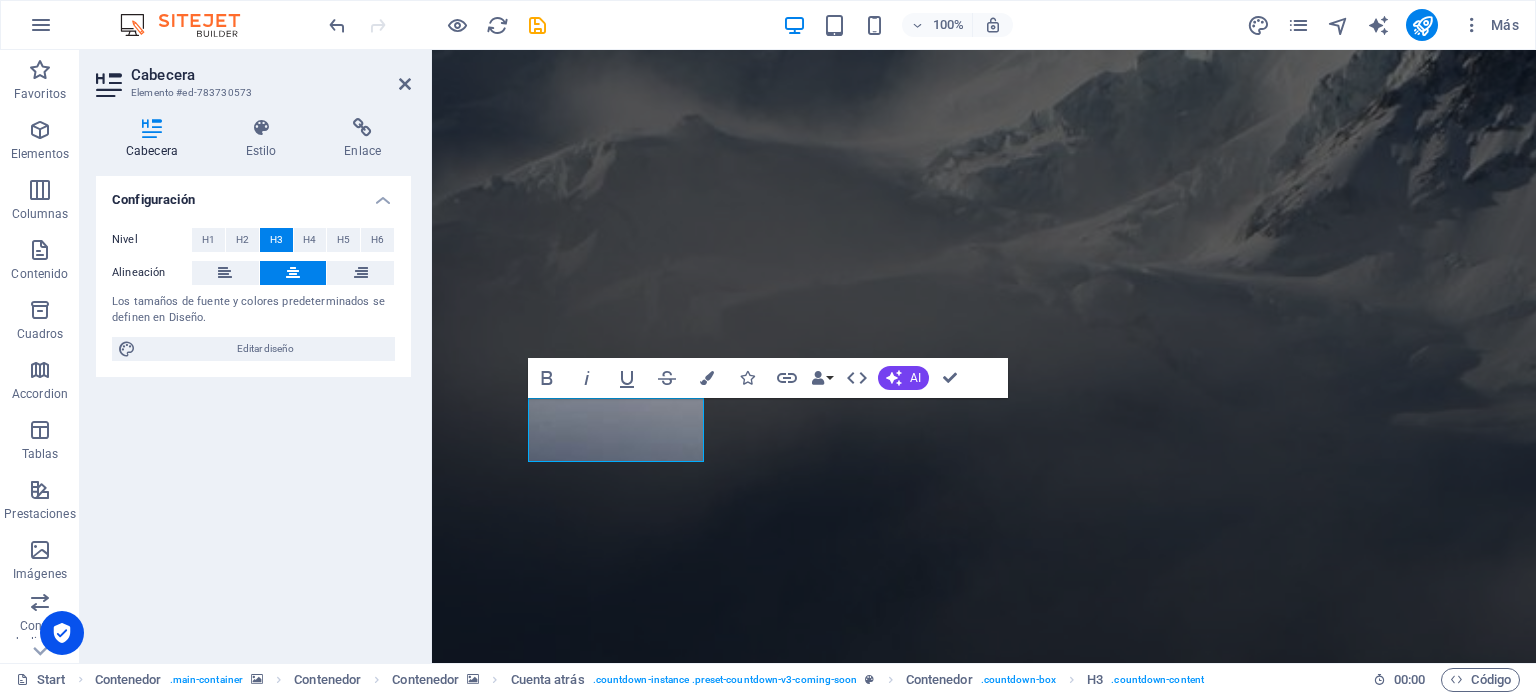 click at bounding box center (984, 1962) 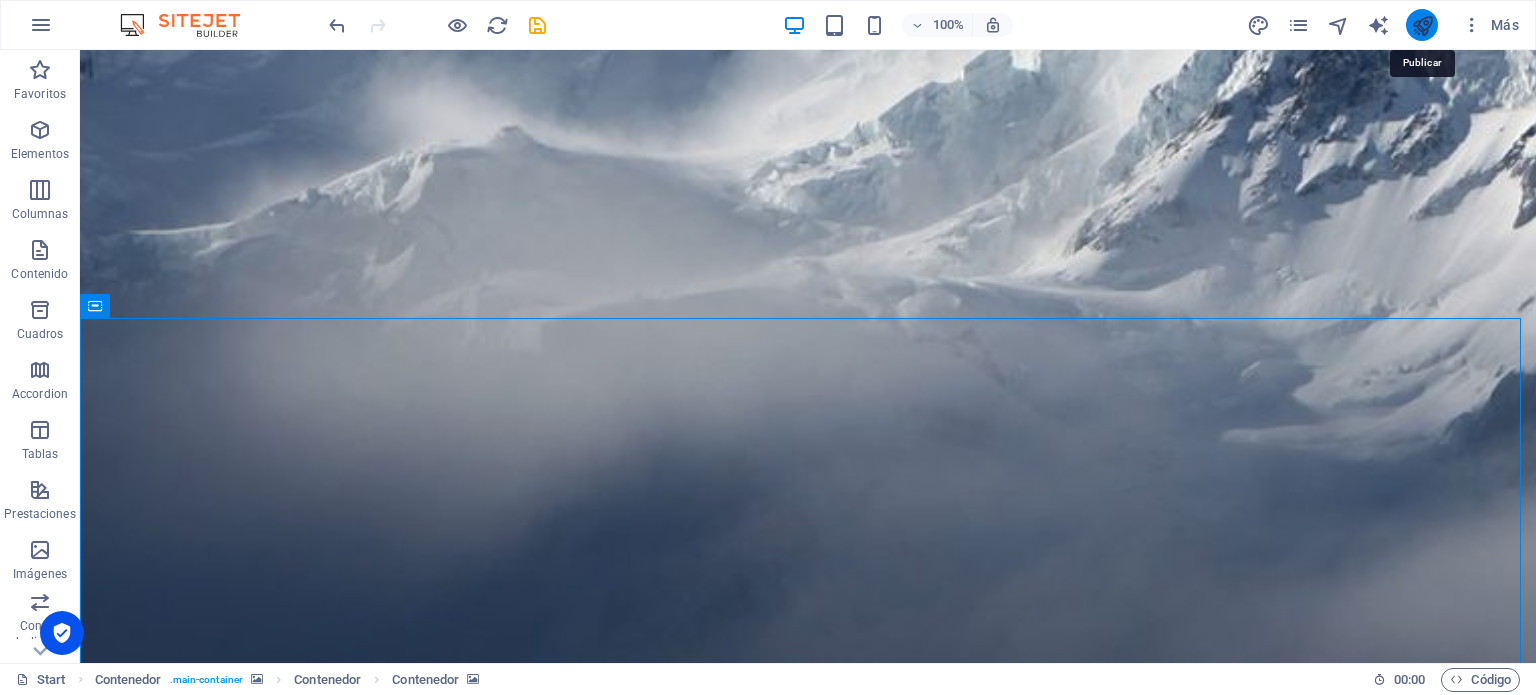 click at bounding box center (1422, 25) 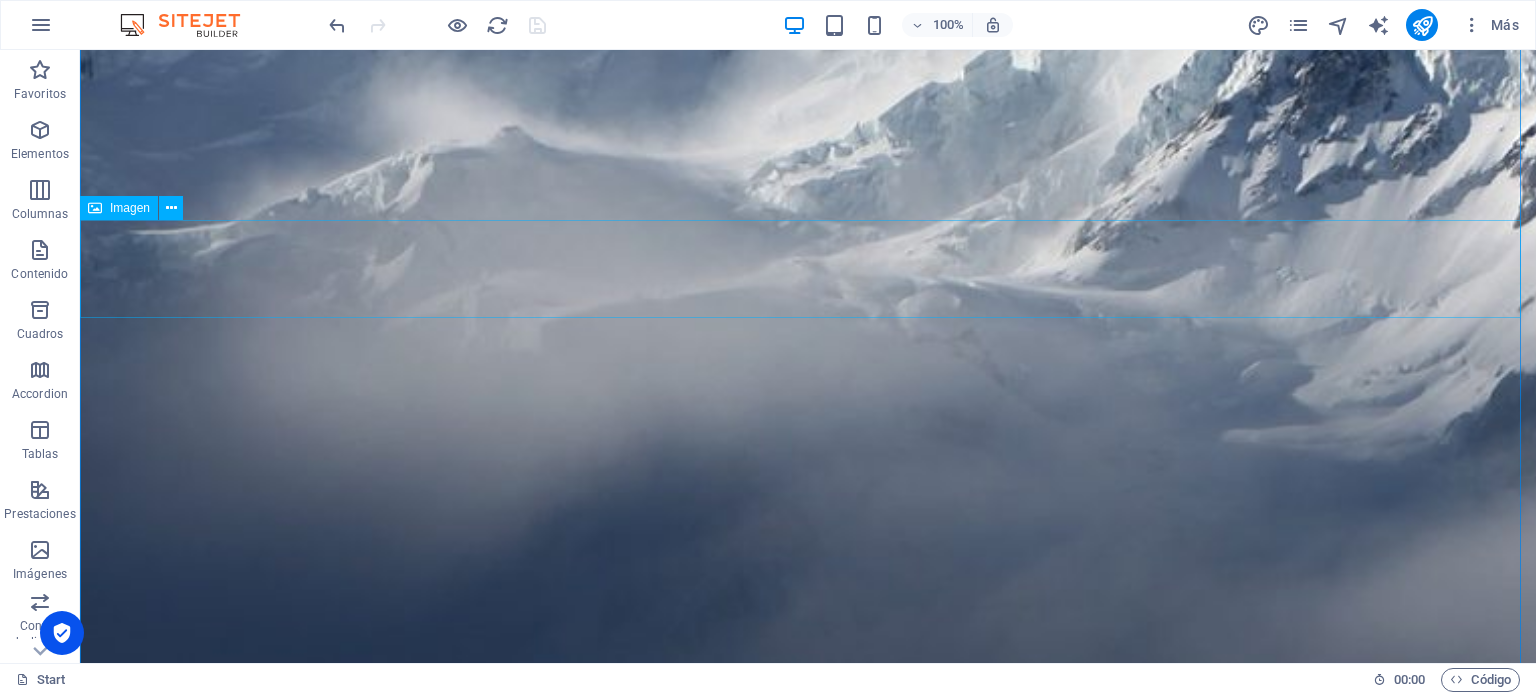 scroll, scrollTop: 55, scrollLeft: 0, axis: vertical 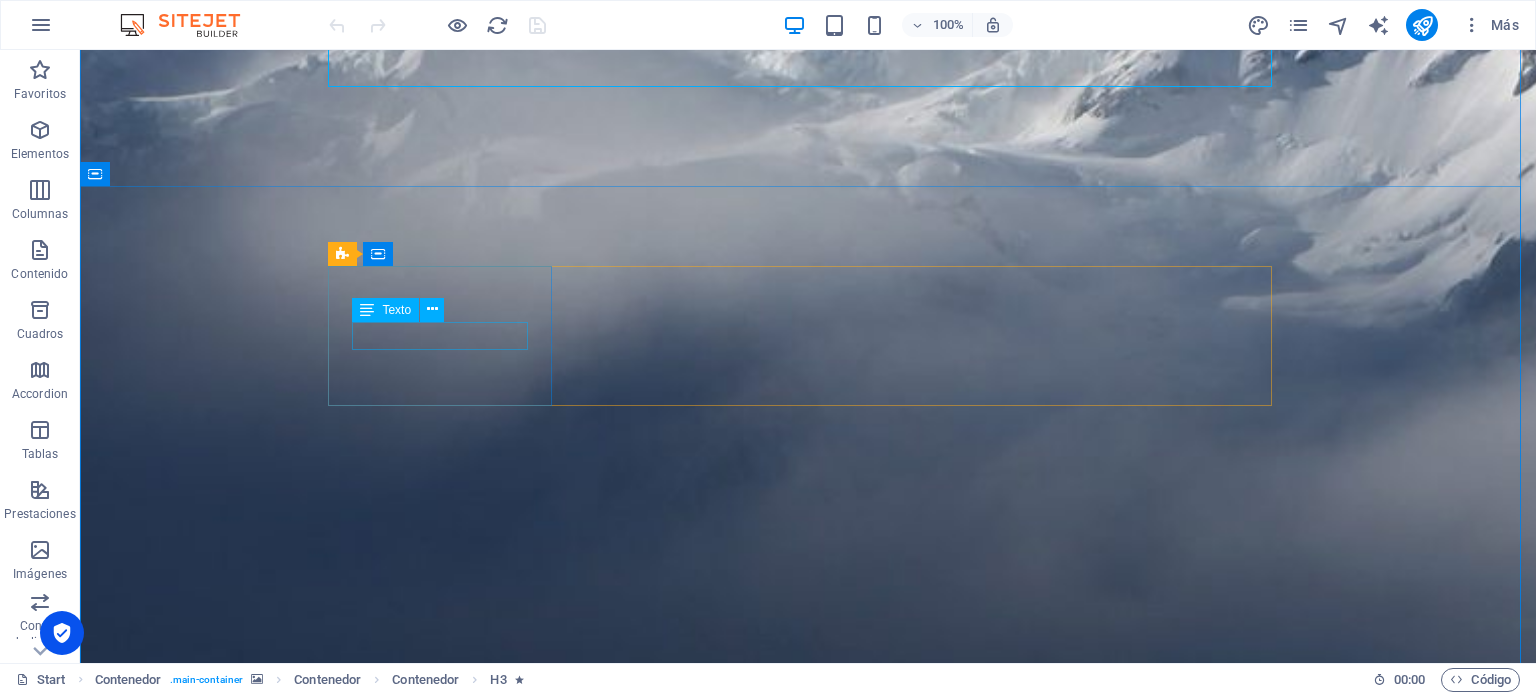 click on "Texto" at bounding box center (404, 310) 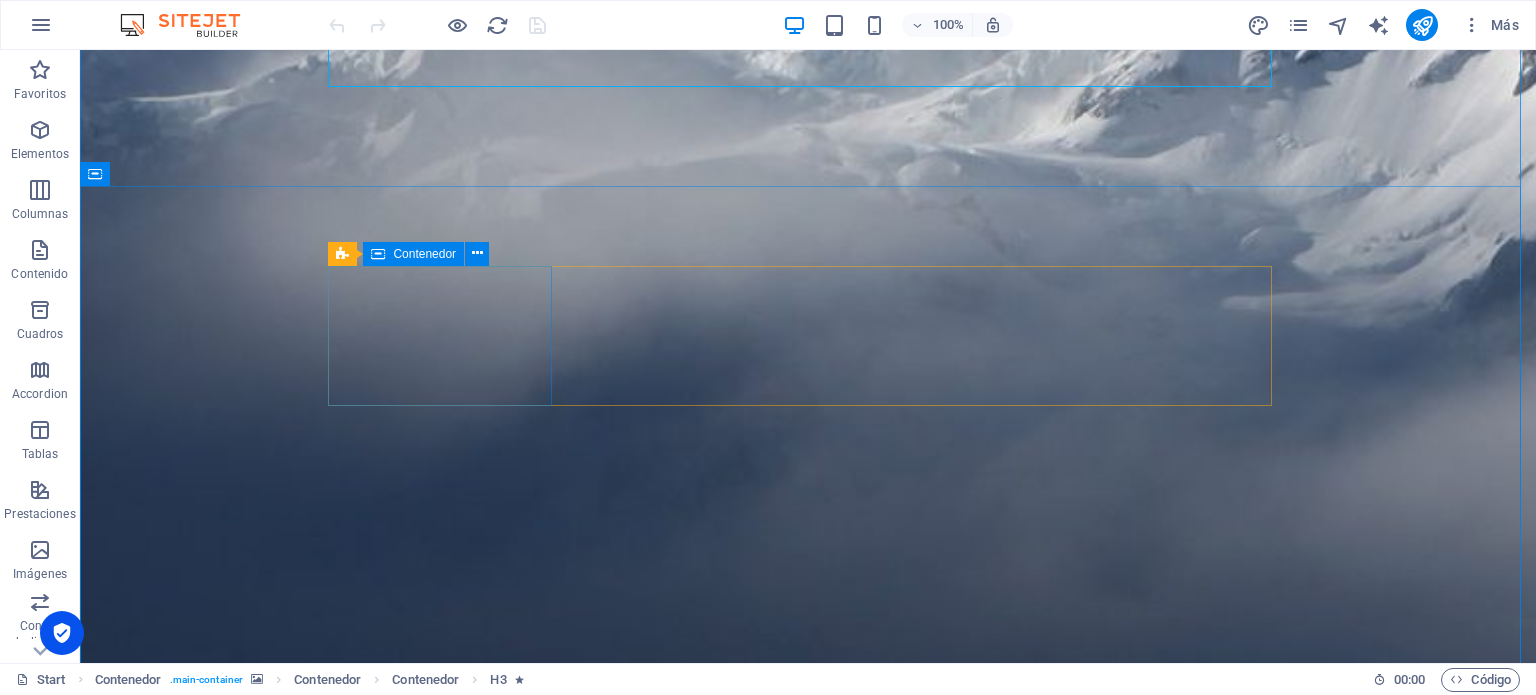 click on "Dias" at bounding box center (448, 2272) 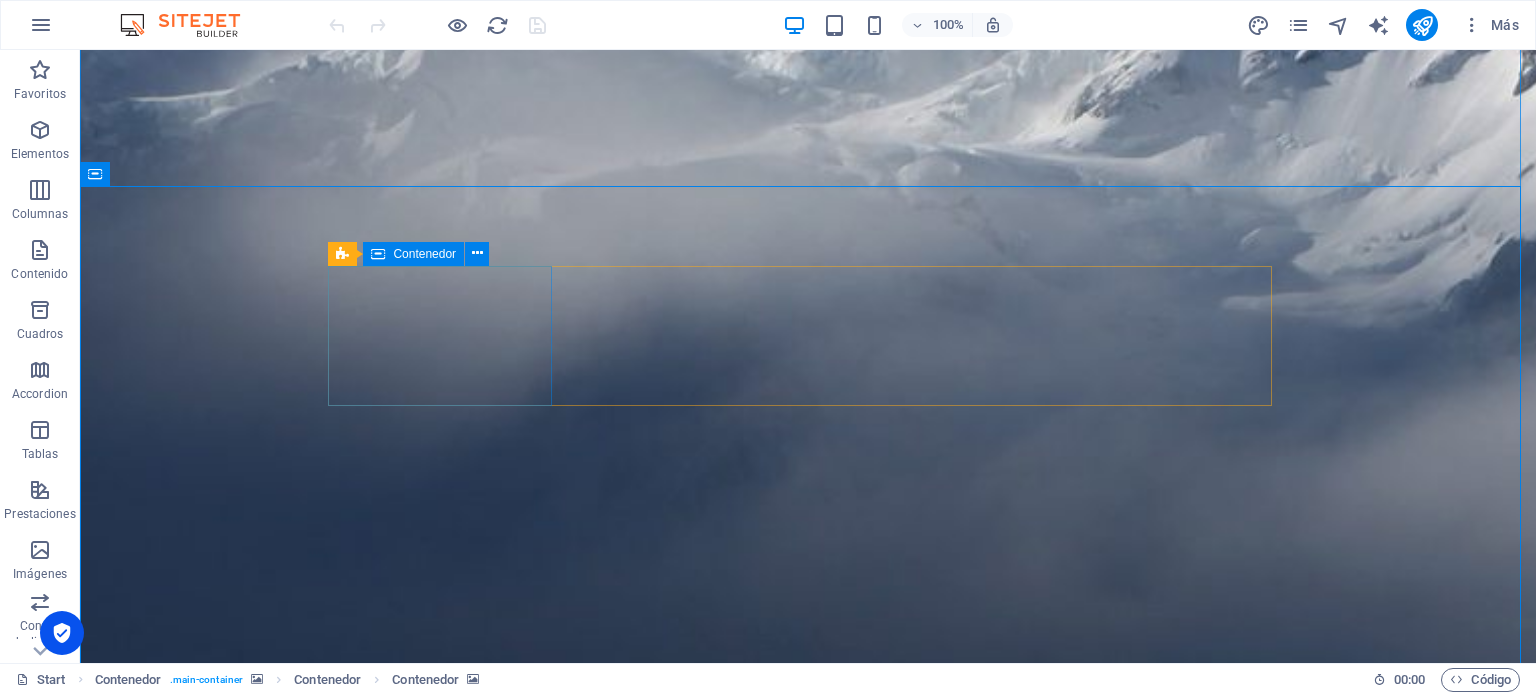 click on "Dias" at bounding box center [448, 2272] 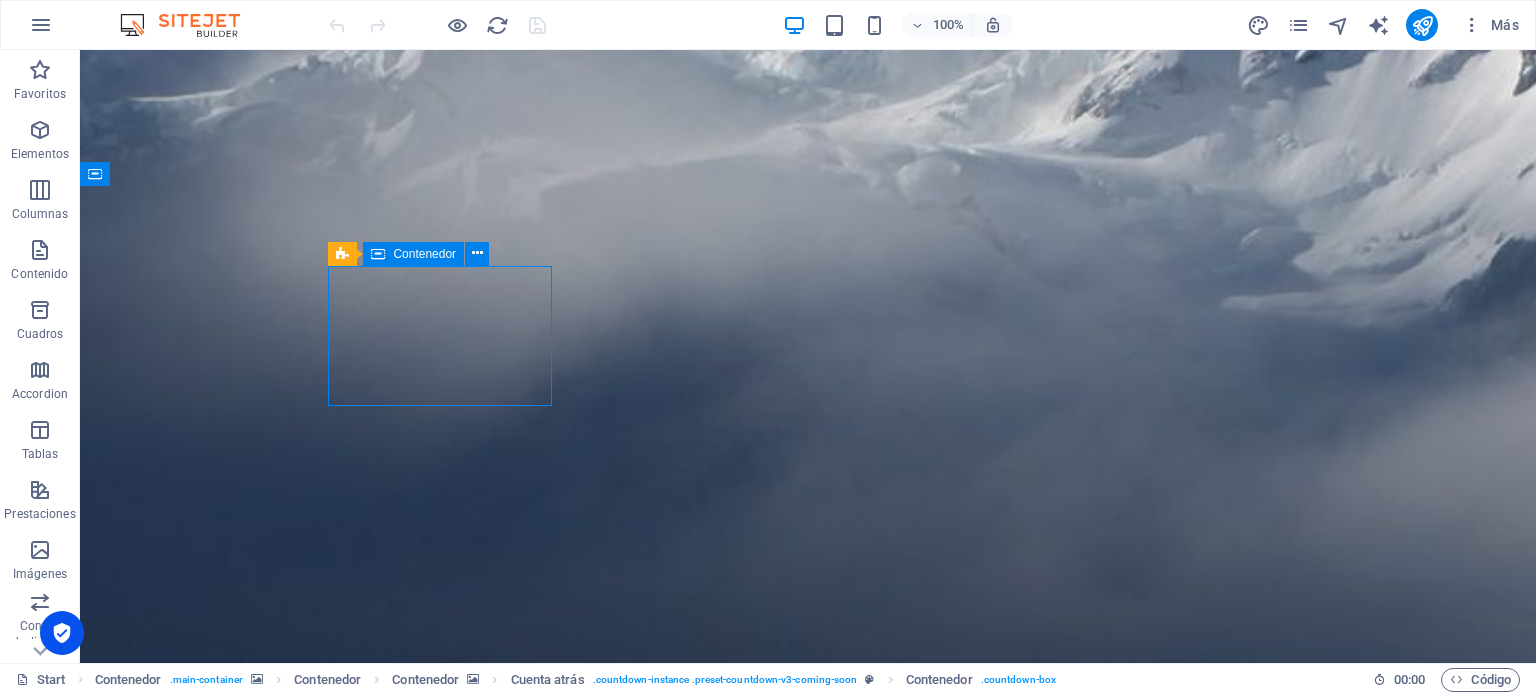 click on "Dias" at bounding box center (448, 2272) 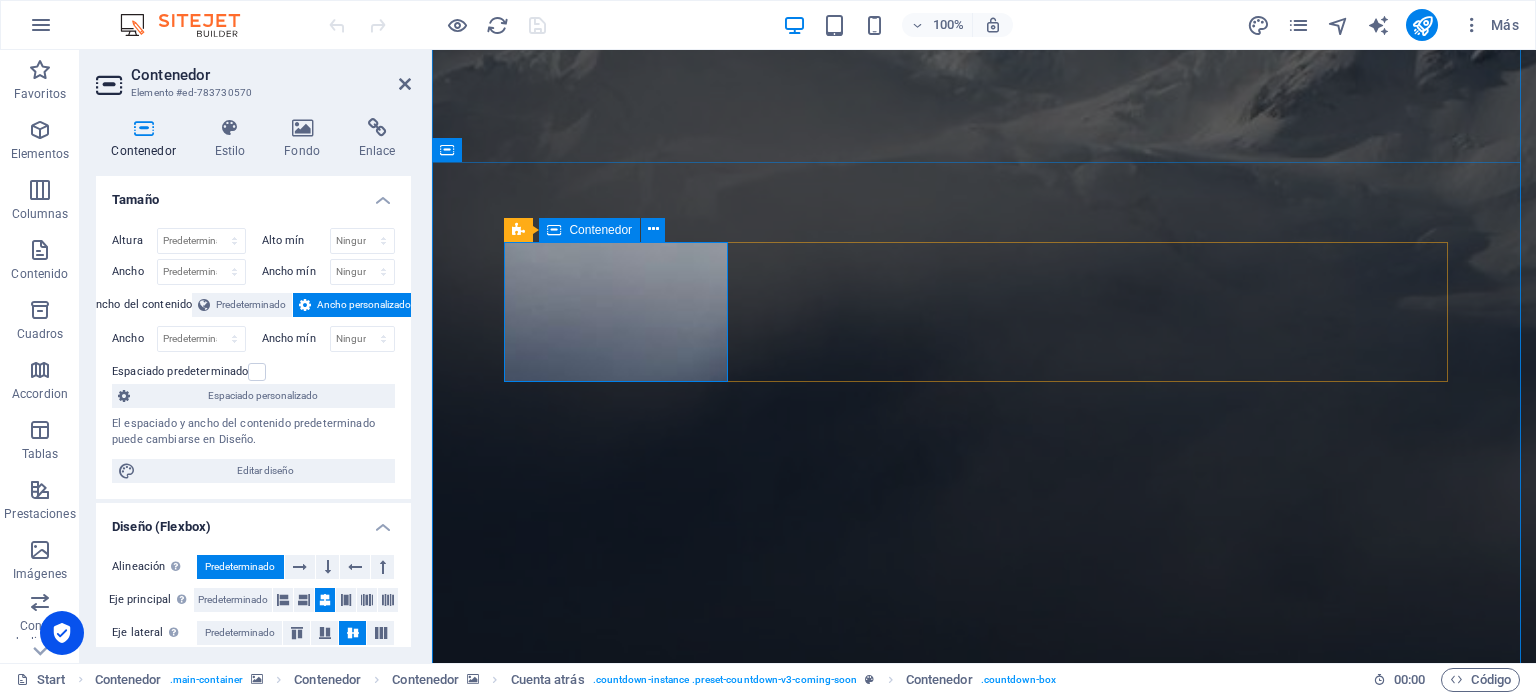 click on "Dias" at bounding box center (624, 2248) 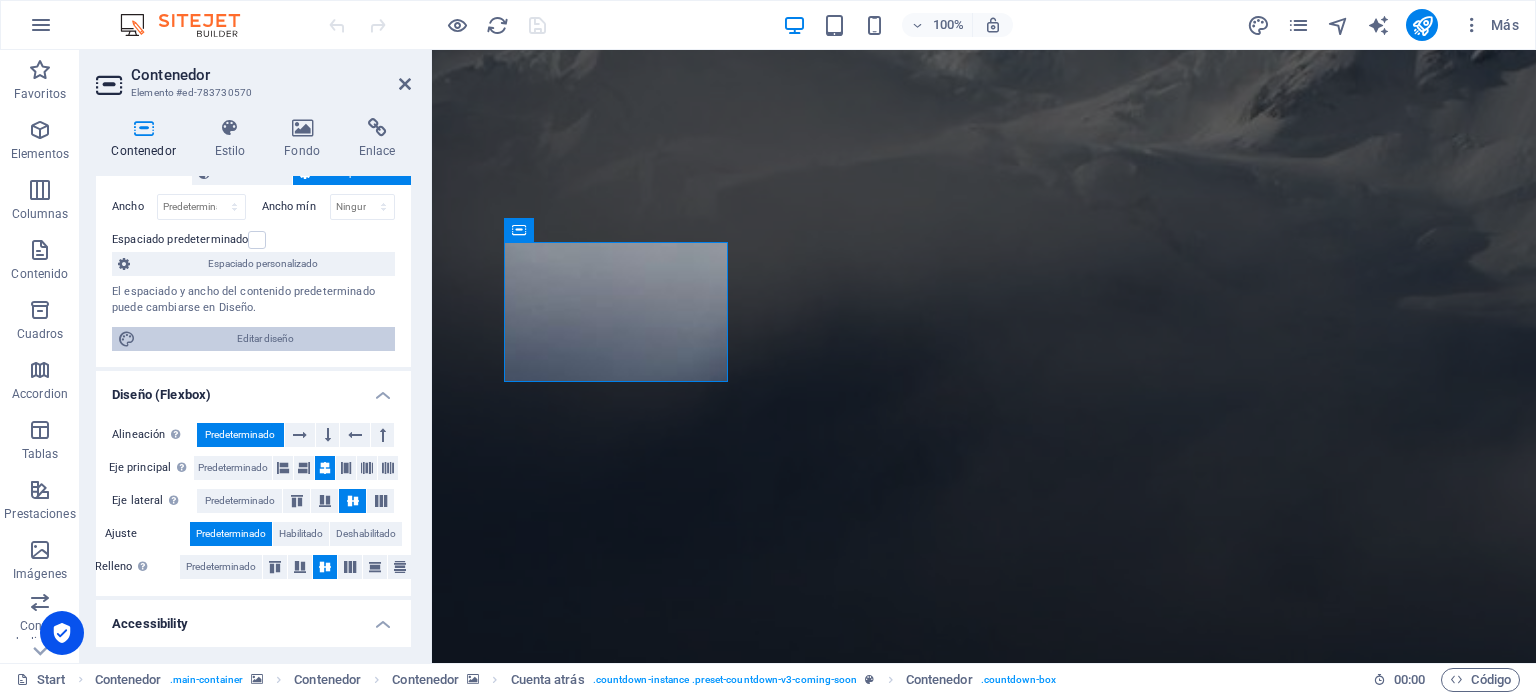 scroll, scrollTop: 131, scrollLeft: 0, axis: vertical 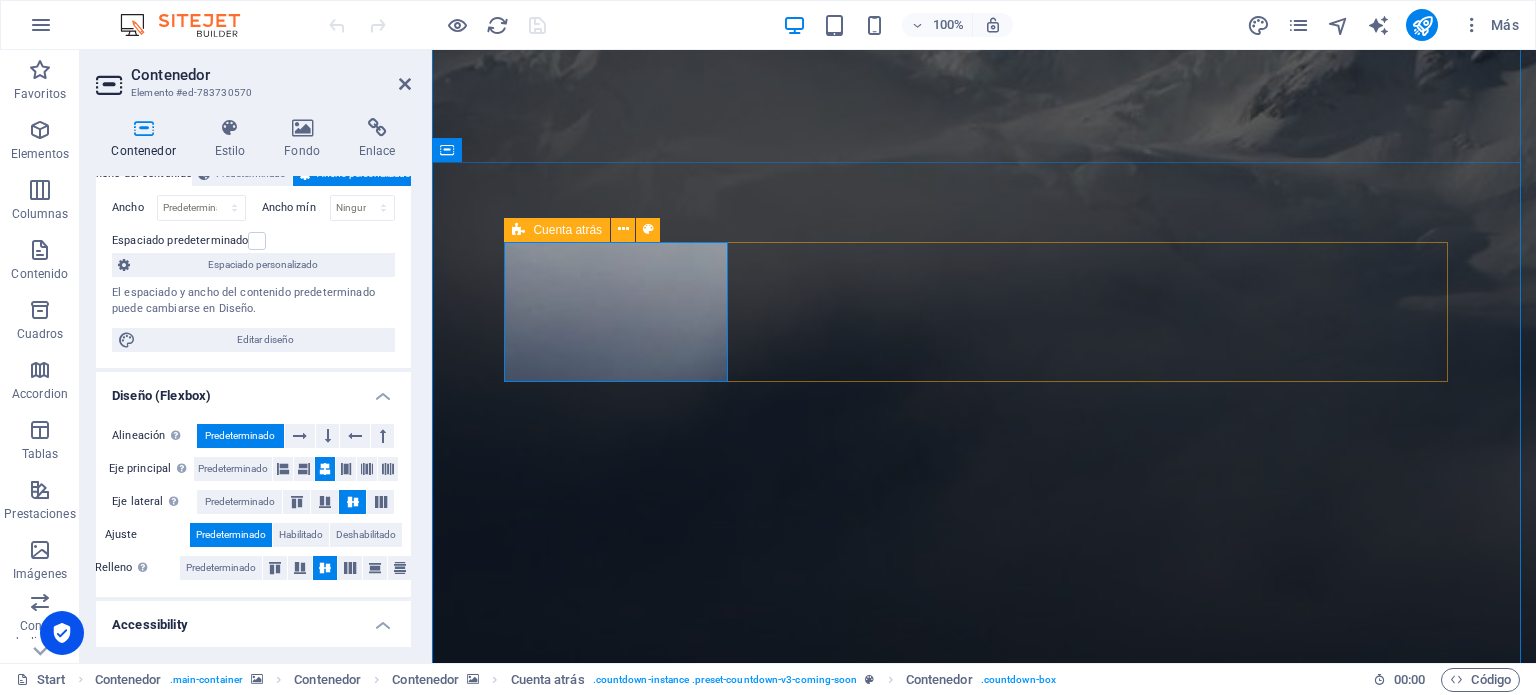 click on "Cuenta atrás" at bounding box center [567, 230] 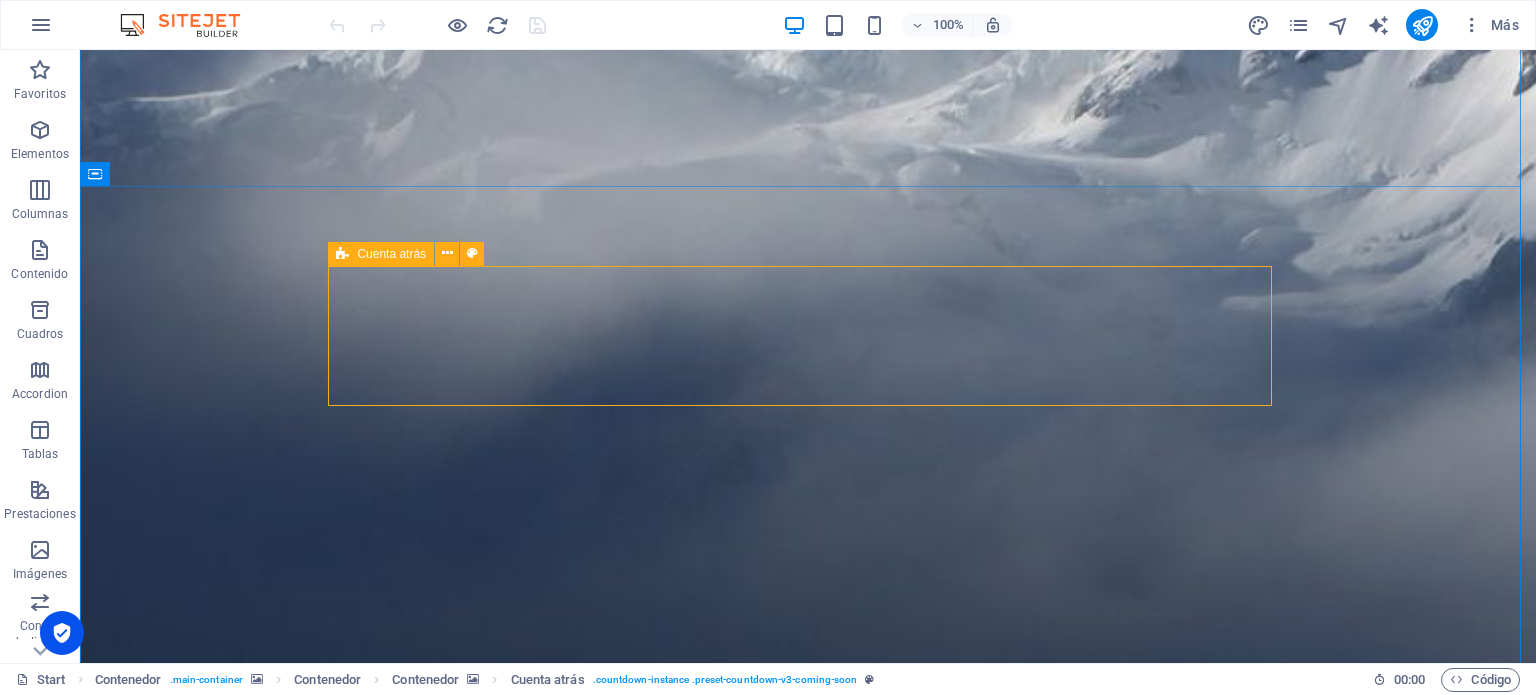 click on "Cuenta atrás" at bounding box center [391, 254] 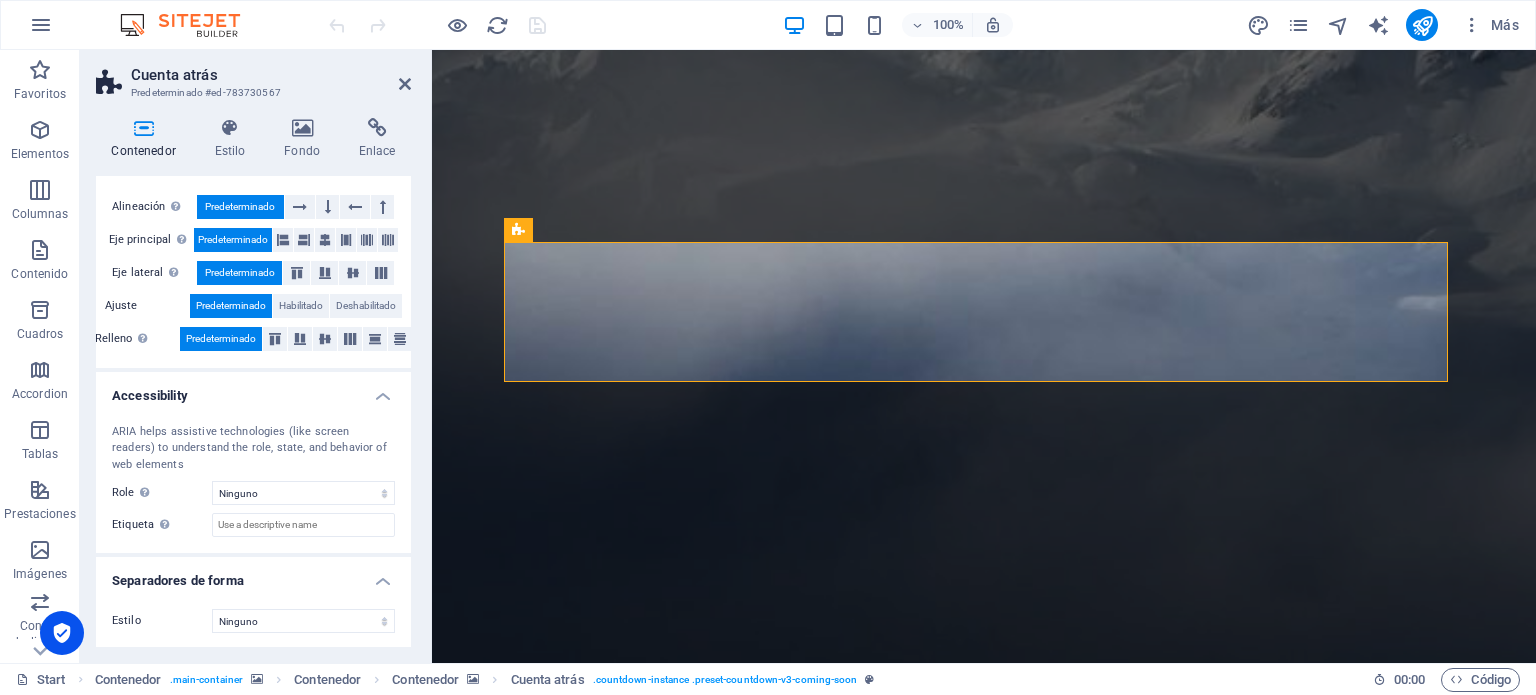 scroll, scrollTop: 0, scrollLeft: 0, axis: both 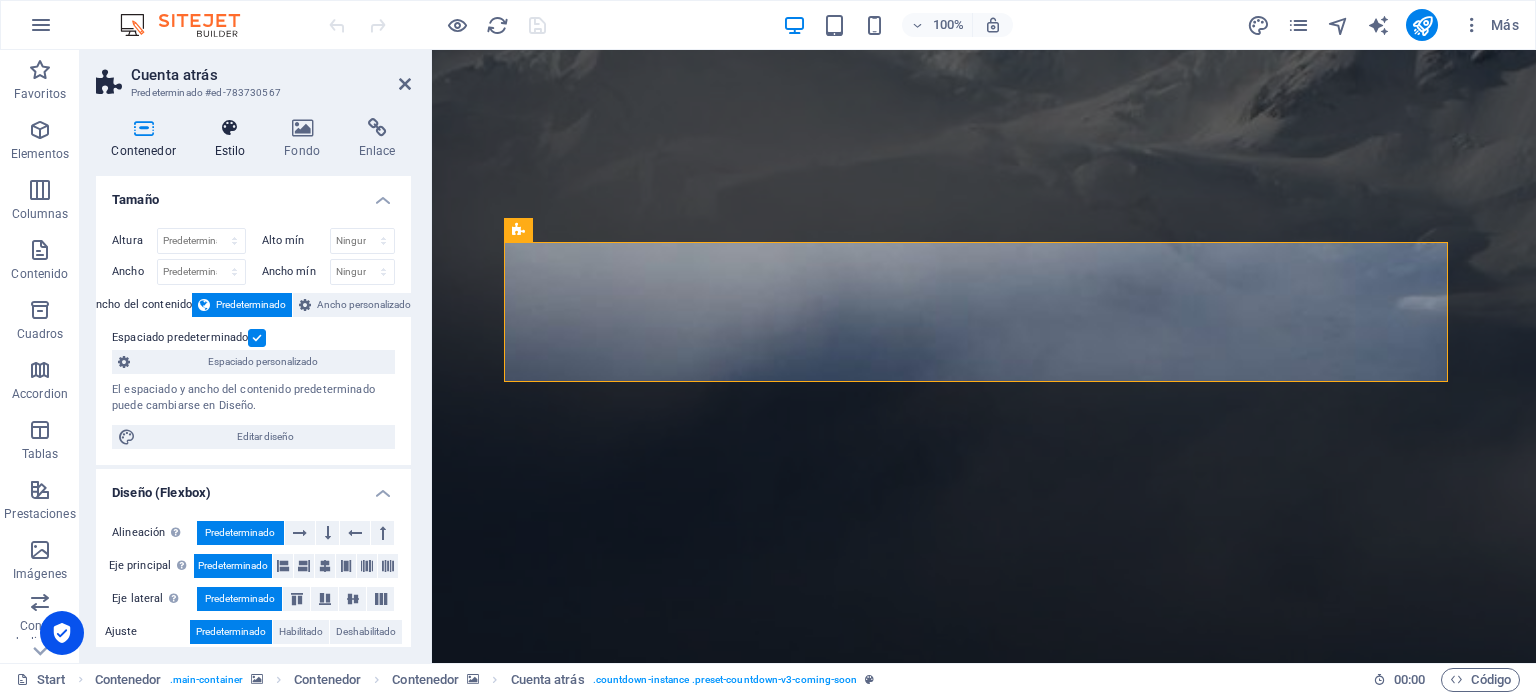 click at bounding box center [230, 128] 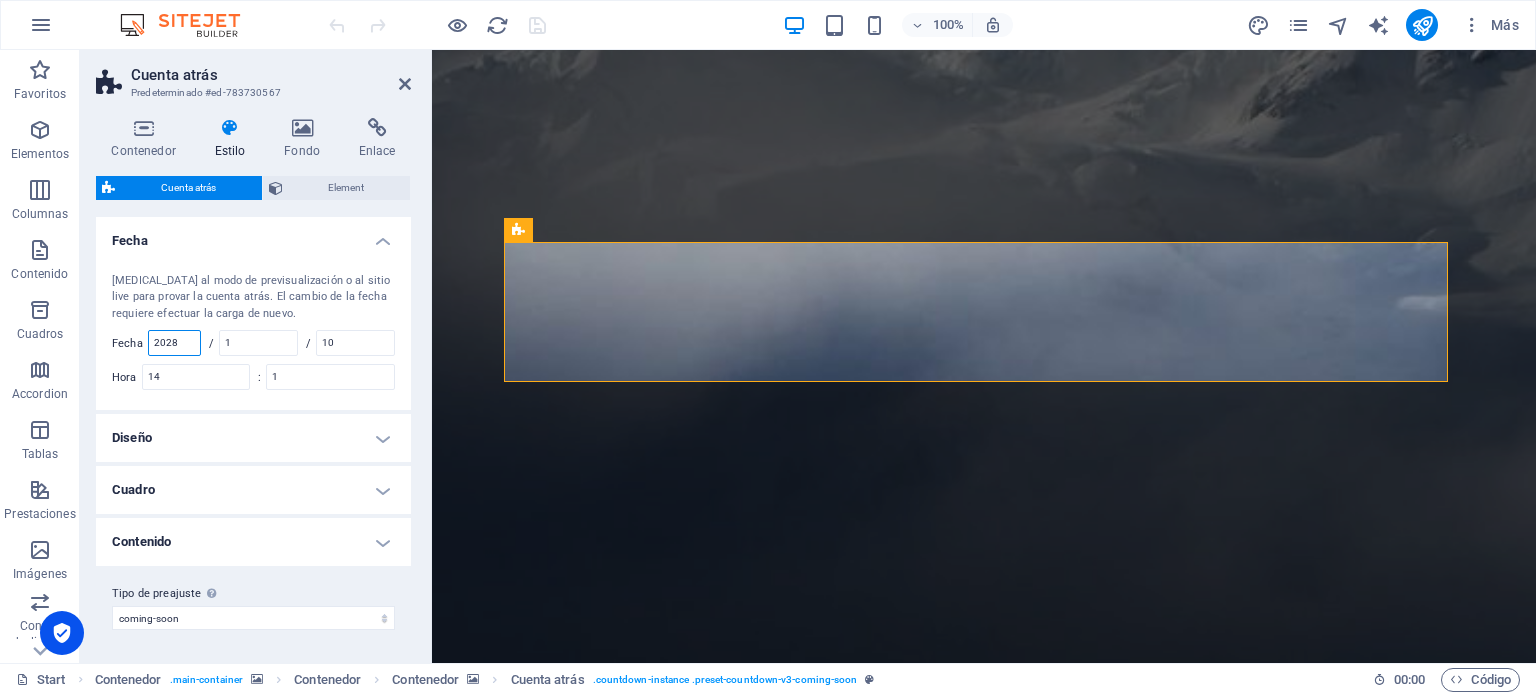 click on "2028" at bounding box center (174, 343) 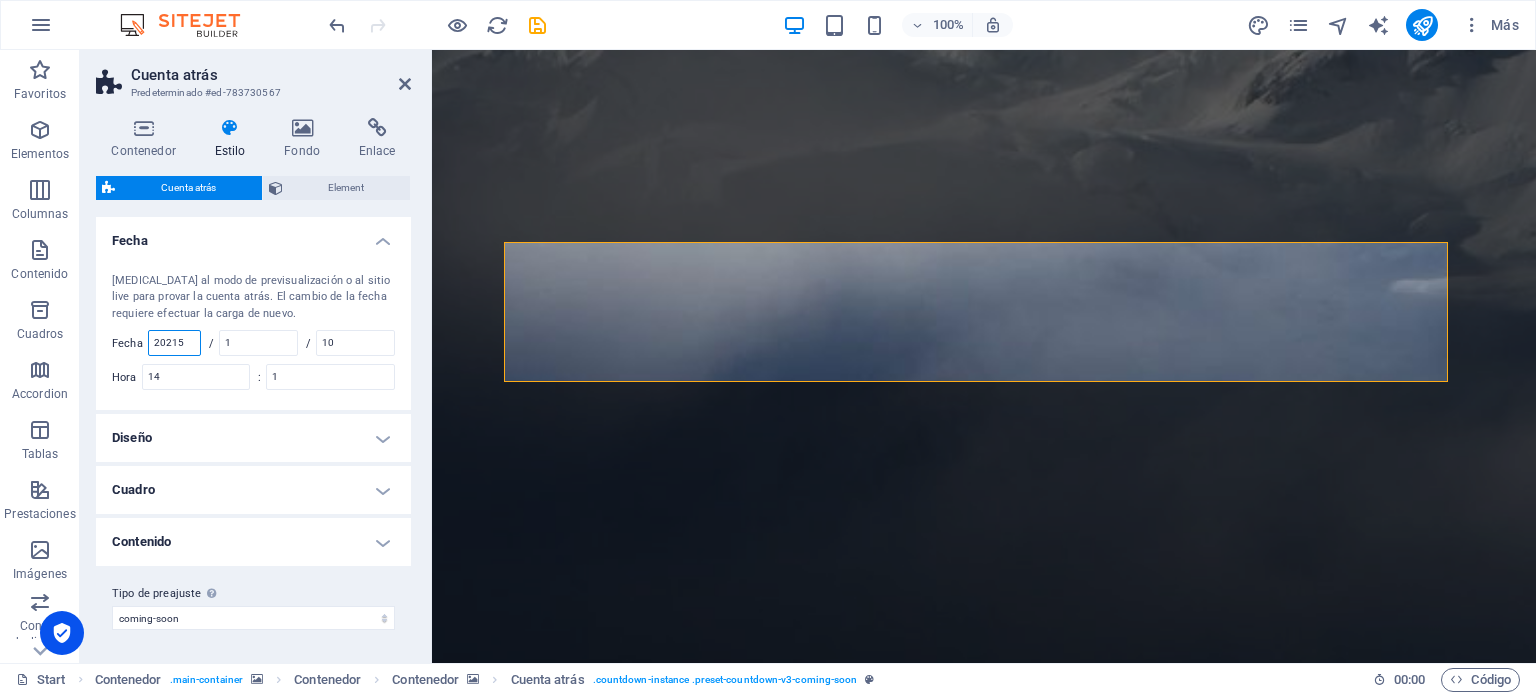 click on "20215" at bounding box center (174, 343) 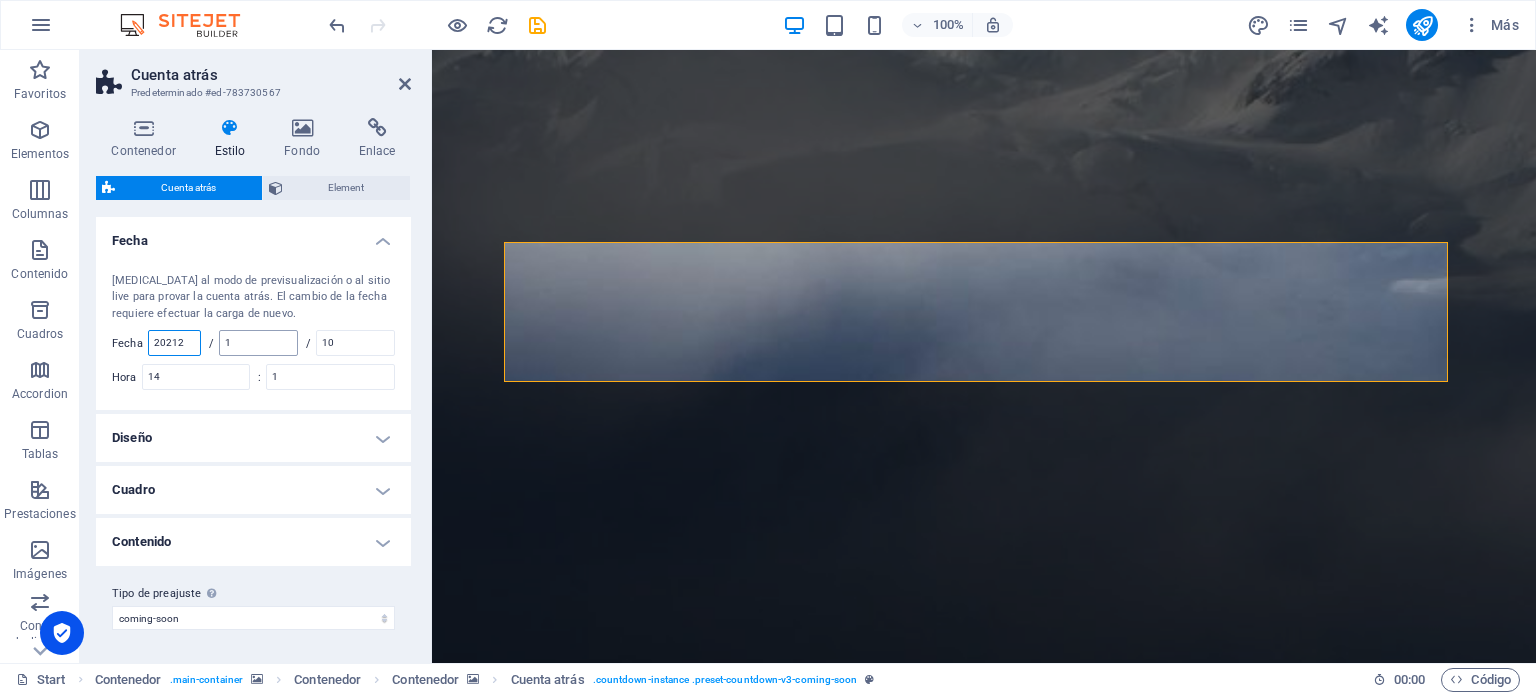 type on "20212" 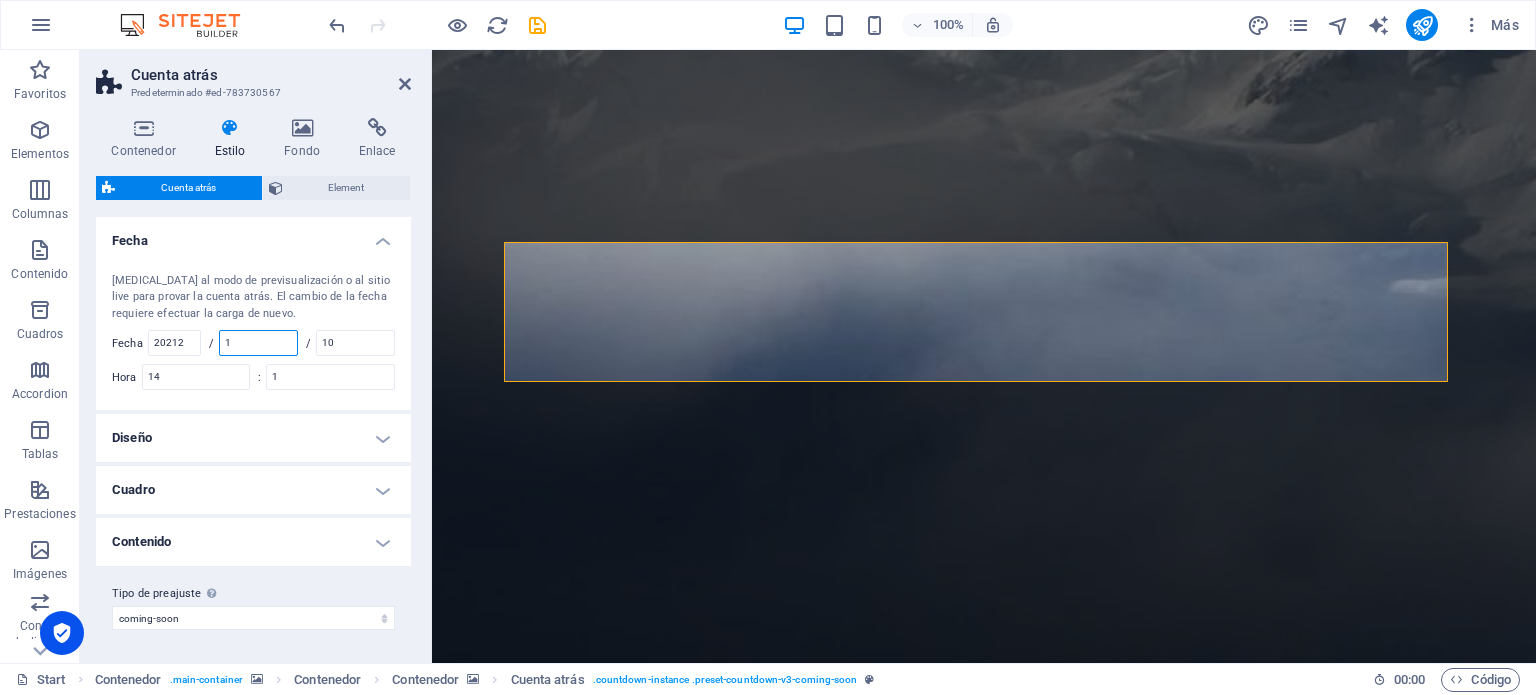 click on "1" at bounding box center (258, 343) 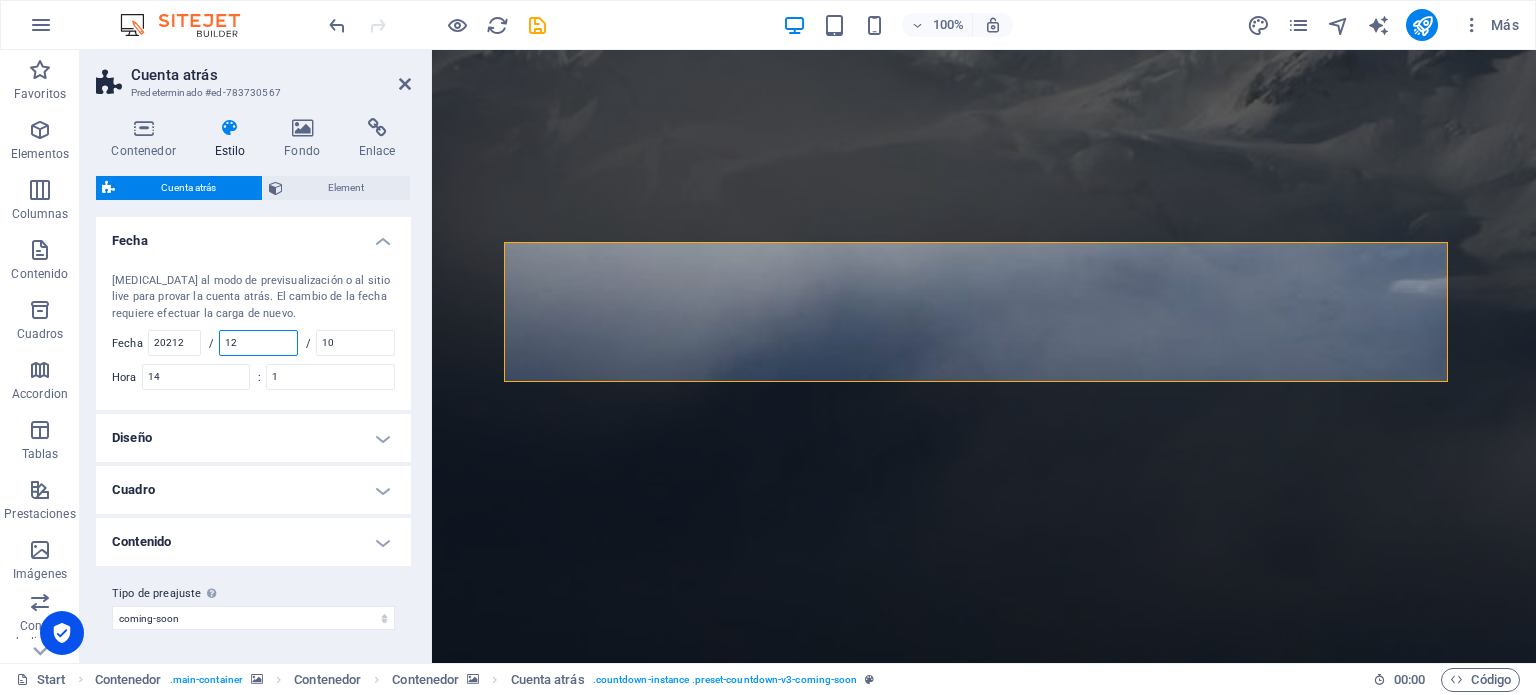 type on "1" 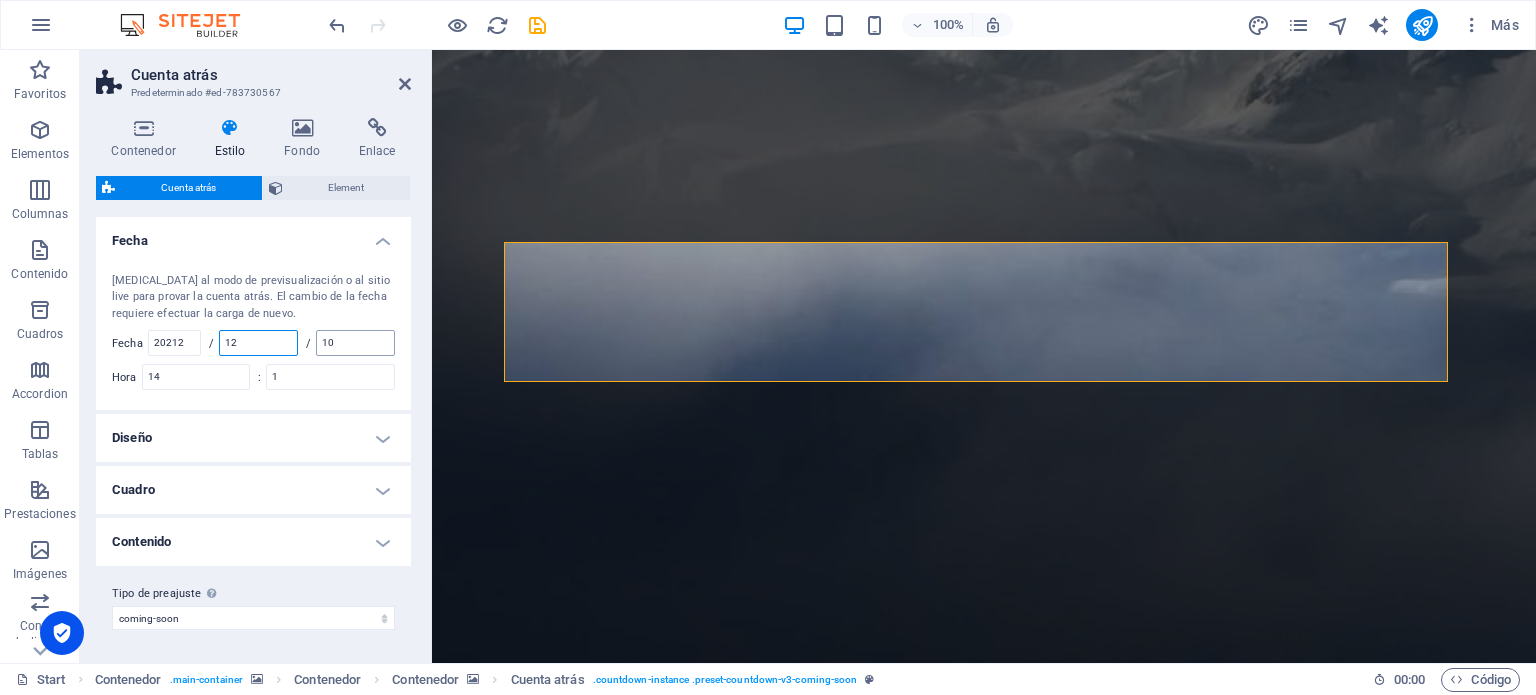 type on "12" 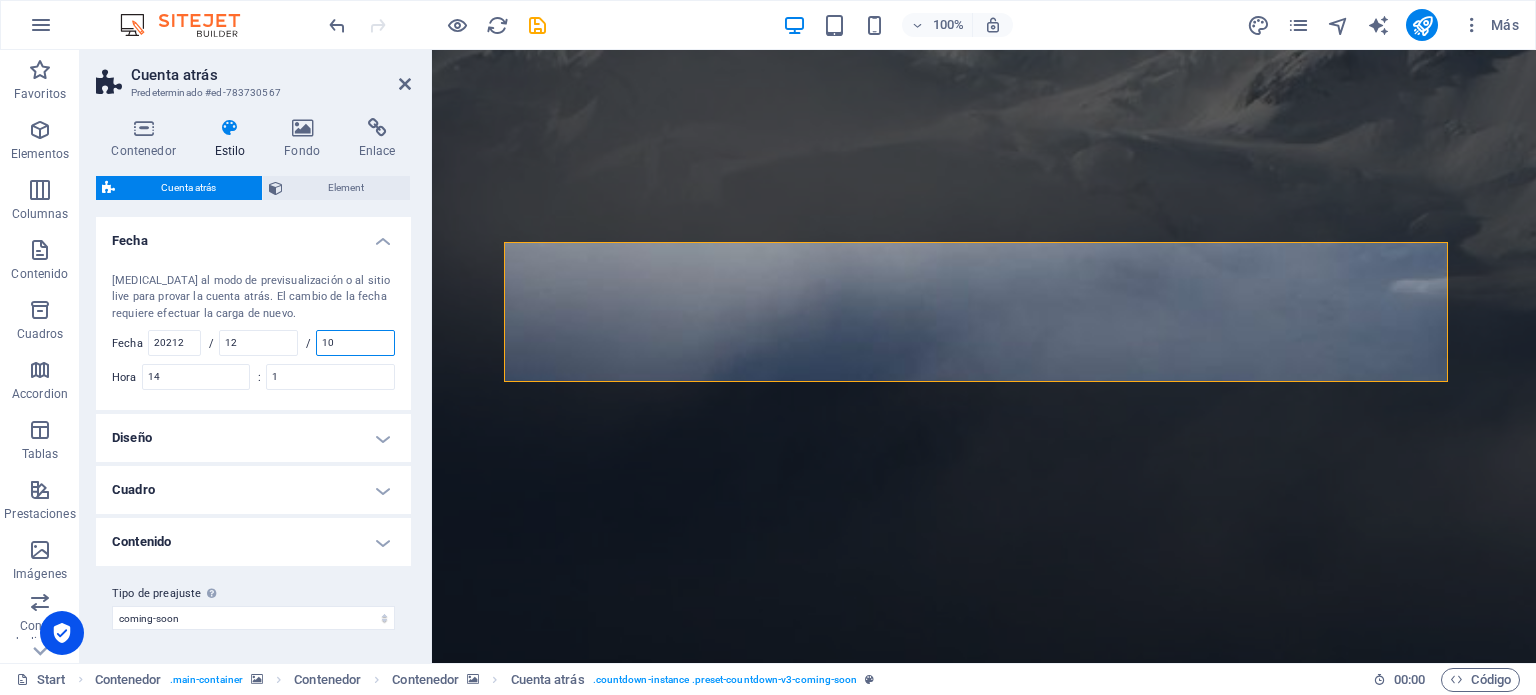 click on "10" at bounding box center [355, 343] 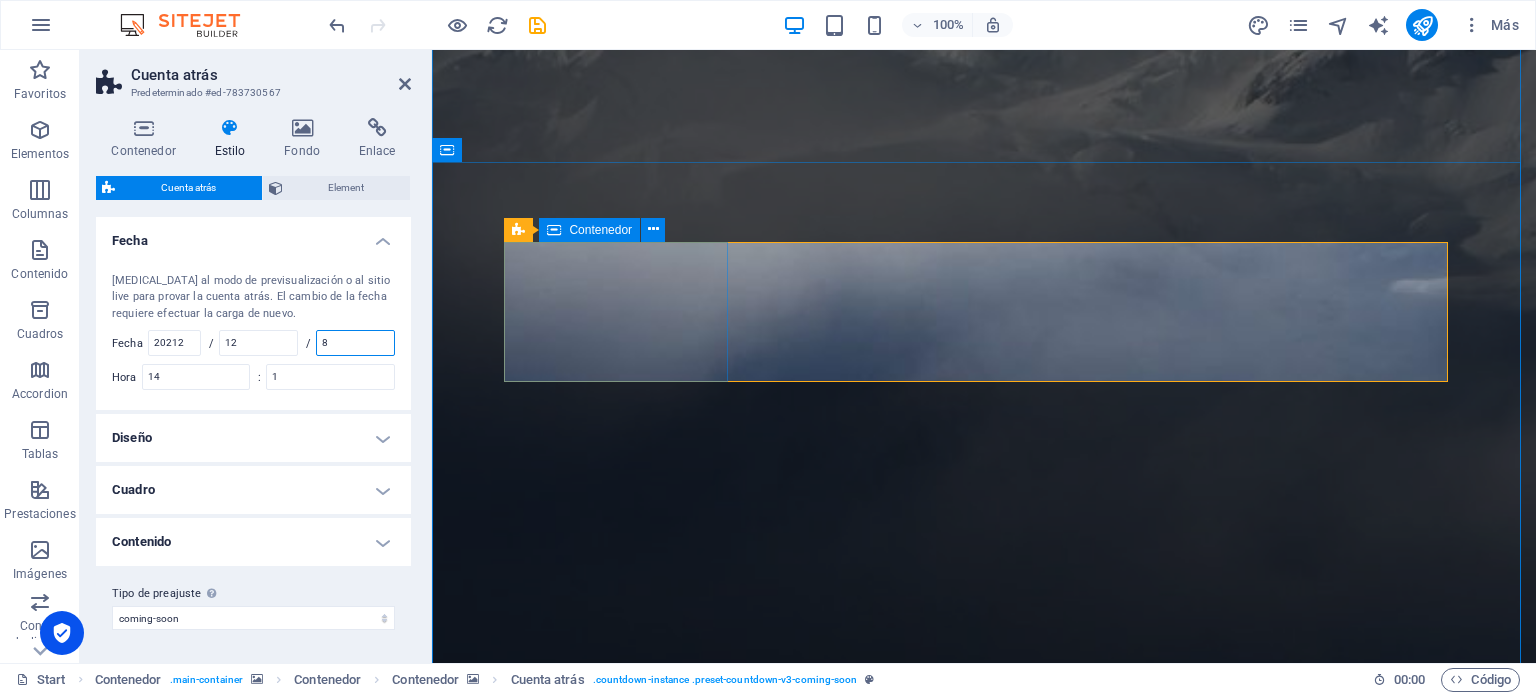 type on "8" 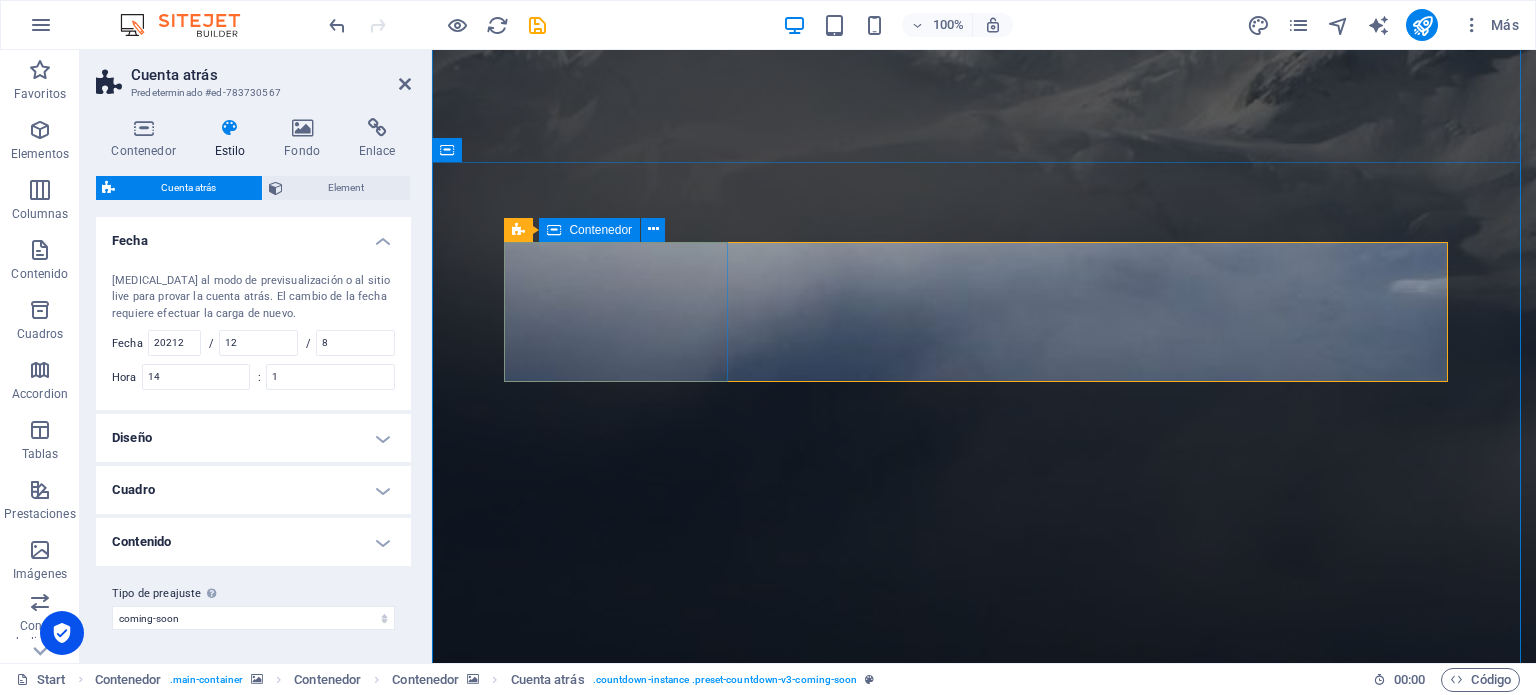 click on "Dias" at bounding box center (624, 2224) 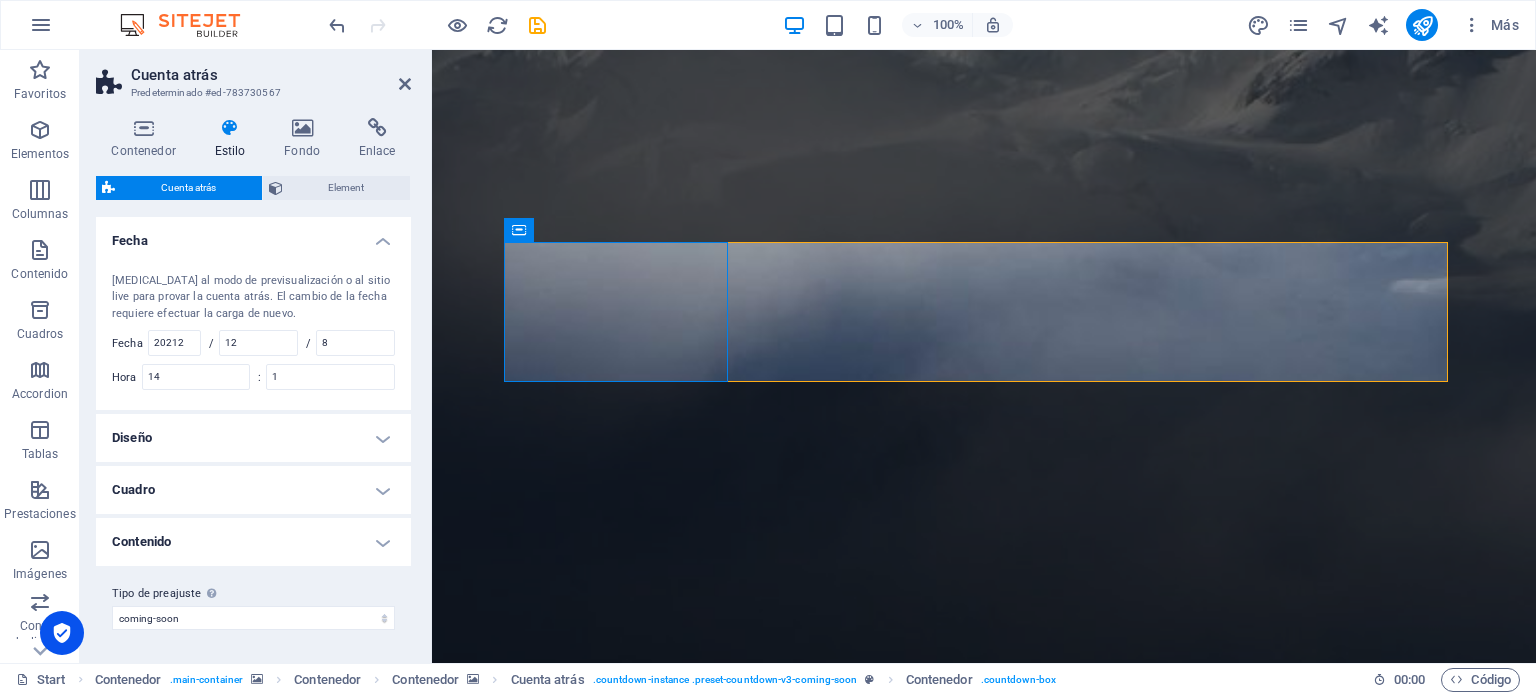 click on "Diseño" at bounding box center (253, 438) 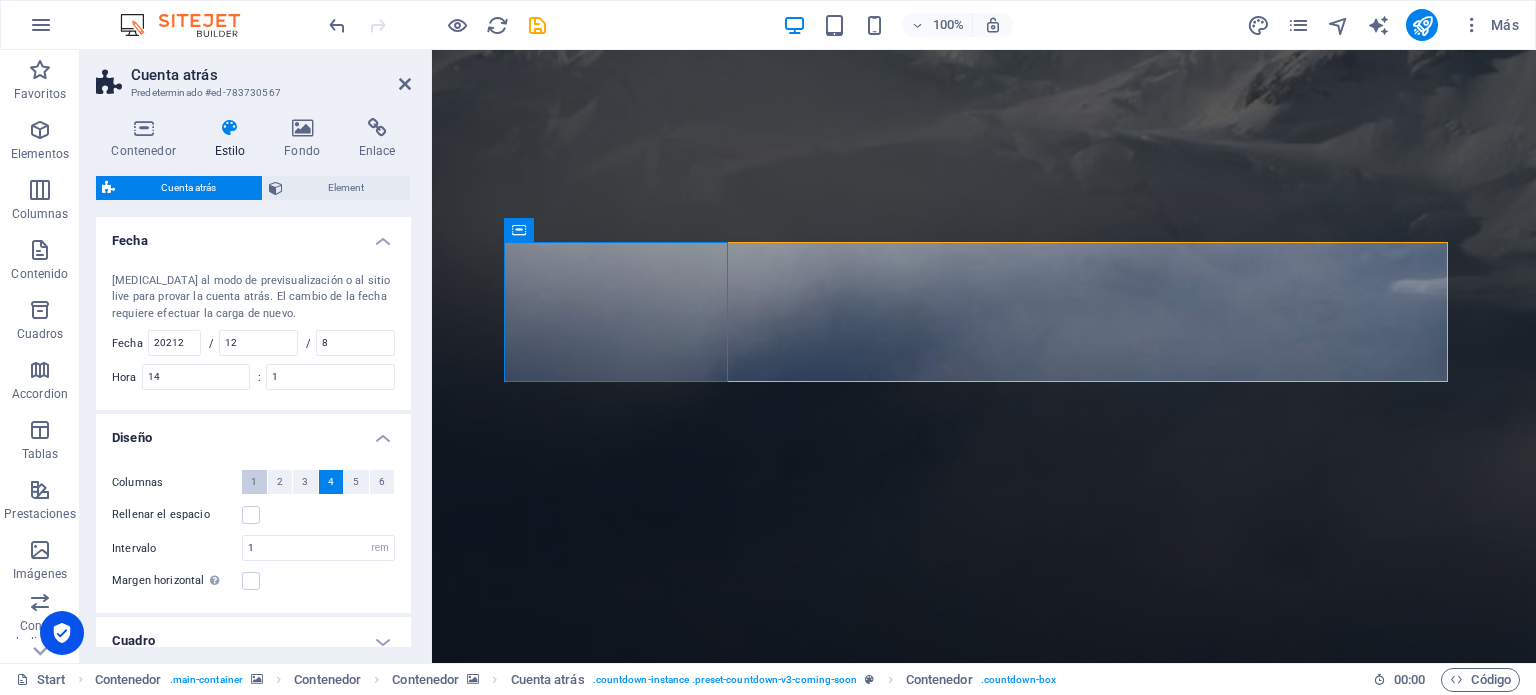 click on "1" at bounding box center [254, 482] 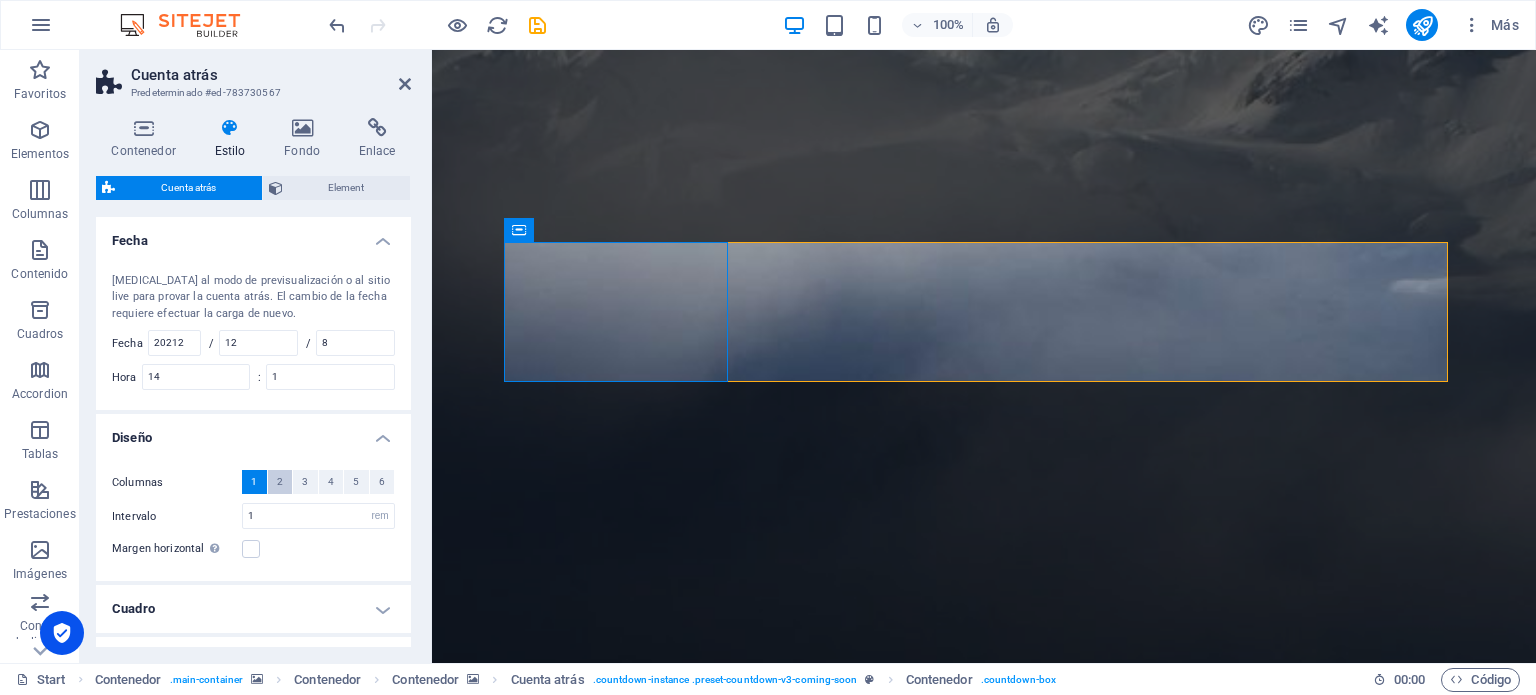 click on "2" at bounding box center (280, 482) 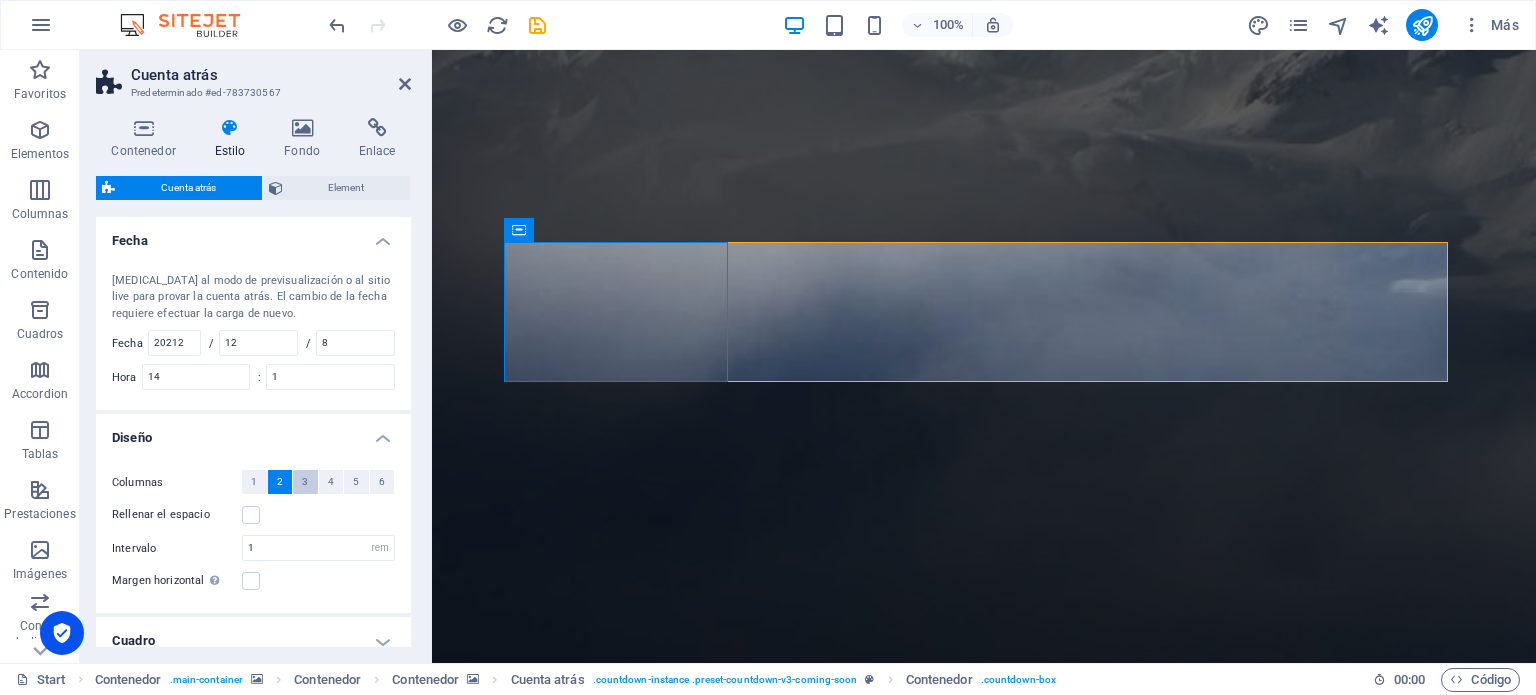 click on "3" at bounding box center [305, 482] 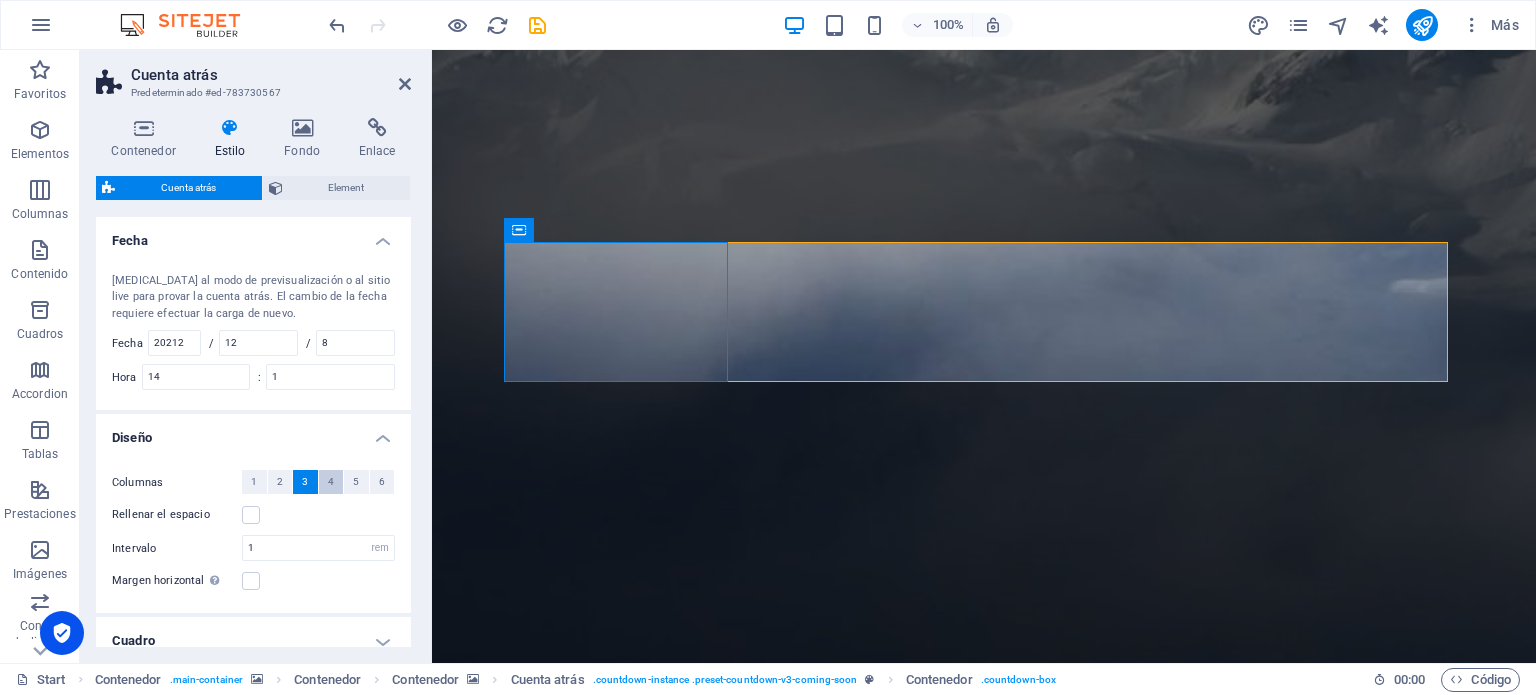 click on "4" at bounding box center [331, 482] 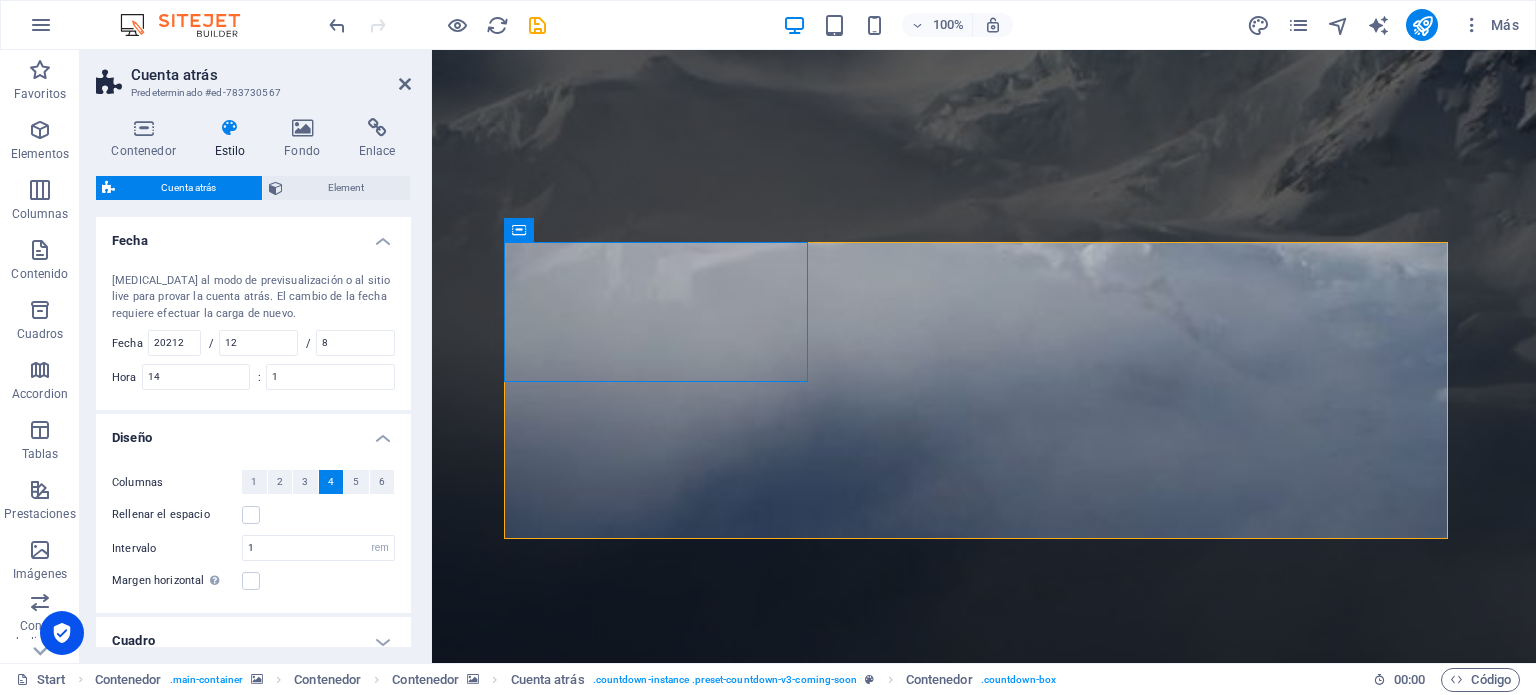 click on "4" at bounding box center (331, 482) 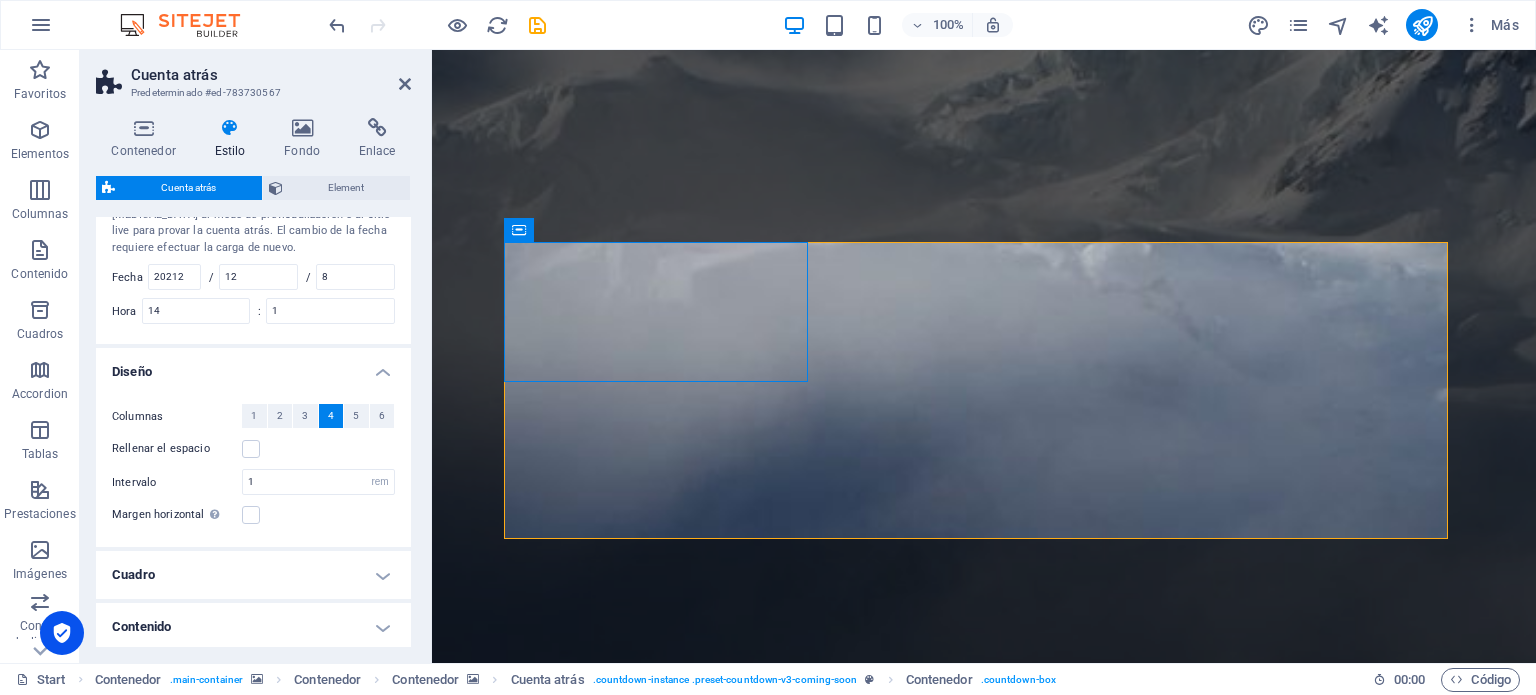 scroll, scrollTop: 100, scrollLeft: 0, axis: vertical 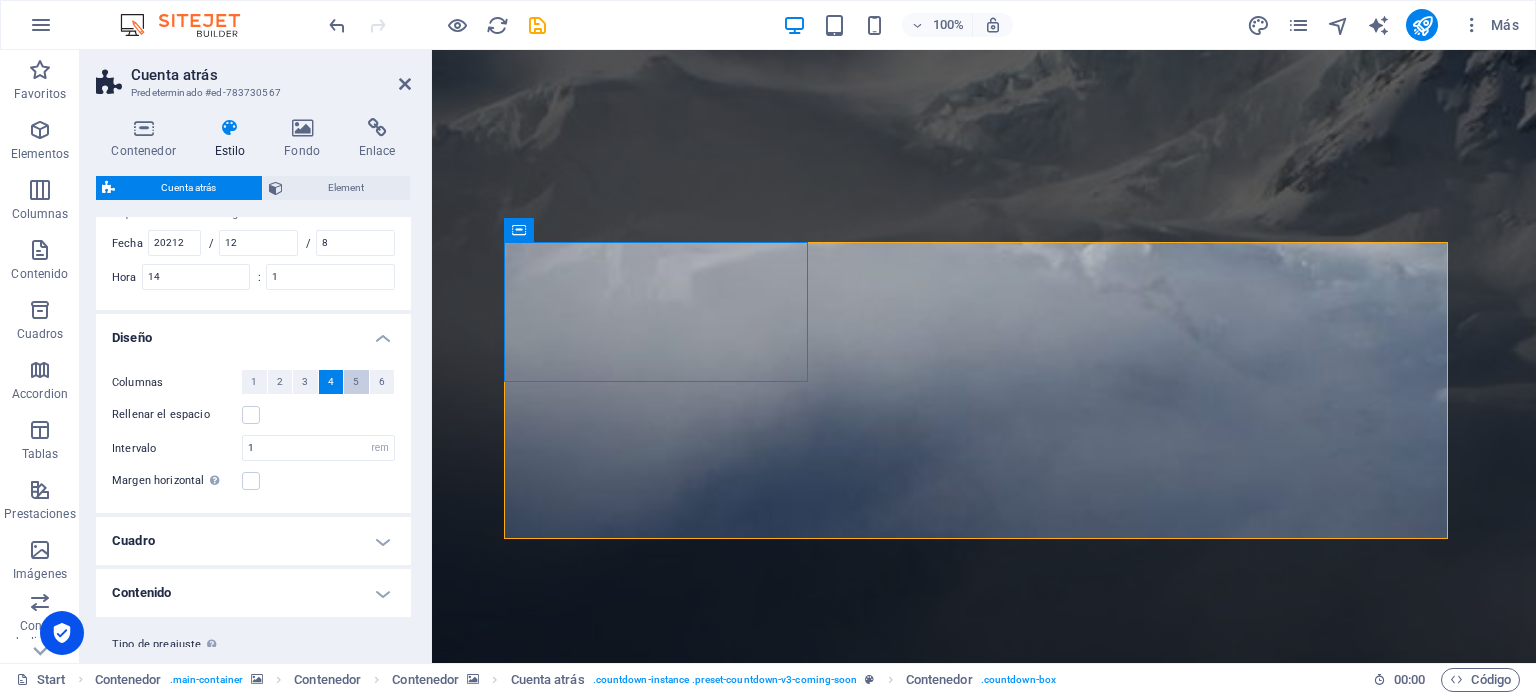 click on "5" at bounding box center (356, 382) 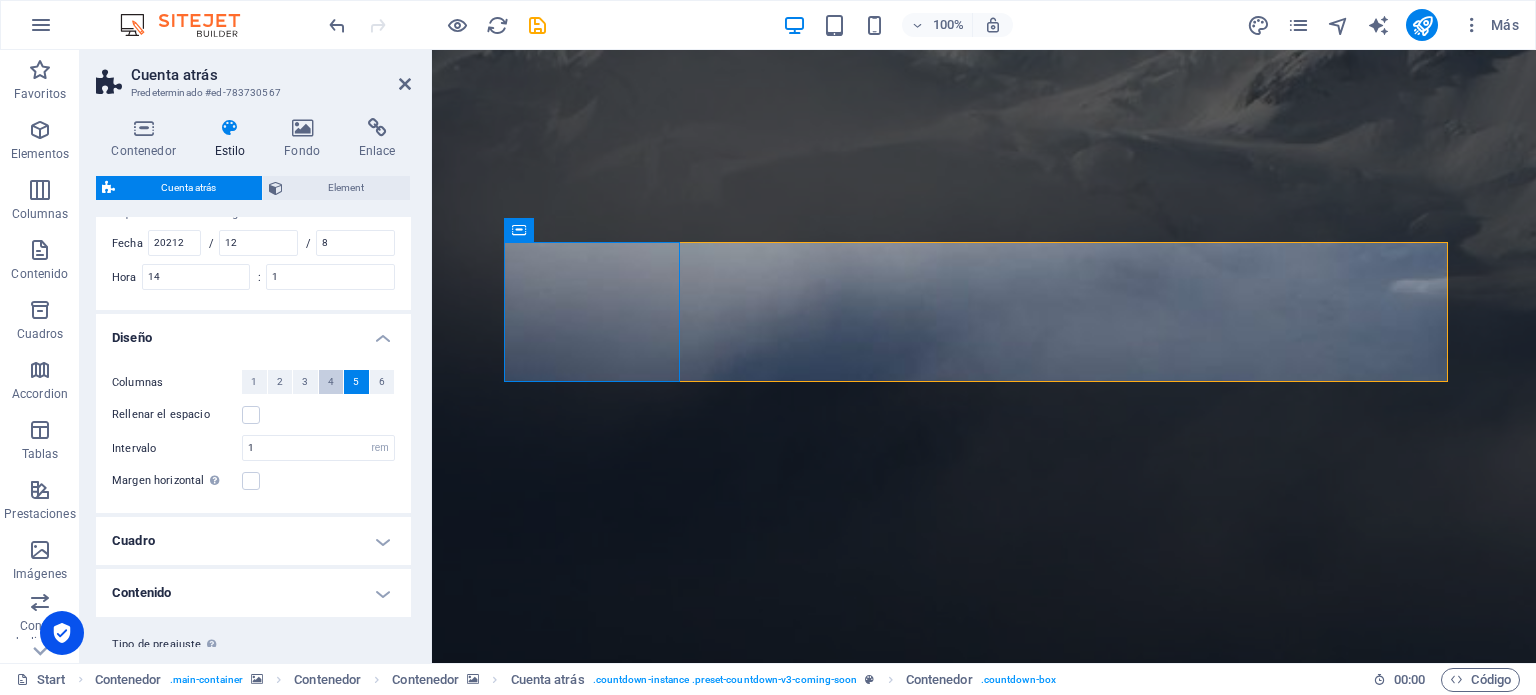 click on "4" at bounding box center (331, 382) 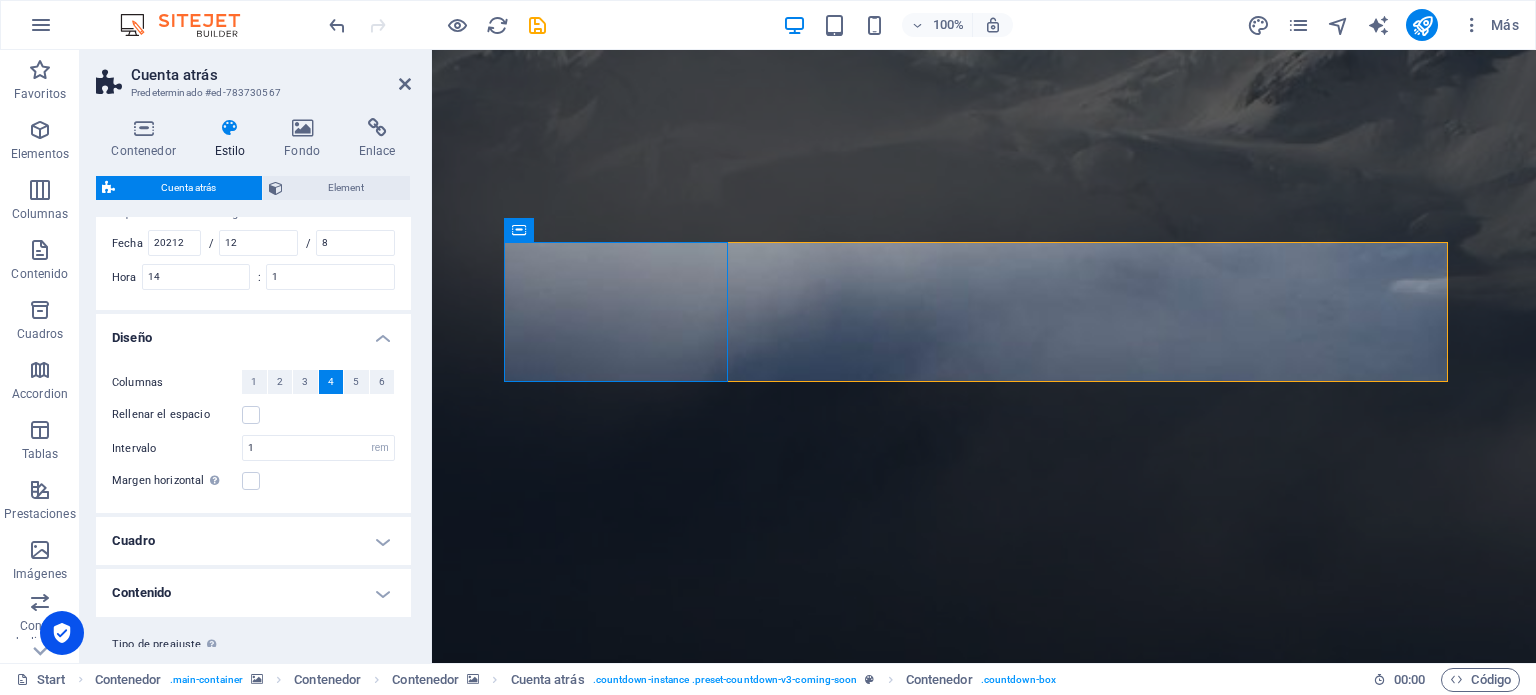 scroll, scrollTop: 148, scrollLeft: 0, axis: vertical 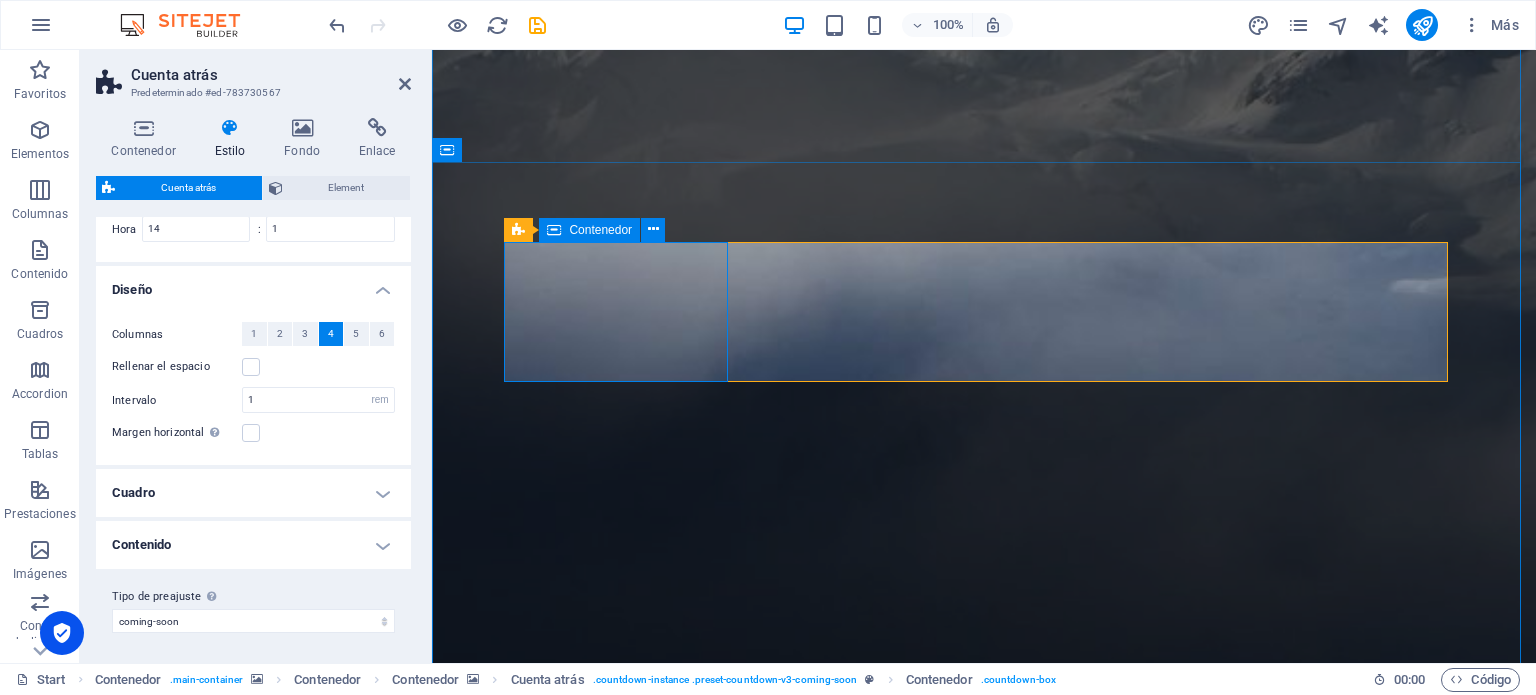click on "Dias" at bounding box center [624, 2224] 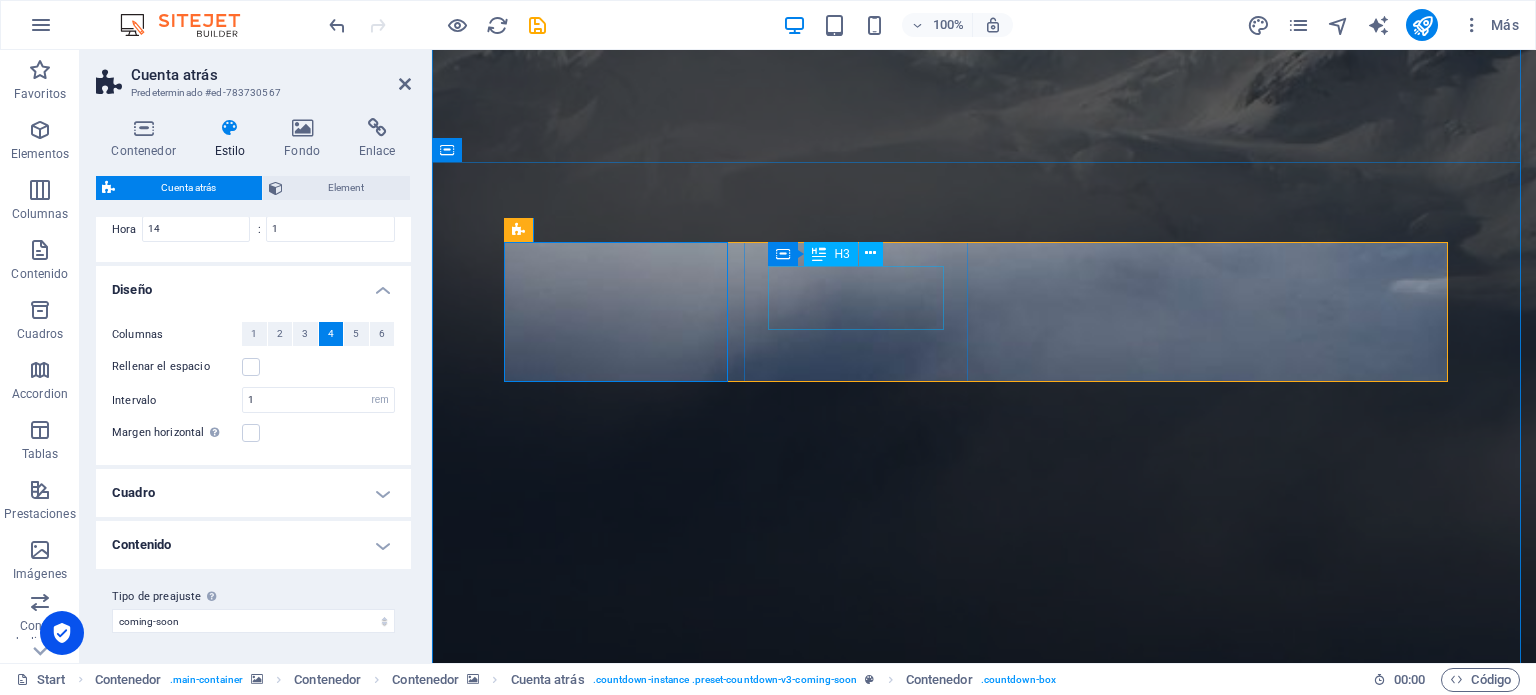 click on "5" at bounding box center (624, 2319) 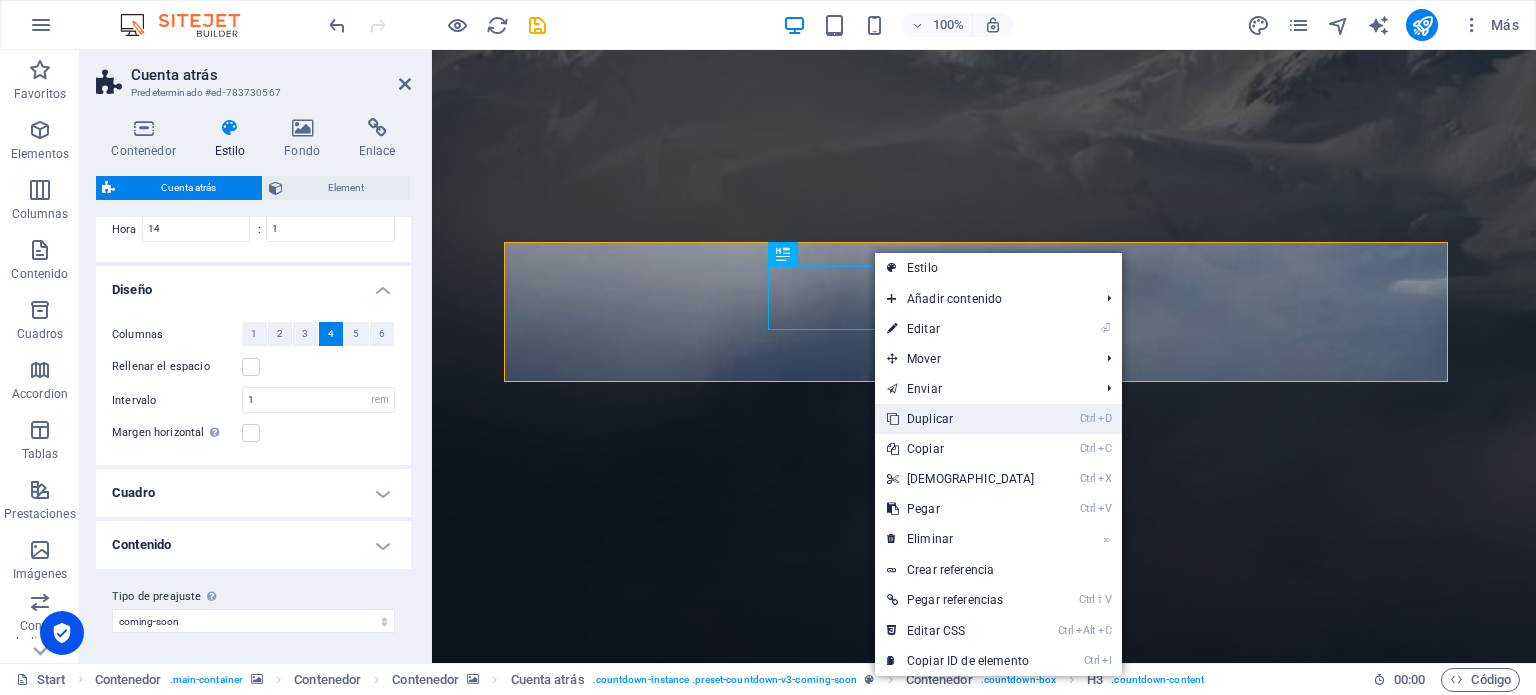 click on "Ctrl D  Duplicar" at bounding box center [961, 419] 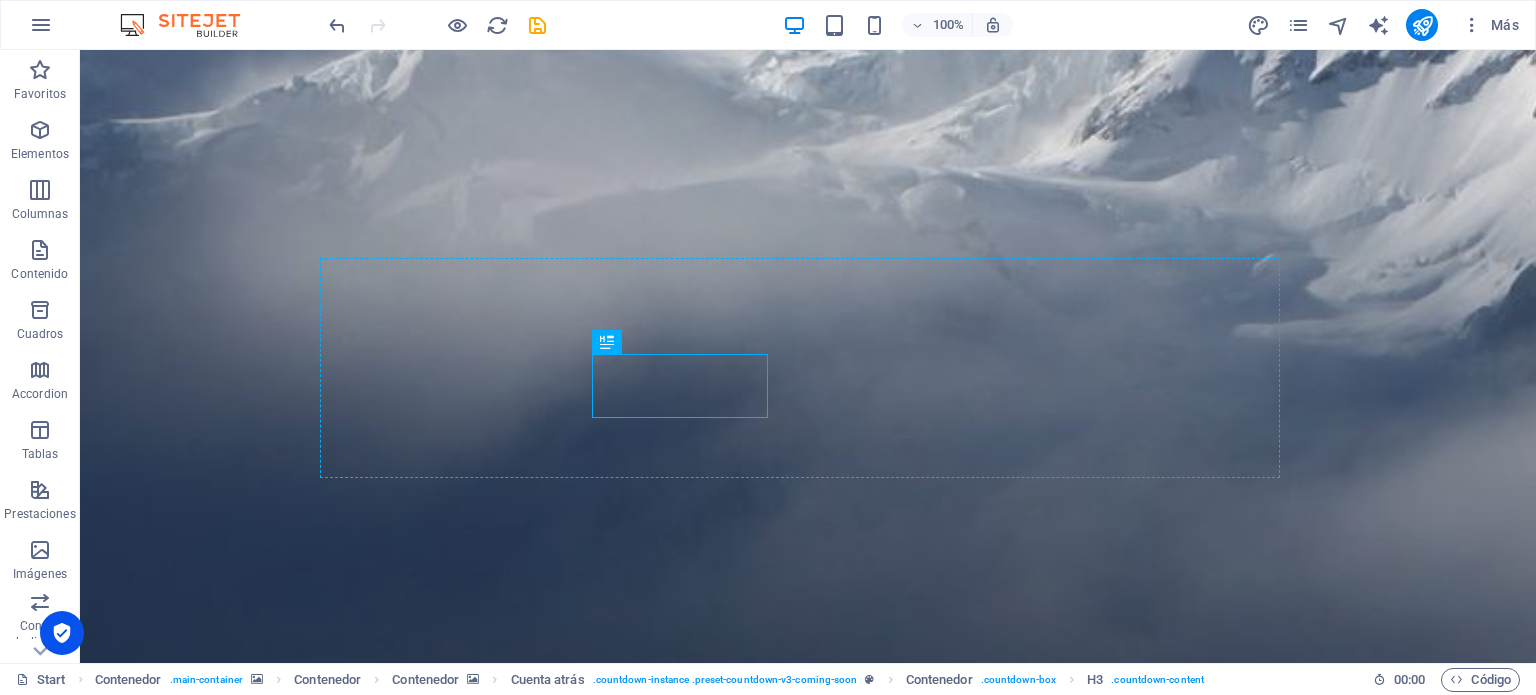 drag, startPoint x: 508, startPoint y: 355, endPoint x: 439, endPoint y: 327, distance: 74.46476 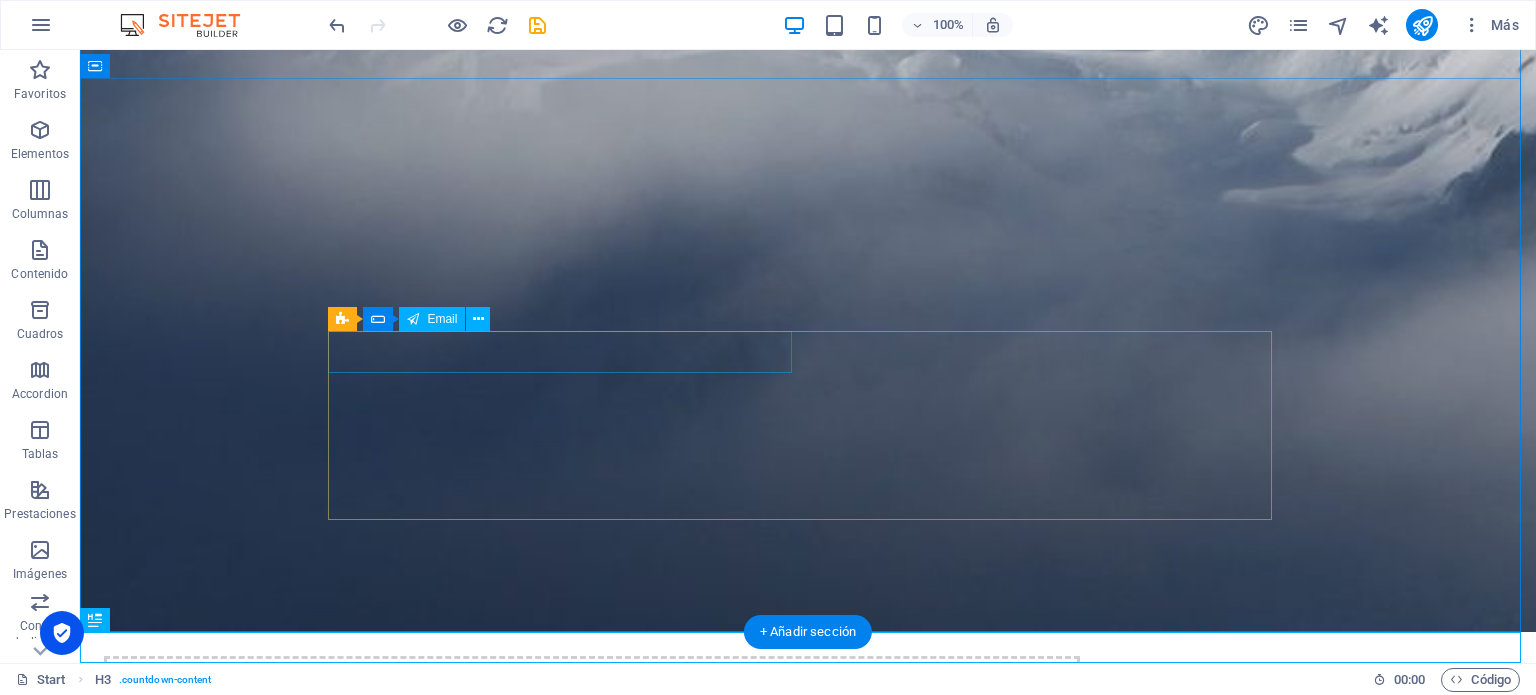 click on "Ingrese su Email" at bounding box center [568, 2703] 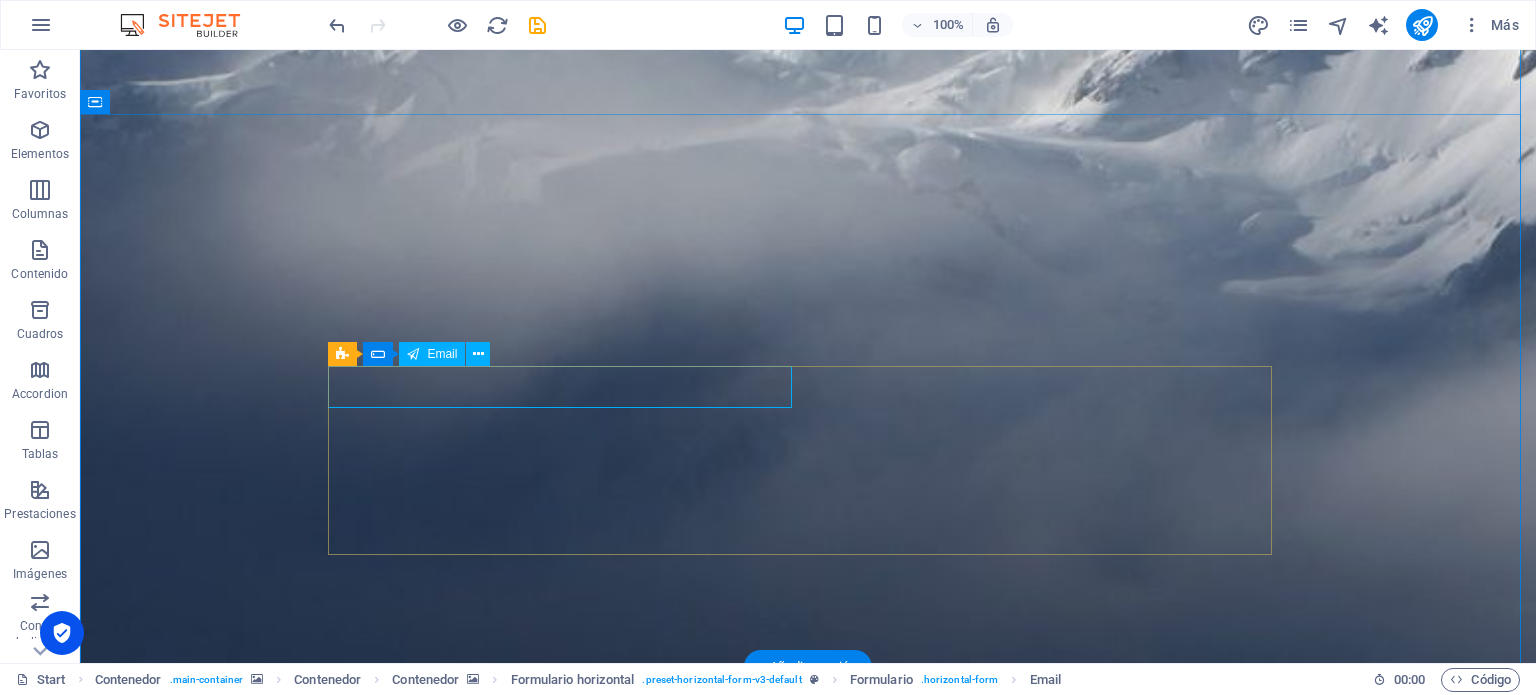 scroll, scrollTop: 737, scrollLeft: 0, axis: vertical 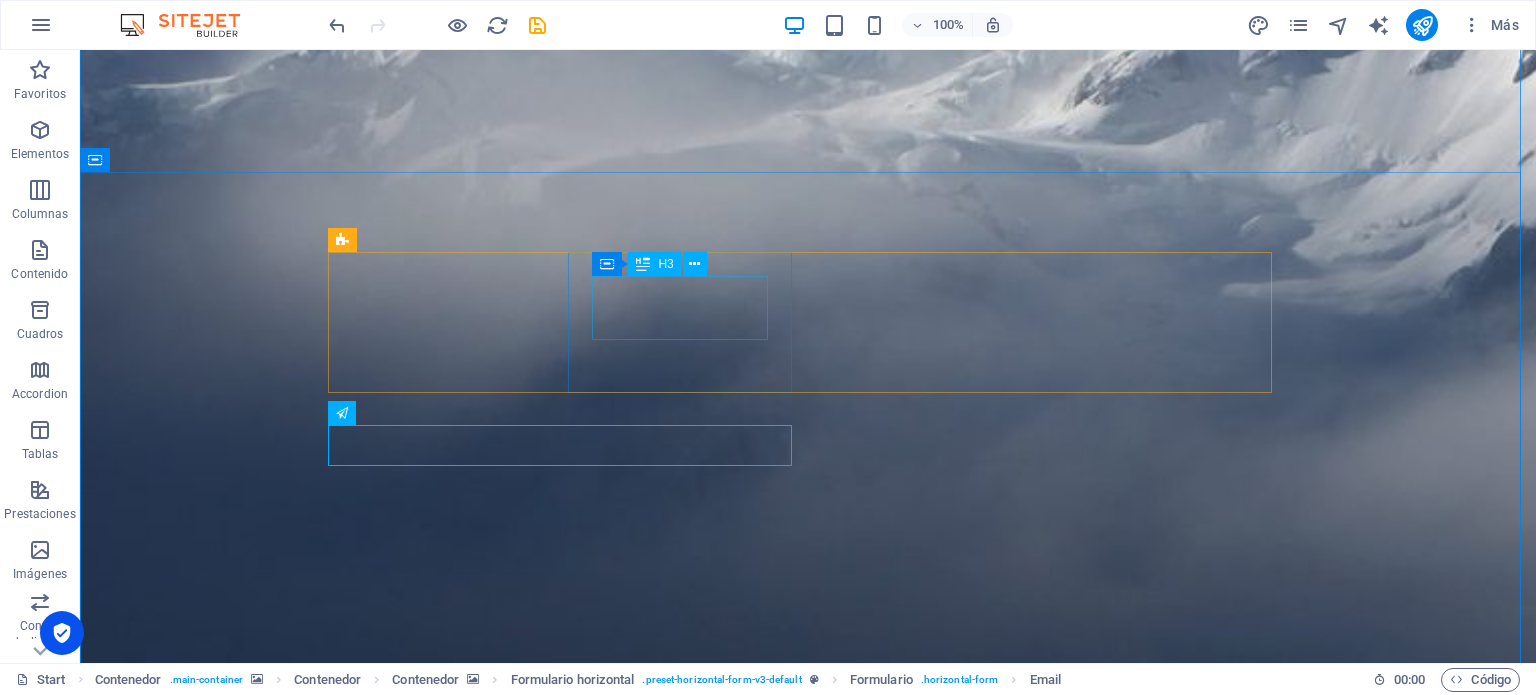 click on "5" at bounding box center [448, 2354] 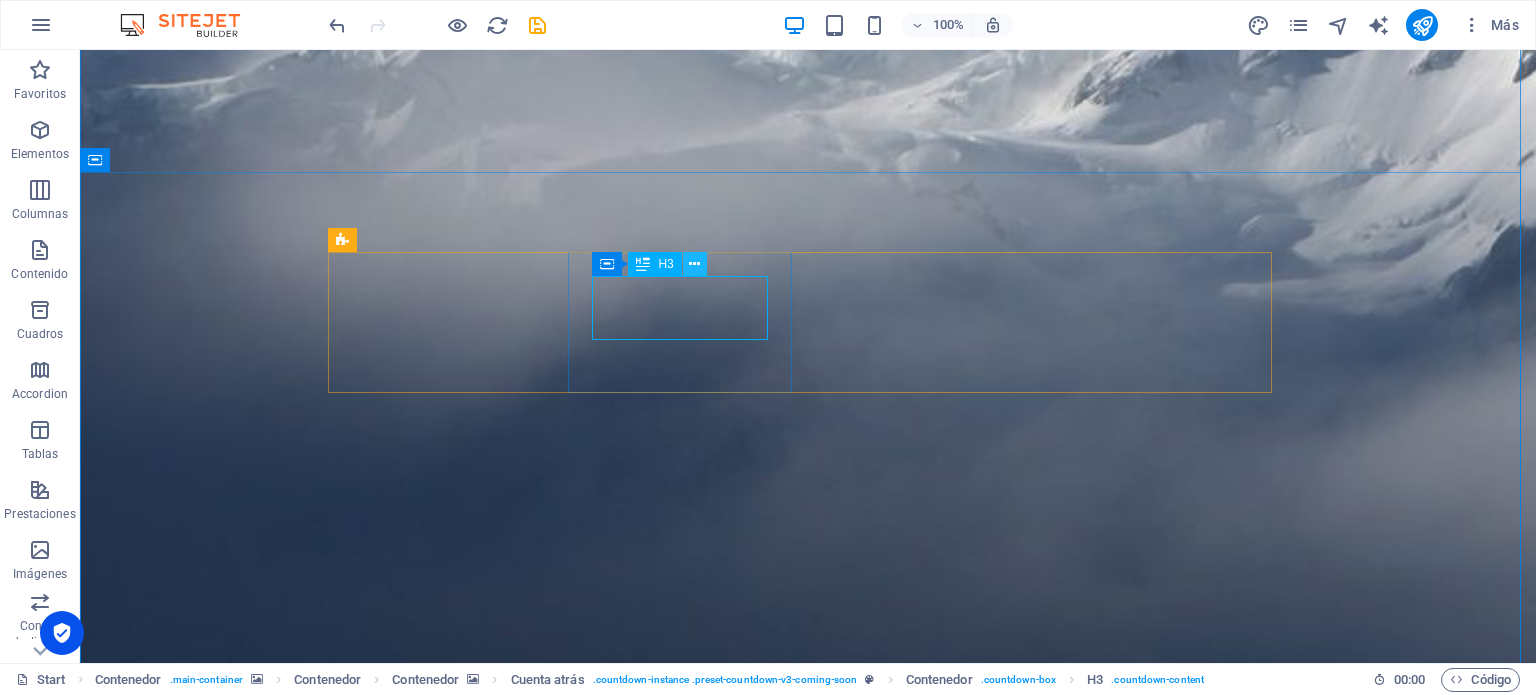 click at bounding box center (694, 264) 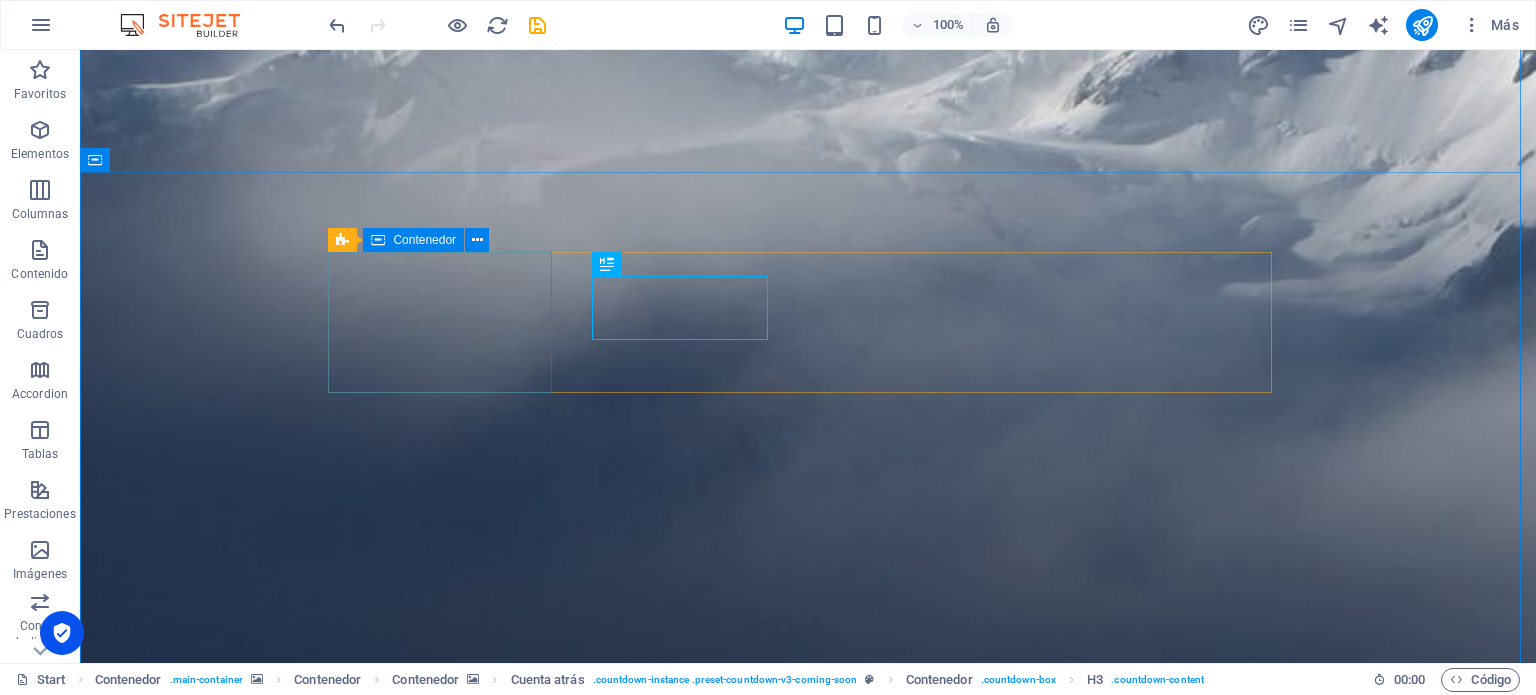 drag, startPoint x: 502, startPoint y: 354, endPoint x: 433, endPoint y: 289, distance: 94.79452 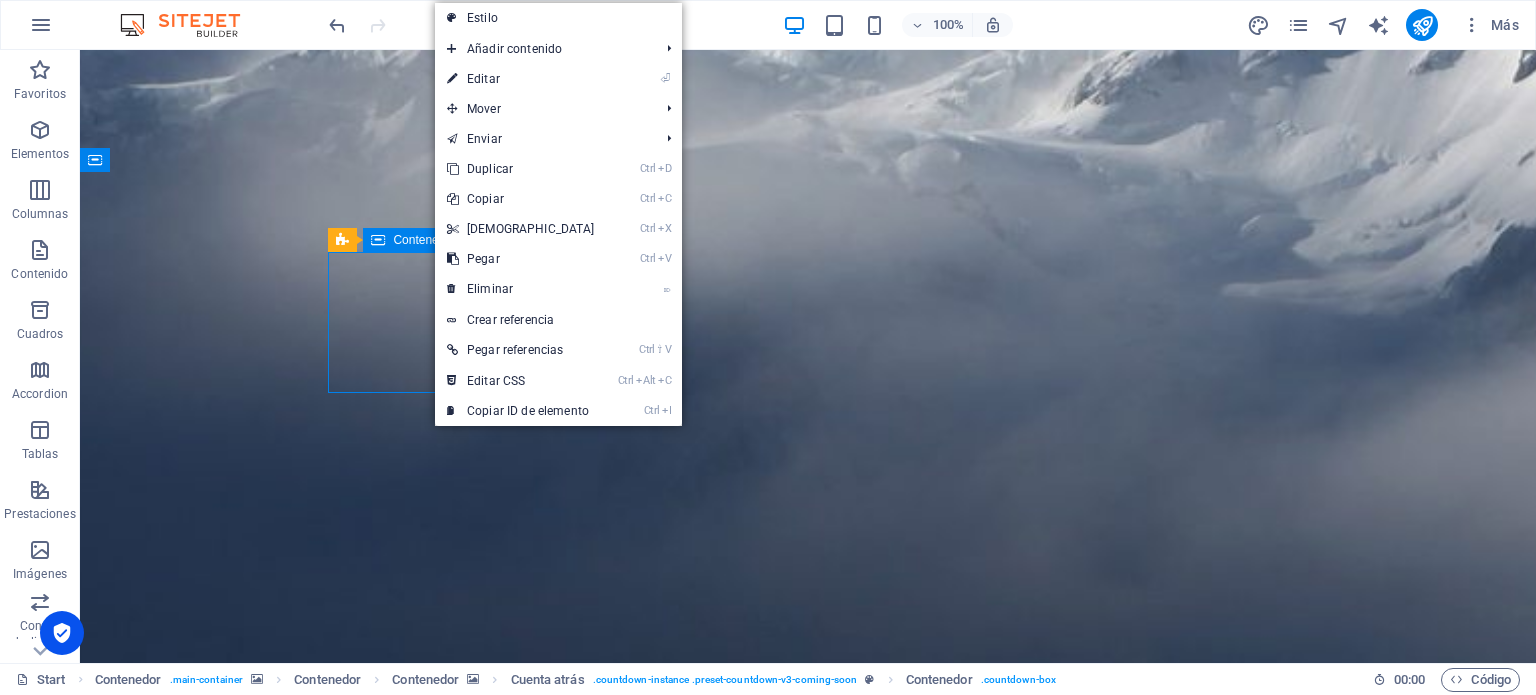 click on "Dias" at bounding box center [448, 2259] 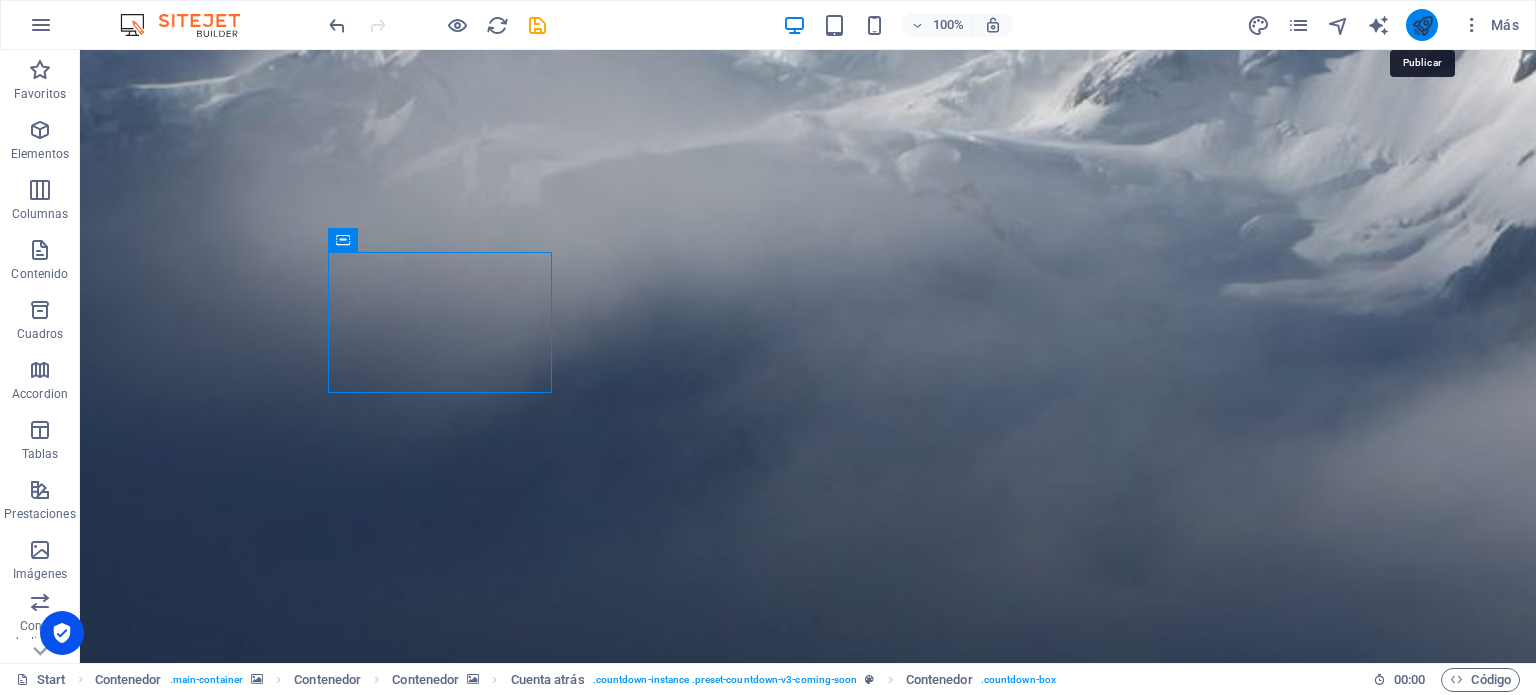 click at bounding box center [1422, 25] 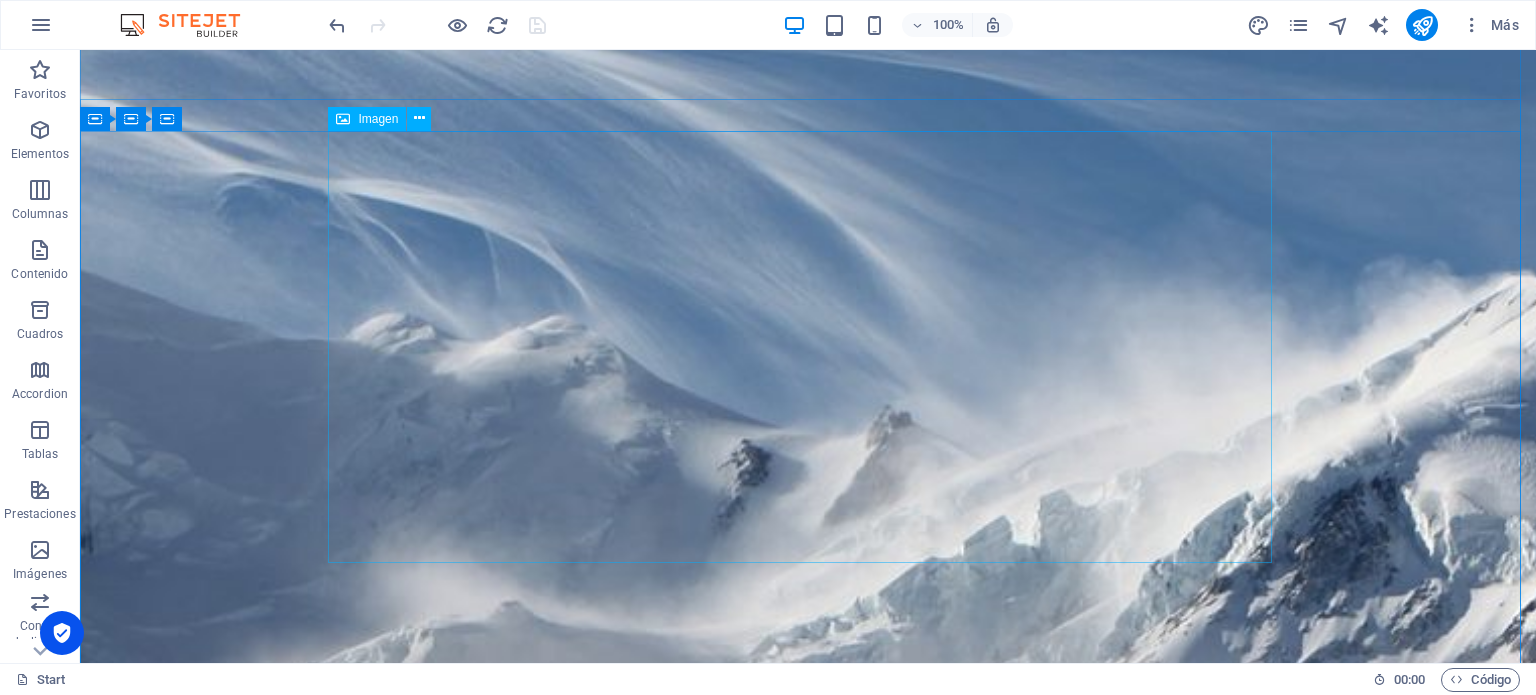 scroll, scrollTop: 96, scrollLeft: 0, axis: vertical 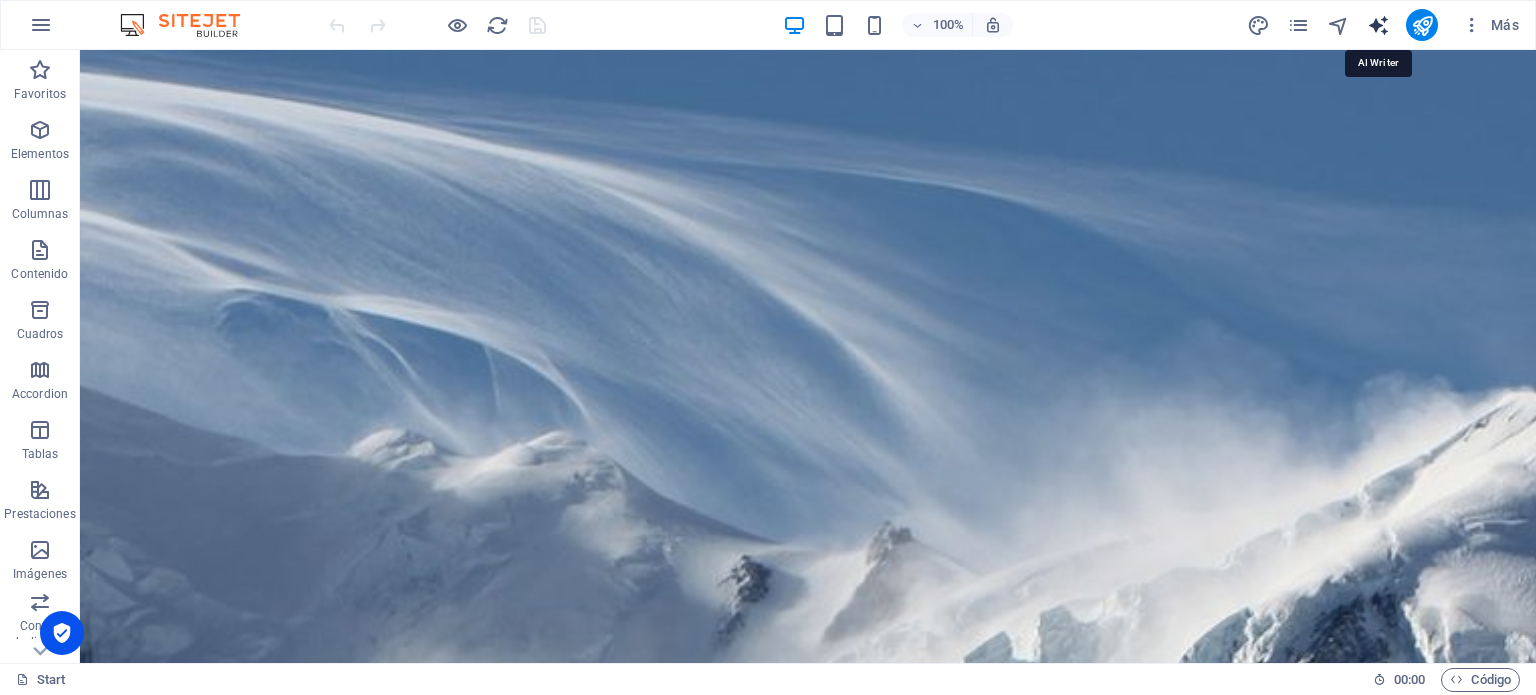 click at bounding box center (1378, 25) 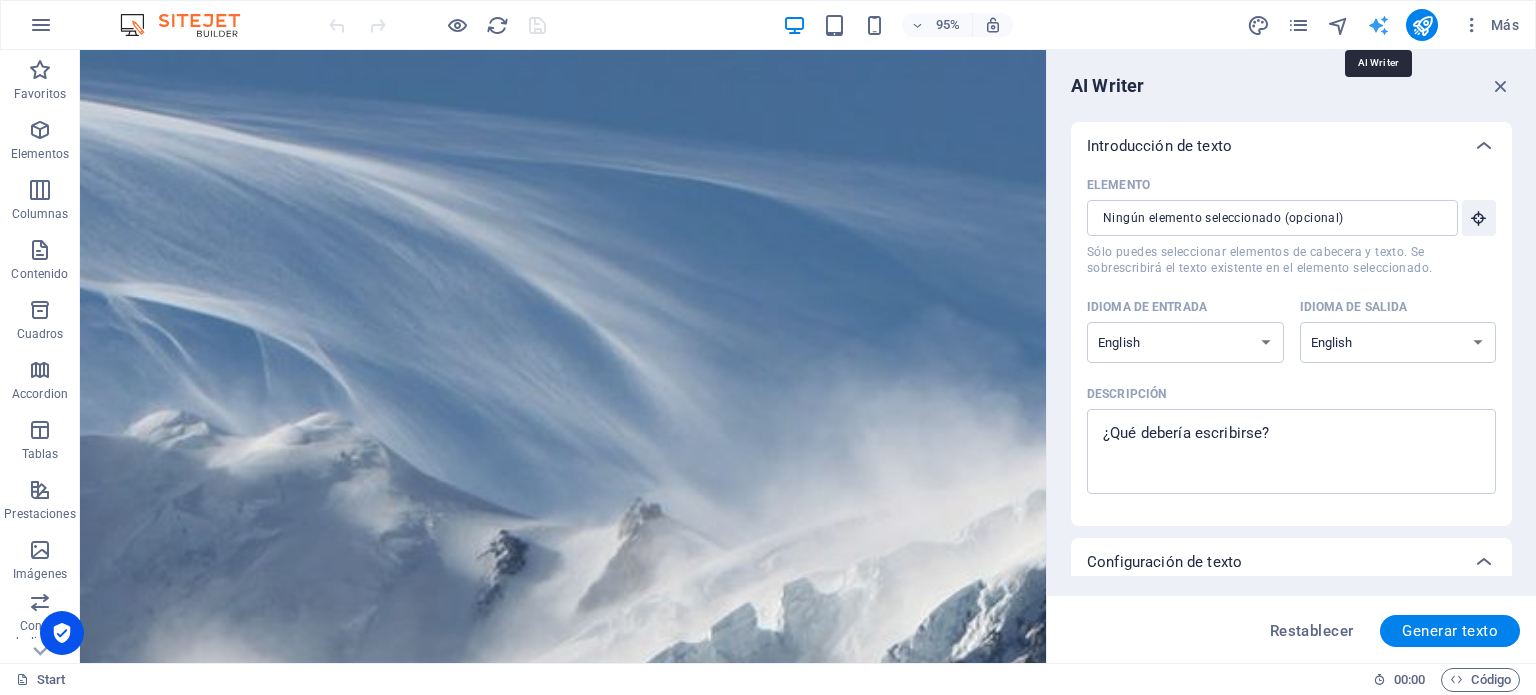 scroll, scrollTop: 0, scrollLeft: 0, axis: both 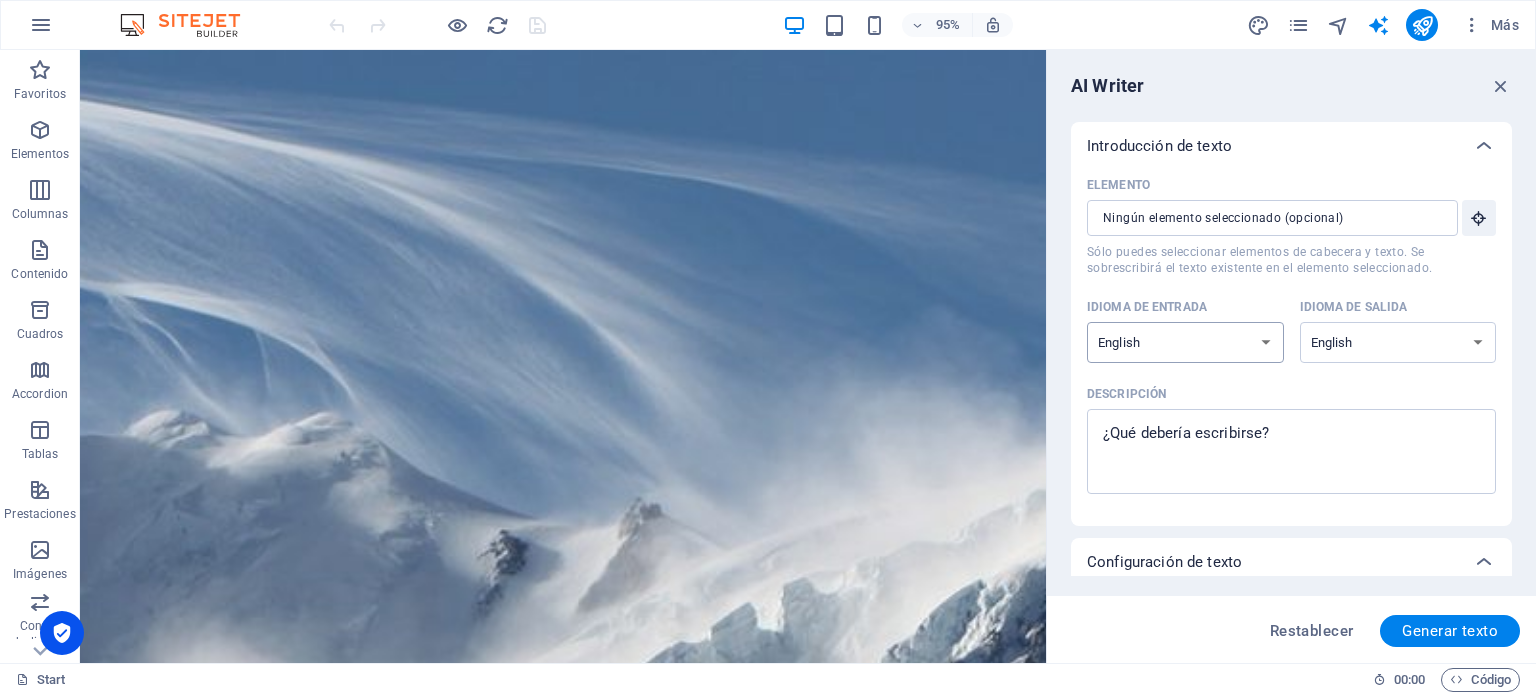 click on "Albanian Arabic Armenian Awadhi Azerbaijani Bashkir Basque Belarusian Bengali Bhojpuri Bosnian Brazilian Portuguese Bulgarian Cantonese (Yue) Catalan Chhattisgarhi Chinese Croatian Czech Danish Dogri Dutch English Estonian Faroese Finnish French Galician Georgian German Greek Gujarati Haryanvi Hindi Hungarian Indonesian Irish Italian Japanese Javanese Kannada Kashmiri Kazakh Konkani Korean Kyrgyz Latvian Lithuanian Macedonian Maithili Malay Maltese Mandarin Mandarin Chinese Marathi Marwari Min Nan Moldovan Mongolian Montenegrin Nepali Norwegian Oriya Pashto Persian (Farsi) Polish Portuguese Punjabi Rajasthani Romanian Russian Sanskrit Santali Serbian Sindhi Sinhala Slovak Slovene Slovenian Spanish Ukrainian Urdu Uzbek Vietnamese Welsh Wu" at bounding box center [1185, 342] 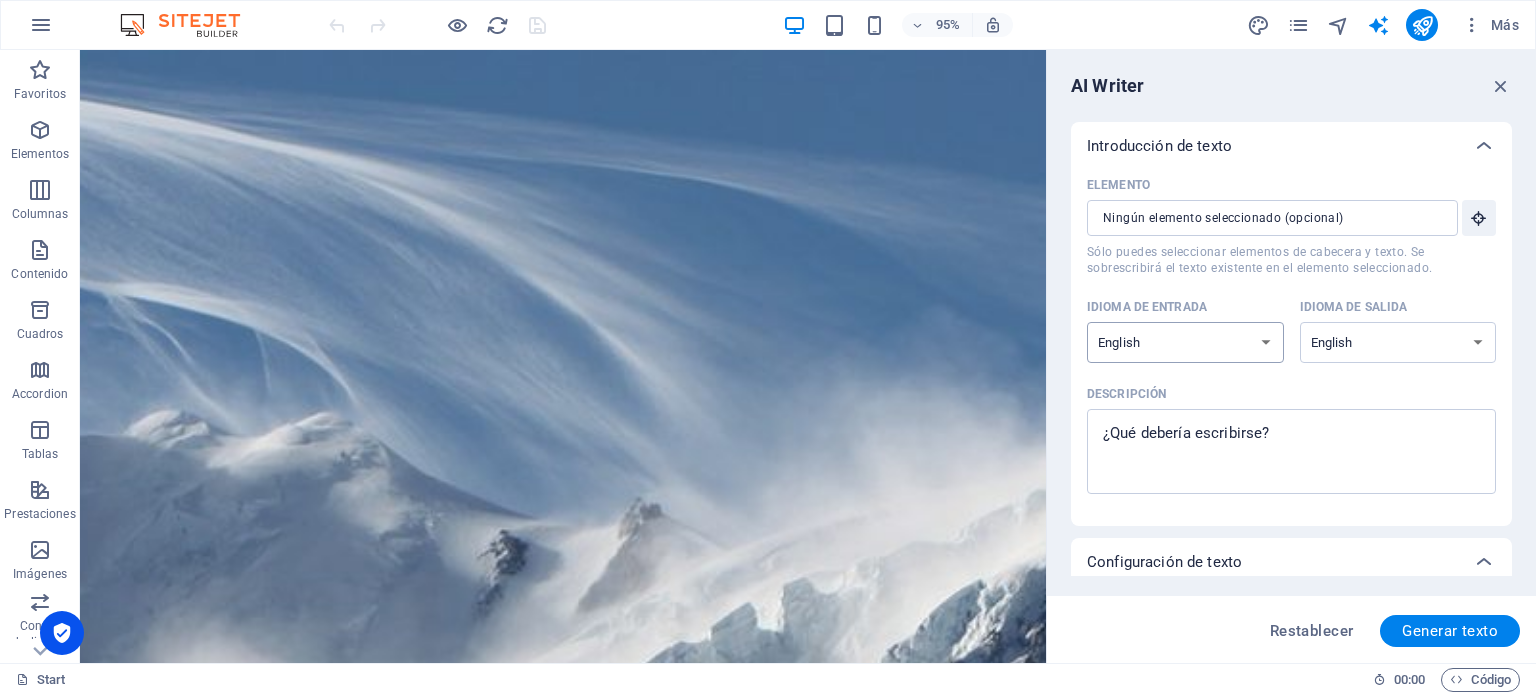 select on "Spanish" 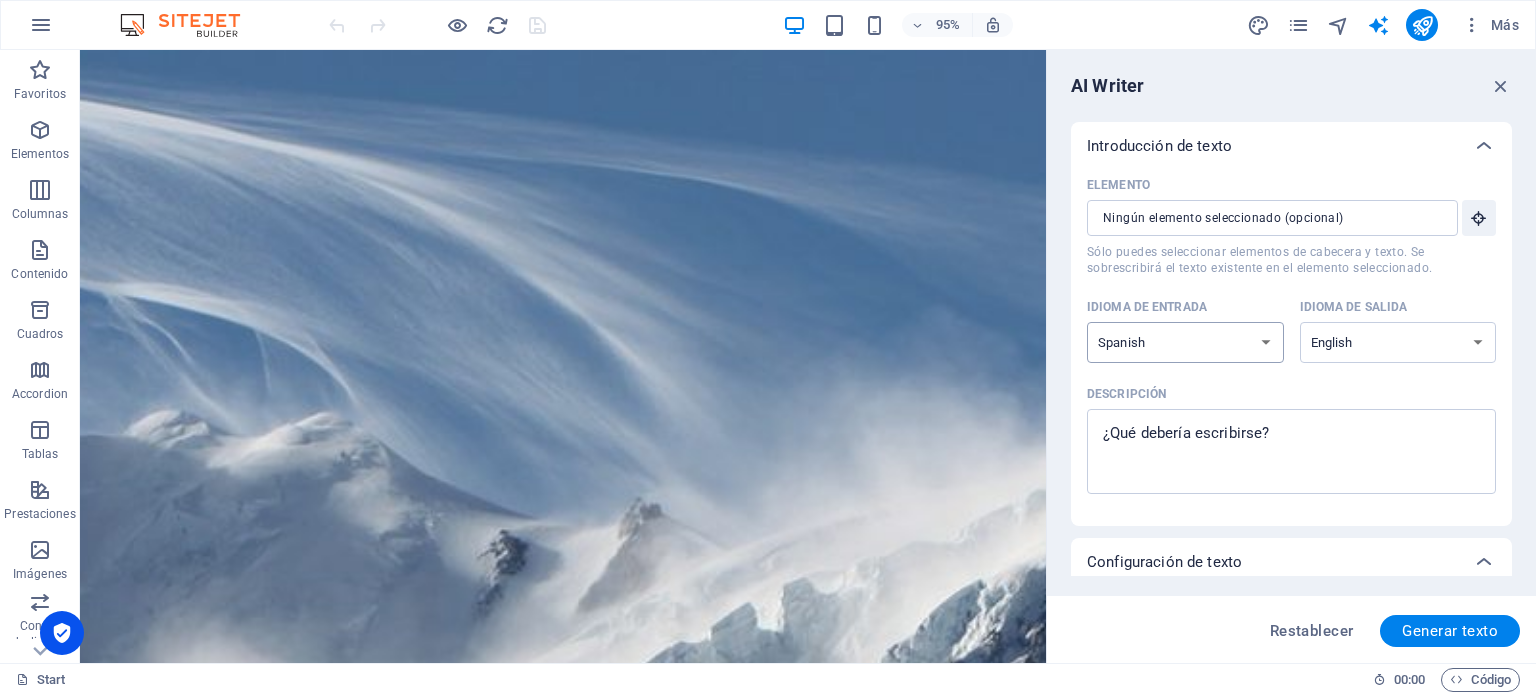 click on "Albanian Arabic Armenian Awadhi Azerbaijani Bashkir Basque Belarusian Bengali Bhojpuri Bosnian Brazilian Portuguese Bulgarian Cantonese (Yue) Catalan Chhattisgarhi Chinese Croatian Czech Danish Dogri Dutch English Estonian Faroese Finnish French Galician Georgian German Greek Gujarati Haryanvi Hindi Hungarian Indonesian Irish Italian Japanese Javanese Kannada Kashmiri Kazakh Konkani Korean Kyrgyz Latvian Lithuanian Macedonian Maithili Malay Maltese Mandarin Mandarin Chinese Marathi Marwari Min Nan Moldovan Mongolian Montenegrin Nepali Norwegian Oriya Pashto Persian (Farsi) Polish Portuguese Punjabi Rajasthani Romanian Russian Sanskrit Santali Serbian Sindhi Sinhala Slovak Slovene Slovenian Spanish Ukrainian Urdu Uzbek Vietnamese Welsh Wu" at bounding box center [1185, 342] 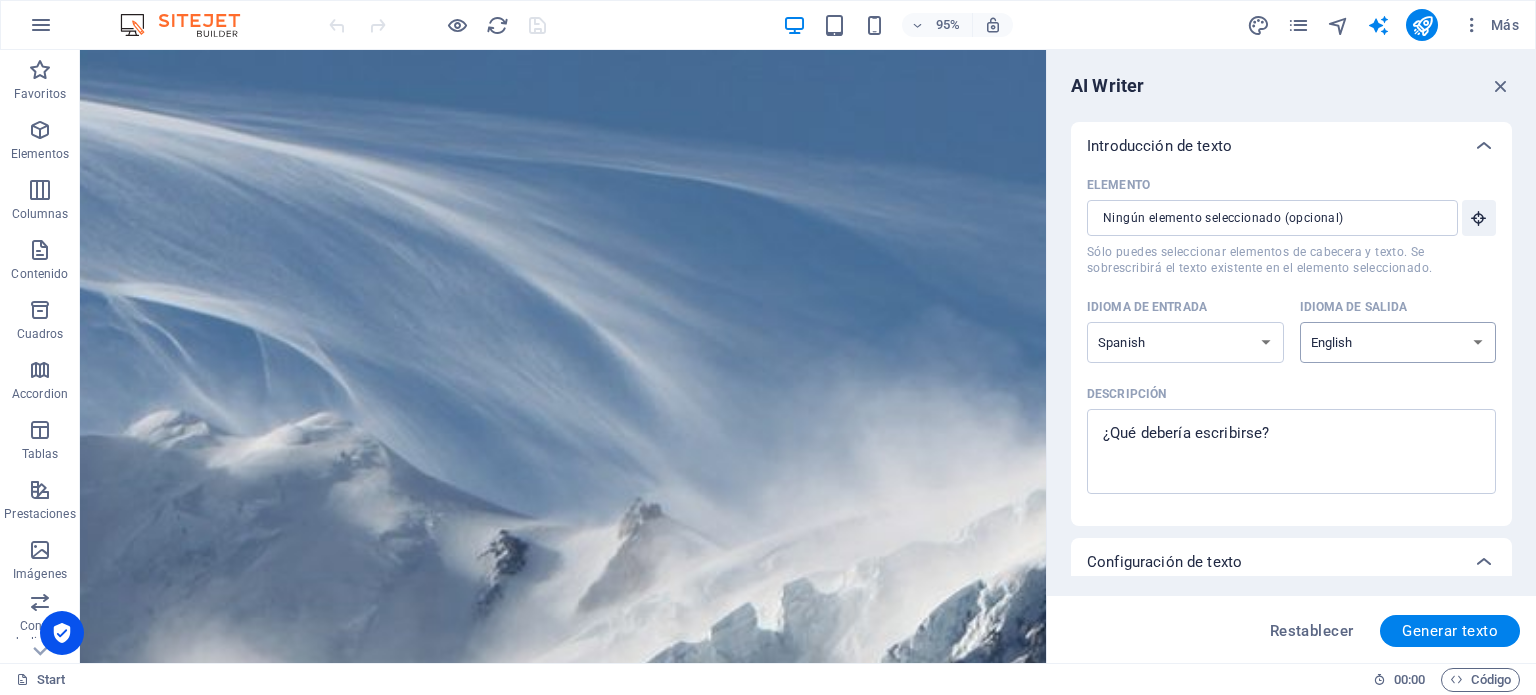 click on "Albanian Arabic Armenian Awadhi Azerbaijani Bashkir Basque Belarusian Bengali Bhojpuri Bosnian Brazilian Portuguese Bulgarian Cantonese (Yue) Catalan Chhattisgarhi Chinese Croatian Czech Danish Dogri Dutch English Estonian Faroese Finnish French Galician Georgian German Greek Gujarati Haryanvi Hindi Hungarian Indonesian Irish Italian Japanese Javanese Kannada Kashmiri Kazakh Konkani Korean Kyrgyz Latvian Lithuanian Macedonian Maithili Malay Maltese Mandarin Mandarin Chinese Marathi Marwari Min Nan Moldovan Mongolian Montenegrin Nepali Norwegian Oriya Pashto Persian (Farsi) Polish Portuguese Punjabi Rajasthani Romanian Russian Sanskrit Santali Serbian Sindhi Sinhala Slovak Slovene Slovenian Spanish Ukrainian Urdu Uzbek Vietnamese Welsh Wu" at bounding box center [1398, 342] 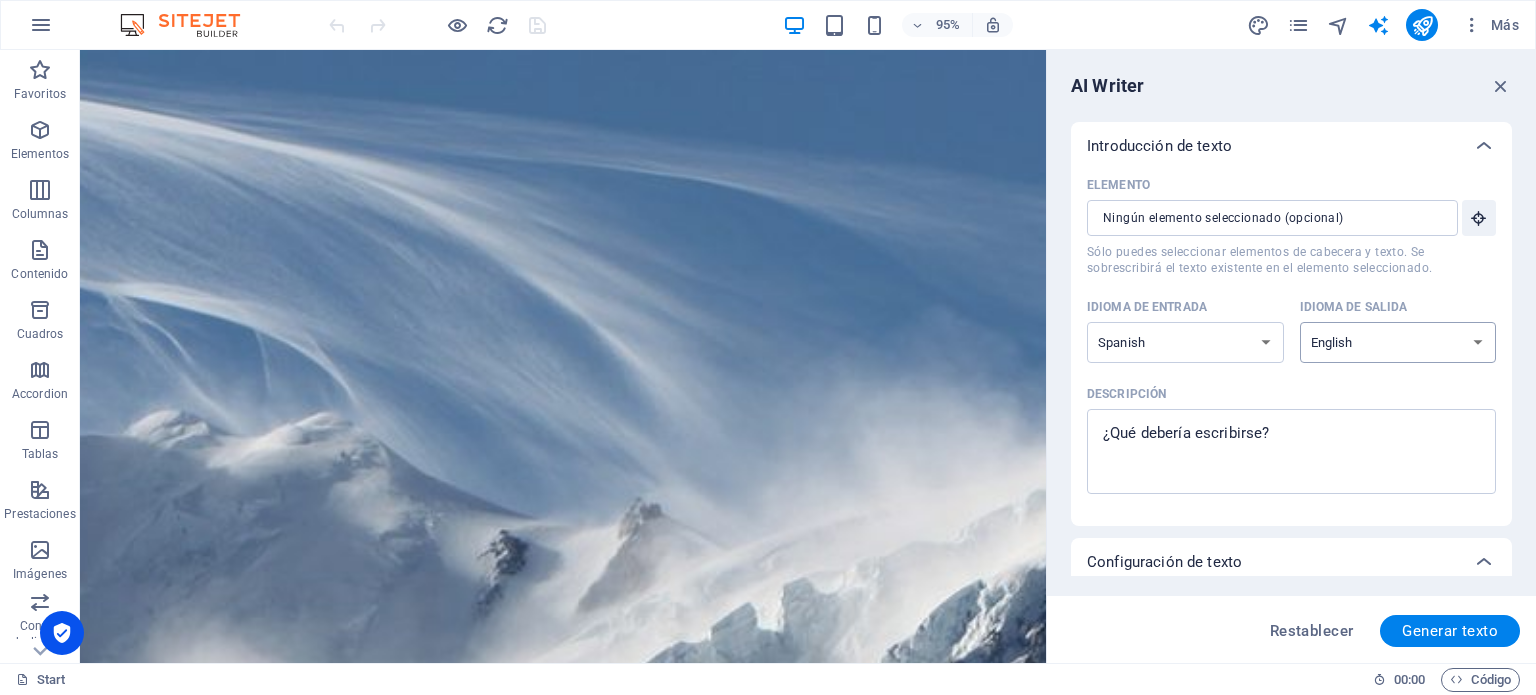 select on "Spanish" 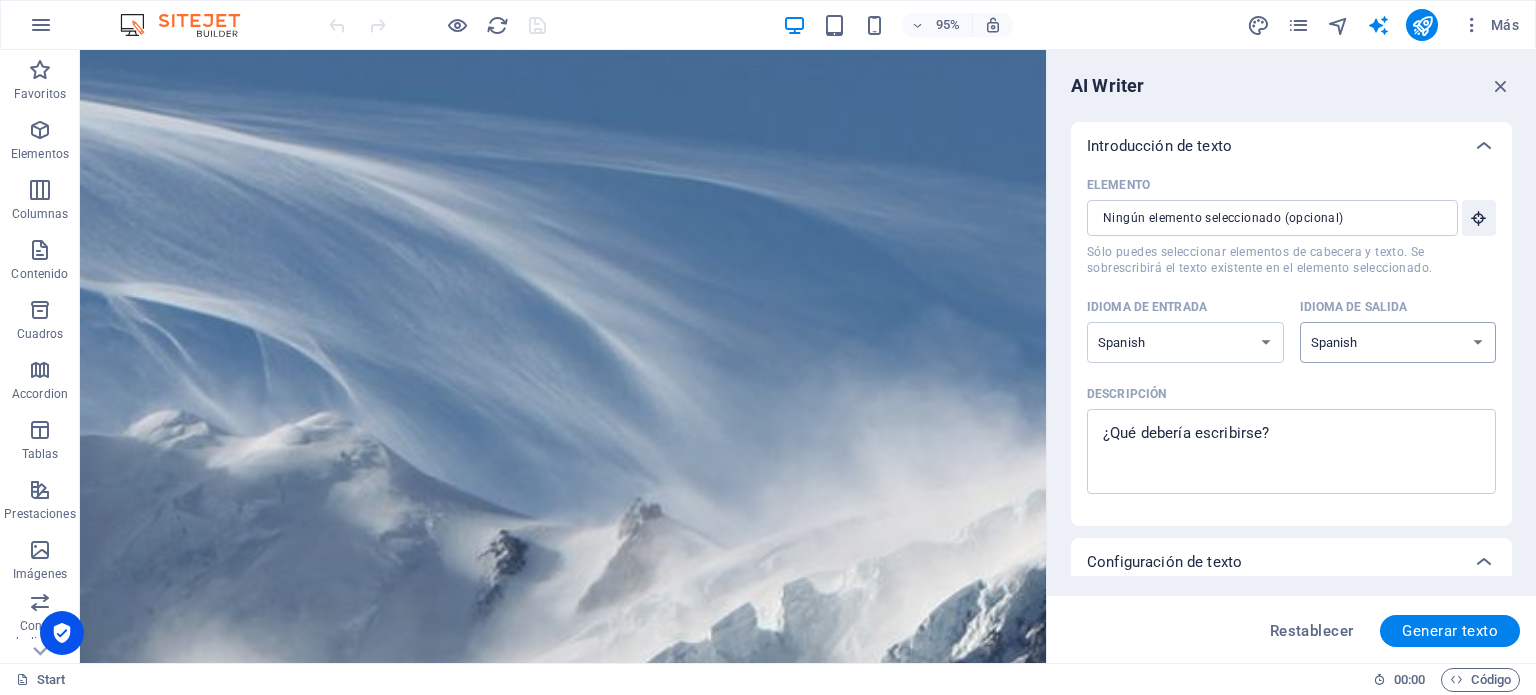 click on "Albanian Arabic Armenian Awadhi Azerbaijani Bashkir Basque Belarusian Bengali Bhojpuri Bosnian Brazilian Portuguese Bulgarian Cantonese (Yue) Catalan Chhattisgarhi Chinese Croatian Czech Danish Dogri Dutch English Estonian Faroese Finnish French Galician Georgian German Greek Gujarati Haryanvi Hindi Hungarian Indonesian Irish Italian Japanese Javanese Kannada Kashmiri Kazakh Konkani Korean Kyrgyz Latvian Lithuanian Macedonian Maithili Malay Maltese Mandarin Mandarin Chinese Marathi Marwari Min Nan Moldovan Mongolian Montenegrin Nepali Norwegian Oriya Pashto Persian (Farsi) Polish Portuguese Punjabi Rajasthani Romanian Russian Sanskrit Santali Serbian Sindhi Sinhala Slovak Slovene Slovenian Spanish Ukrainian Urdu Uzbek Vietnamese Welsh Wu" at bounding box center (1398, 342) 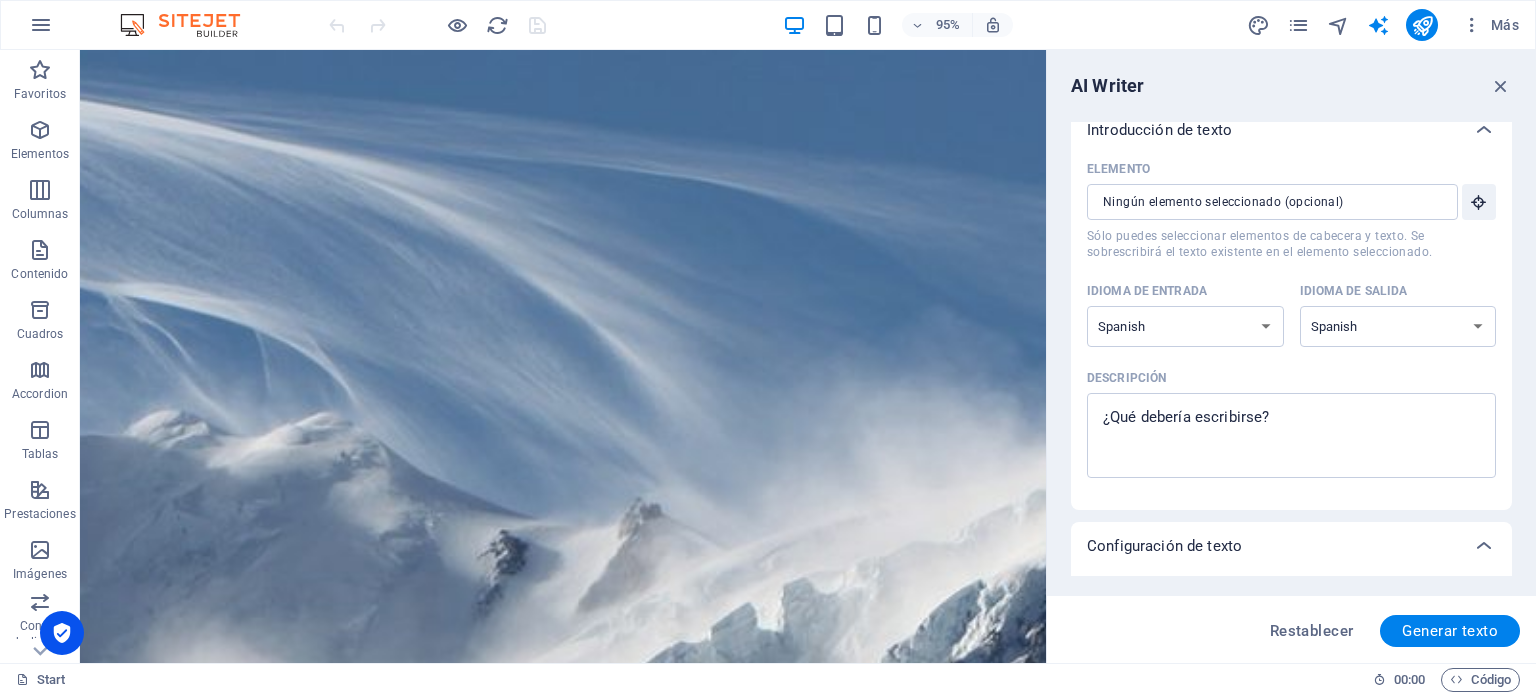 scroll, scrollTop: 16, scrollLeft: 0, axis: vertical 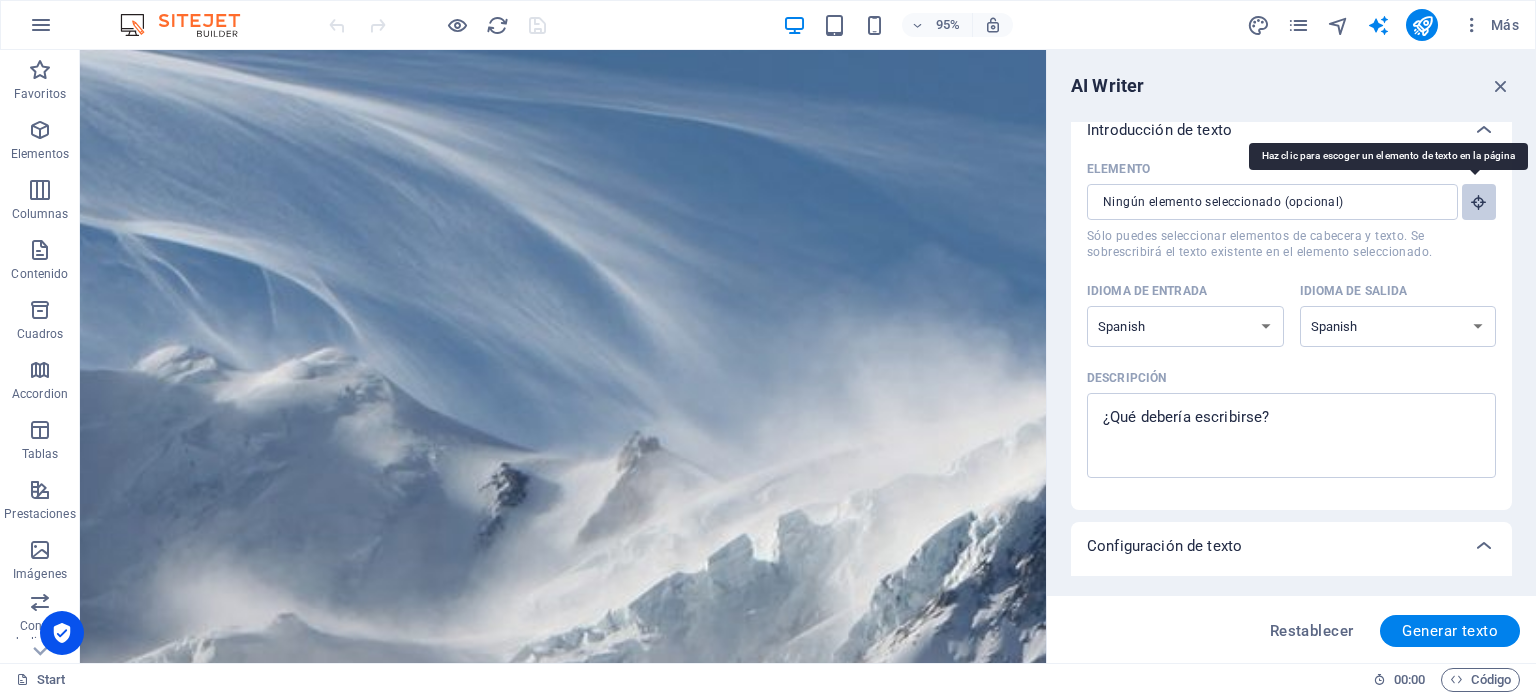 click at bounding box center (1479, 202) 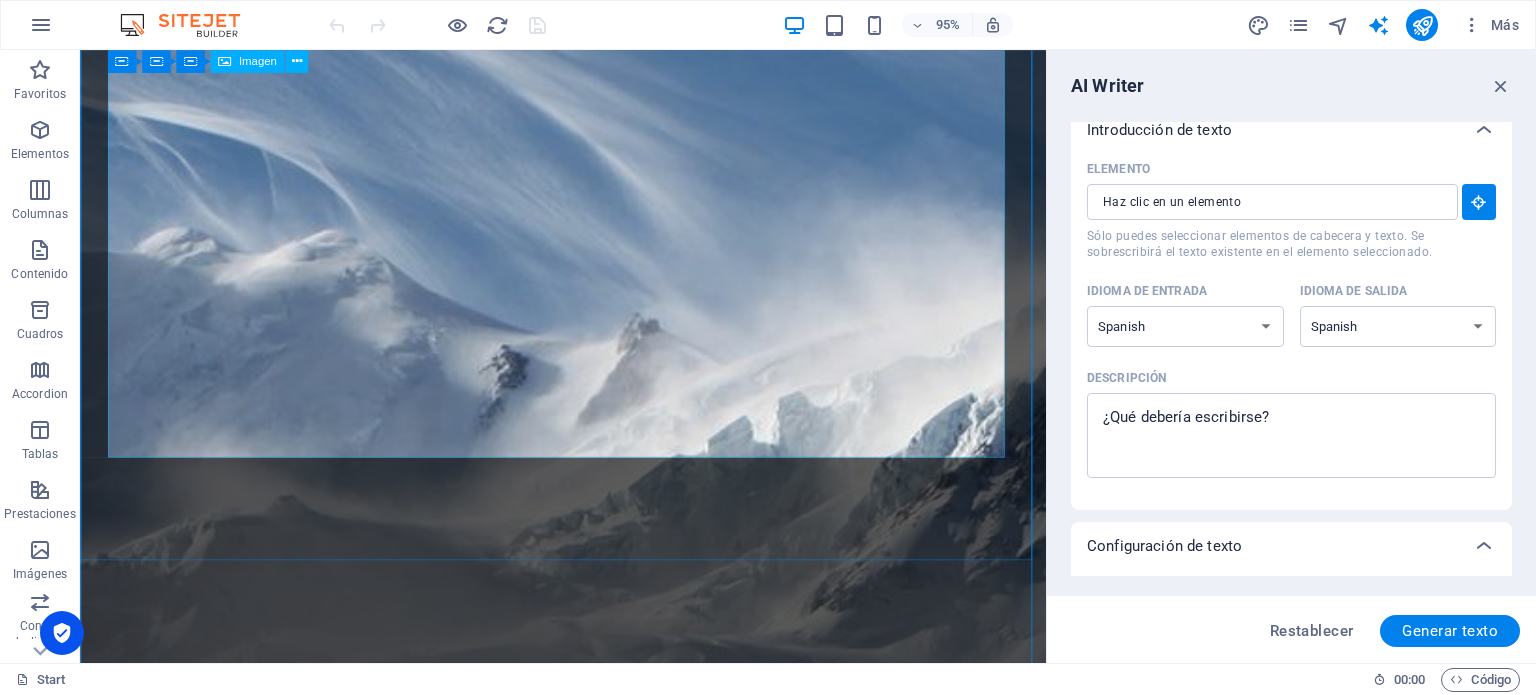 scroll, scrollTop: 174, scrollLeft: 0, axis: vertical 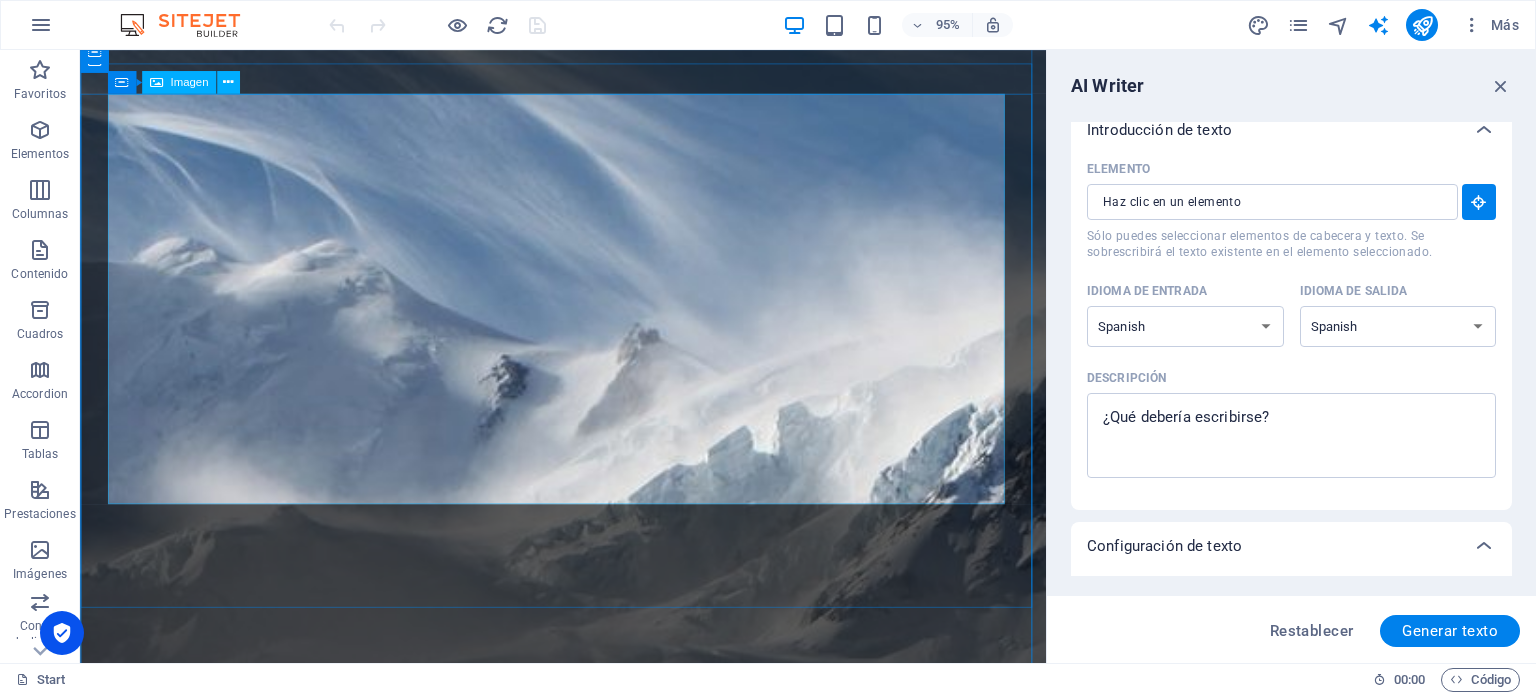 click at bounding box center (589, 1697) 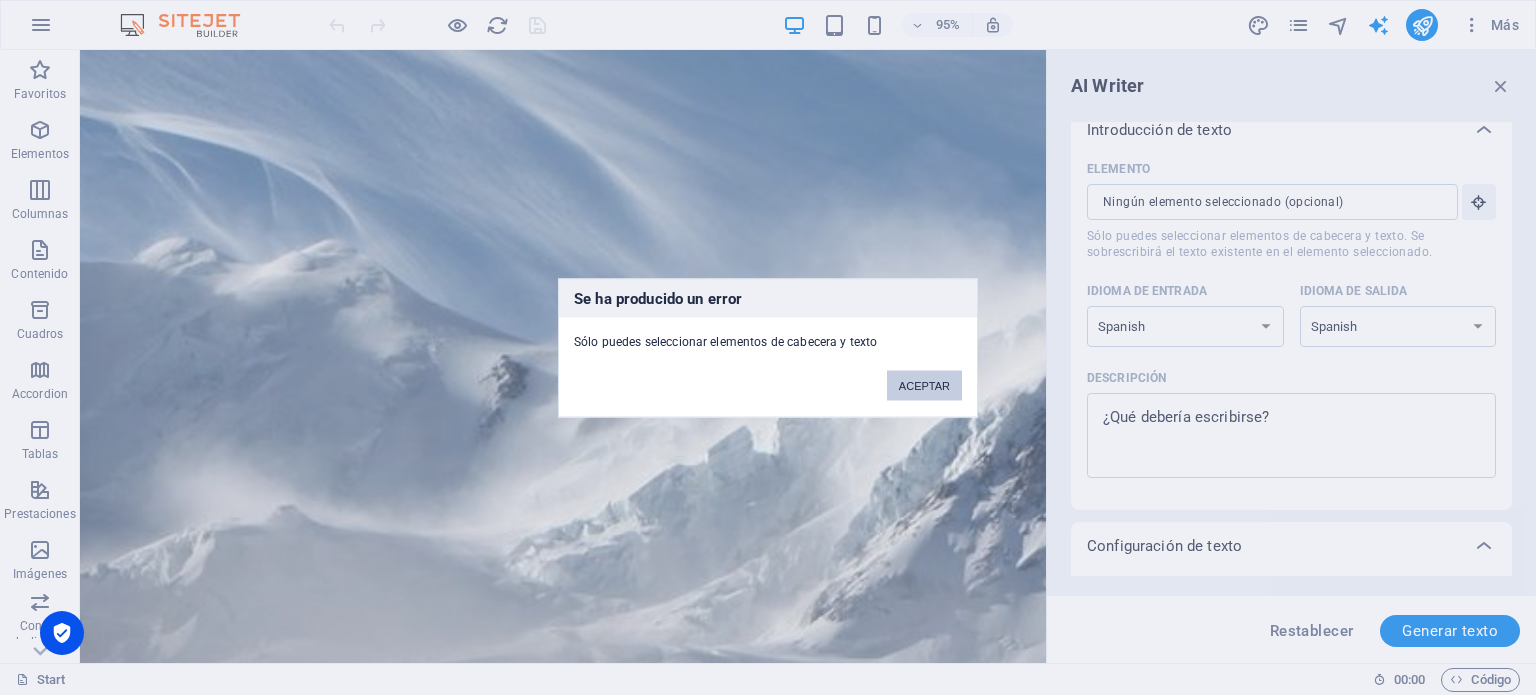 click on "ACEPTAR" at bounding box center [924, 385] 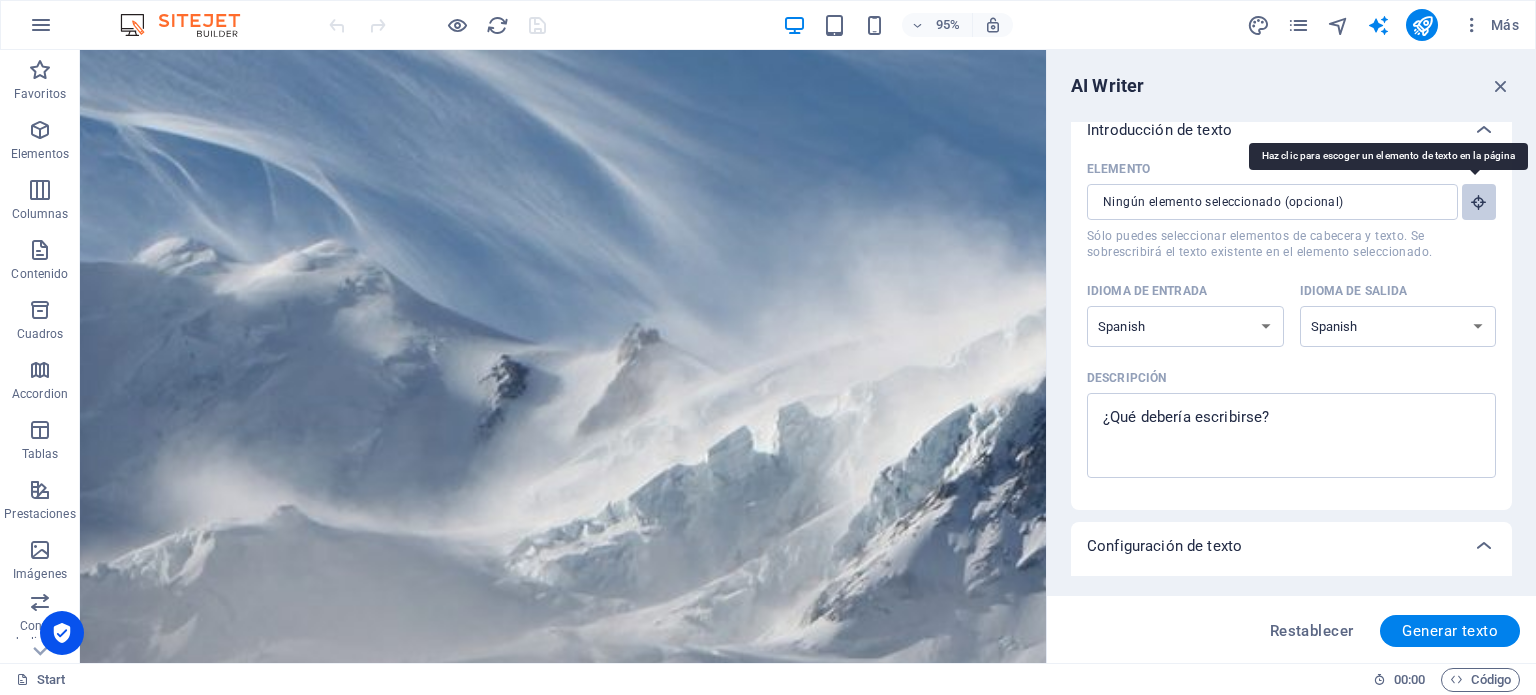 click at bounding box center [1479, 202] 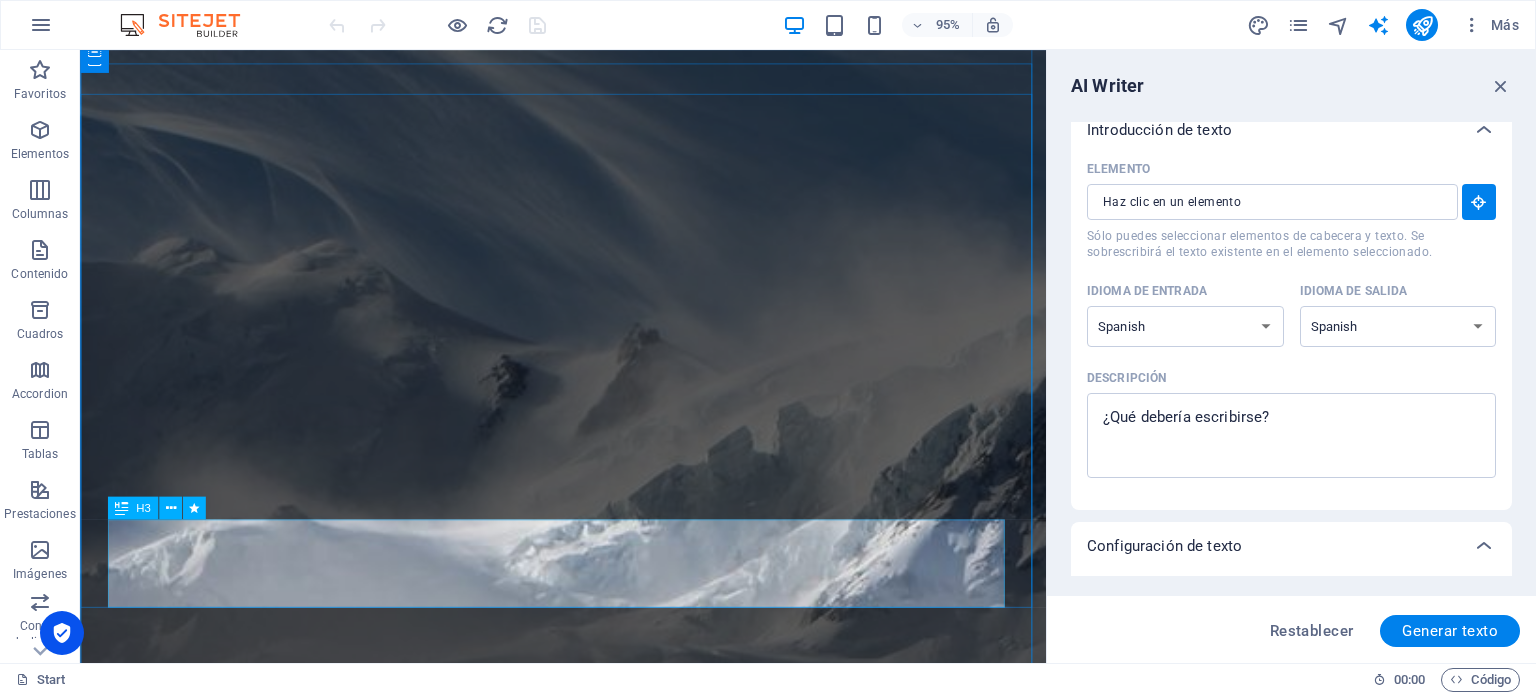 click on "Estamos remodelando nuestro sitio [EMAIL_ADDRESS][DOMAIN_NAME]" at bounding box center (589, 1975) 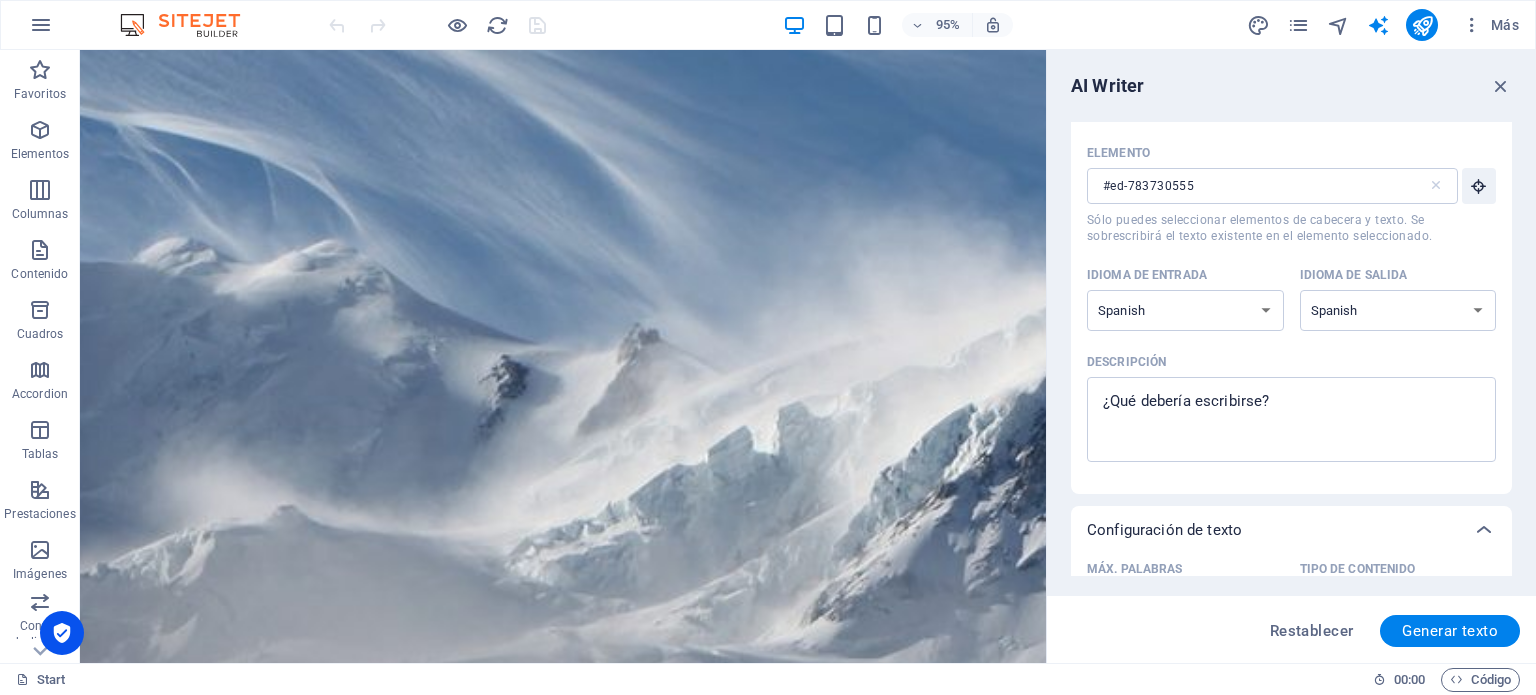 scroll, scrollTop: 0, scrollLeft: 0, axis: both 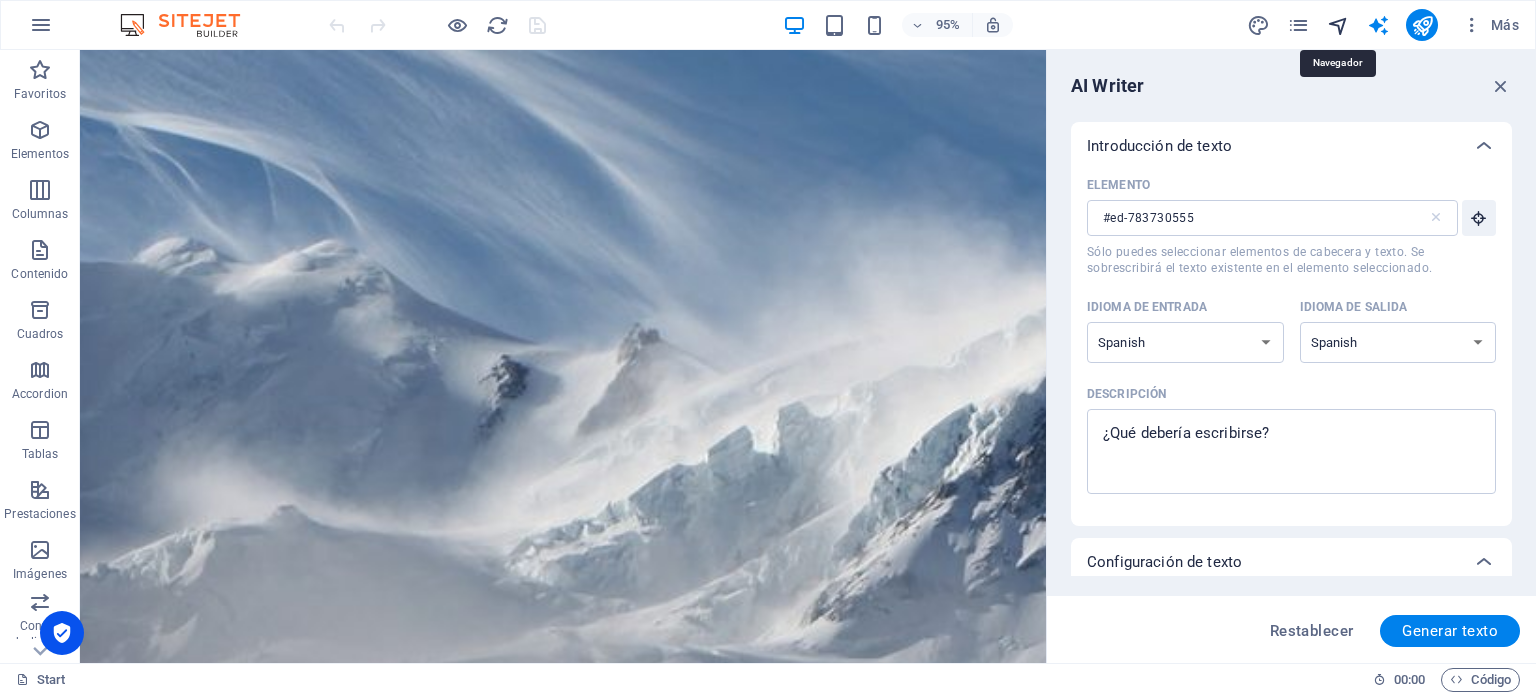 click at bounding box center [1338, 25] 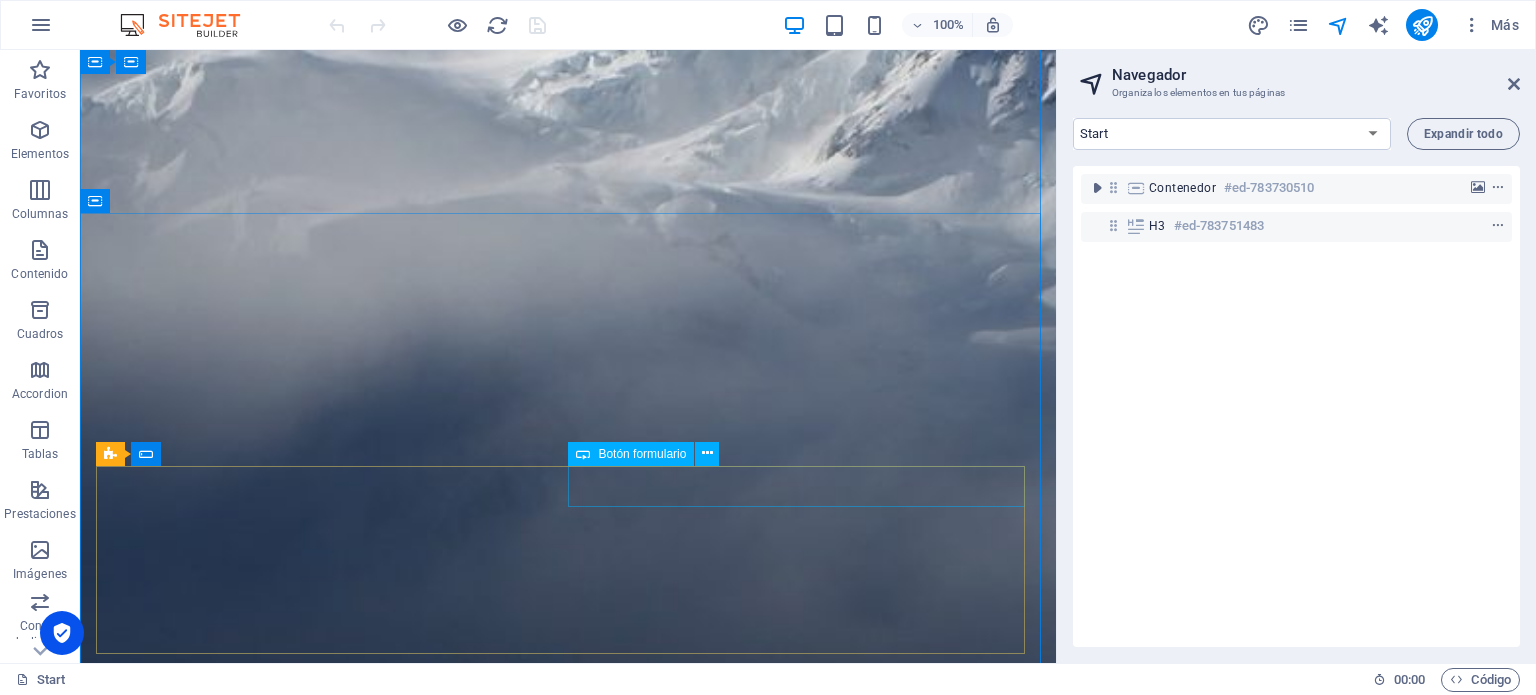 scroll, scrollTop: 654, scrollLeft: 0, axis: vertical 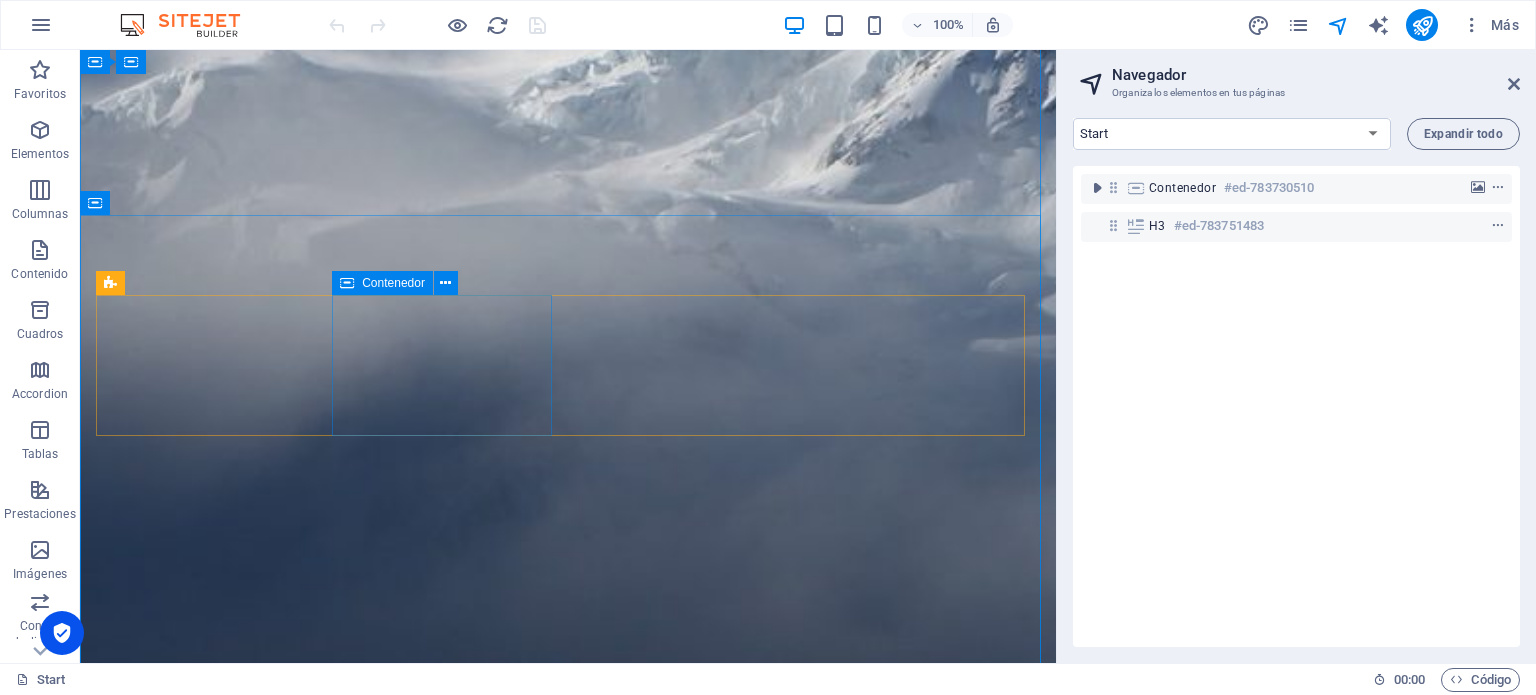 click on "5 hORAS" at bounding box center (208, 2386) 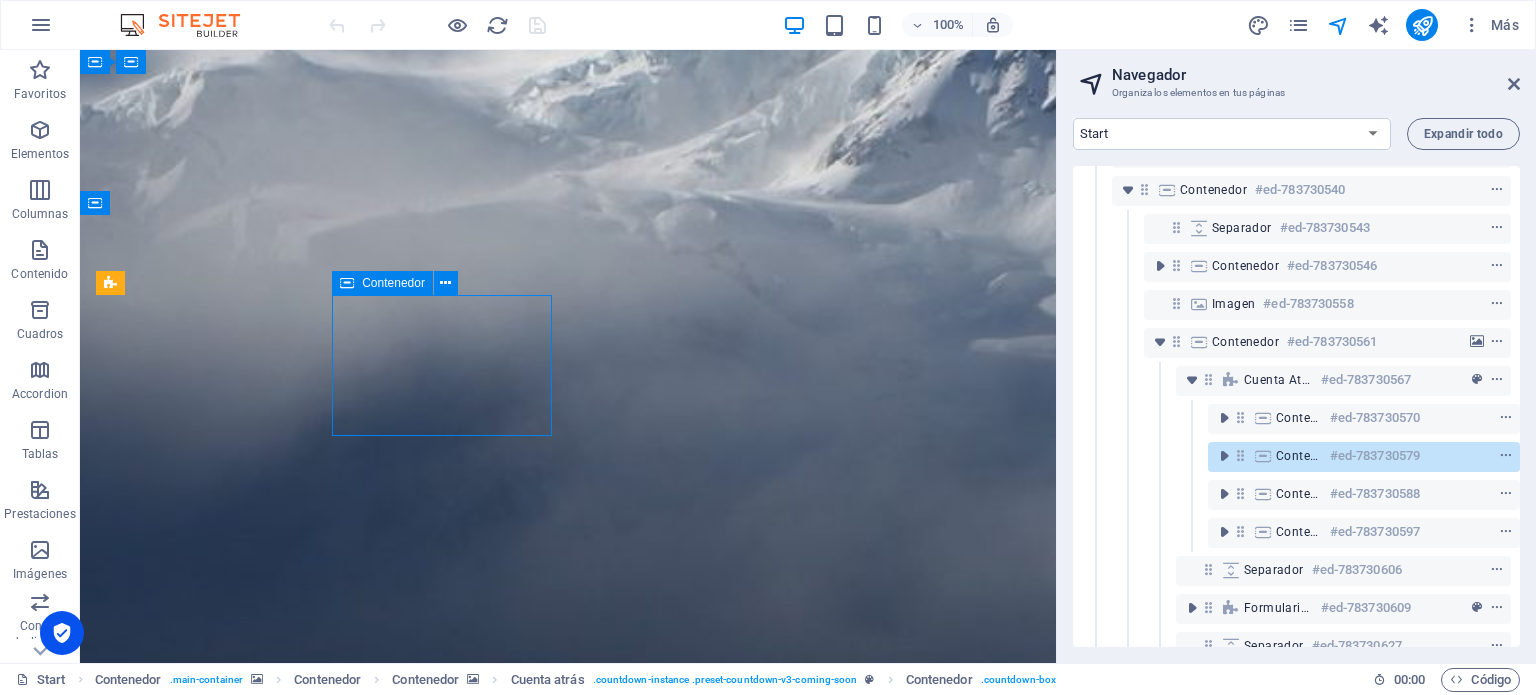 scroll, scrollTop: 132, scrollLeft: 4, axis: both 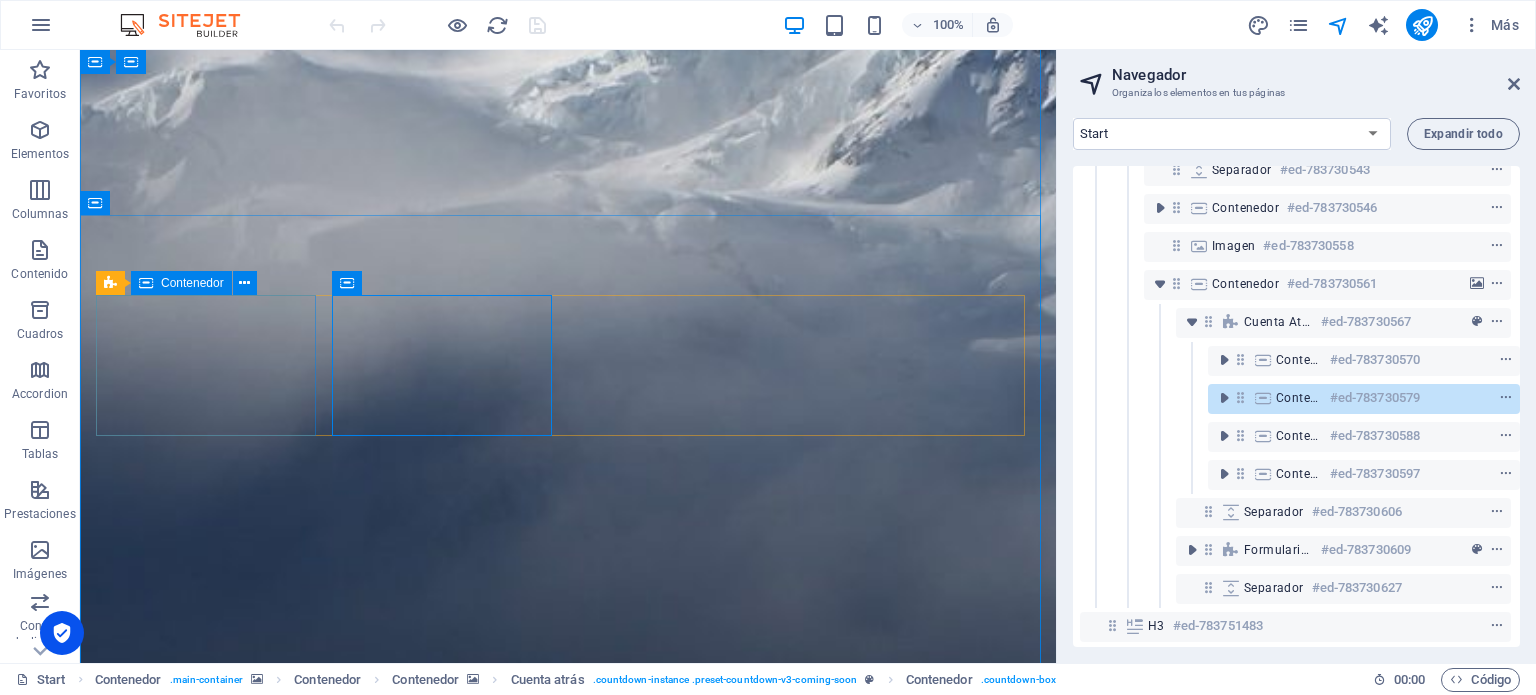 click on "Dias" at bounding box center (208, 2269) 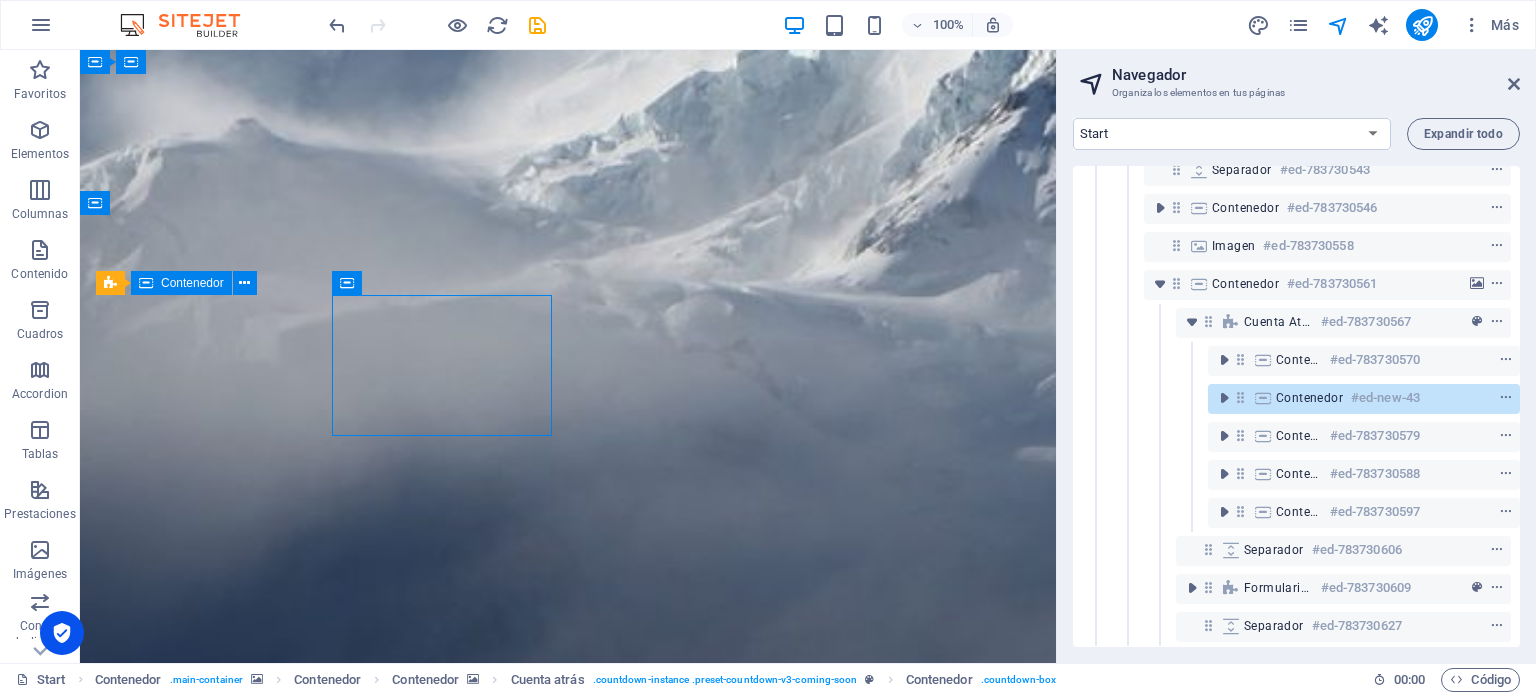click on "Dias" at bounding box center [208, 2583] 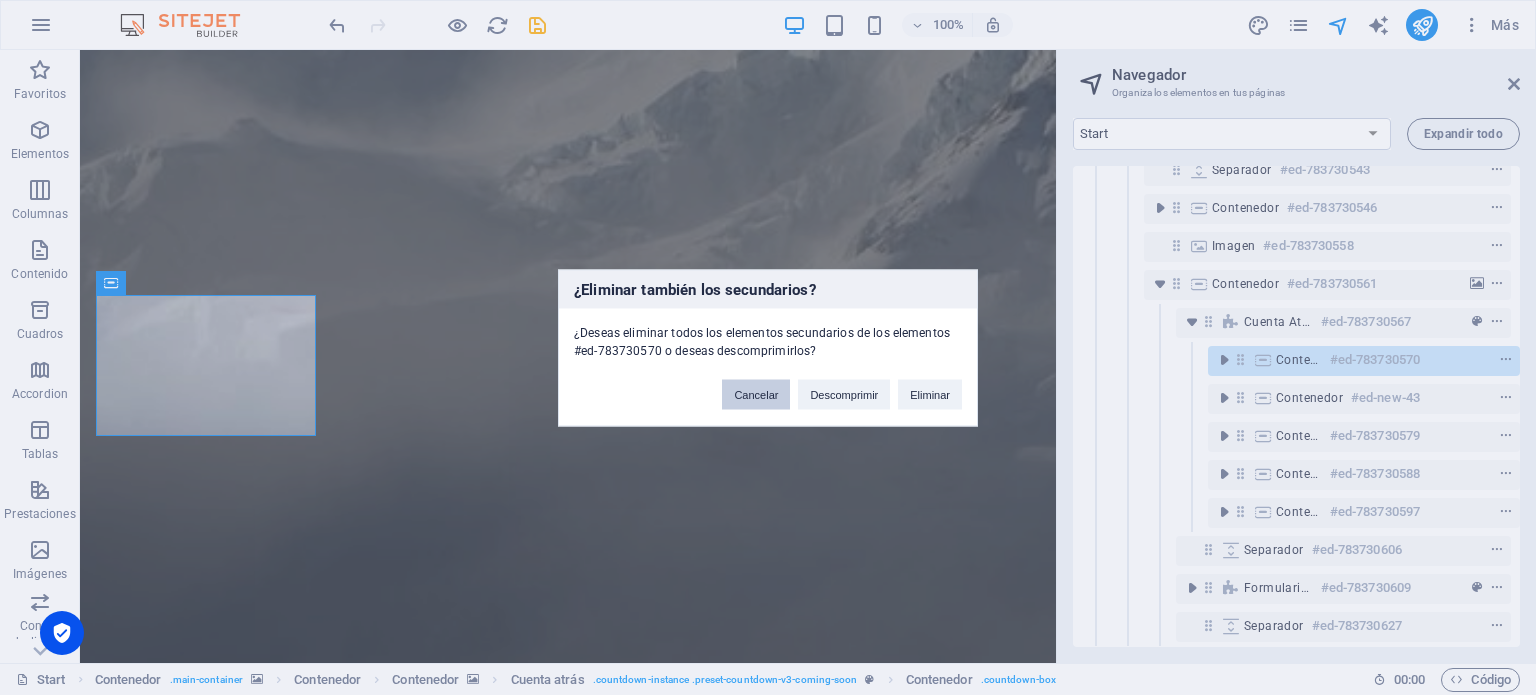 click on "Cancelar" at bounding box center [756, 394] 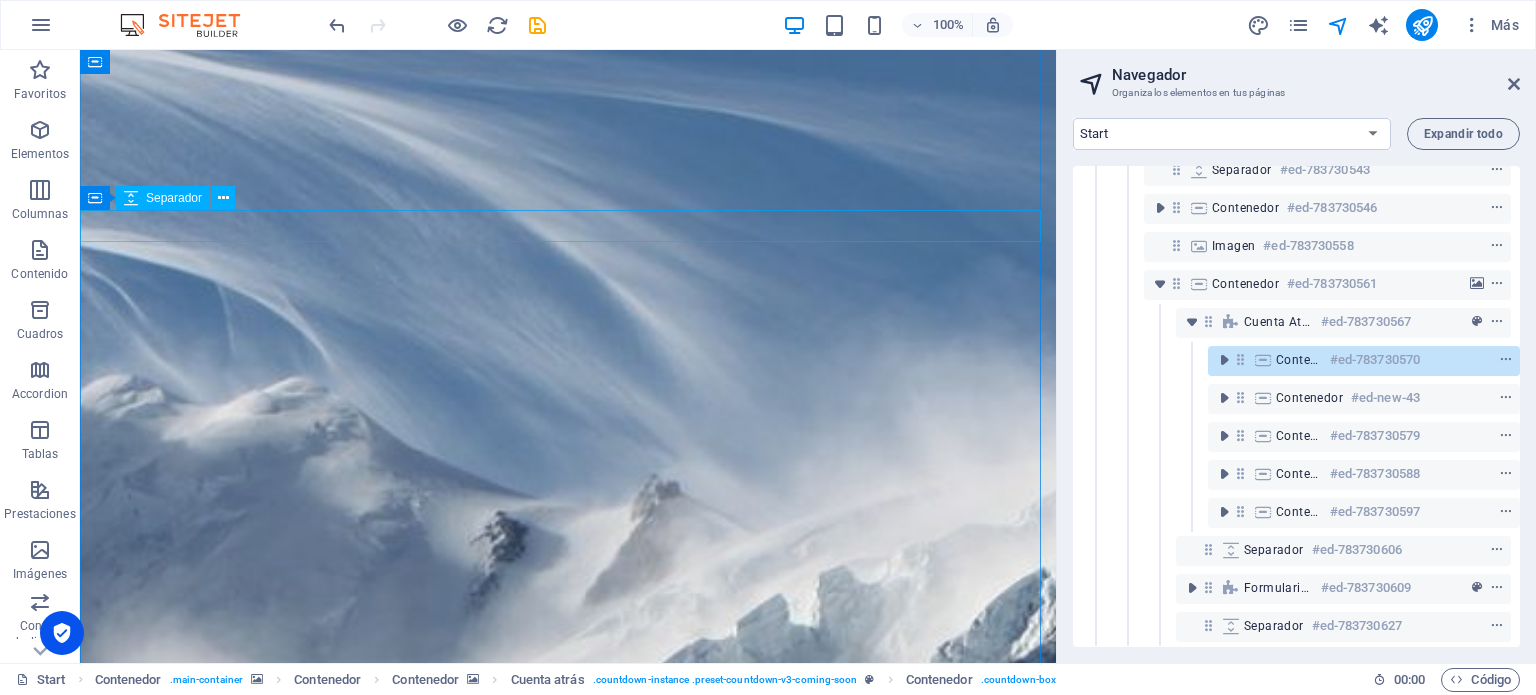 scroll, scrollTop: 0, scrollLeft: 0, axis: both 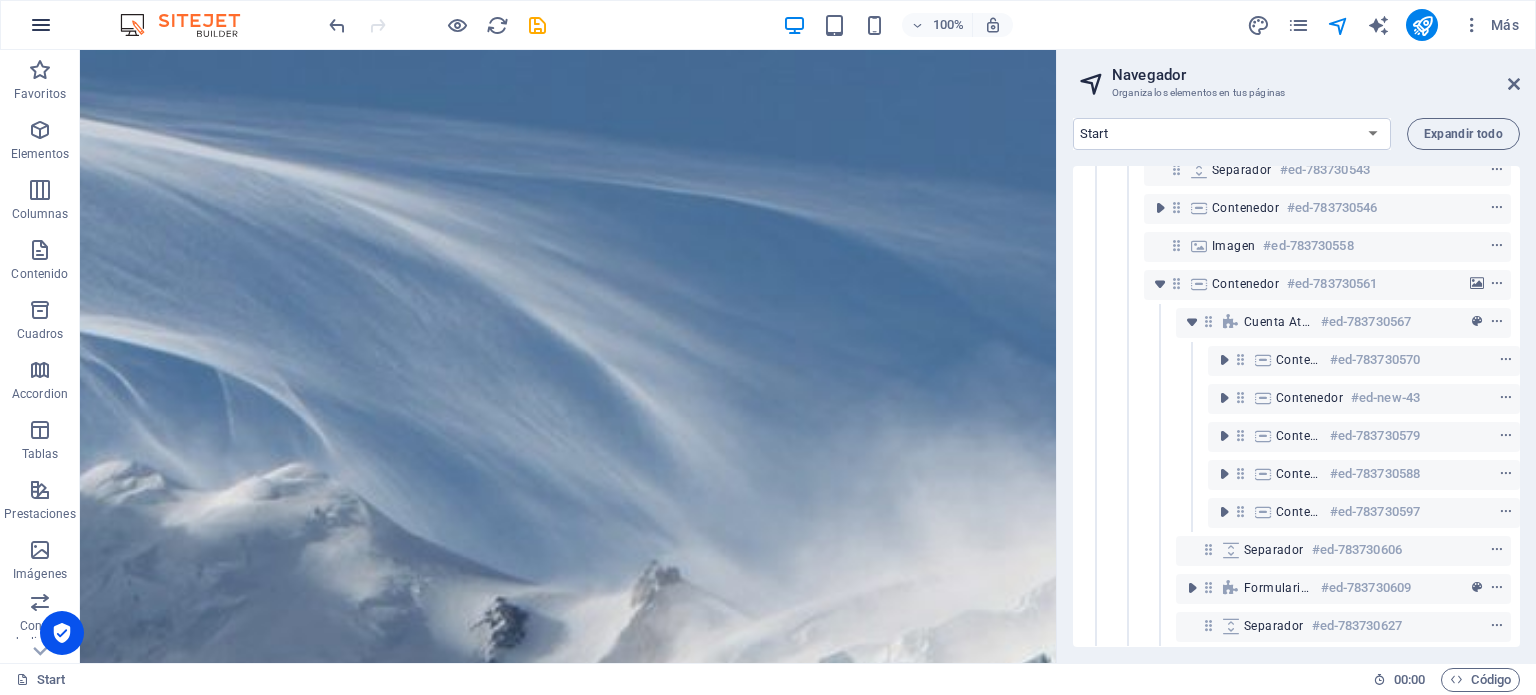 click at bounding box center [41, 25] 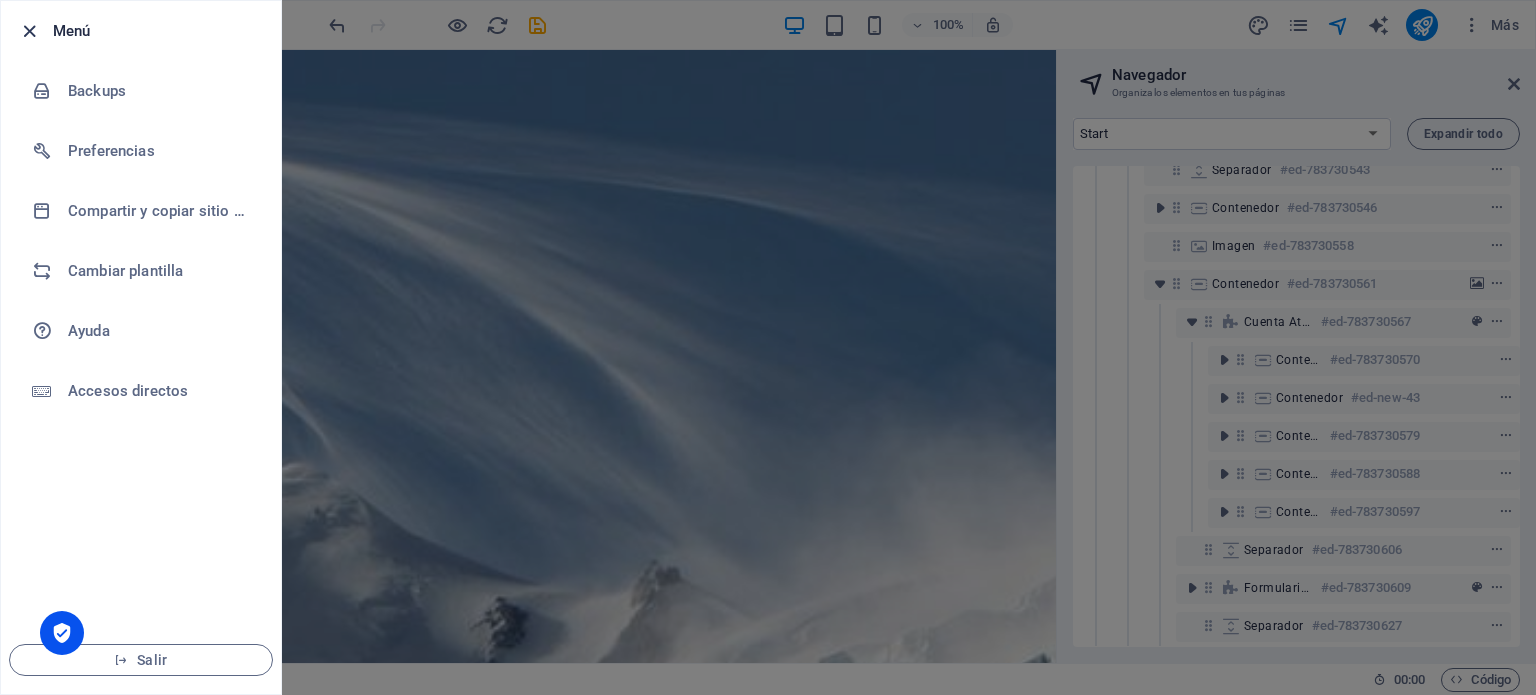 click at bounding box center [29, 31] 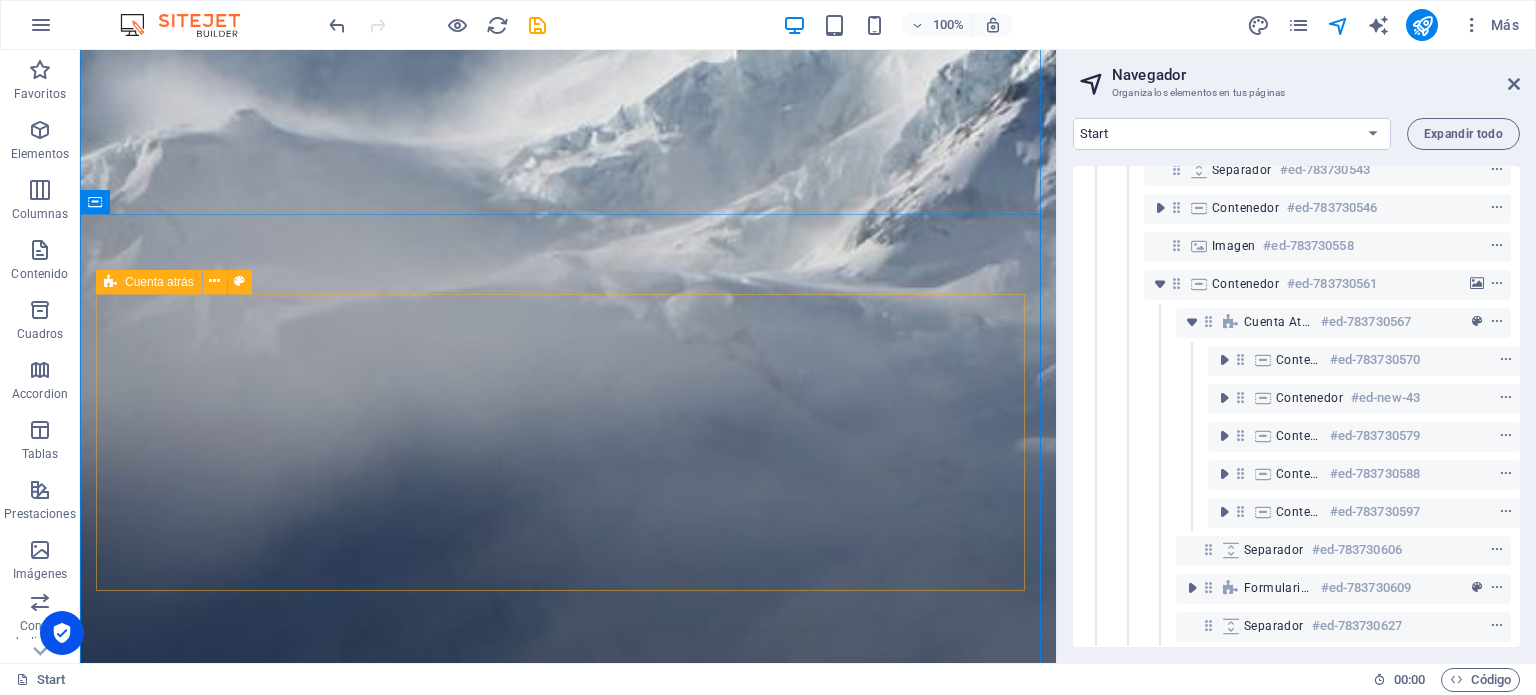 scroll, scrollTop: 664, scrollLeft: 0, axis: vertical 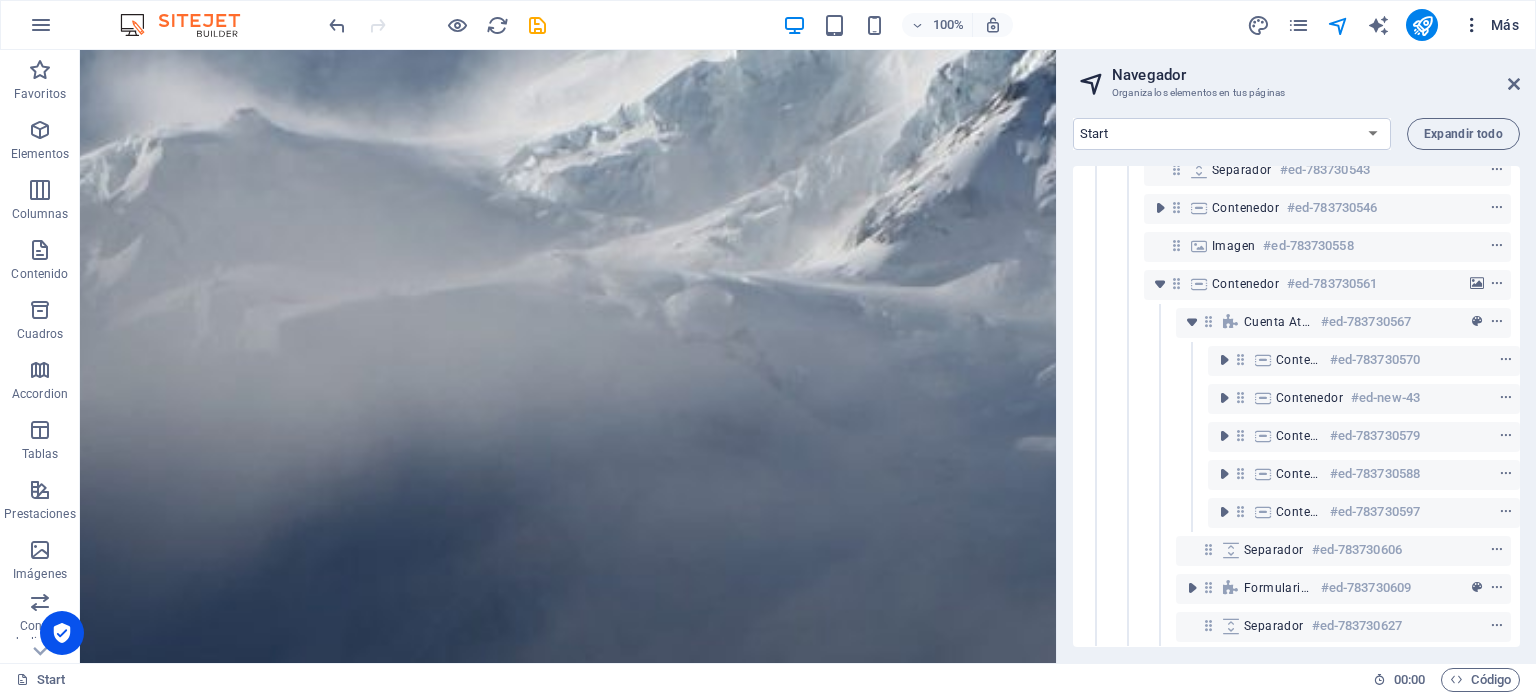 click at bounding box center (1472, 25) 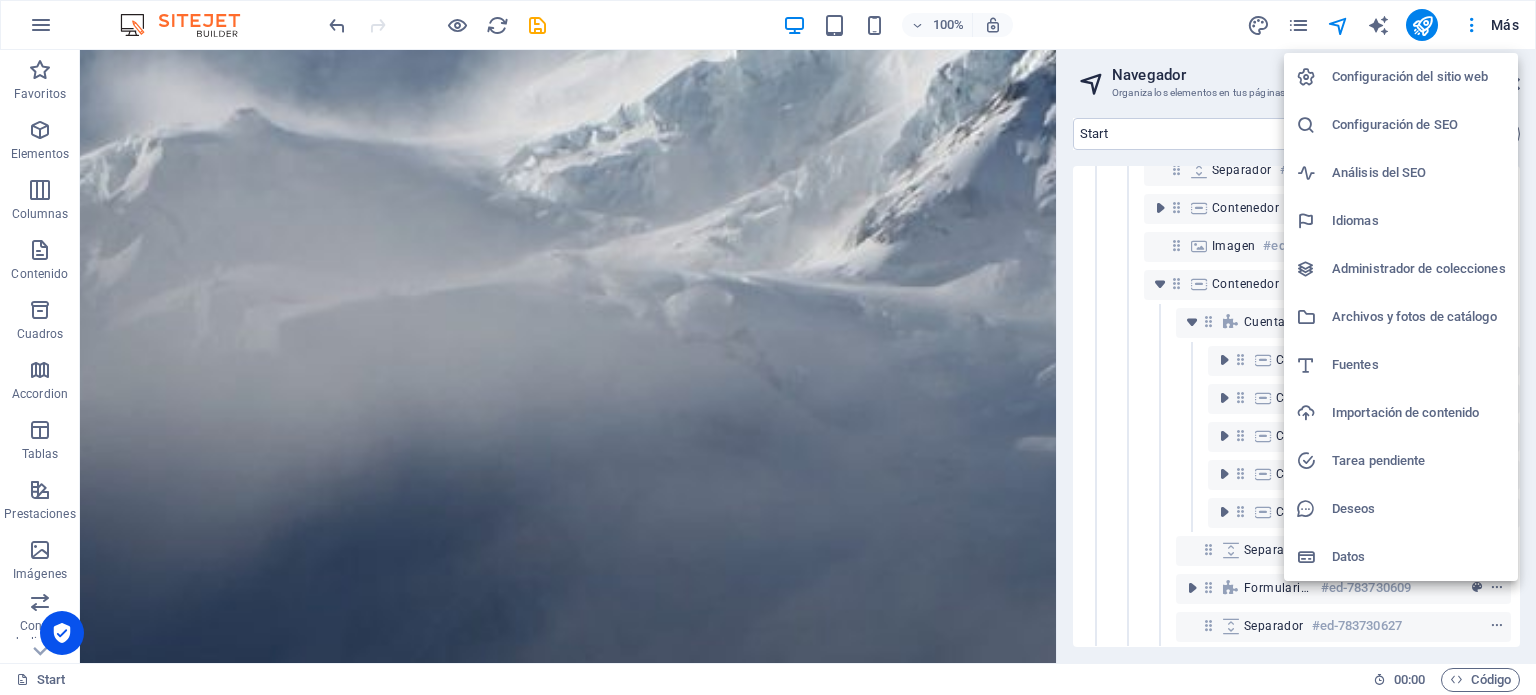 click at bounding box center (768, 347) 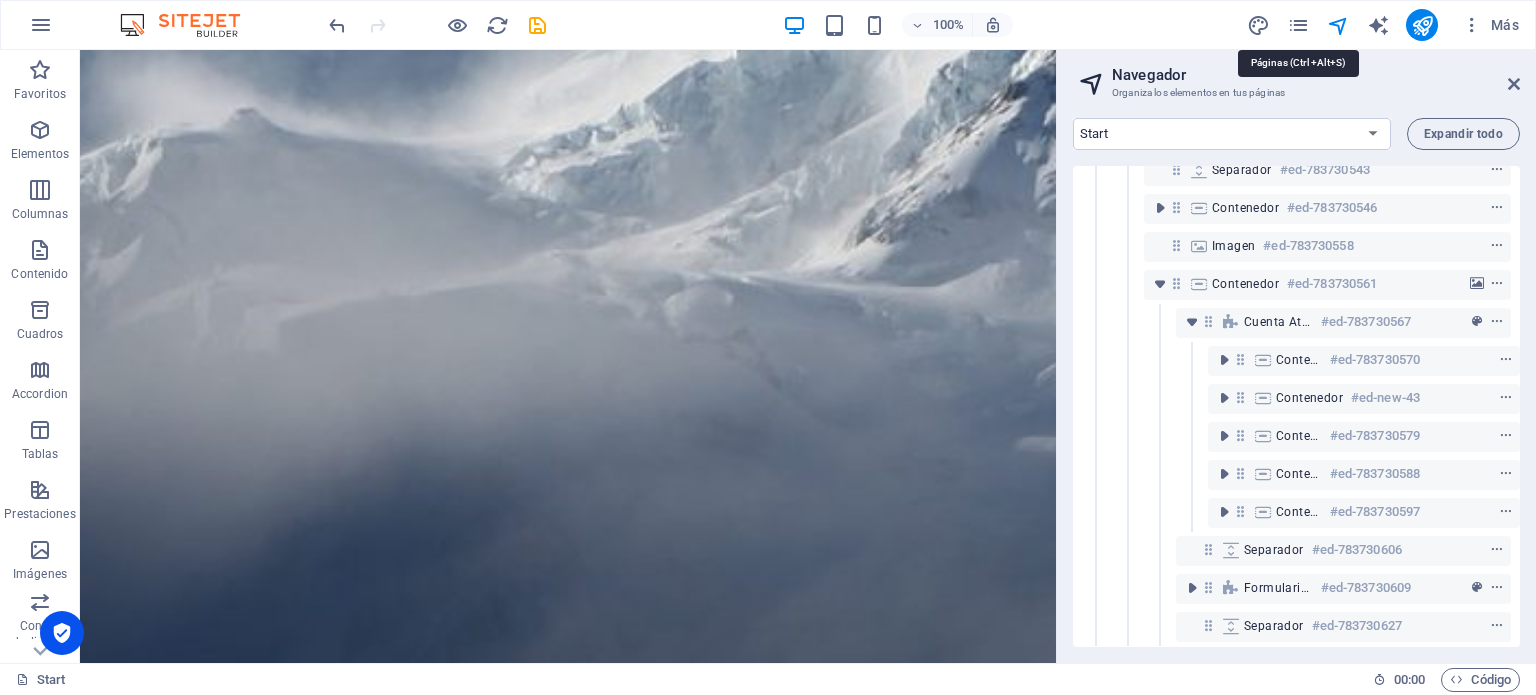click at bounding box center [1298, 25] 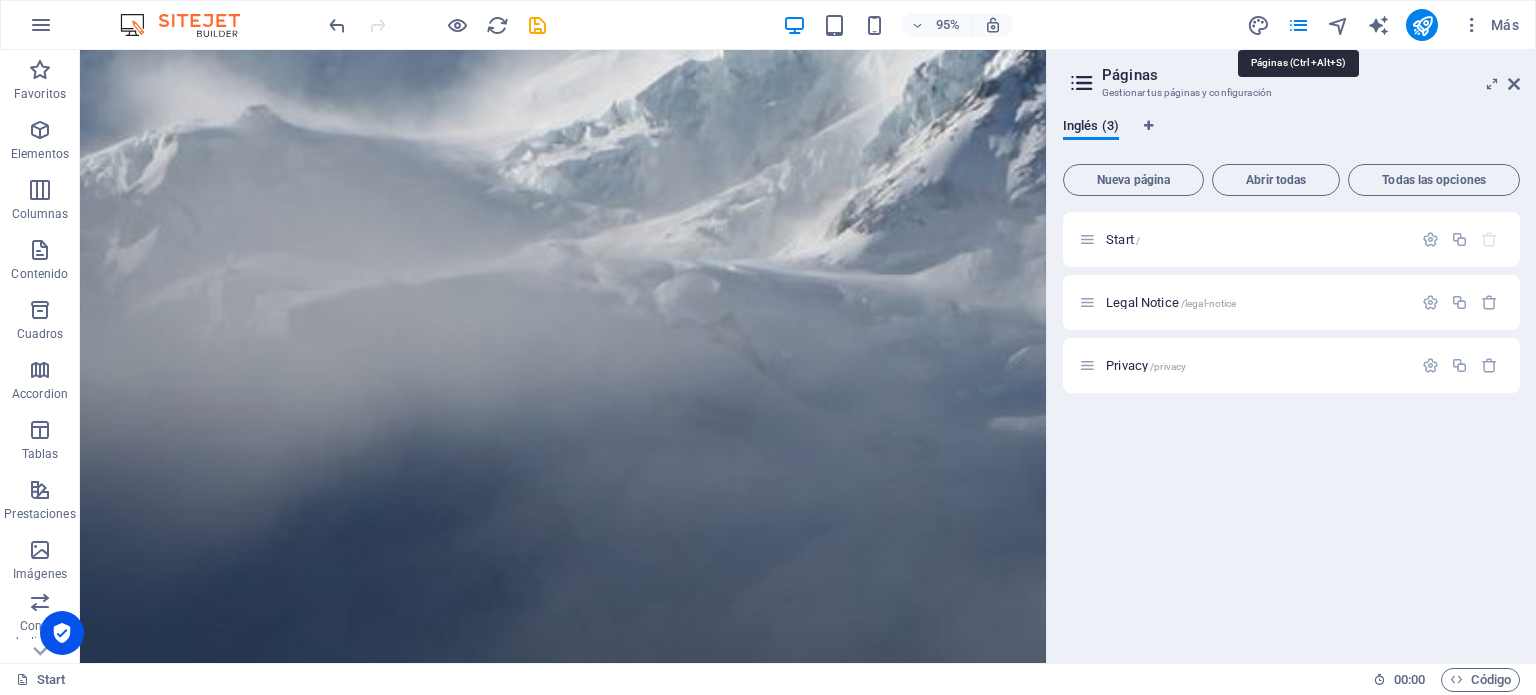 click at bounding box center [1298, 25] 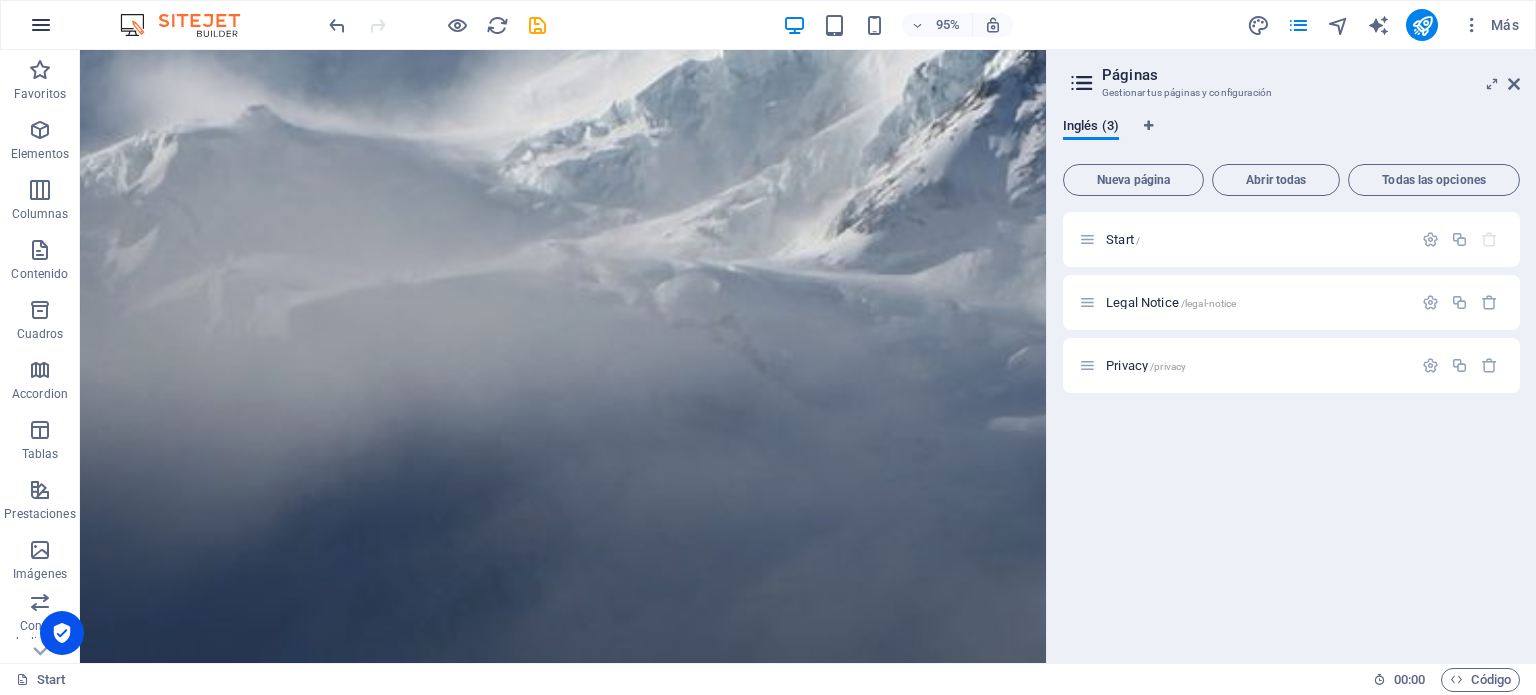 click at bounding box center [41, 25] 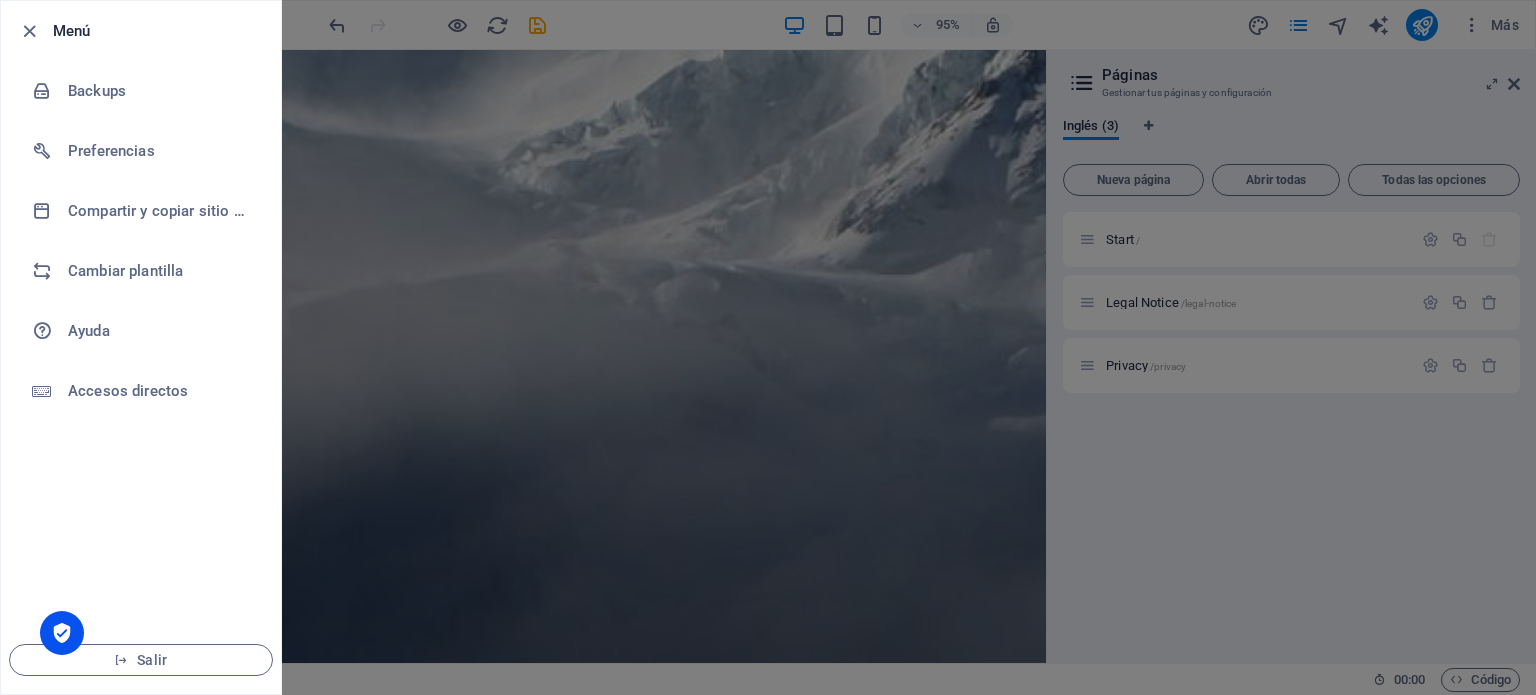 click at bounding box center (29, 31) 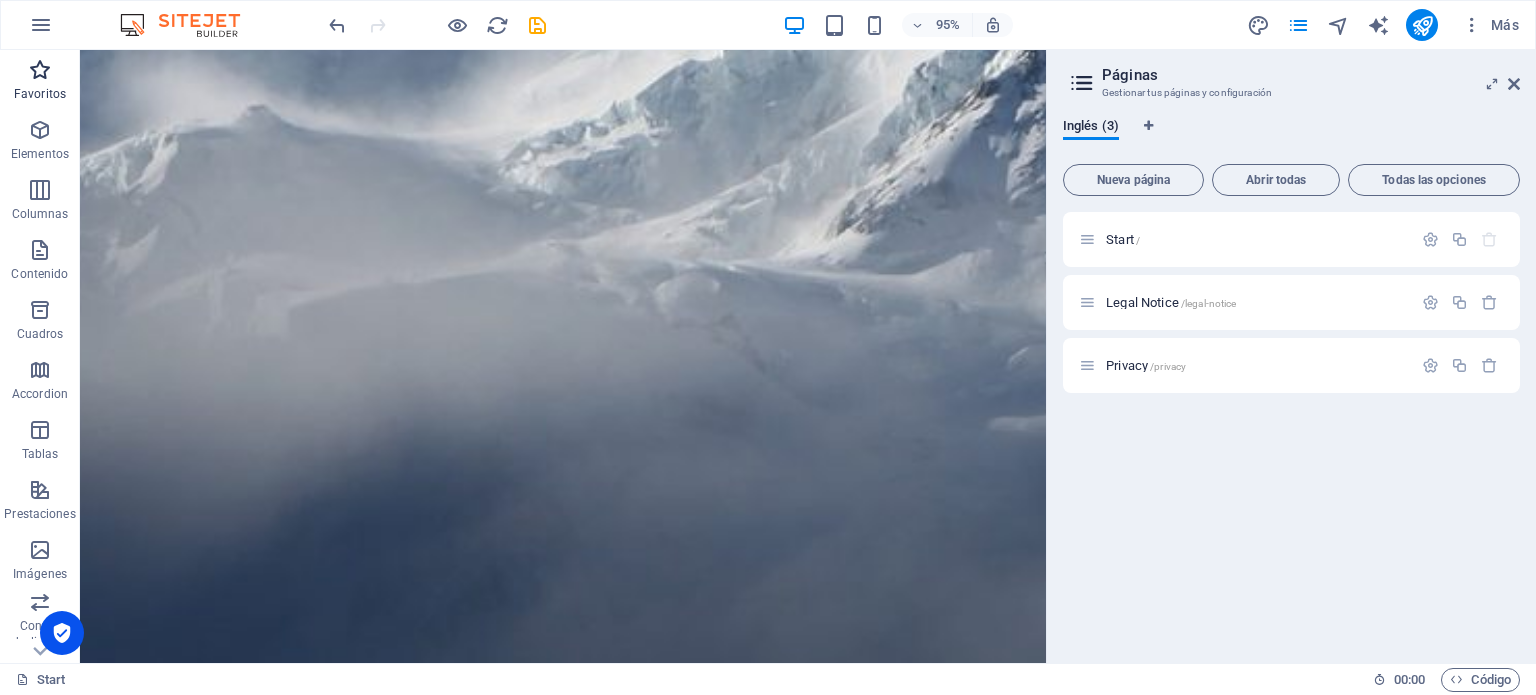 click on "Favoritos" at bounding box center [40, 80] 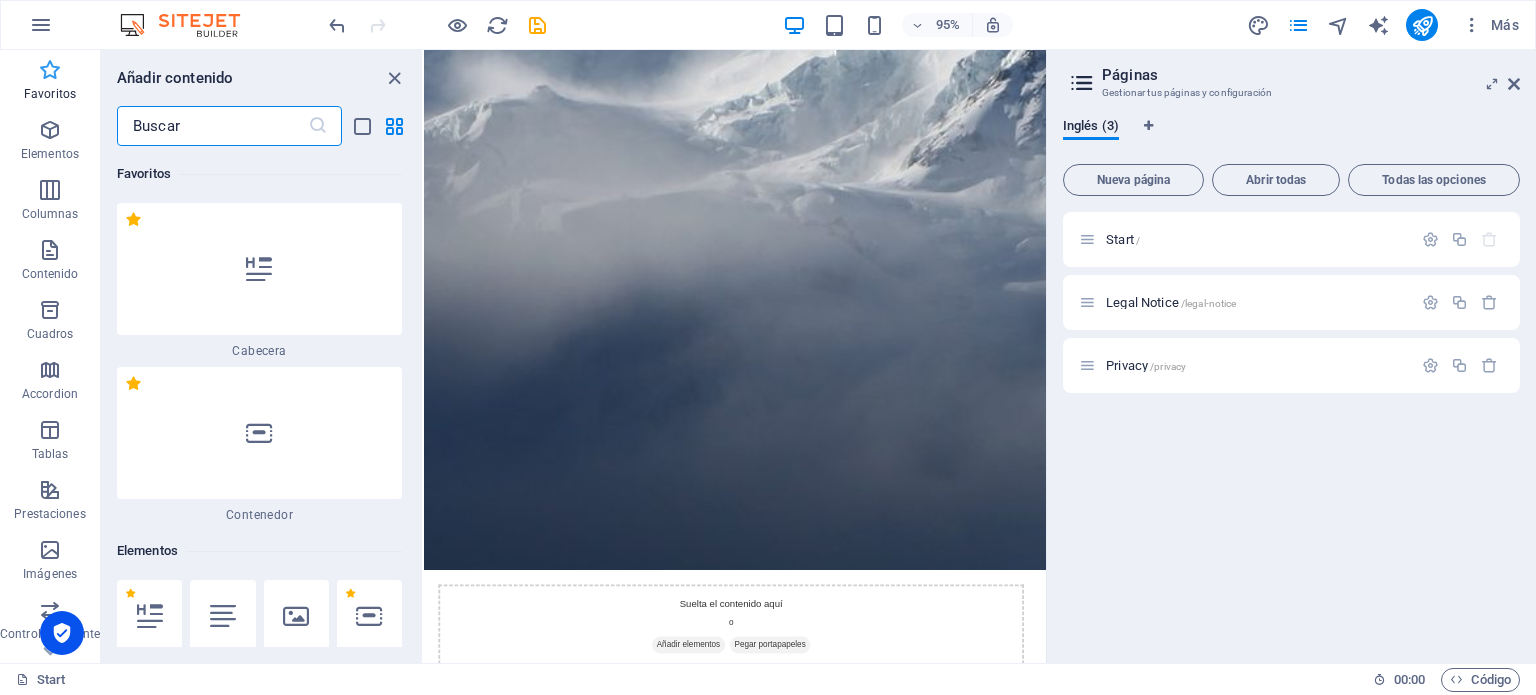 scroll, scrollTop: 550, scrollLeft: 0, axis: vertical 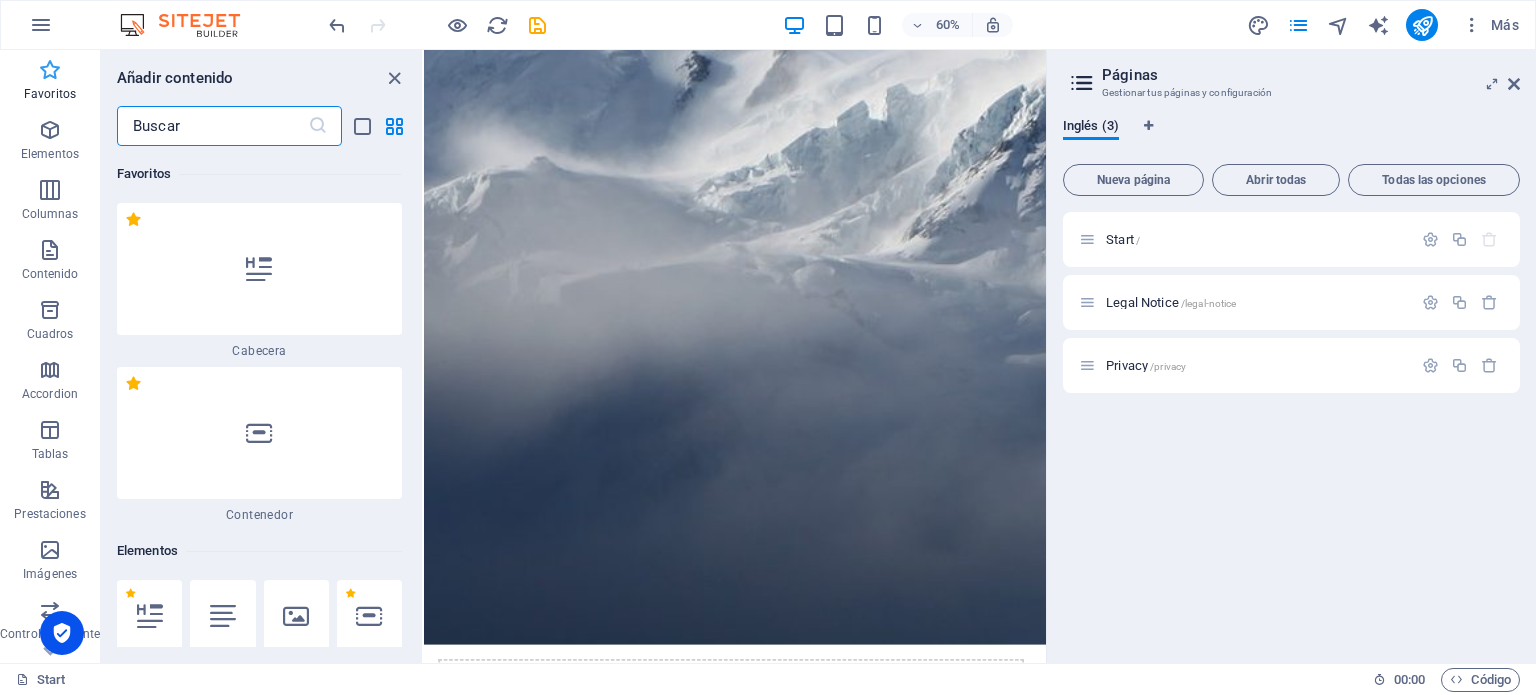click at bounding box center (50, 70) 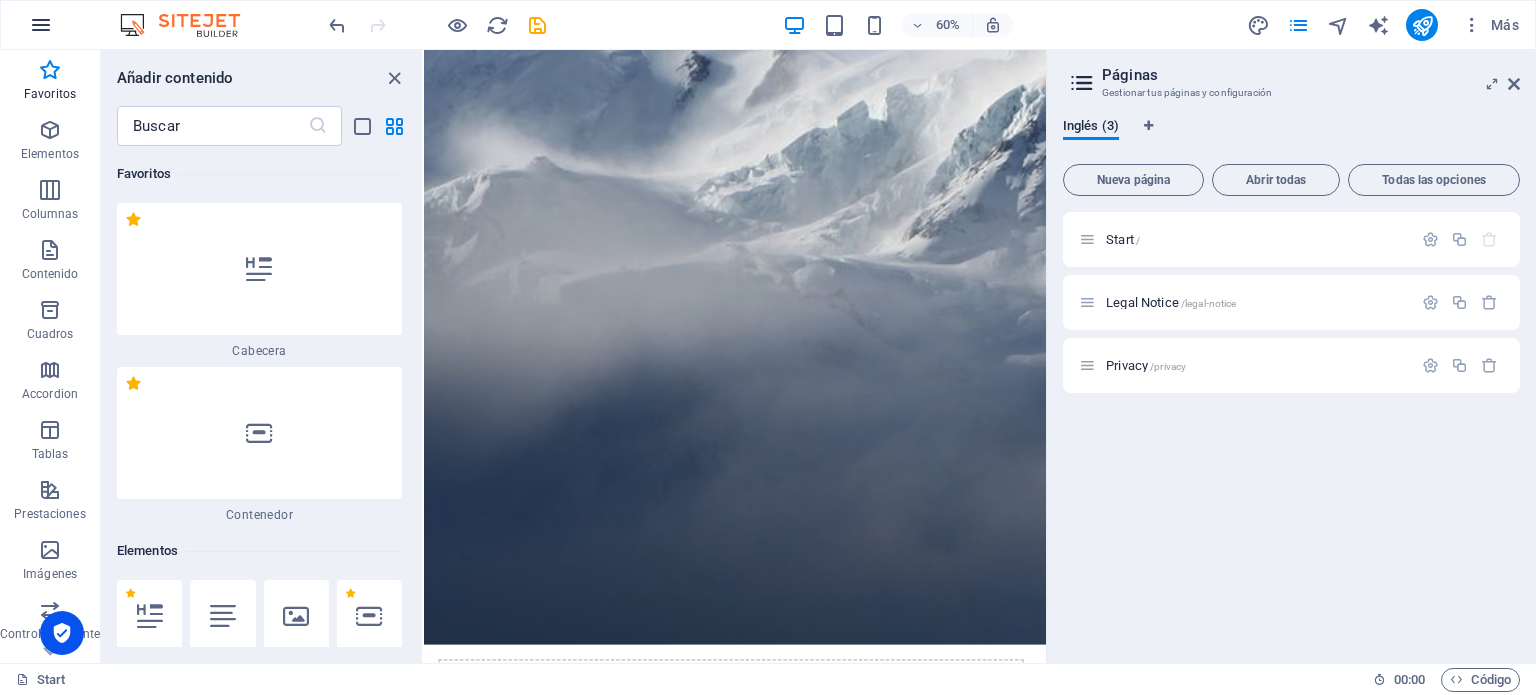 click at bounding box center (41, 25) 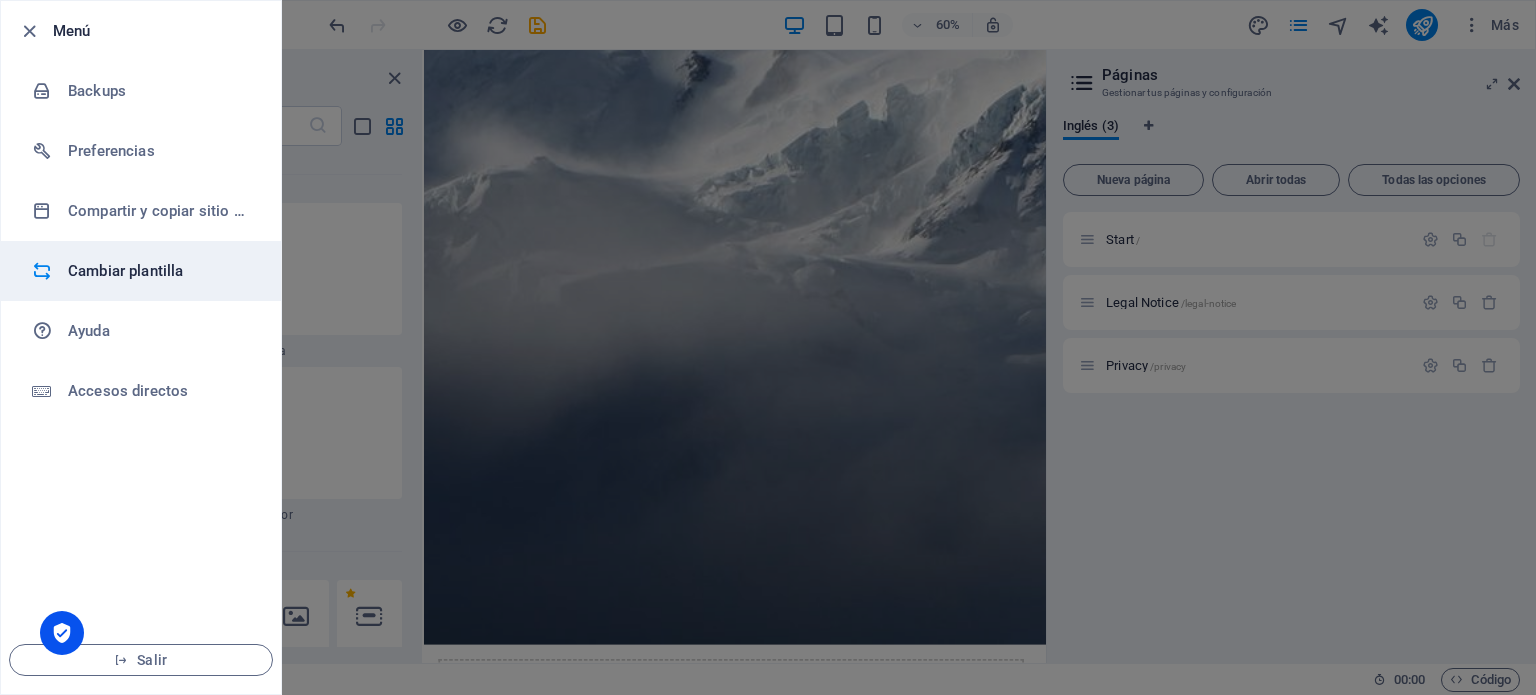 click on "Cambiar plantilla" at bounding box center (160, 271) 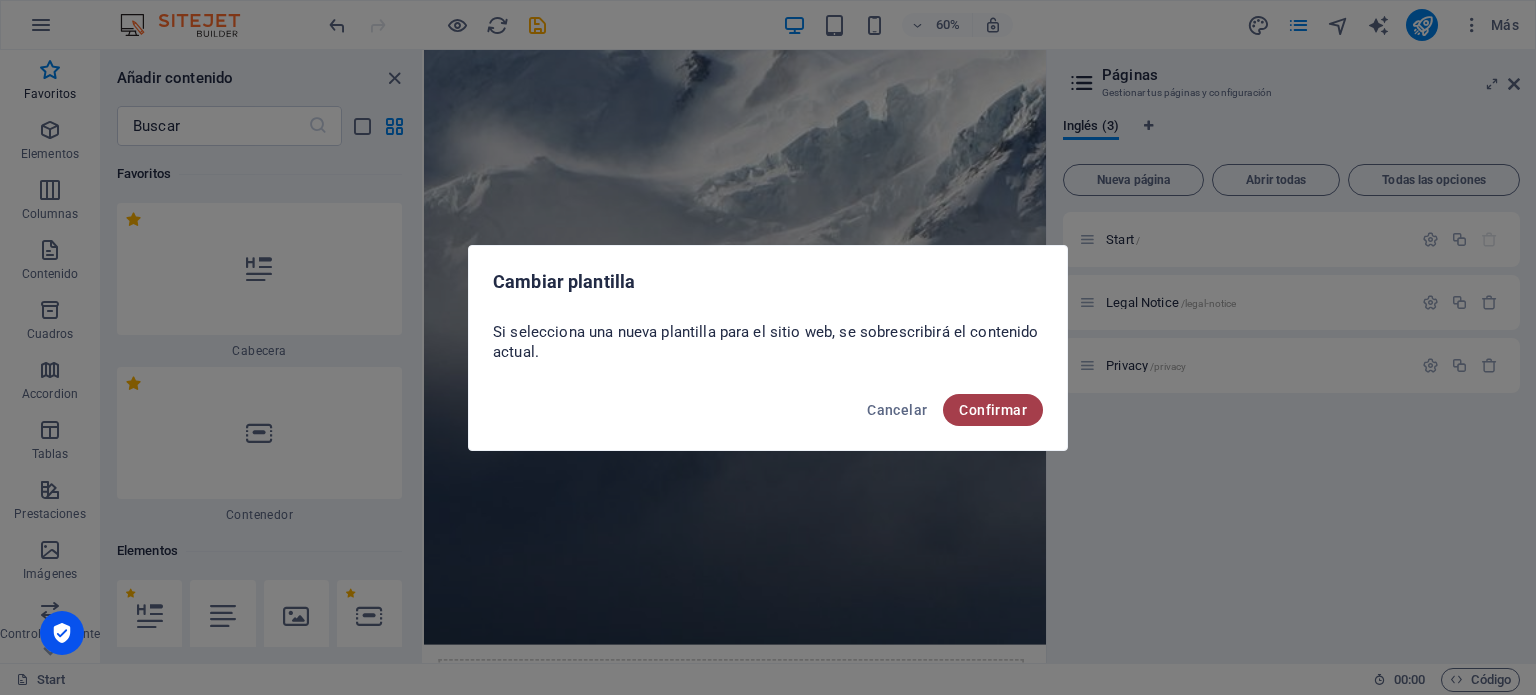 click on "Confirmar" at bounding box center (993, 410) 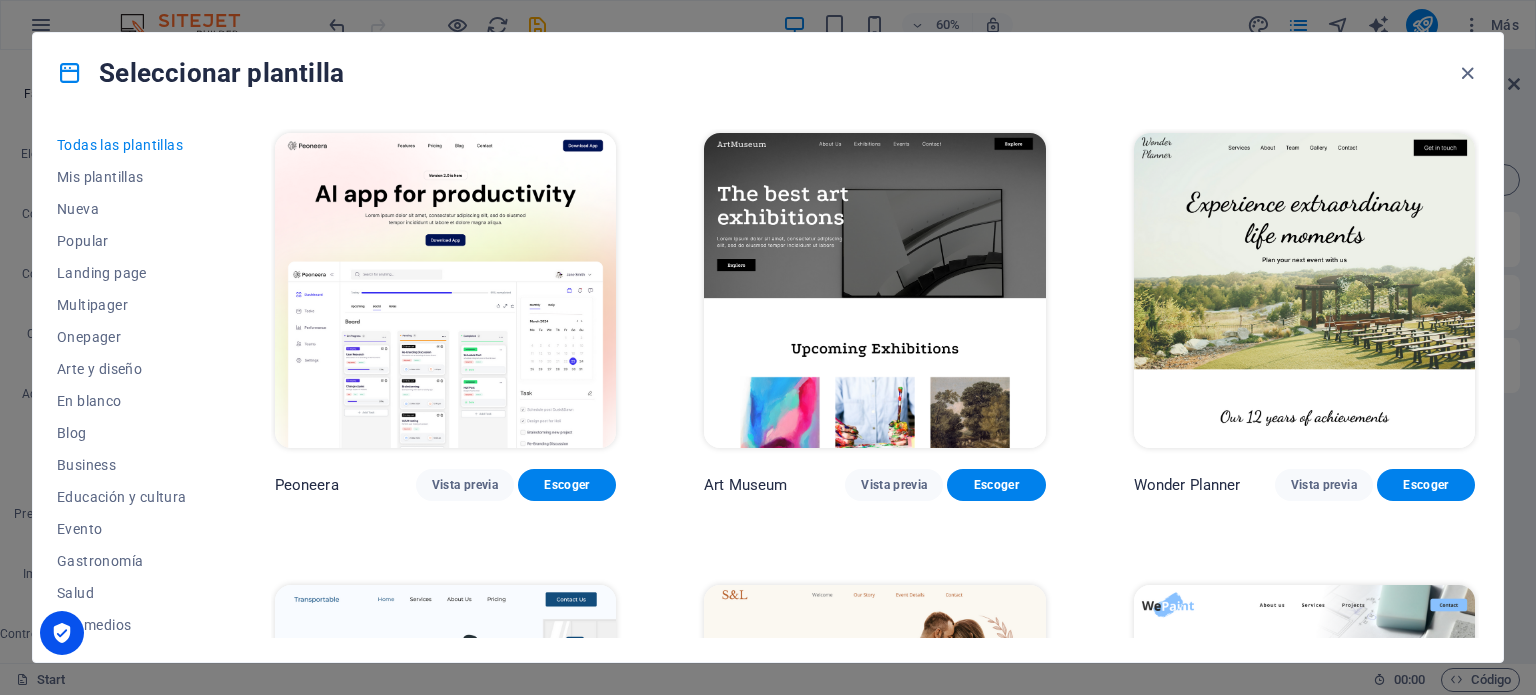 click on "Todas las plantillas" at bounding box center (122, 145) 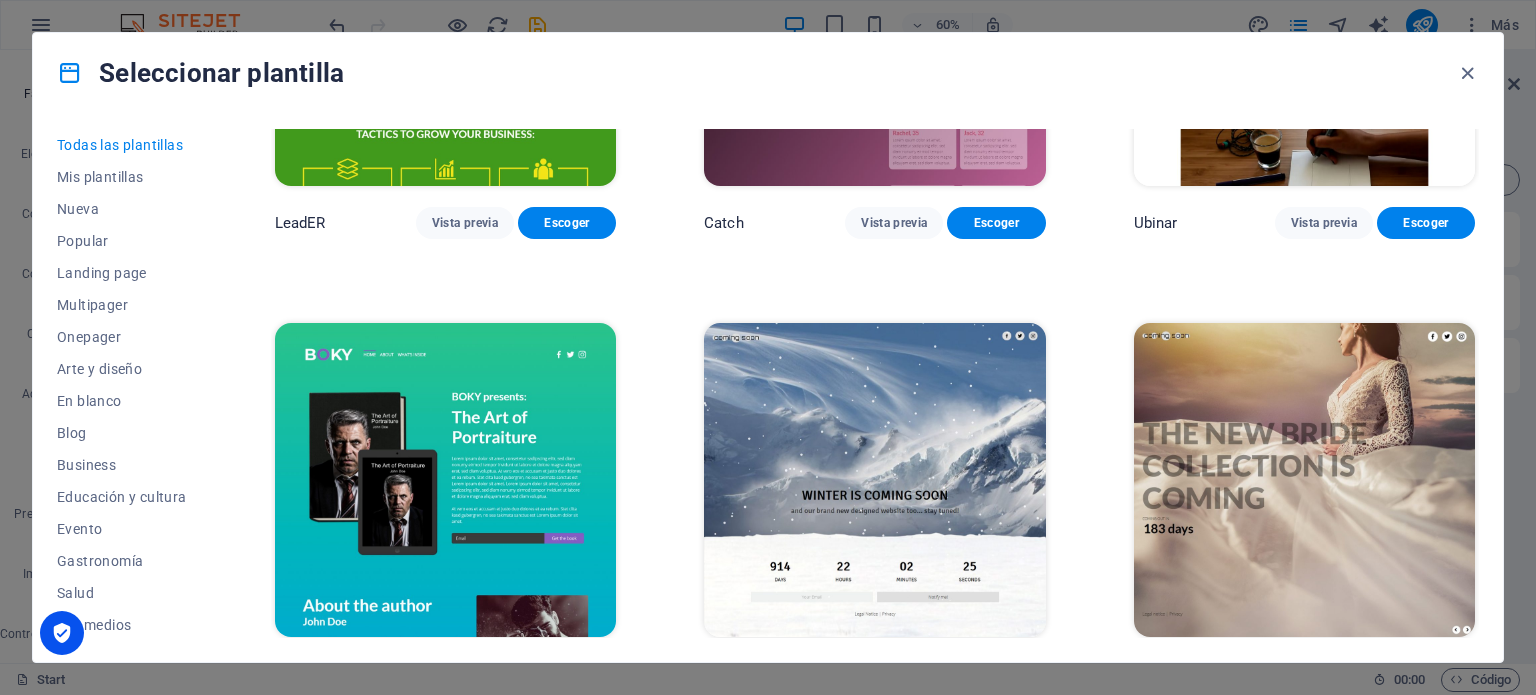scroll, scrollTop: 23300, scrollLeft: 0, axis: vertical 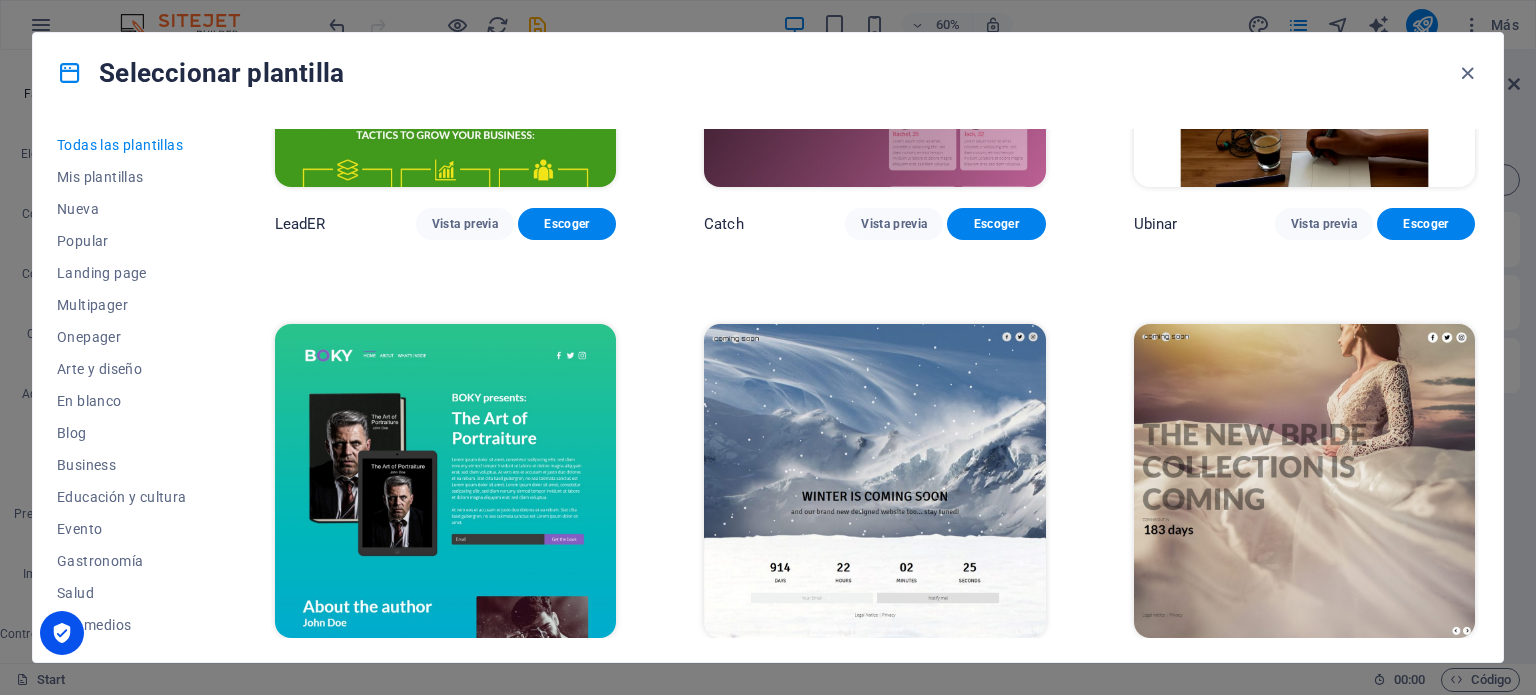 click on "Escoger" at bounding box center (996, 675) 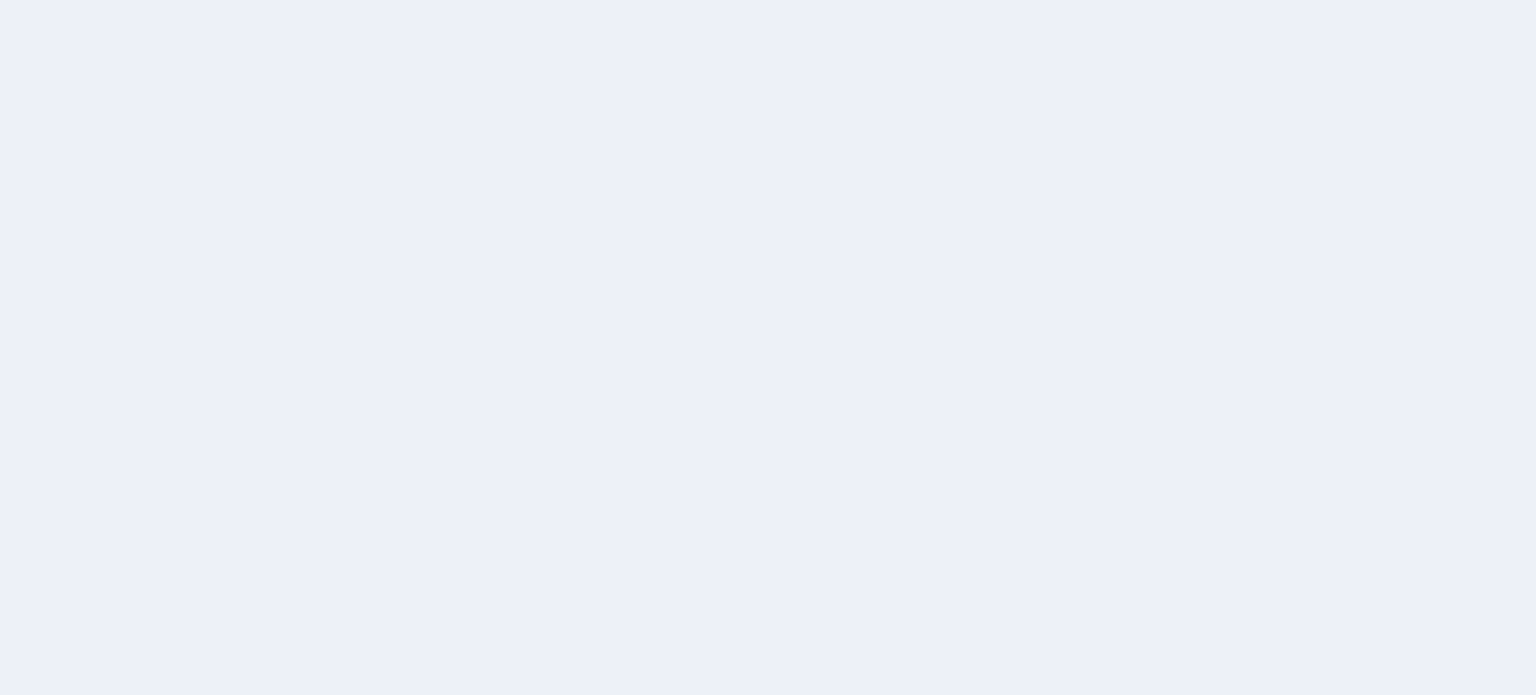 scroll, scrollTop: 0, scrollLeft: 0, axis: both 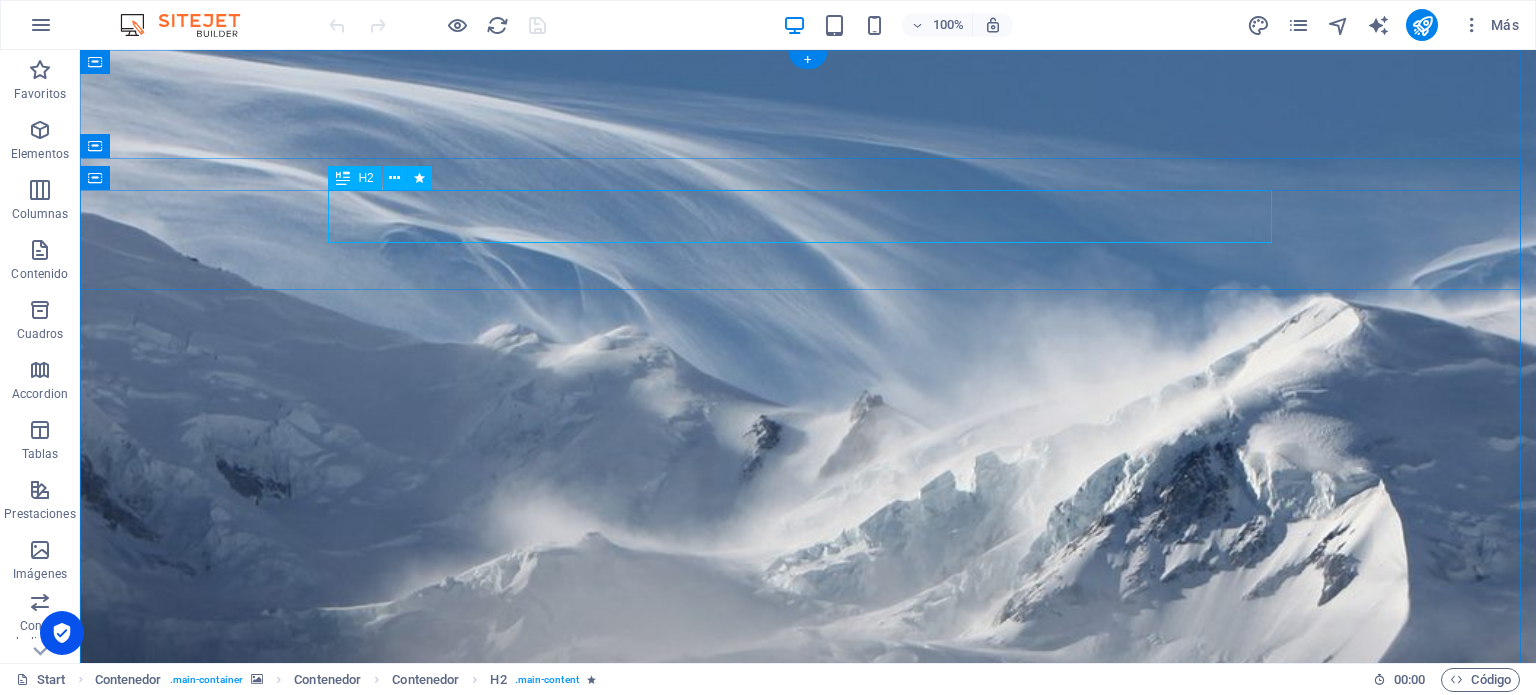 click on "Winter is coming soon" at bounding box center [808, 1427] 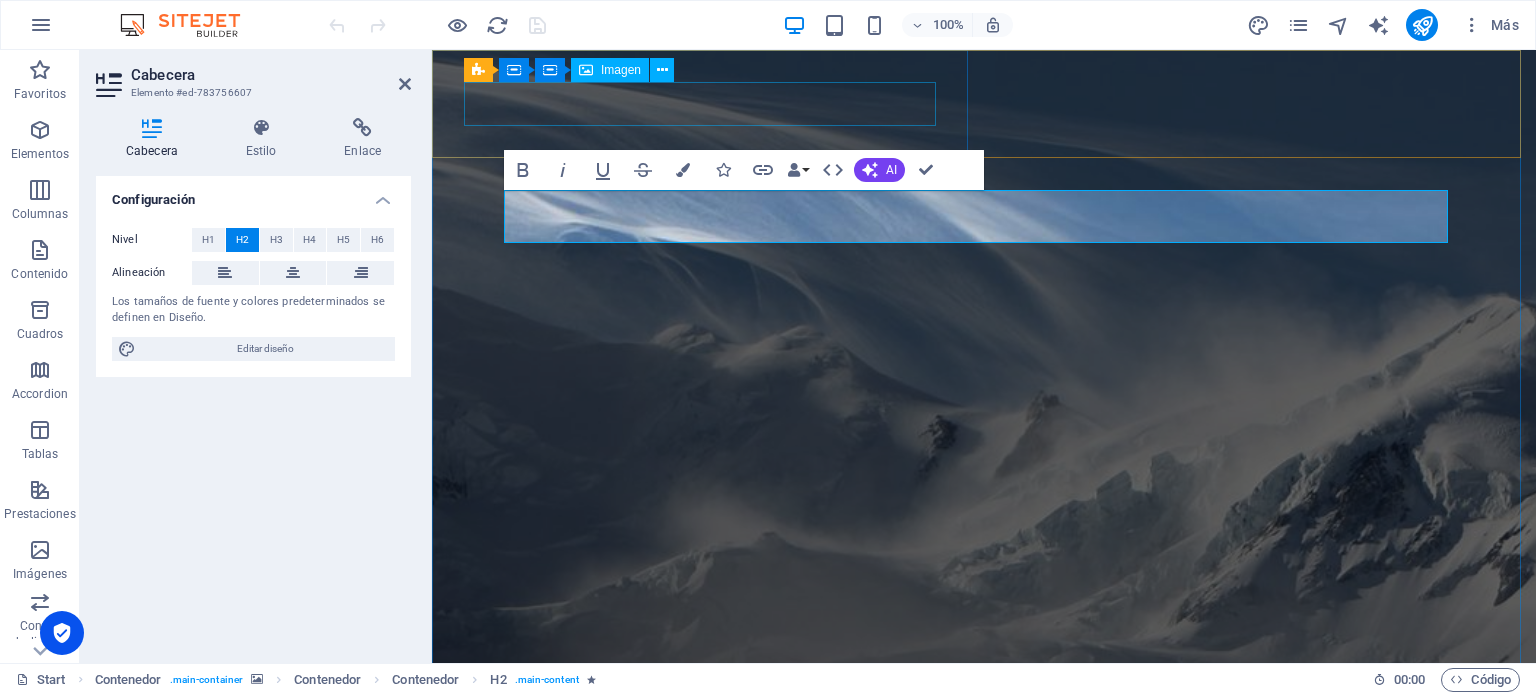 click at bounding box center [984, 1125] 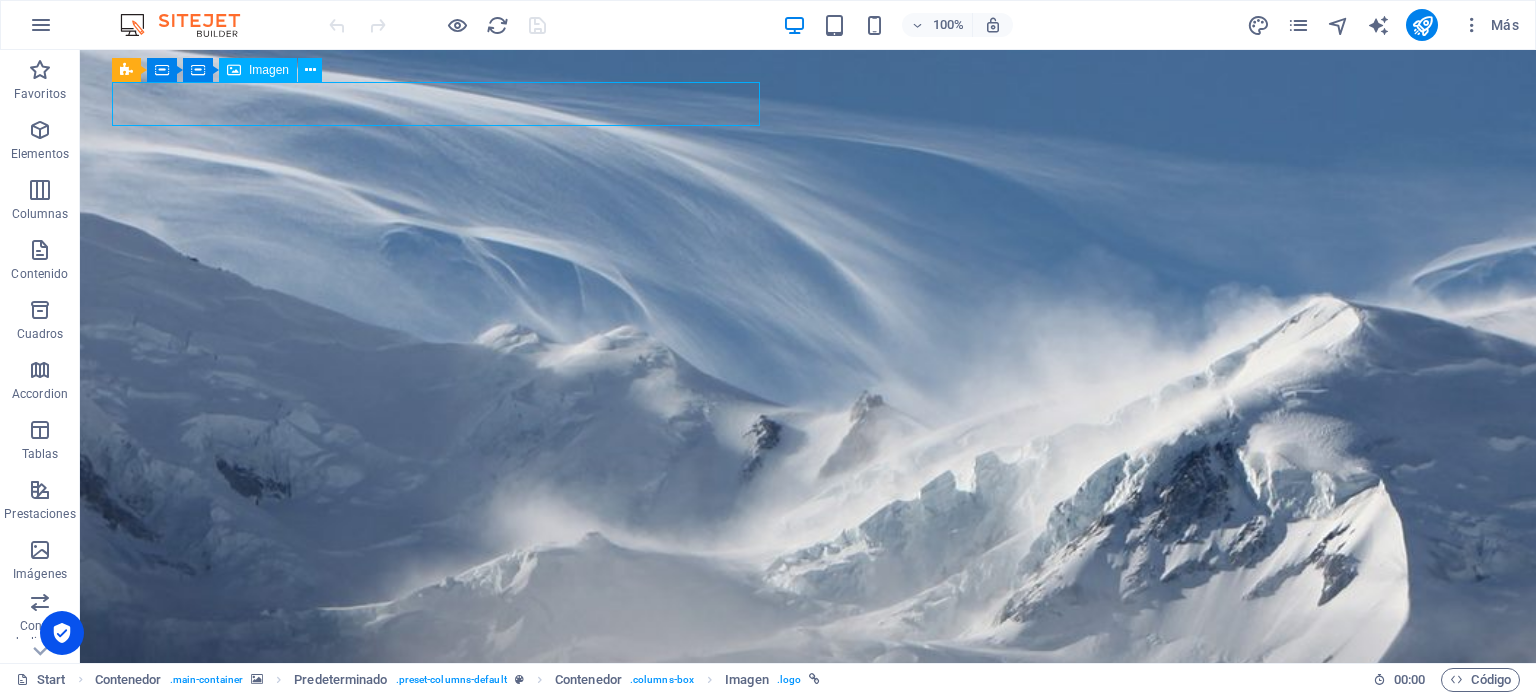 click at bounding box center (808, 1125) 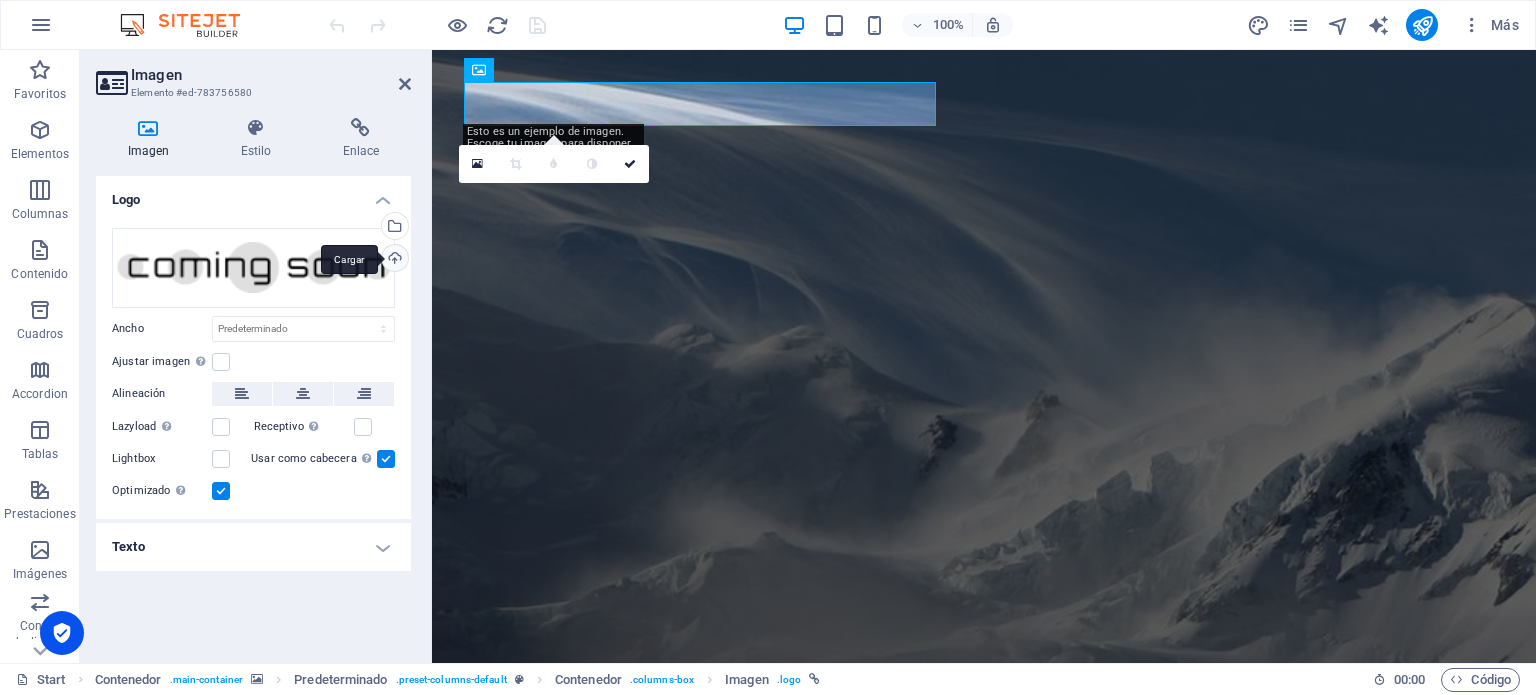 click on "Cargar" at bounding box center (393, 260) 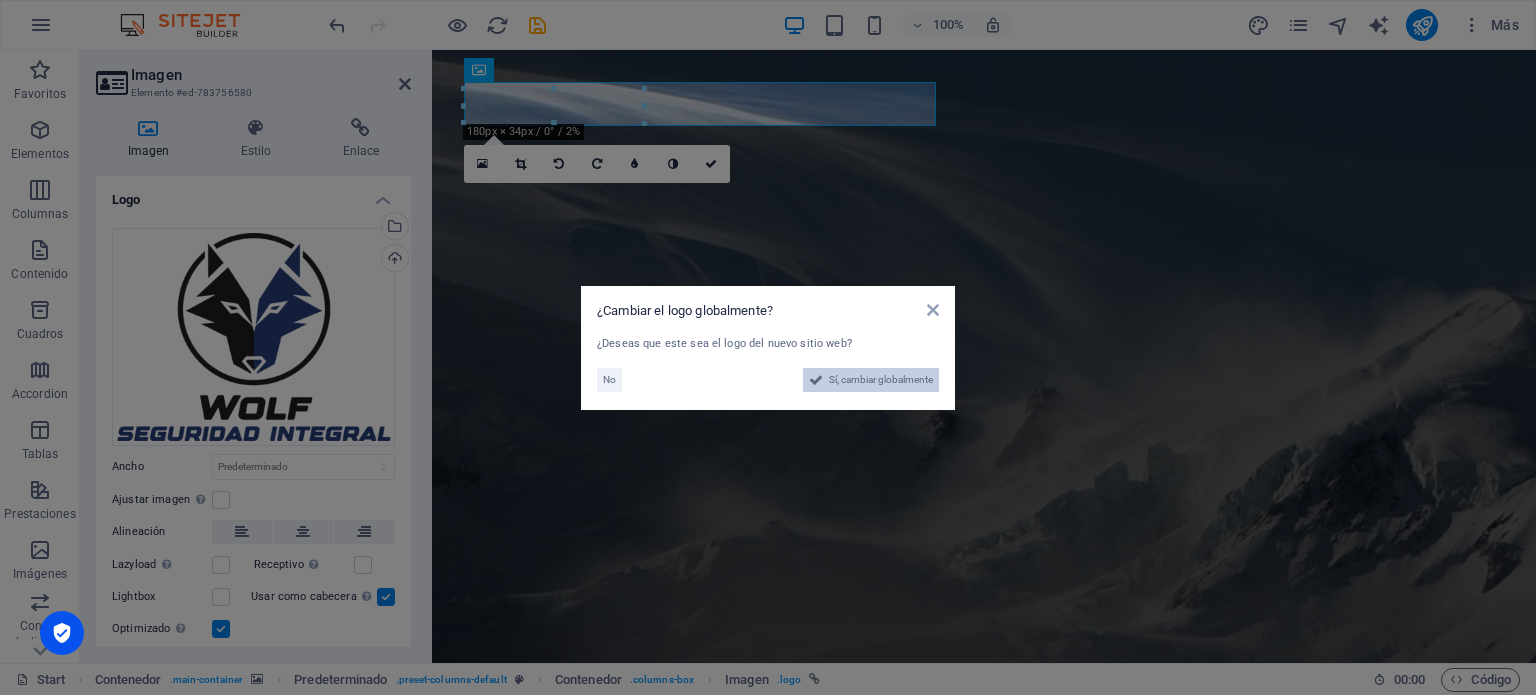 click on "Sí, cambiar globalmente" at bounding box center (881, 380) 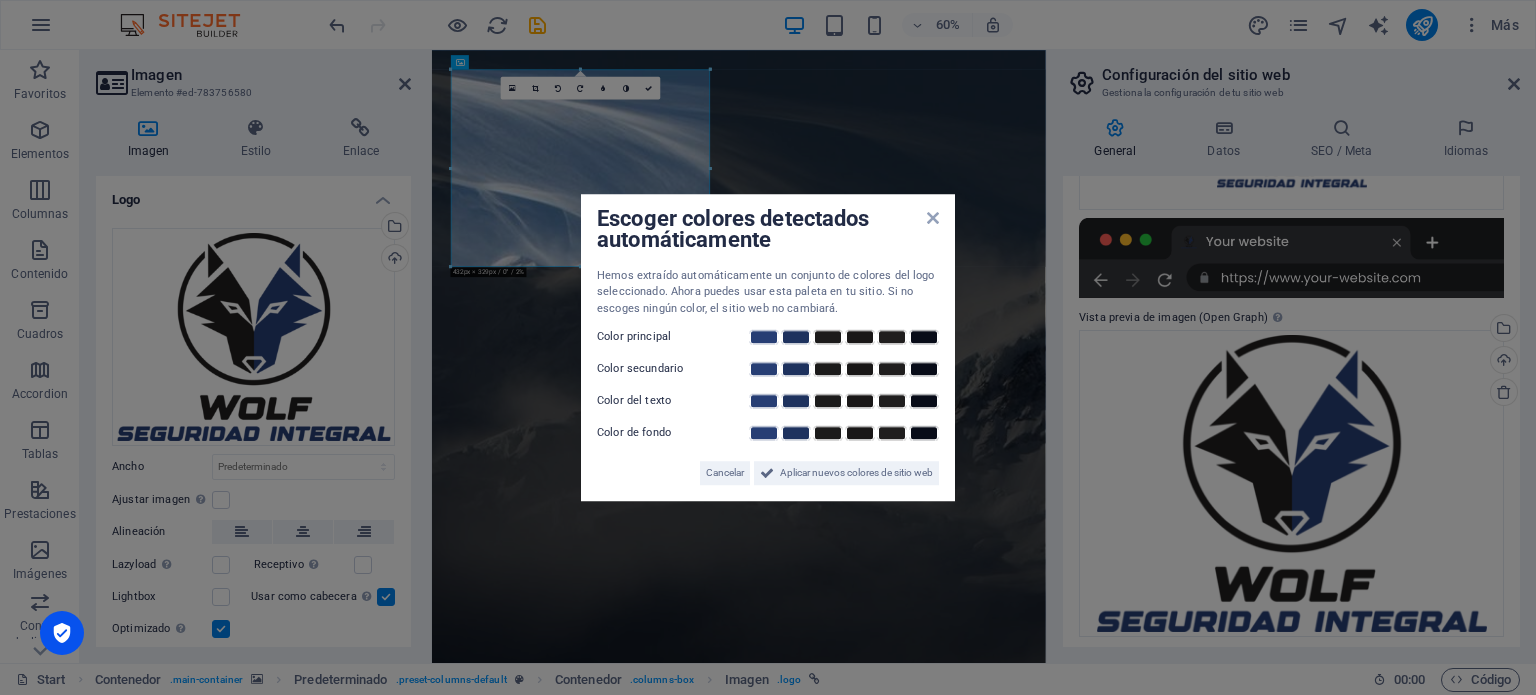 scroll, scrollTop: 384, scrollLeft: 0, axis: vertical 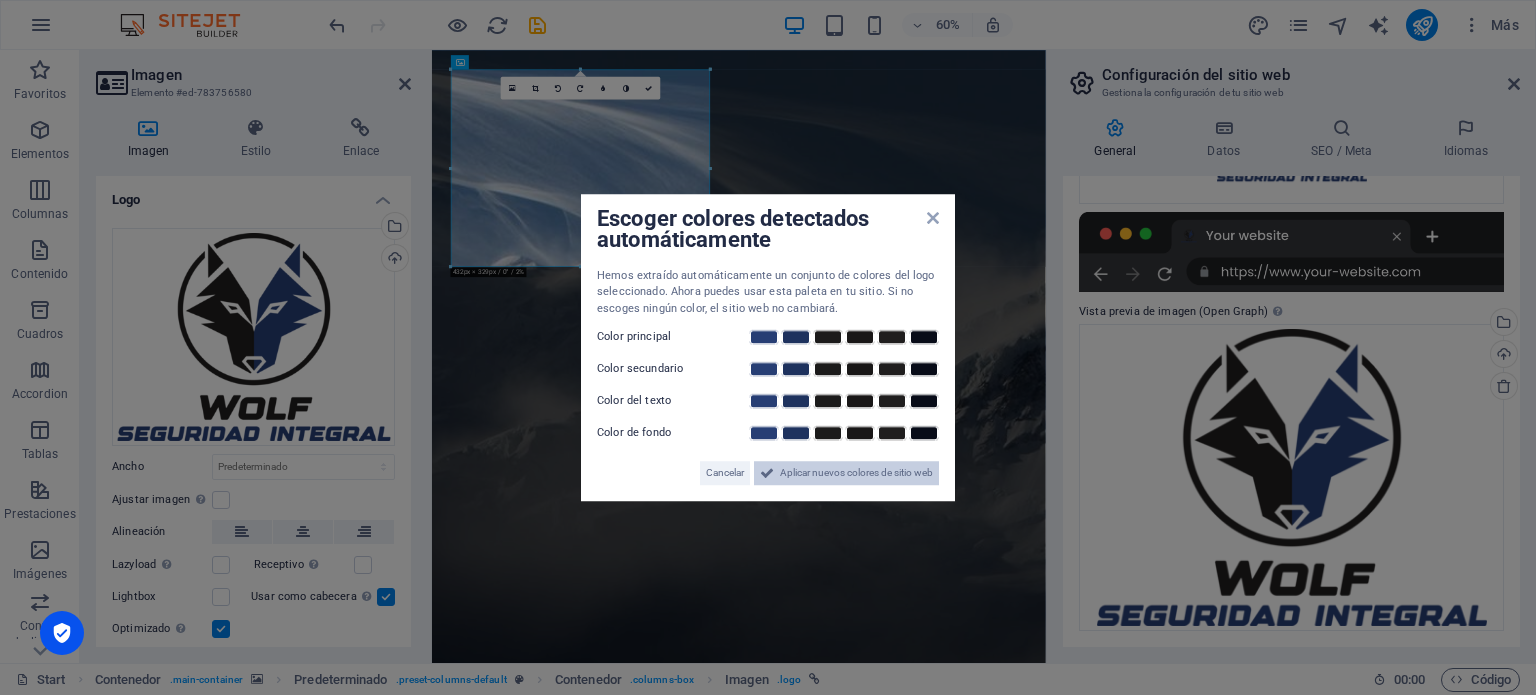 click on "Aplicar nuevos colores de sitio web" at bounding box center [856, 473] 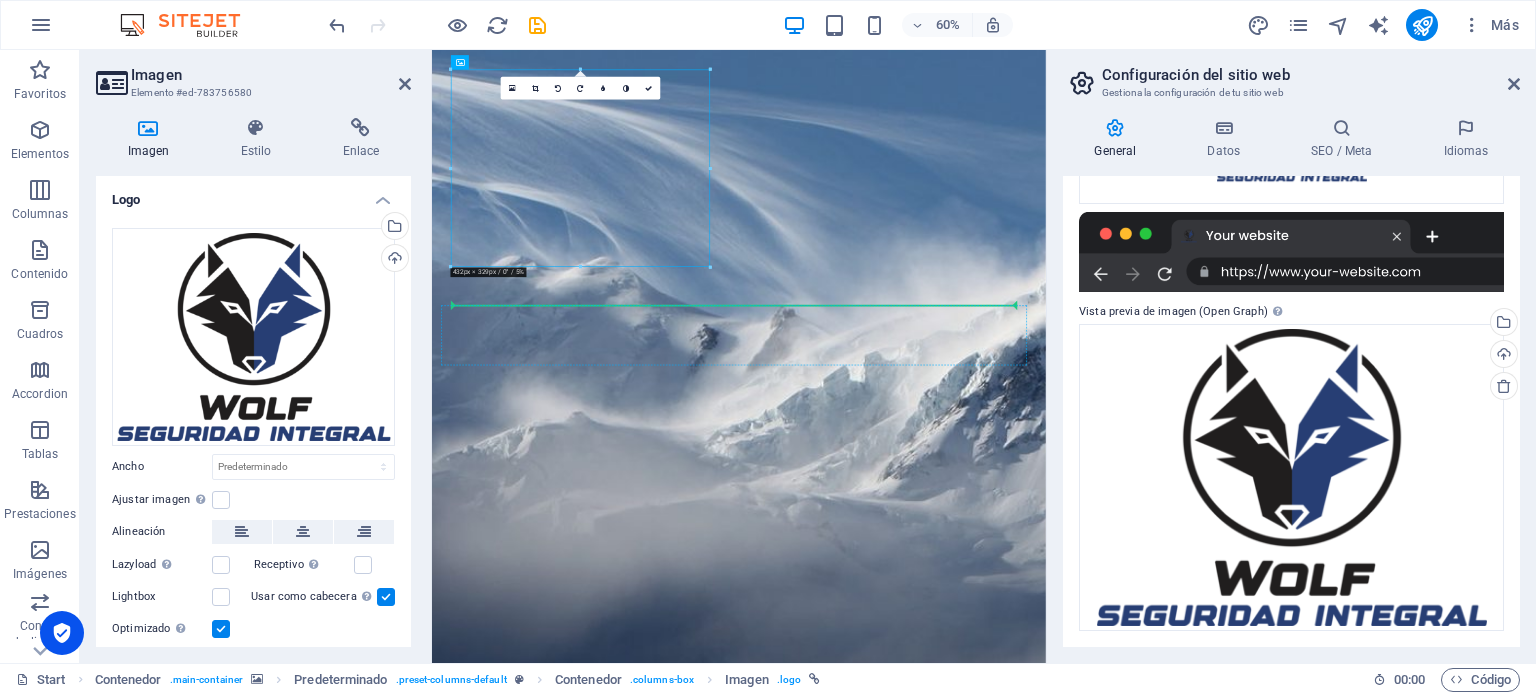 drag, startPoint x: 746, startPoint y: 250, endPoint x: 910, endPoint y: 498, distance: 297.32138 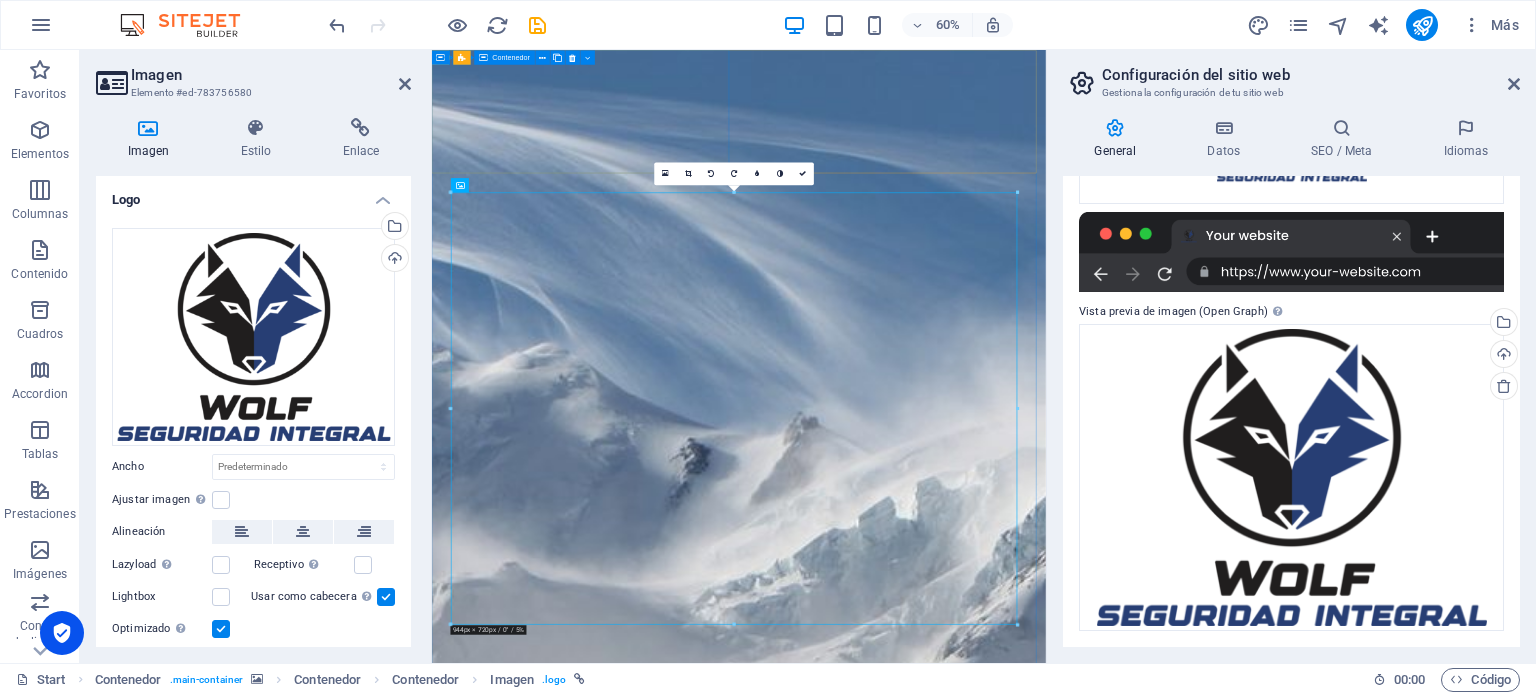 click on "Suelta el contenido aquí o  Añadir elementos  Pegar portapapeles" at bounding box center (943, 1961) 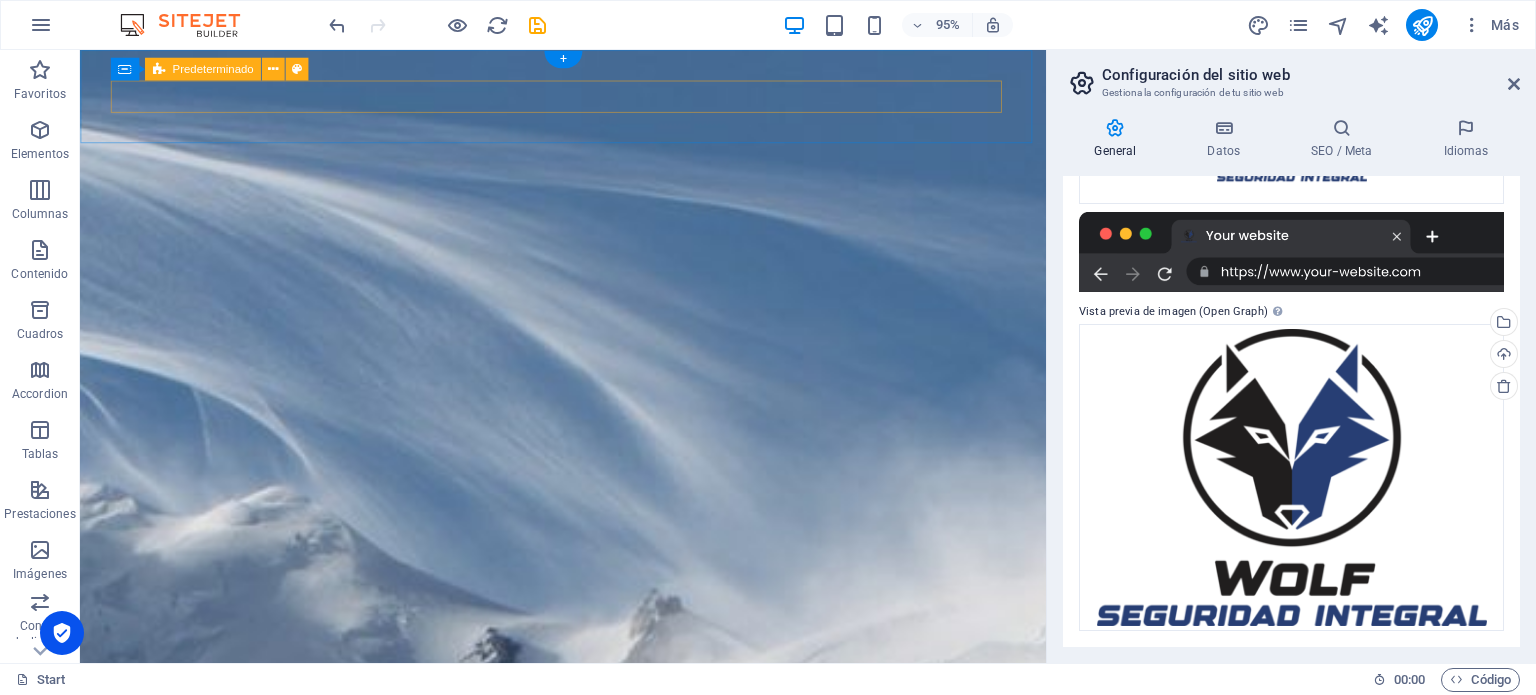 click at bounding box center [588, 1842] 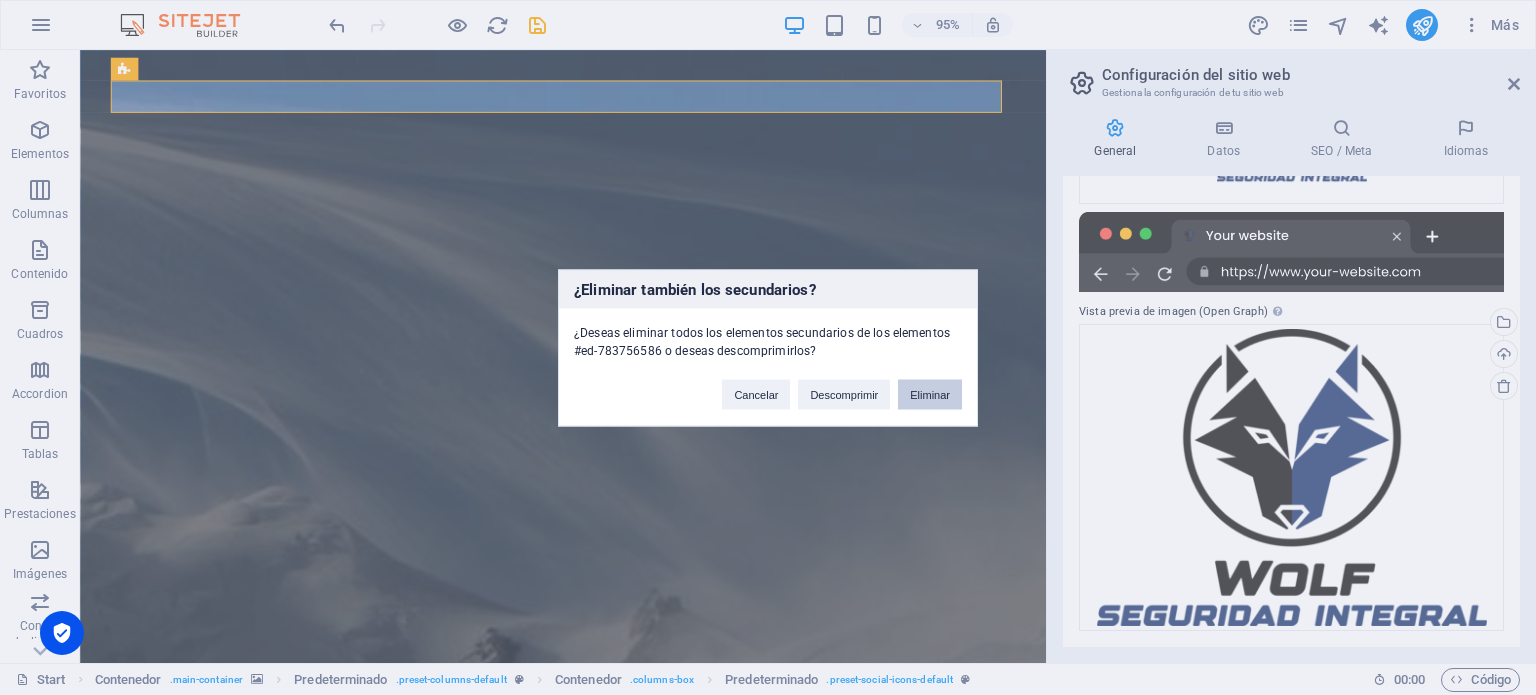 click on "Eliminar" at bounding box center [930, 394] 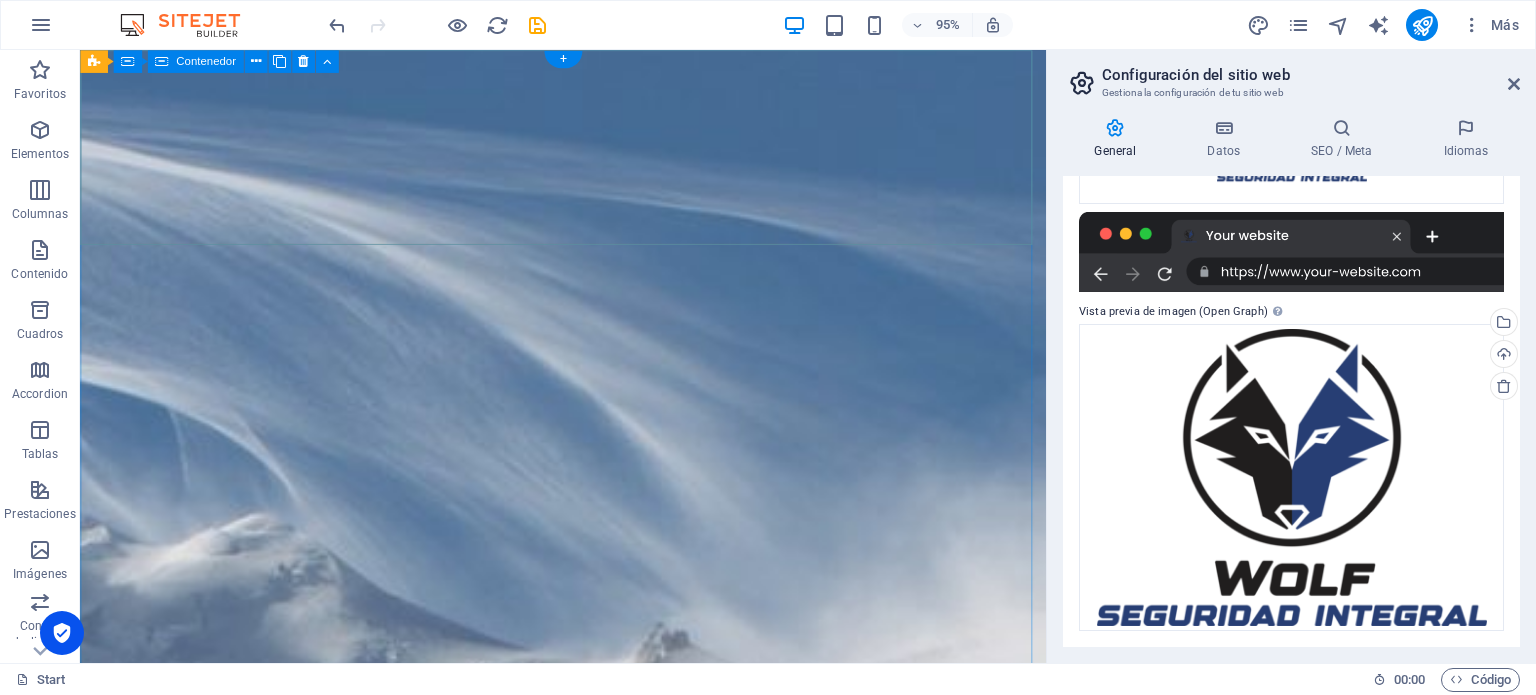 click on "Suelta el contenido aquí o  Añadir elementos  Pegar portapapeles" at bounding box center (588, 1961) 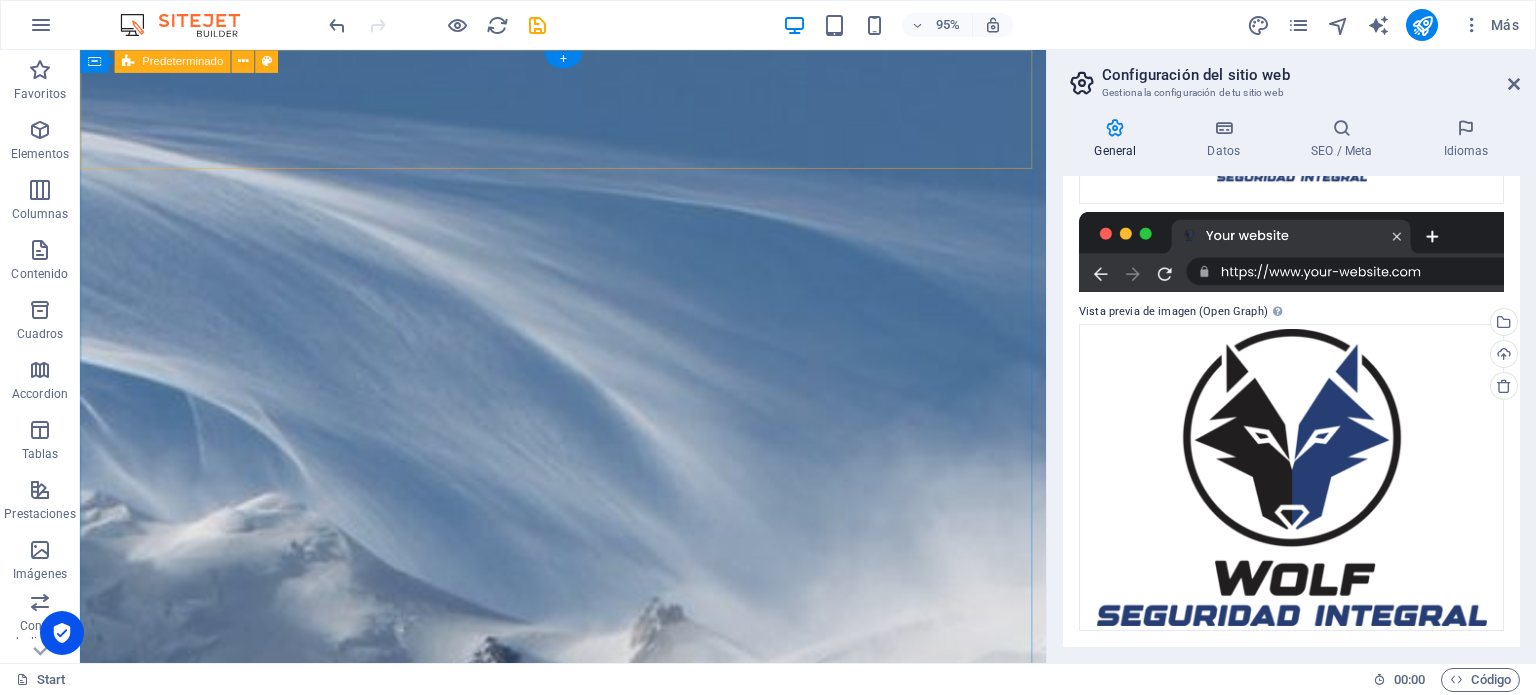 click on "Suelta el contenido aquí o  Añadir elementos  Pegar portapapeles" at bounding box center [588, 1841] 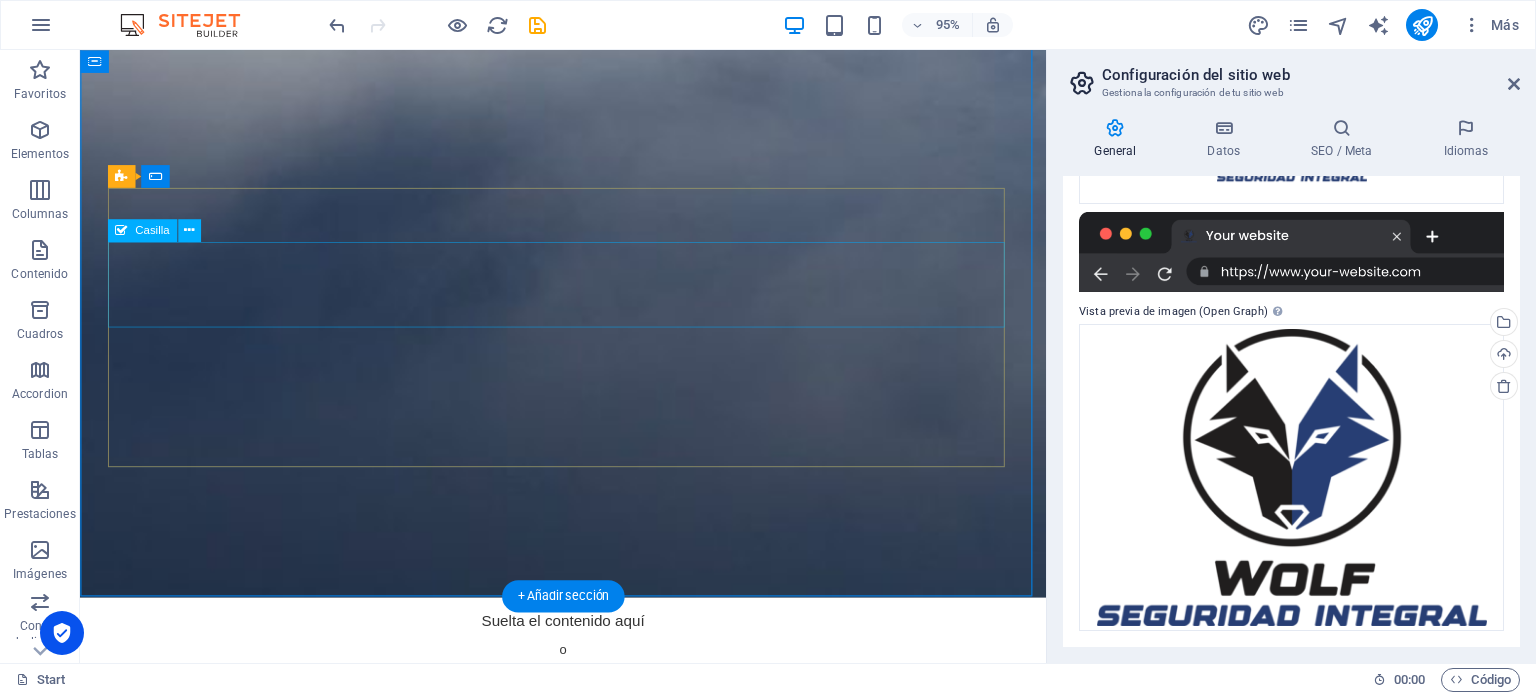 scroll, scrollTop: 1158, scrollLeft: 0, axis: vertical 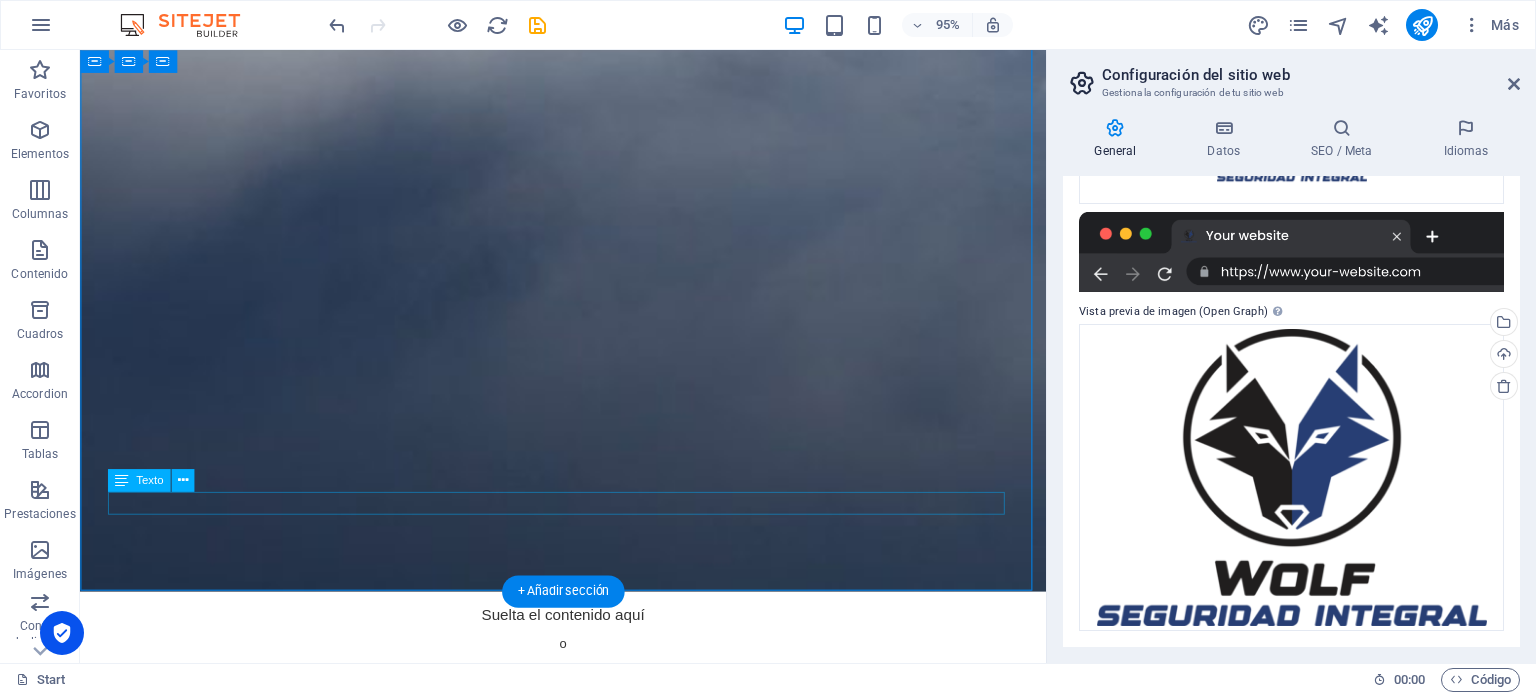 click on "Legal Notice  |  Privacy" at bounding box center [589, 3490] 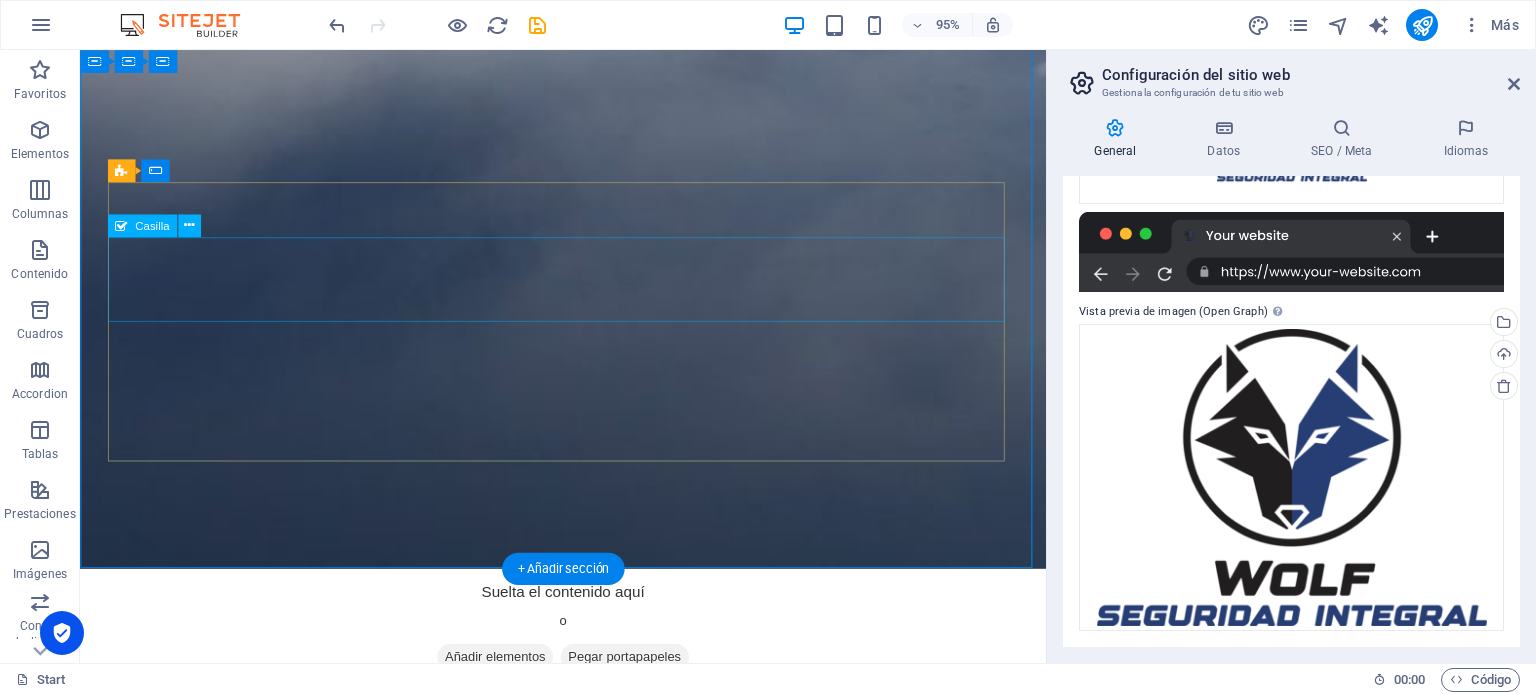 click on "I have read and understand the privacy policy." at bounding box center (589, 3165) 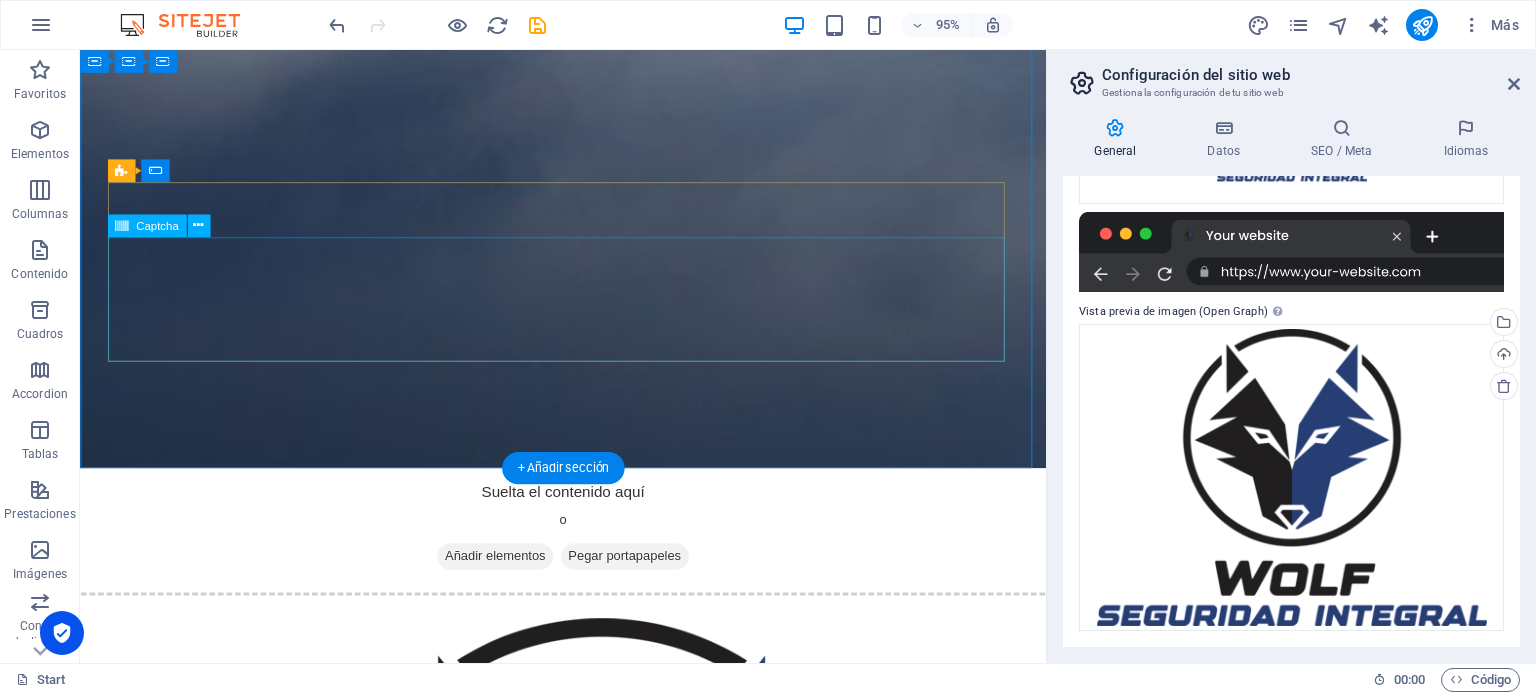 click on "Nicht lesbar? Neu generieren" at bounding box center [589, 2994] 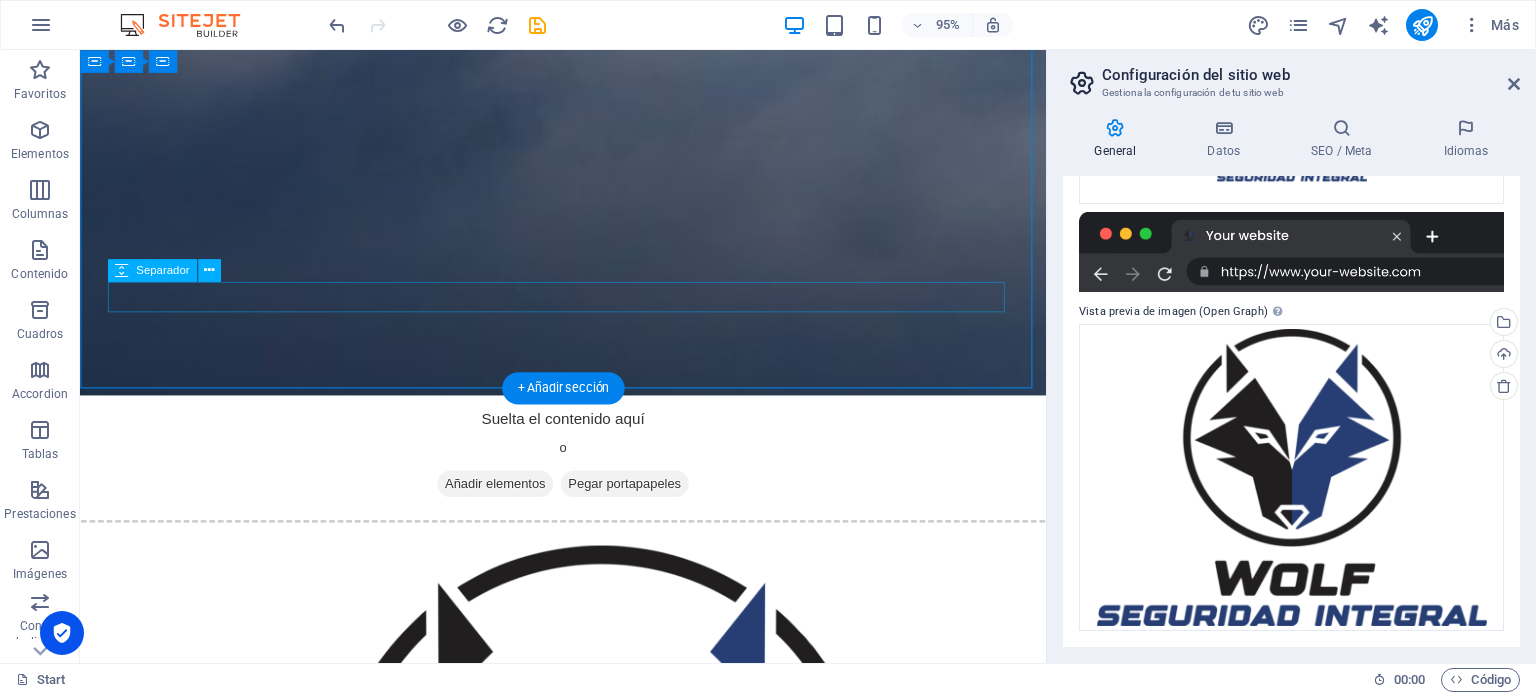 scroll, scrollTop: 1087, scrollLeft: 0, axis: vertical 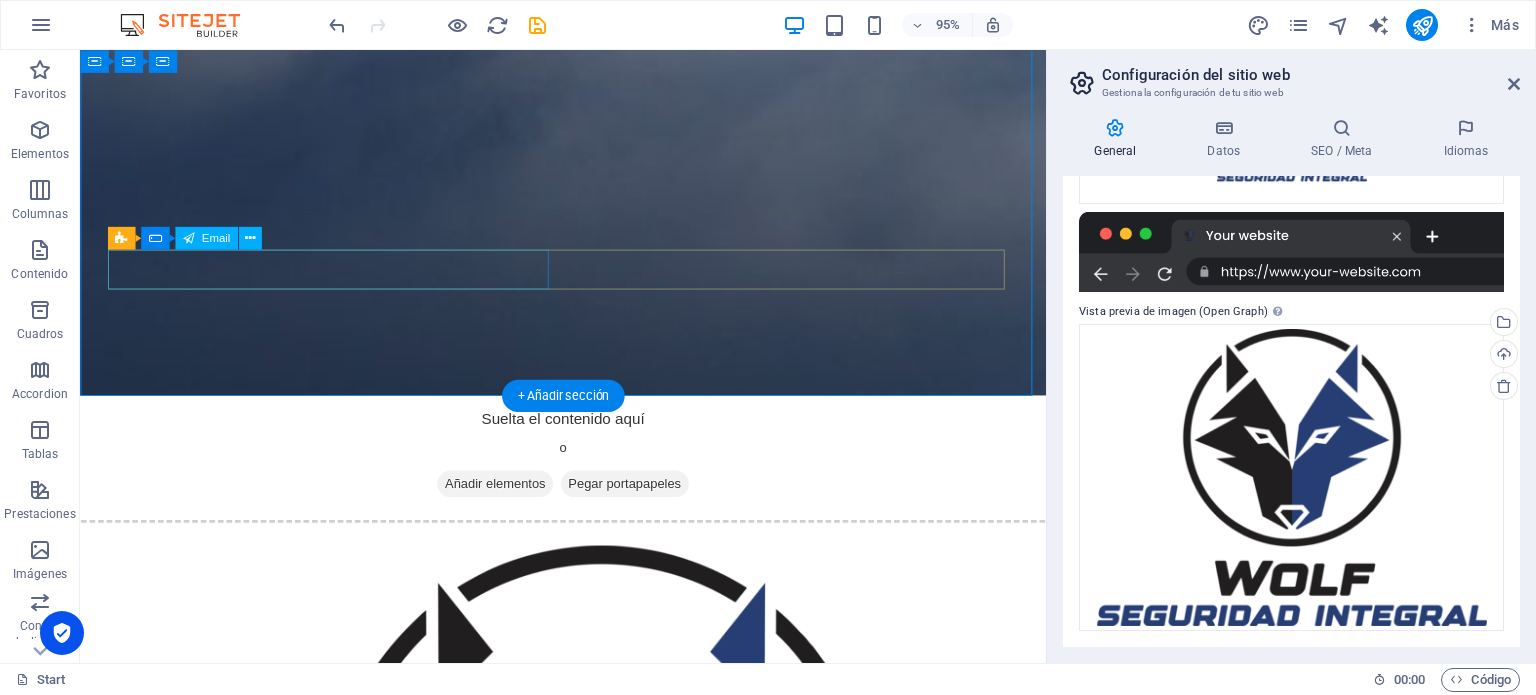 click at bounding box center [349, 2648] 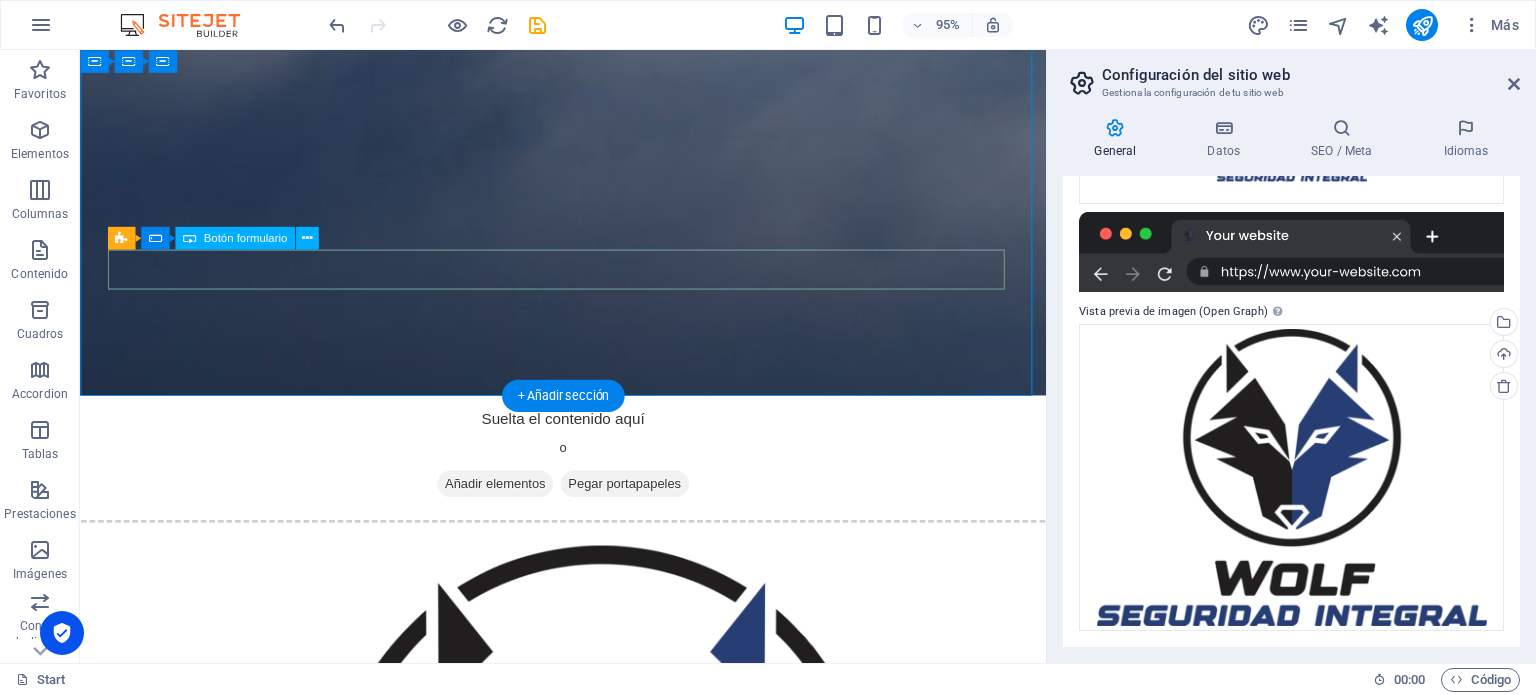 click on "Notify me!" at bounding box center [589, 2648] 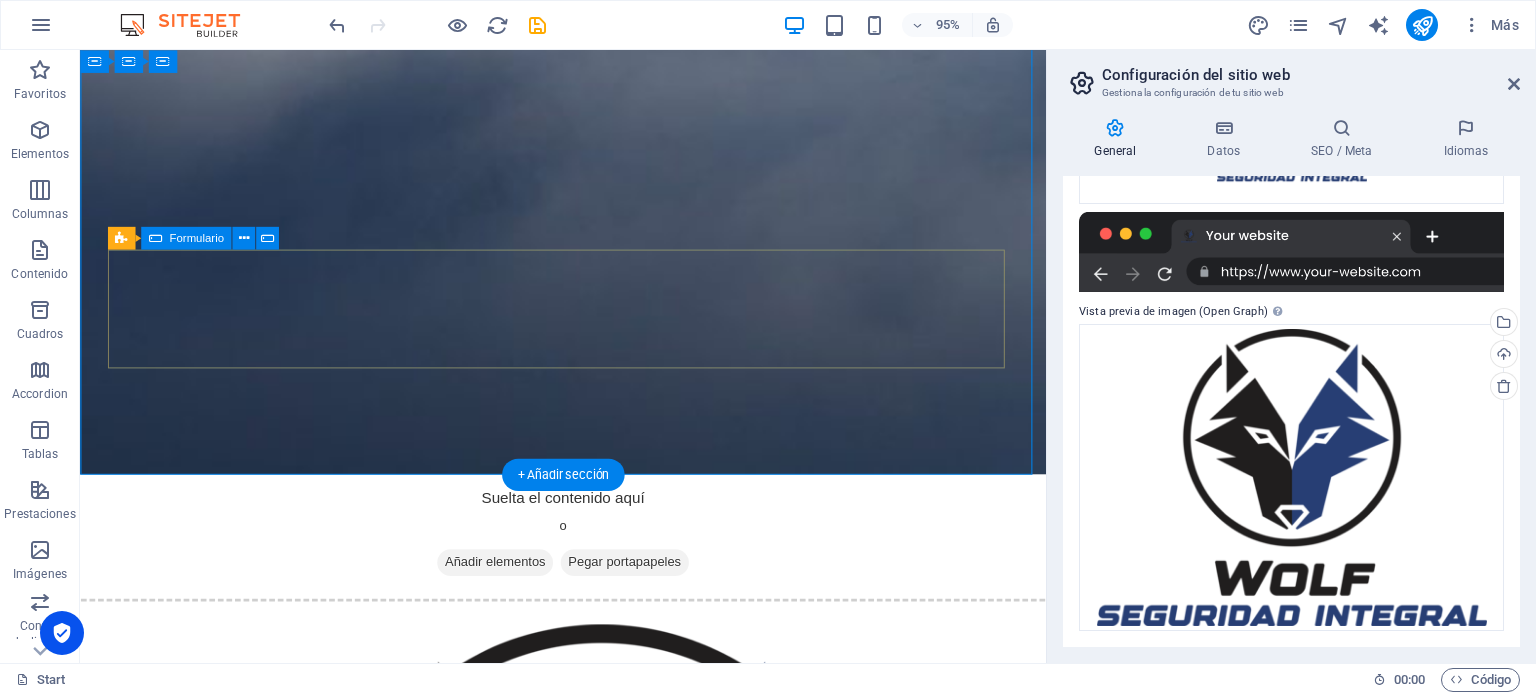 click on "Suelta el contenido aquí o  Añadir elementos  Pegar portapapeles" at bounding box center [589, 2857] 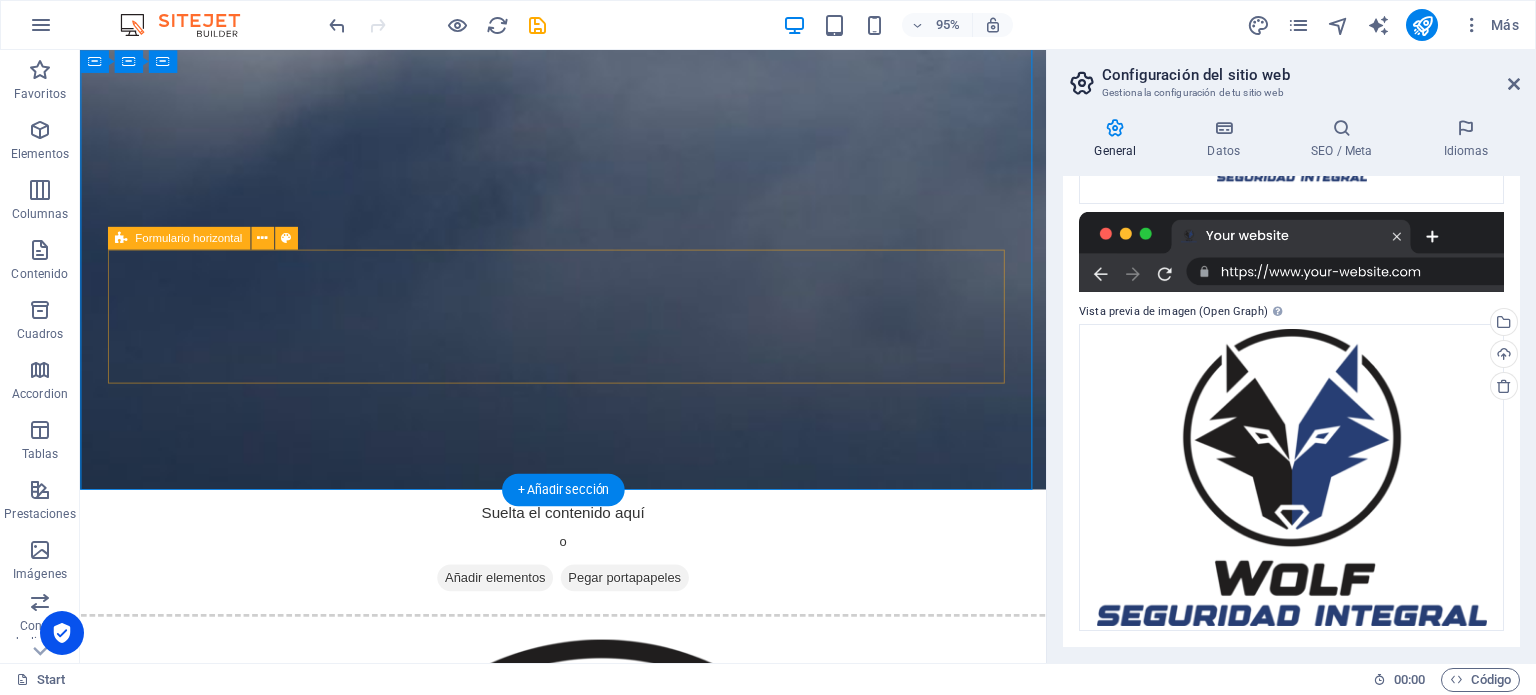click on "Suelta el contenido aquí o  Añadir elementos  Pegar portapapeles" at bounding box center (589, 2897) 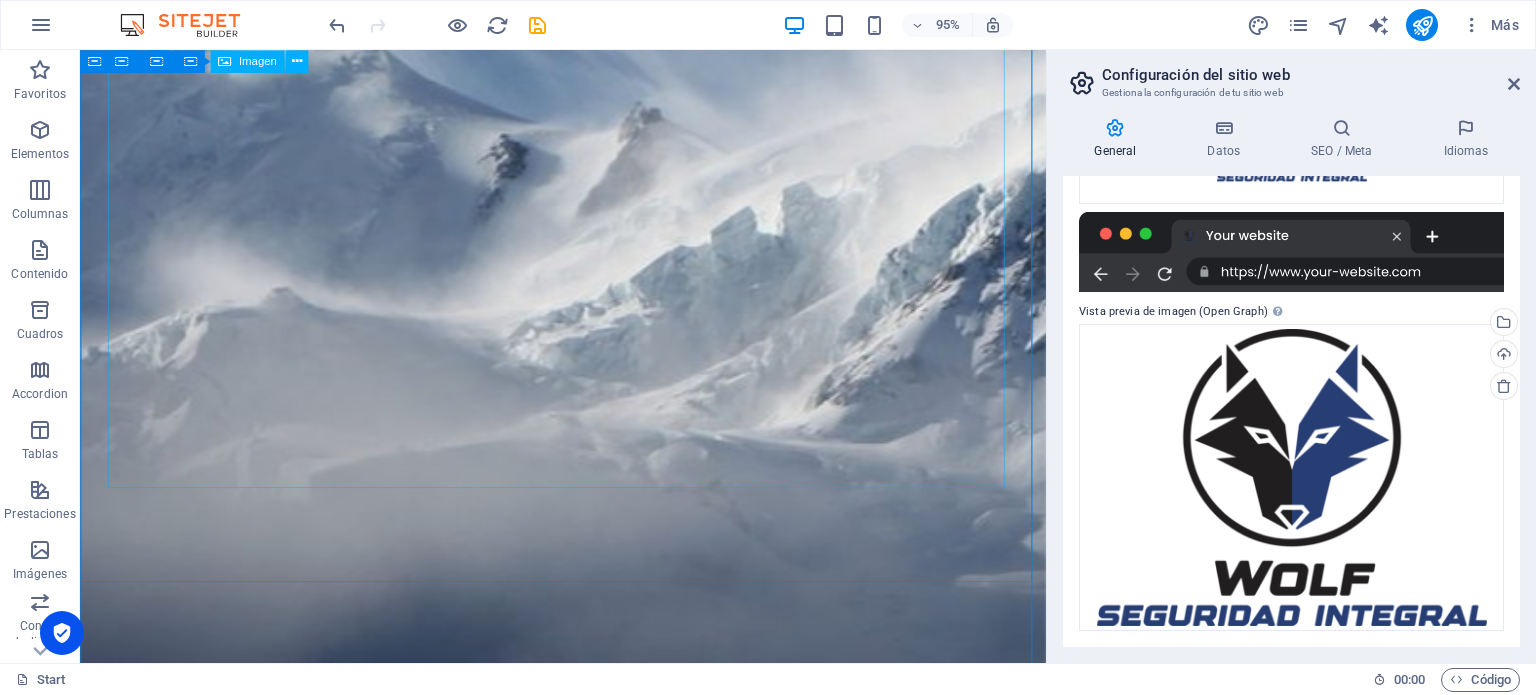 scroll, scrollTop: 415, scrollLeft: 0, axis: vertical 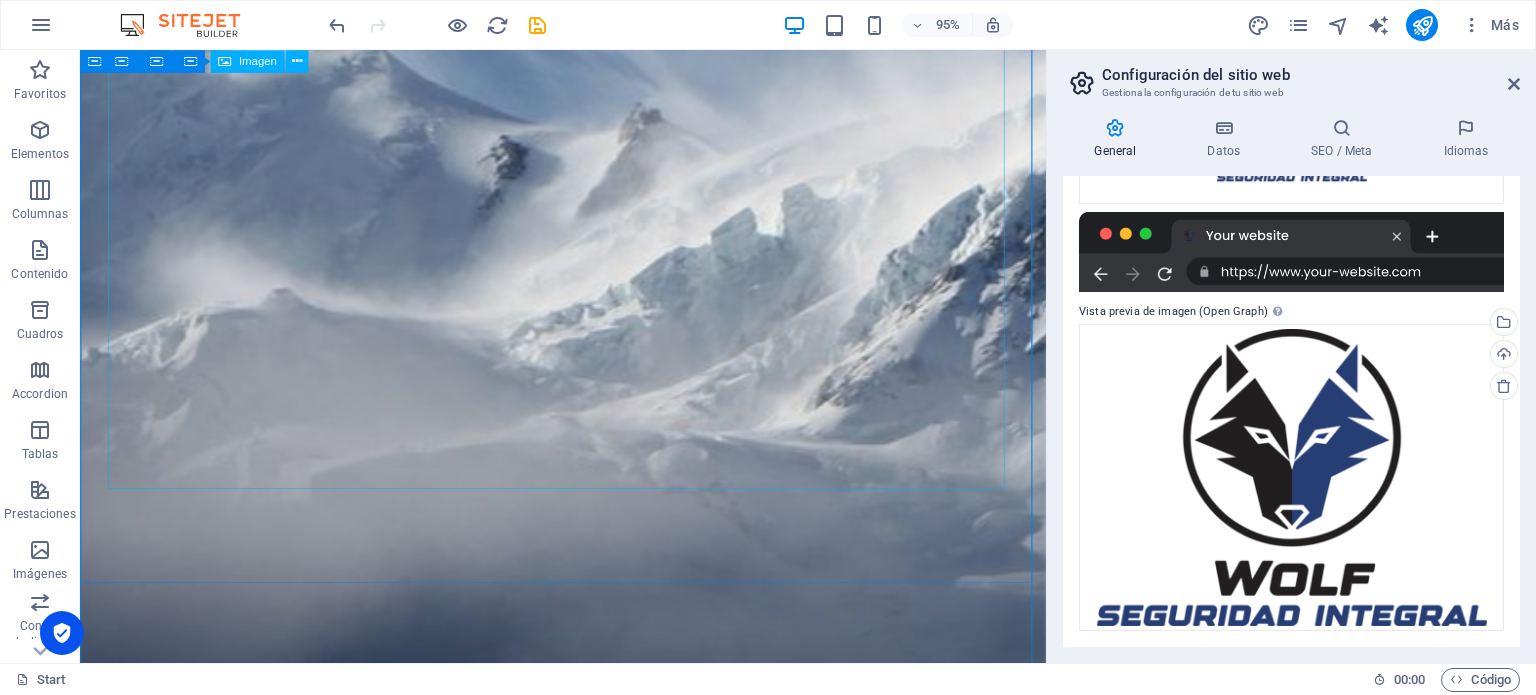 click at bounding box center (589, 1593) 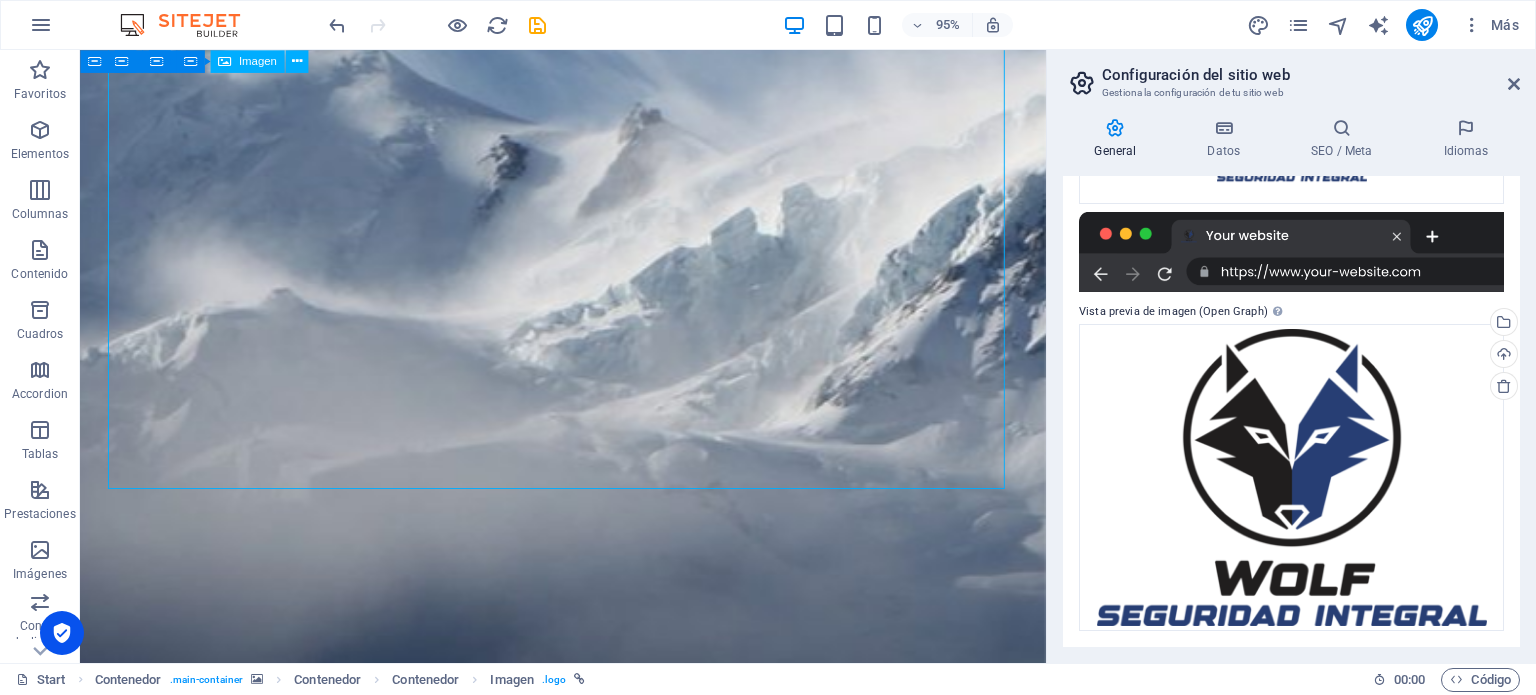 click at bounding box center [589, 1593] 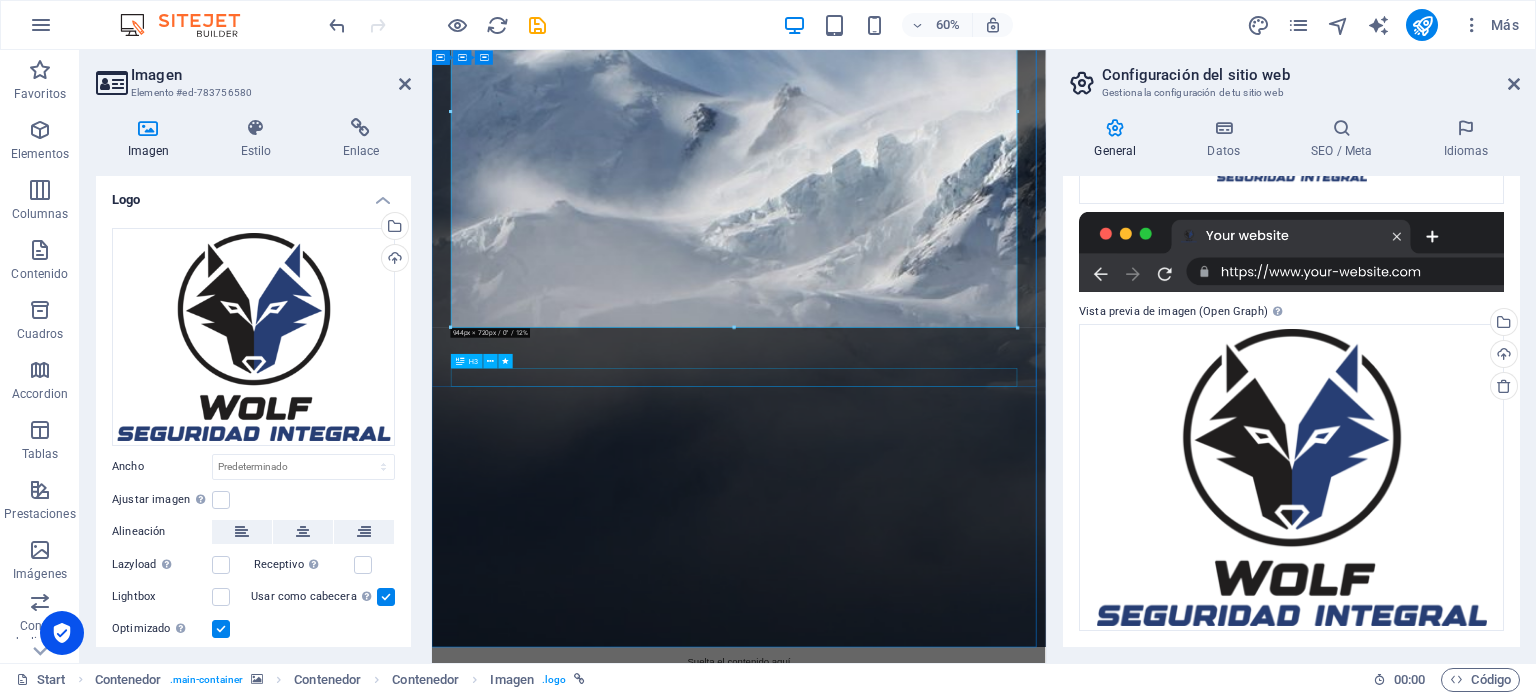 click on "and our brand new designed website too... stay tuned!" at bounding box center (944, 2068) 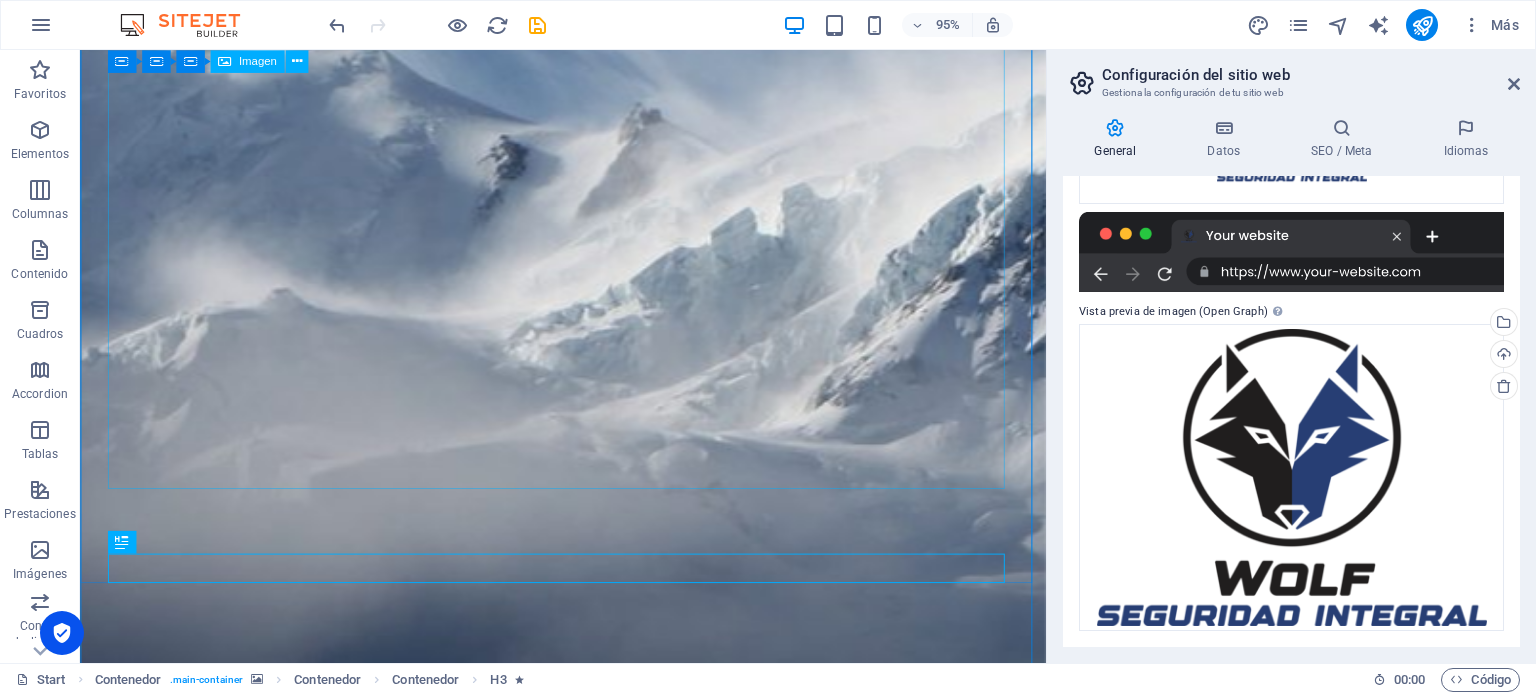 click at bounding box center [589, 1593] 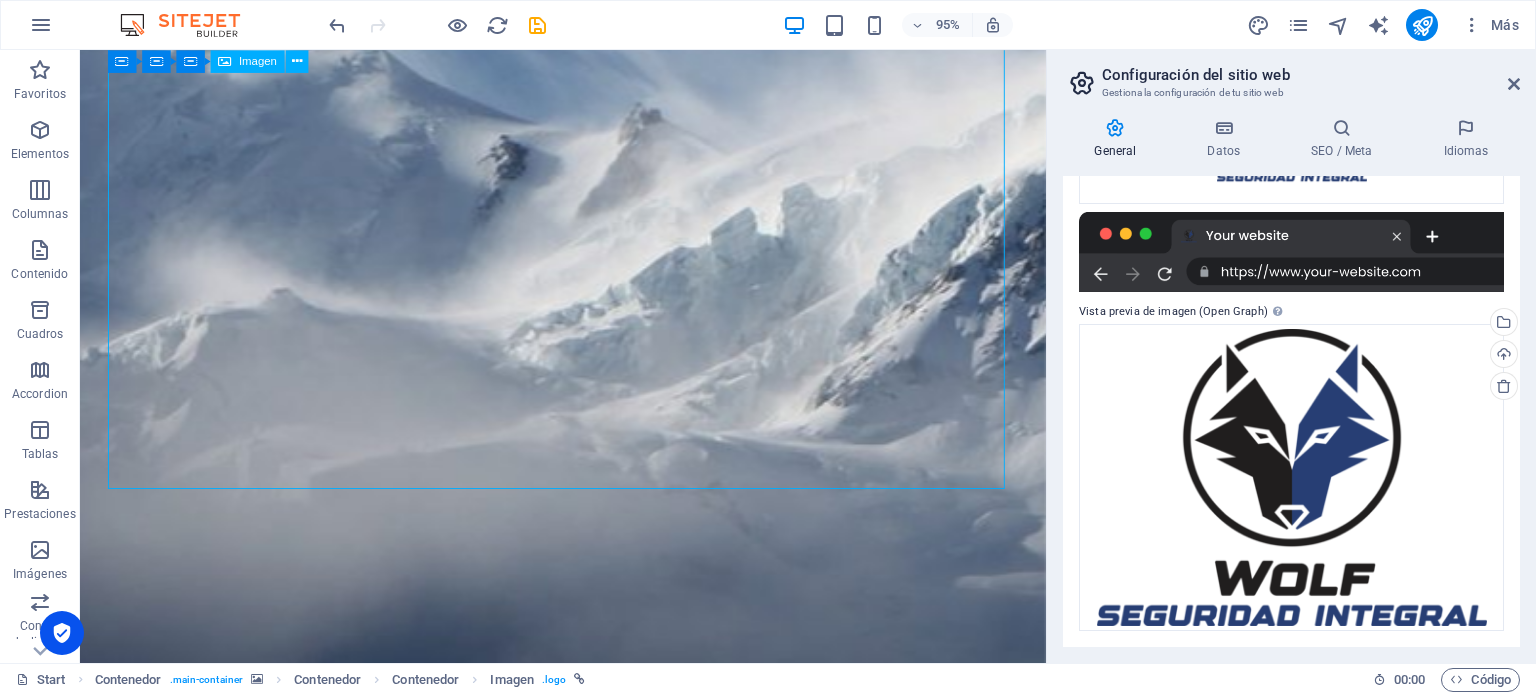 click at bounding box center [589, 1593] 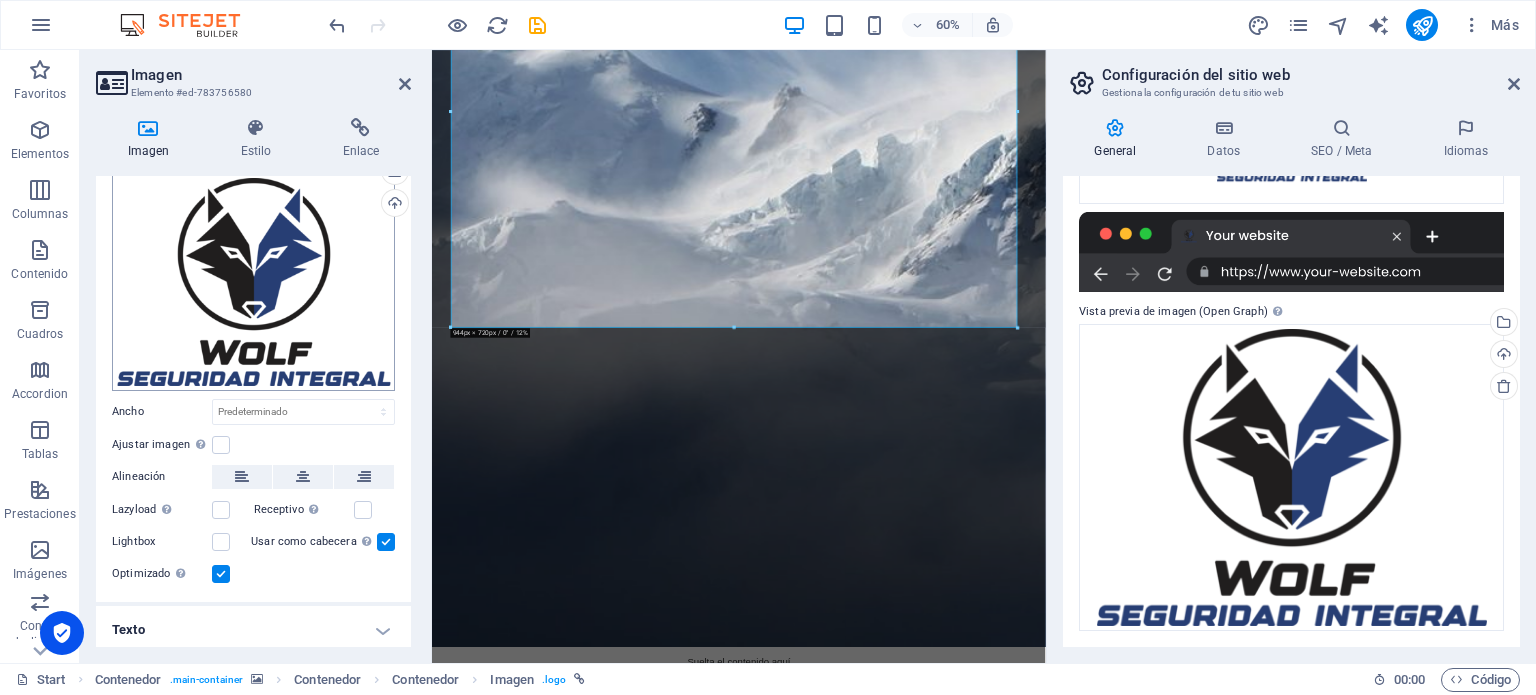 scroll, scrollTop: 57, scrollLeft: 0, axis: vertical 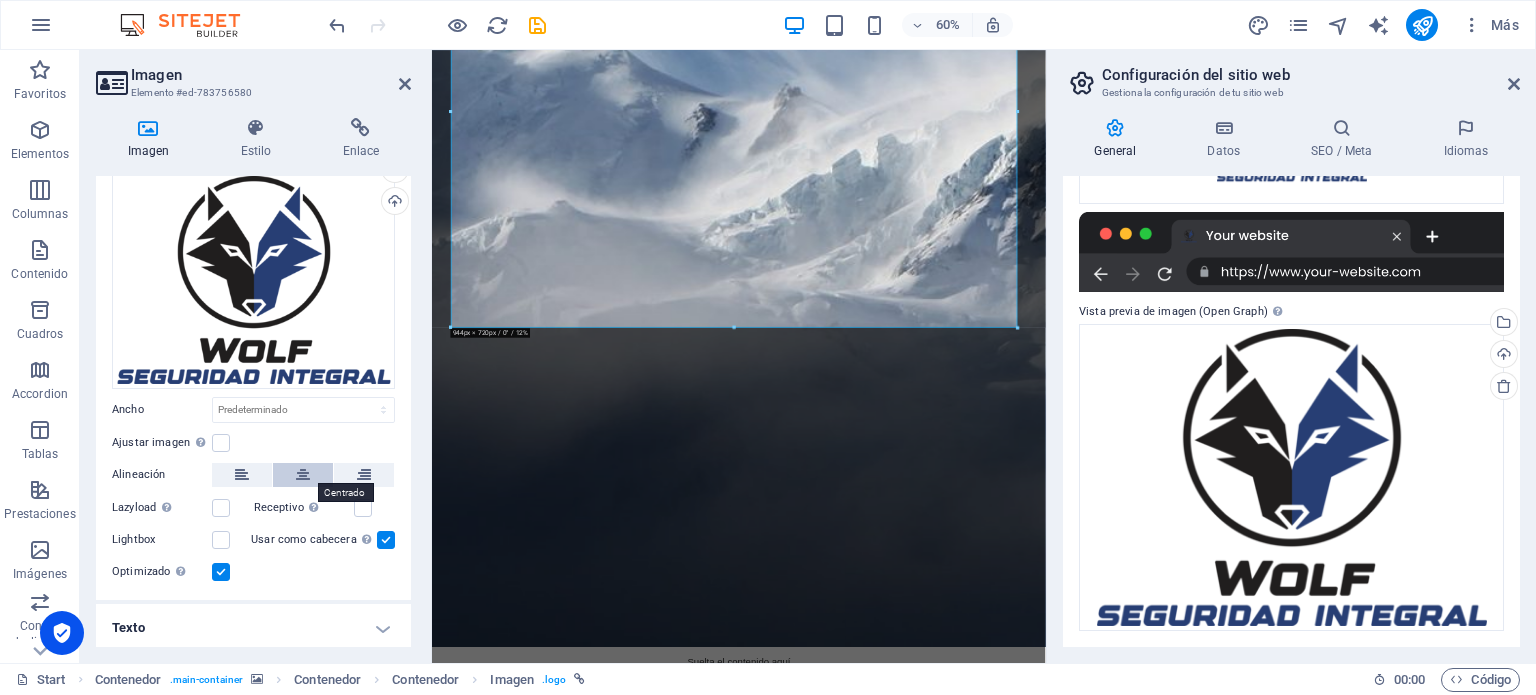 click at bounding box center [303, 475] 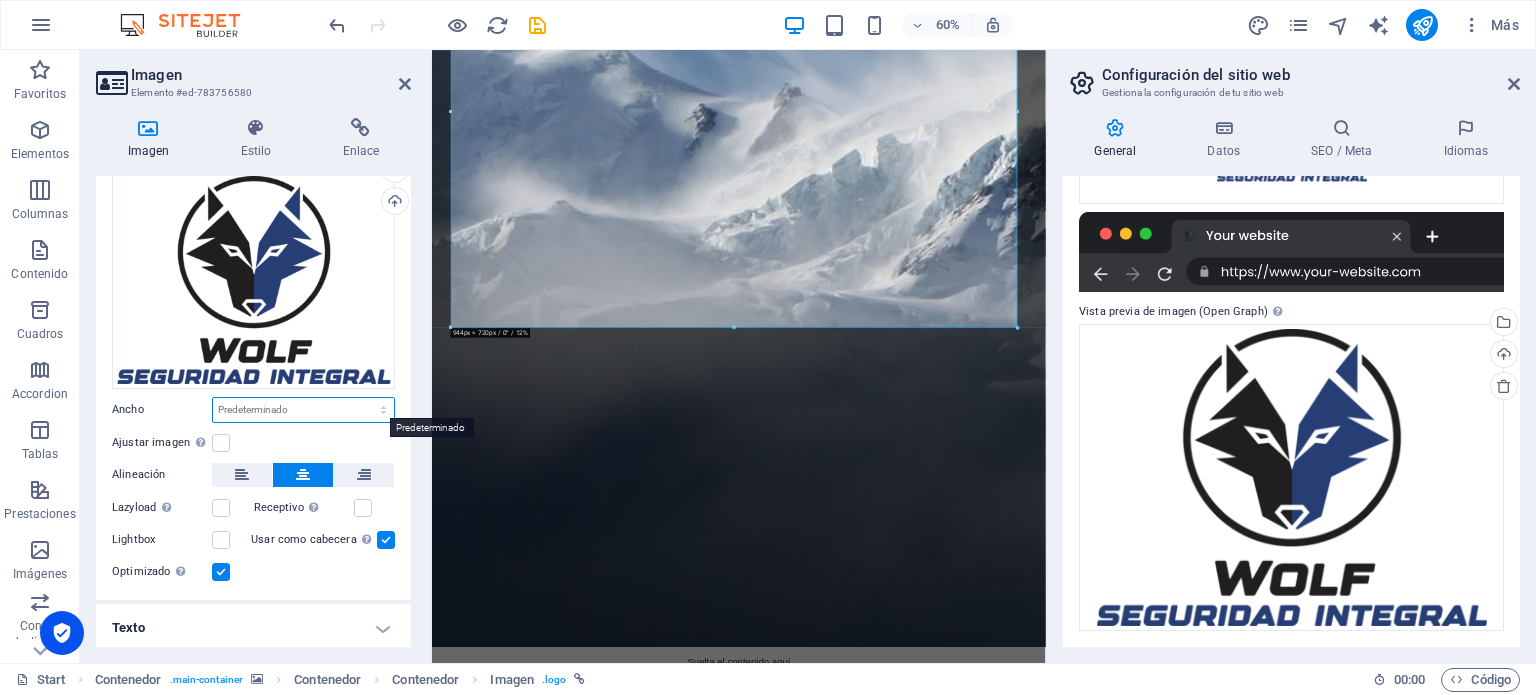 click on "Predeterminado automático px rem % em vh vw" at bounding box center [303, 410] 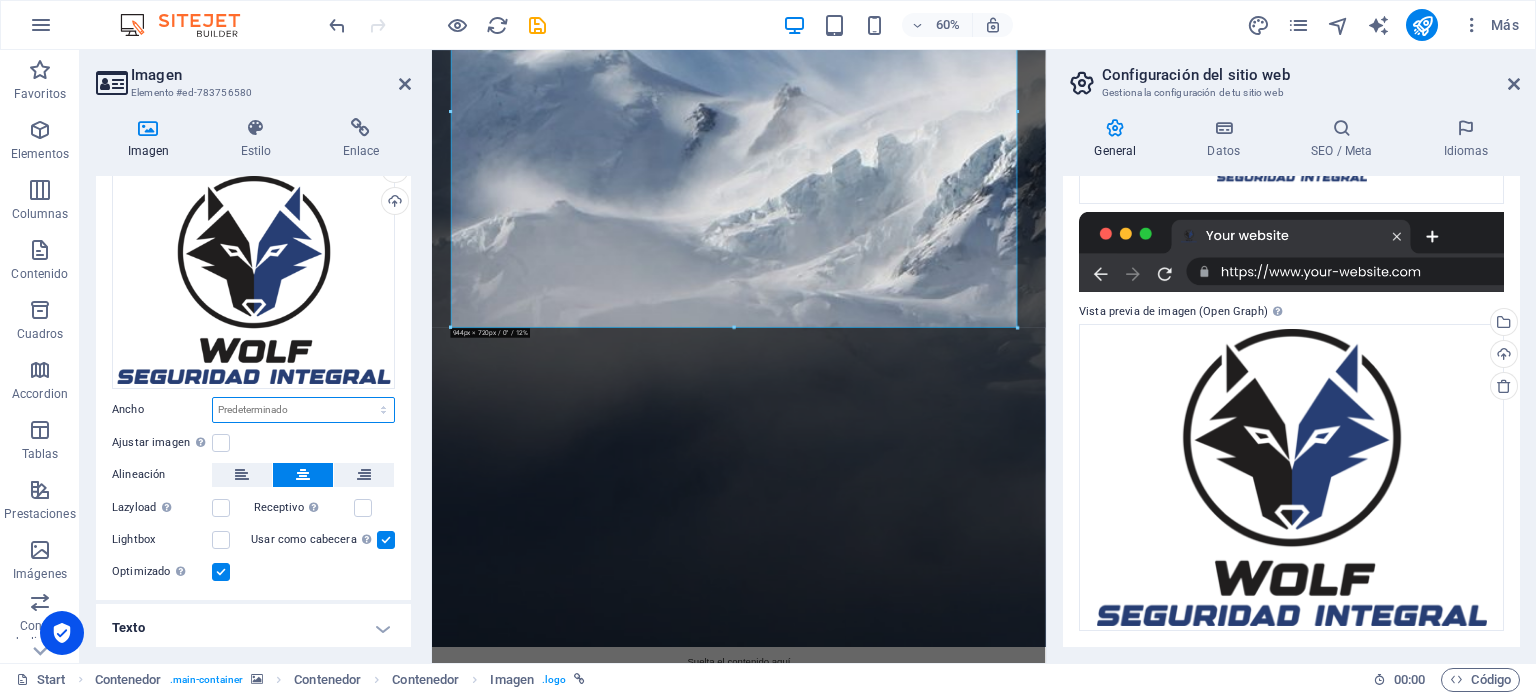 select on "%" 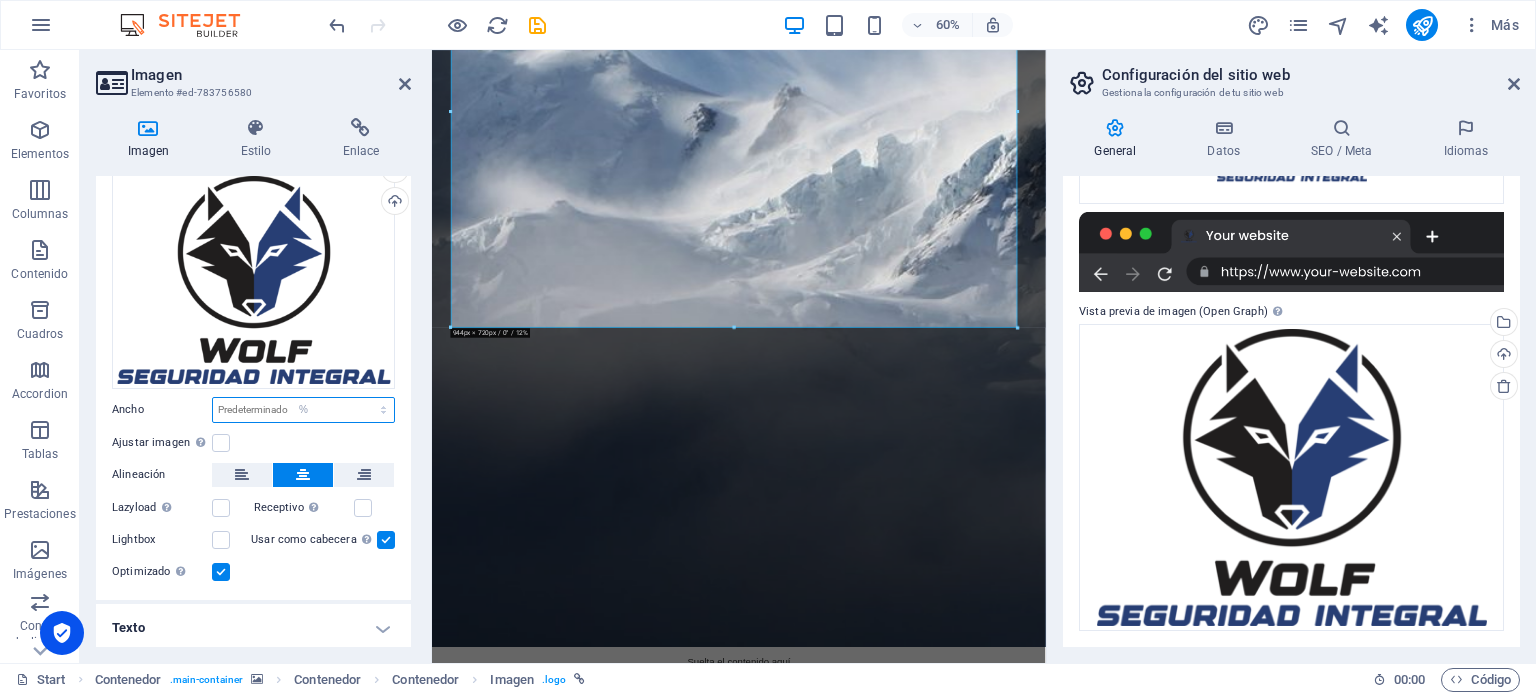 click on "Predeterminado automático px rem % em vh vw" at bounding box center [303, 410] 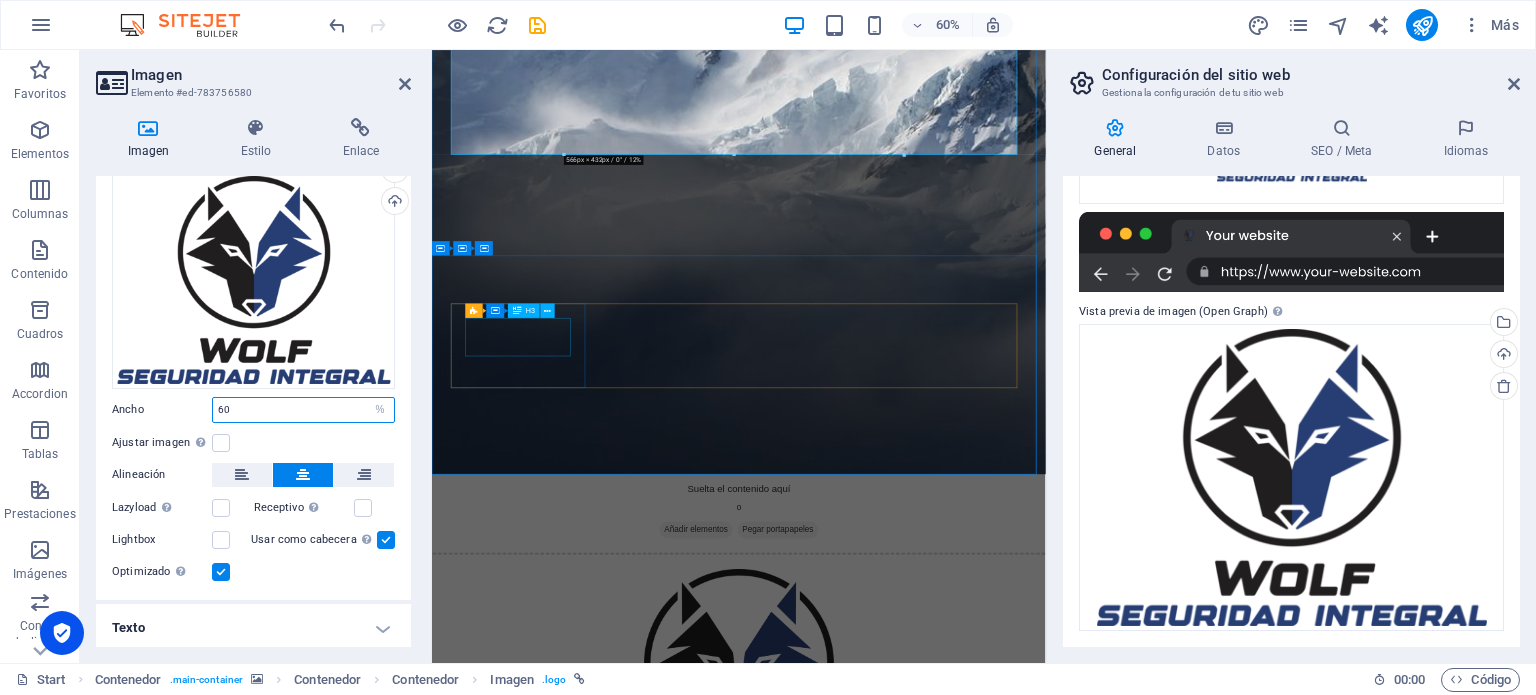 type on "60" 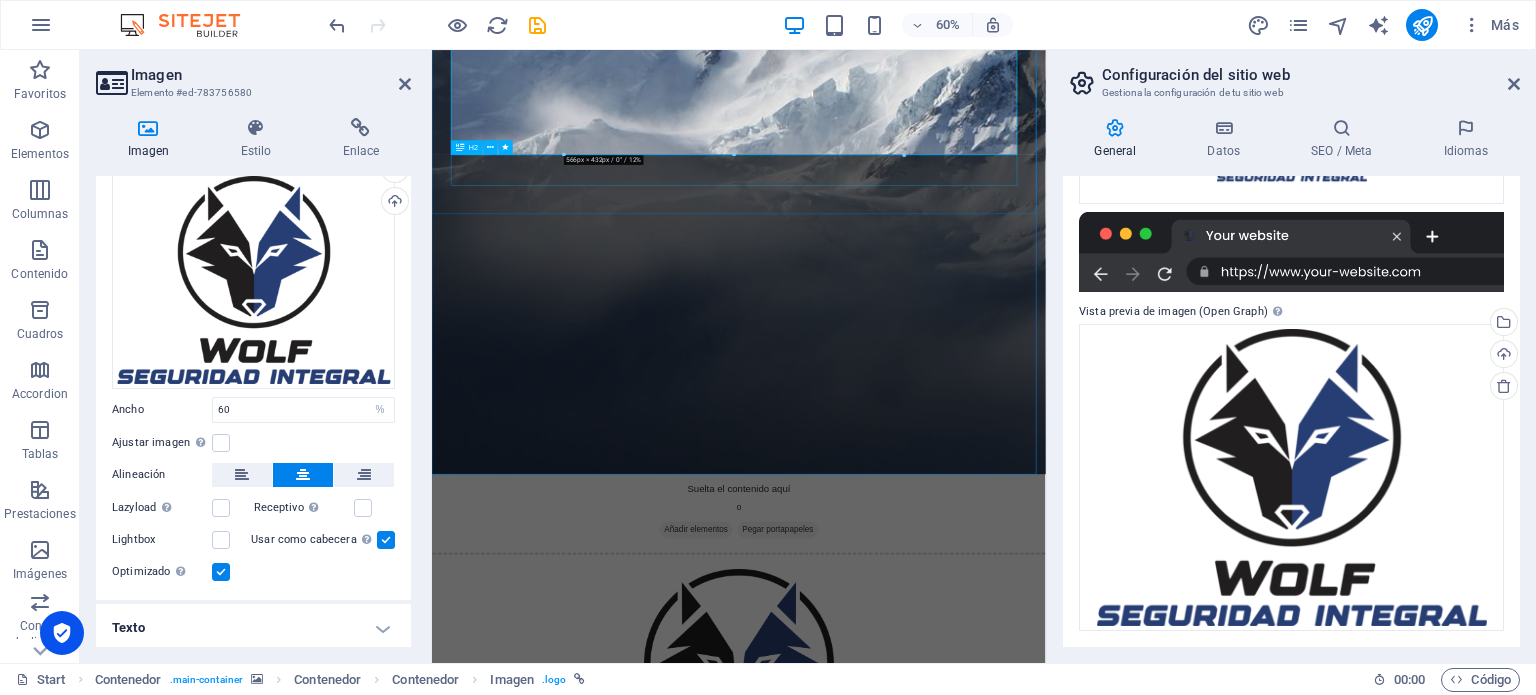 click on "Winter is coming soon" at bounding box center (944, 1373) 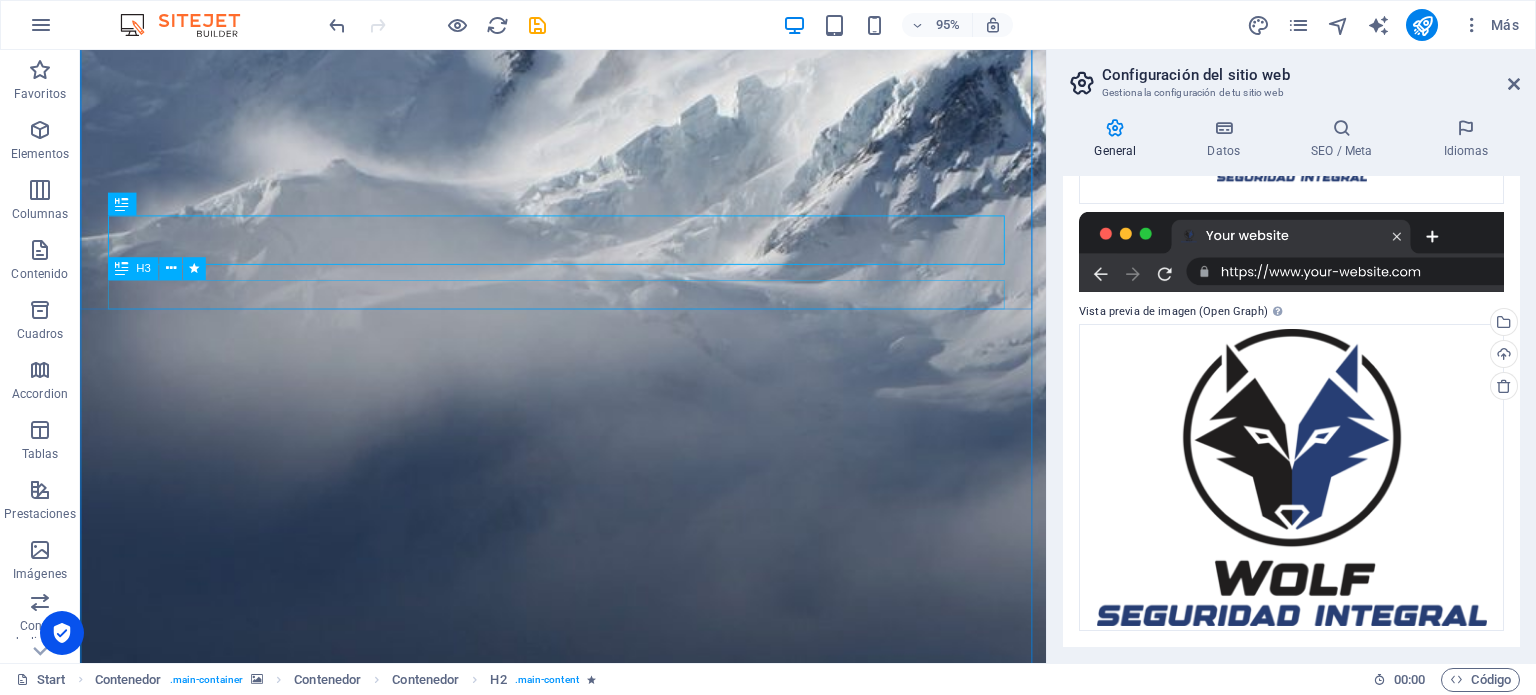 click on "and our brand new designed website too... stay tuned!" at bounding box center [589, 1431] 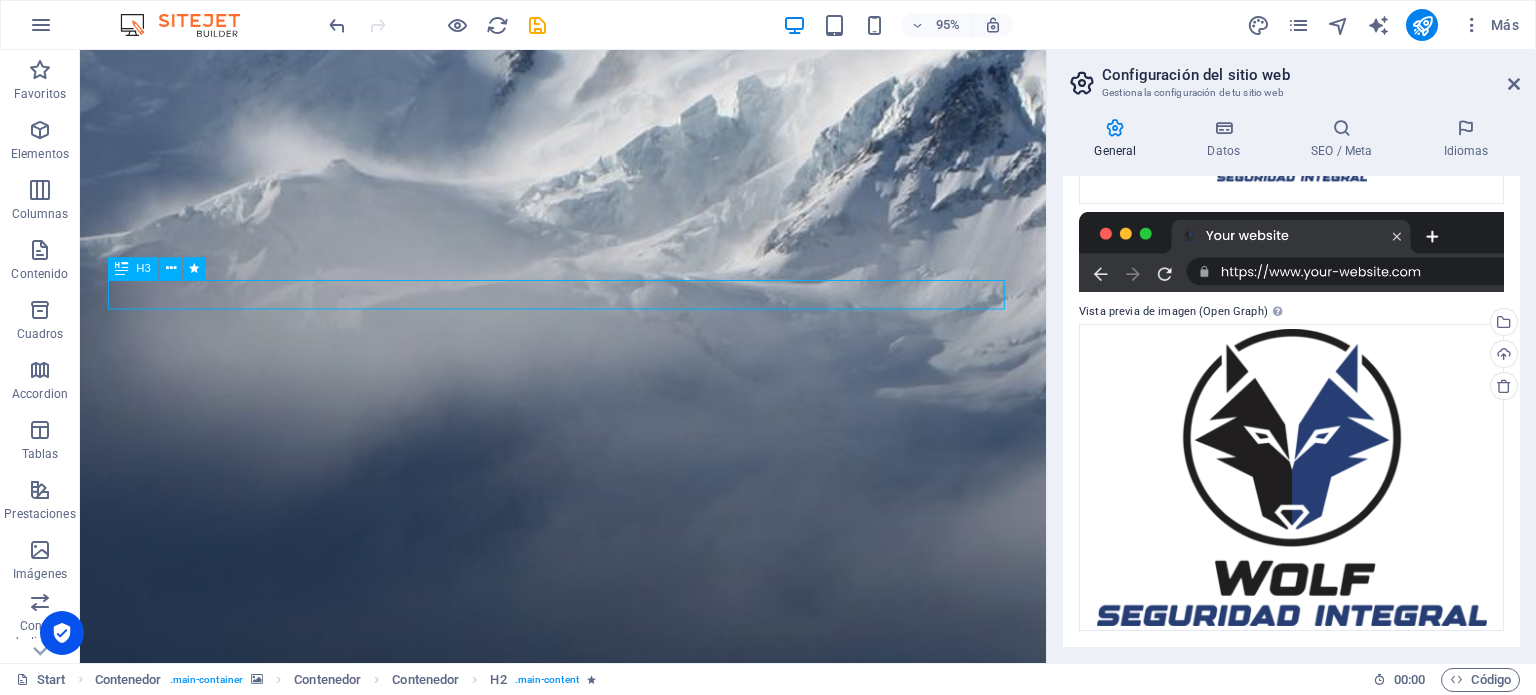 drag, startPoint x: 578, startPoint y: 307, endPoint x: 282, endPoint y: 458, distance: 332.29053 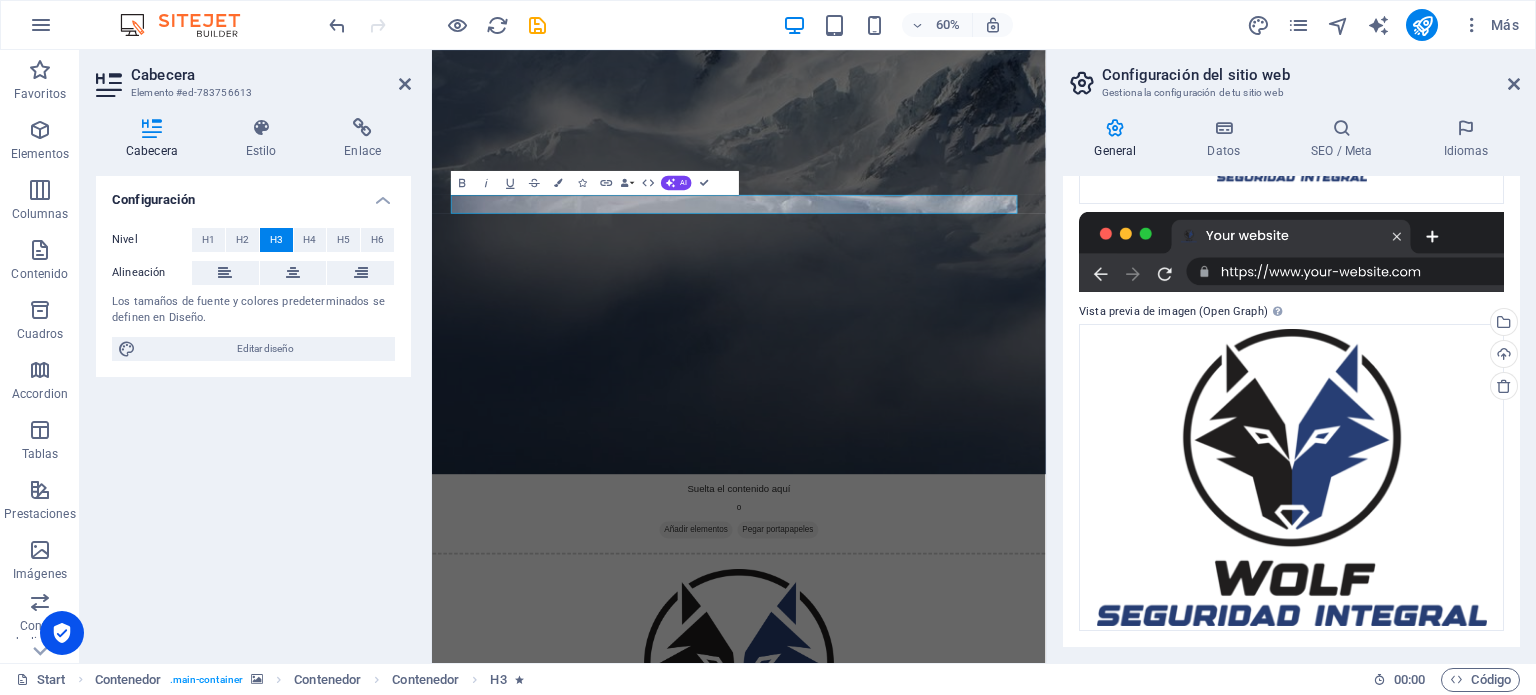scroll, scrollTop: 1, scrollLeft: 0, axis: vertical 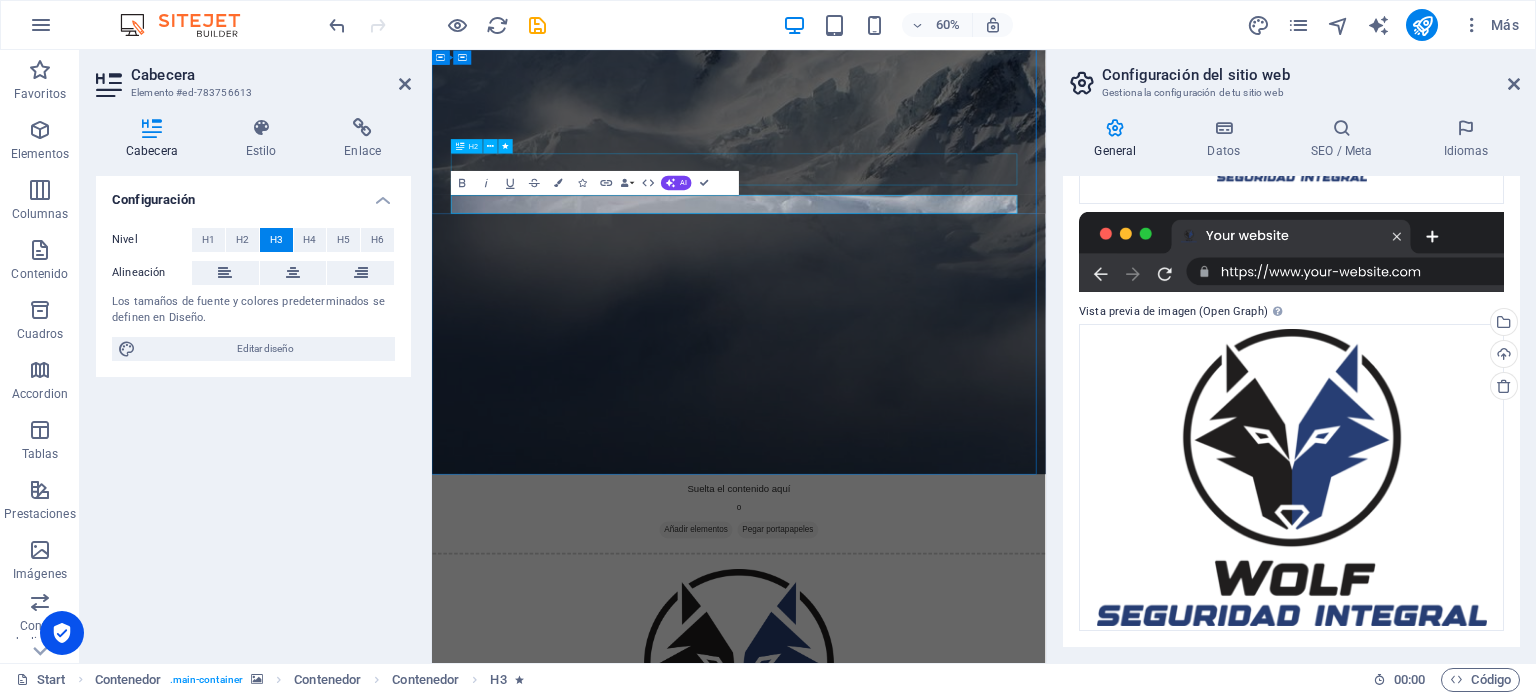 click on "Winter is coming soon" at bounding box center [944, 1373] 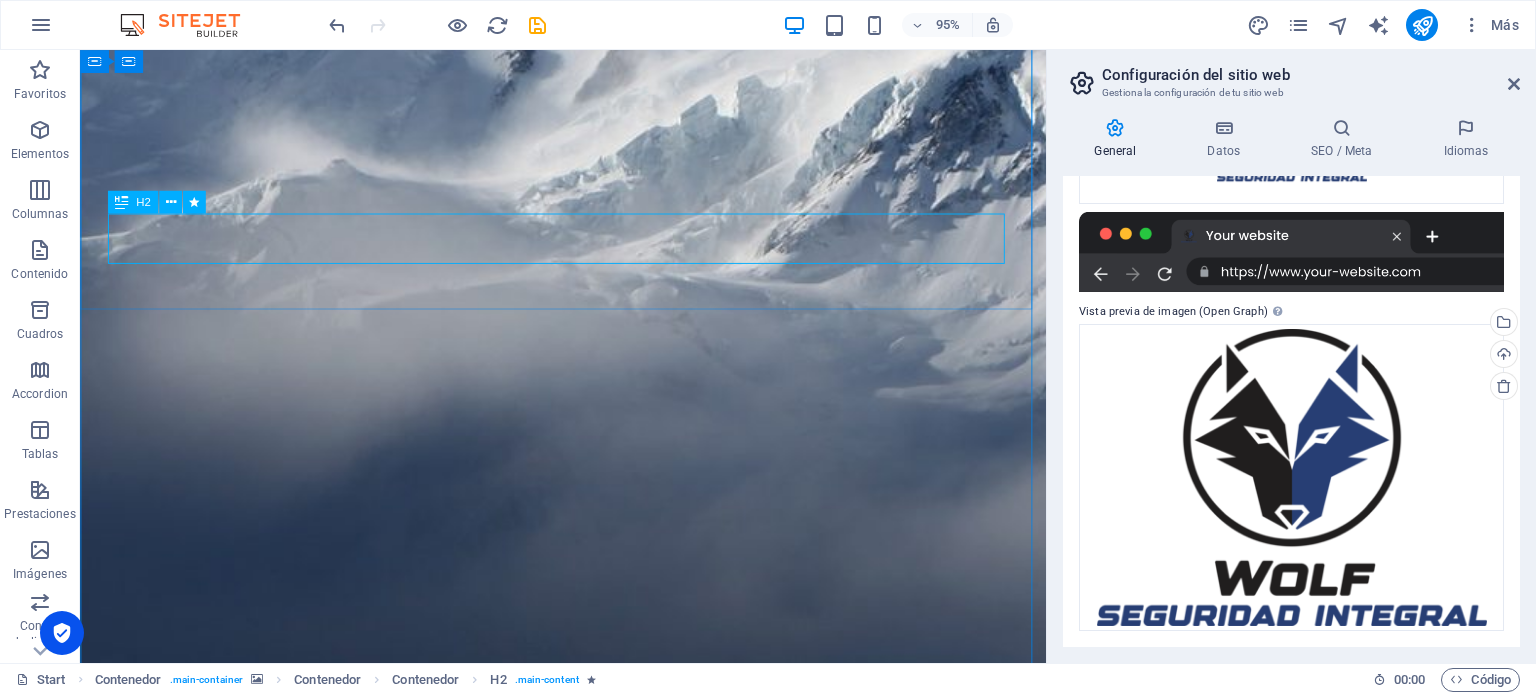 click on "Winter is coming soon" at bounding box center (589, 1373) 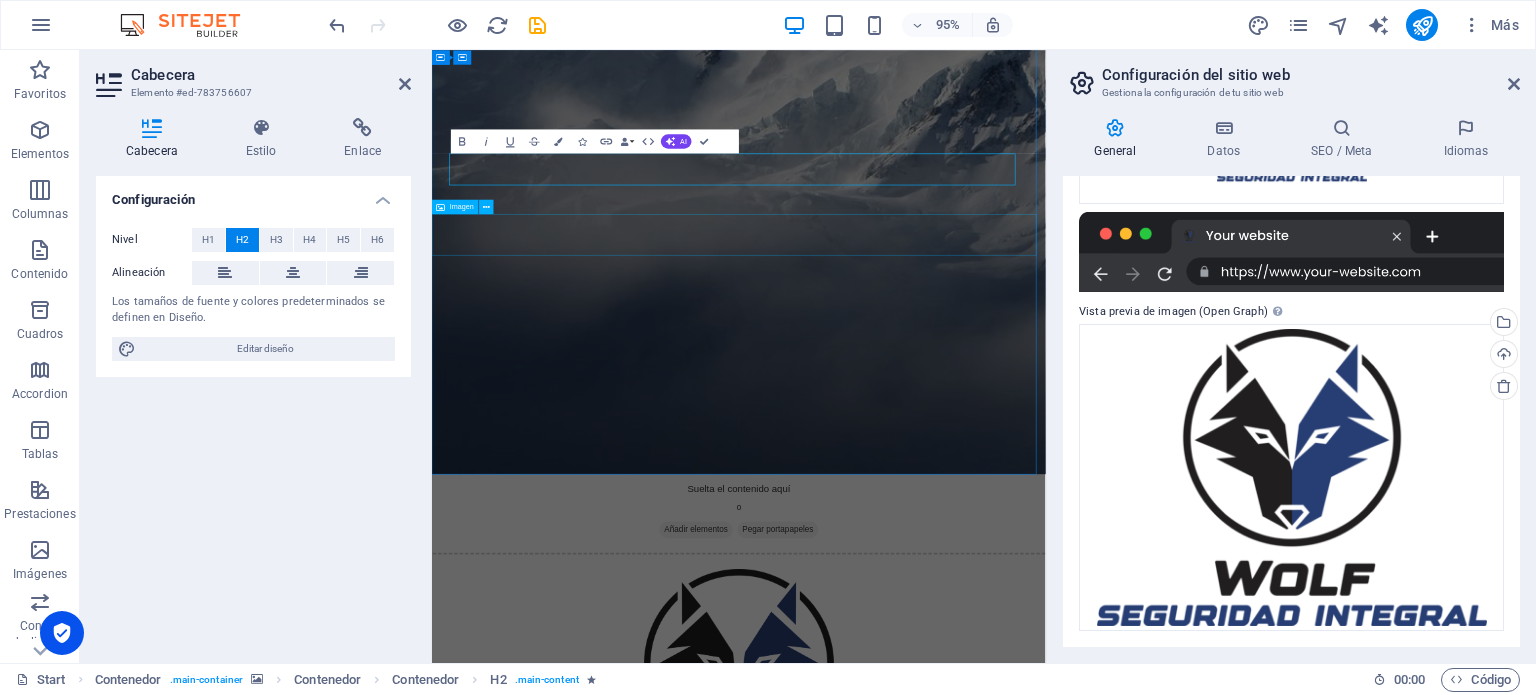 drag, startPoint x: 895, startPoint y: 243, endPoint x: 578, endPoint y: 357, distance: 336.87534 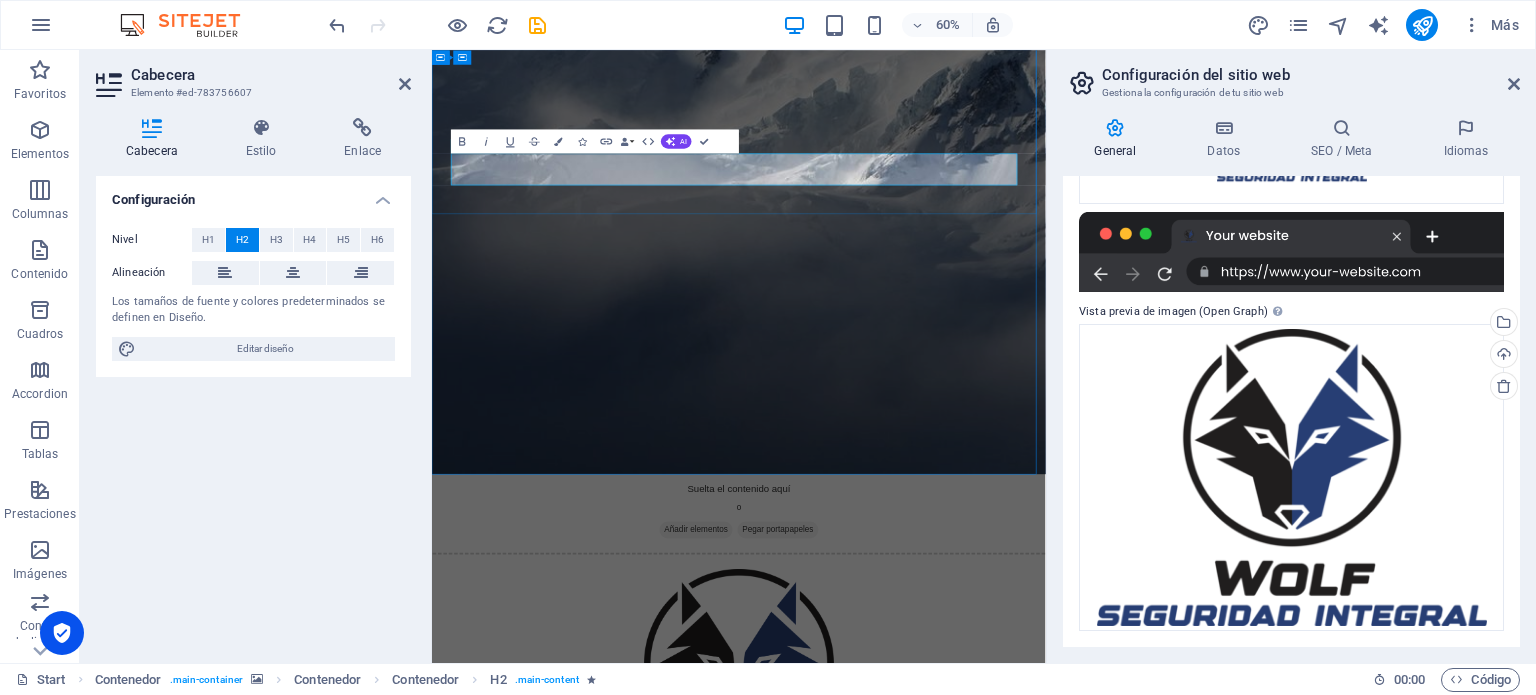 click on "Winter is coming soon" at bounding box center (944, 1373) 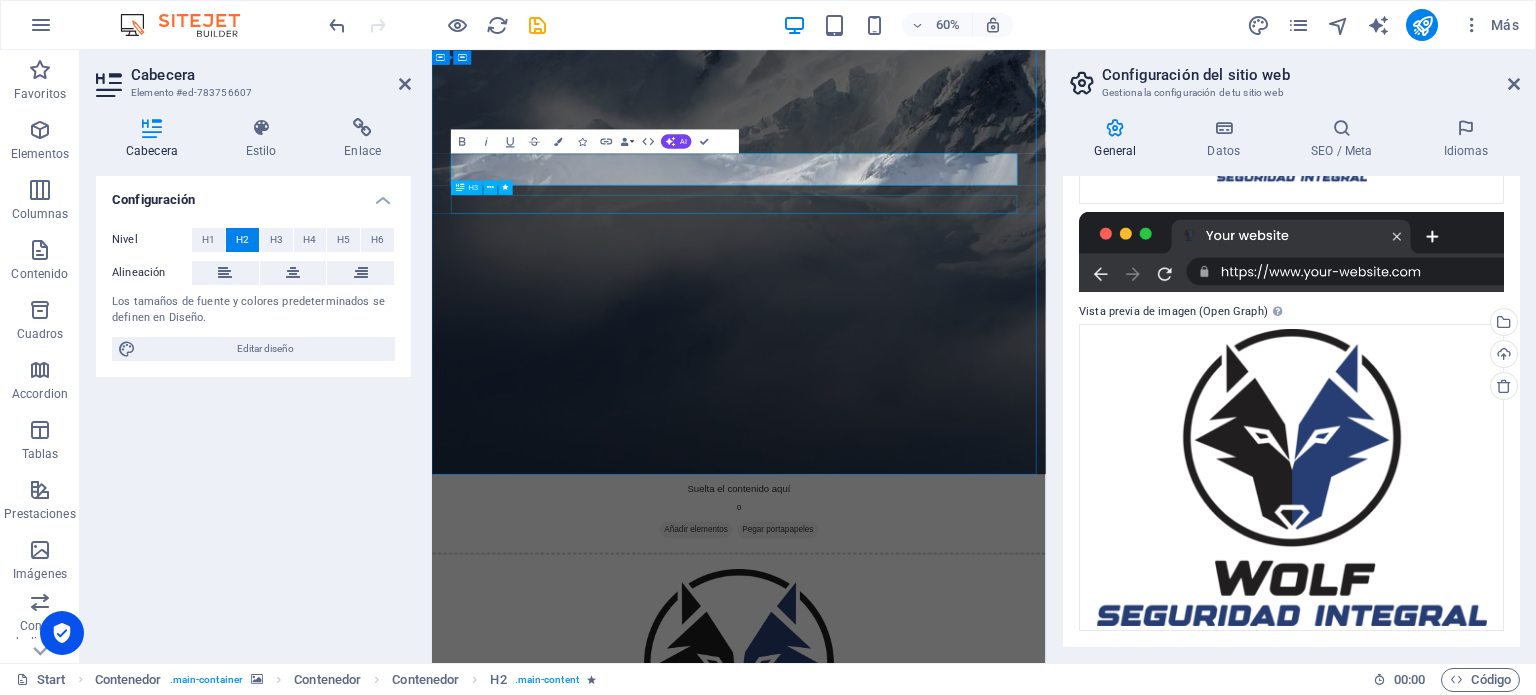 click on "and our brand new designed website too... stay tuned!" at bounding box center [944, 1431] 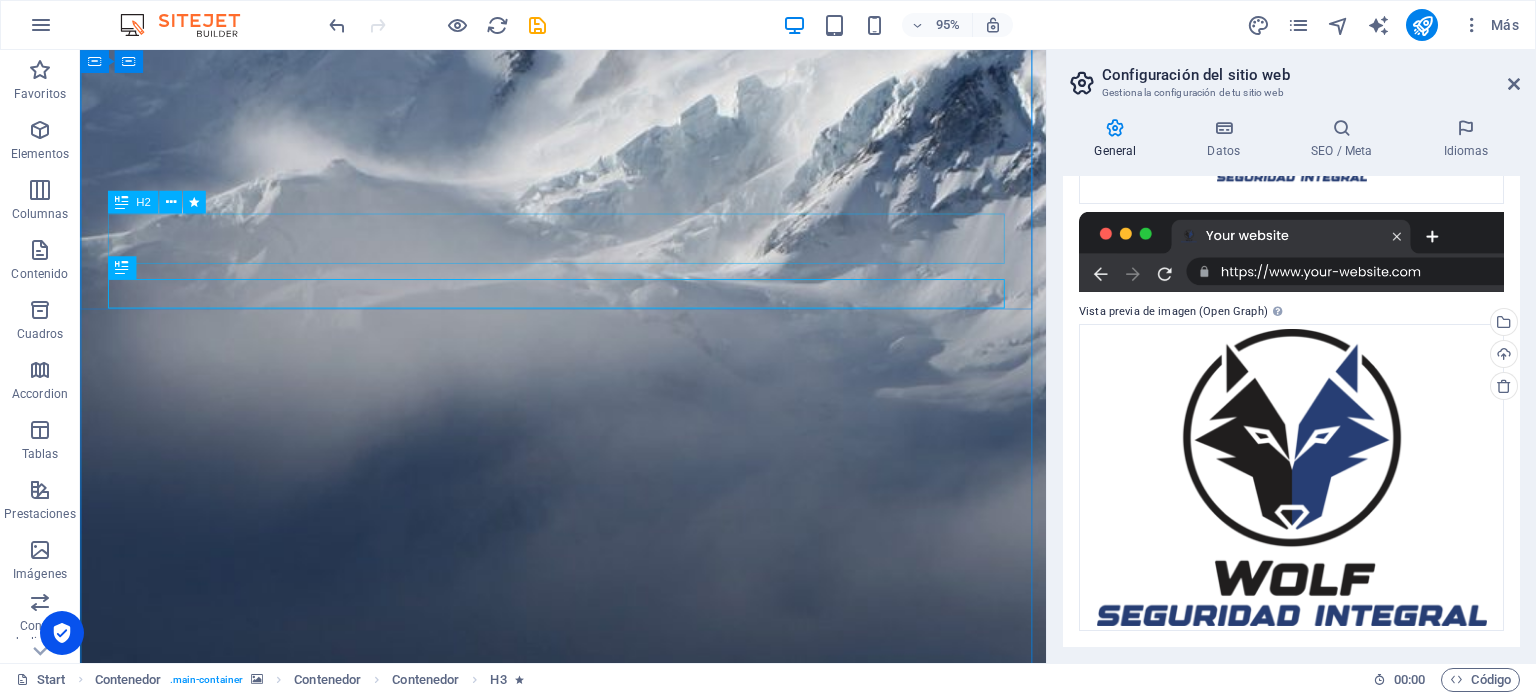 click on "Estamos remodelando" at bounding box center [589, 1373] 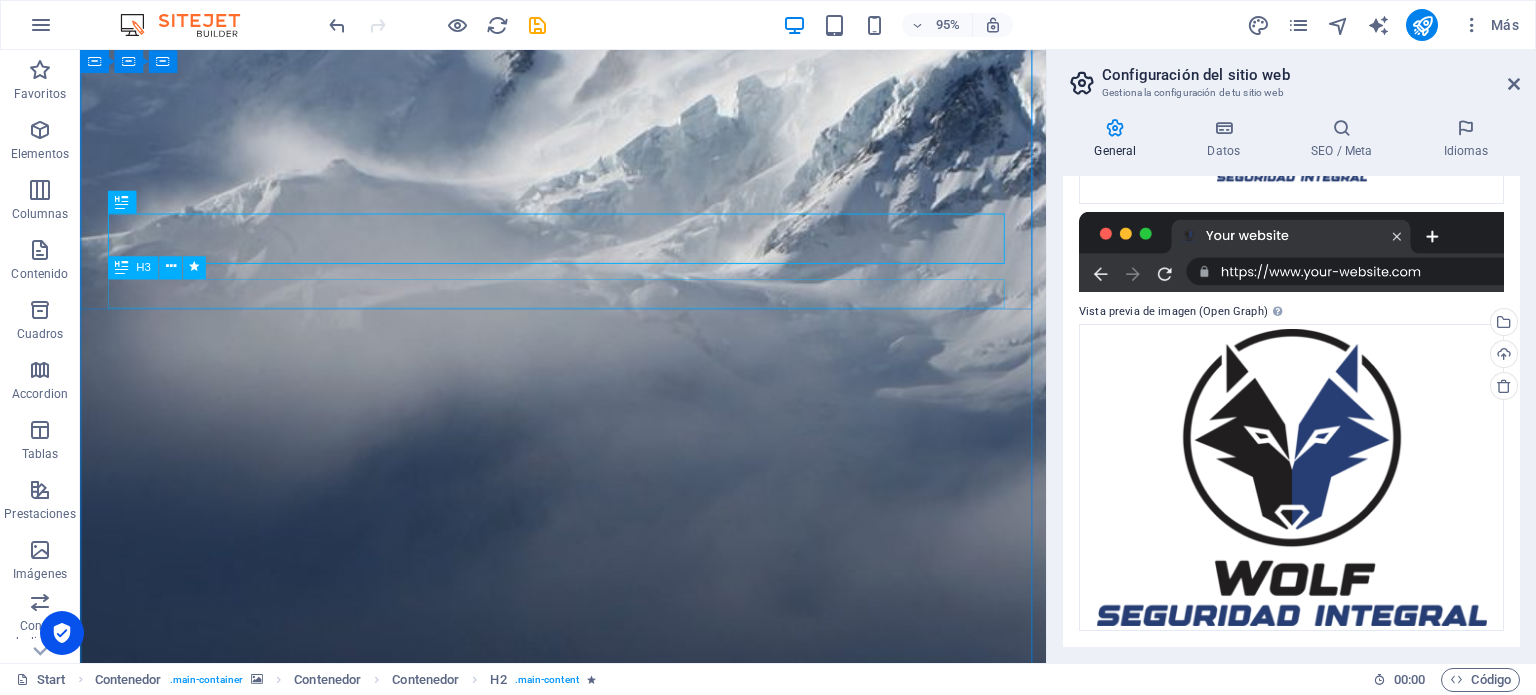 click on "and our brand new designed website too... stay tuned!" at bounding box center (589, 1431) 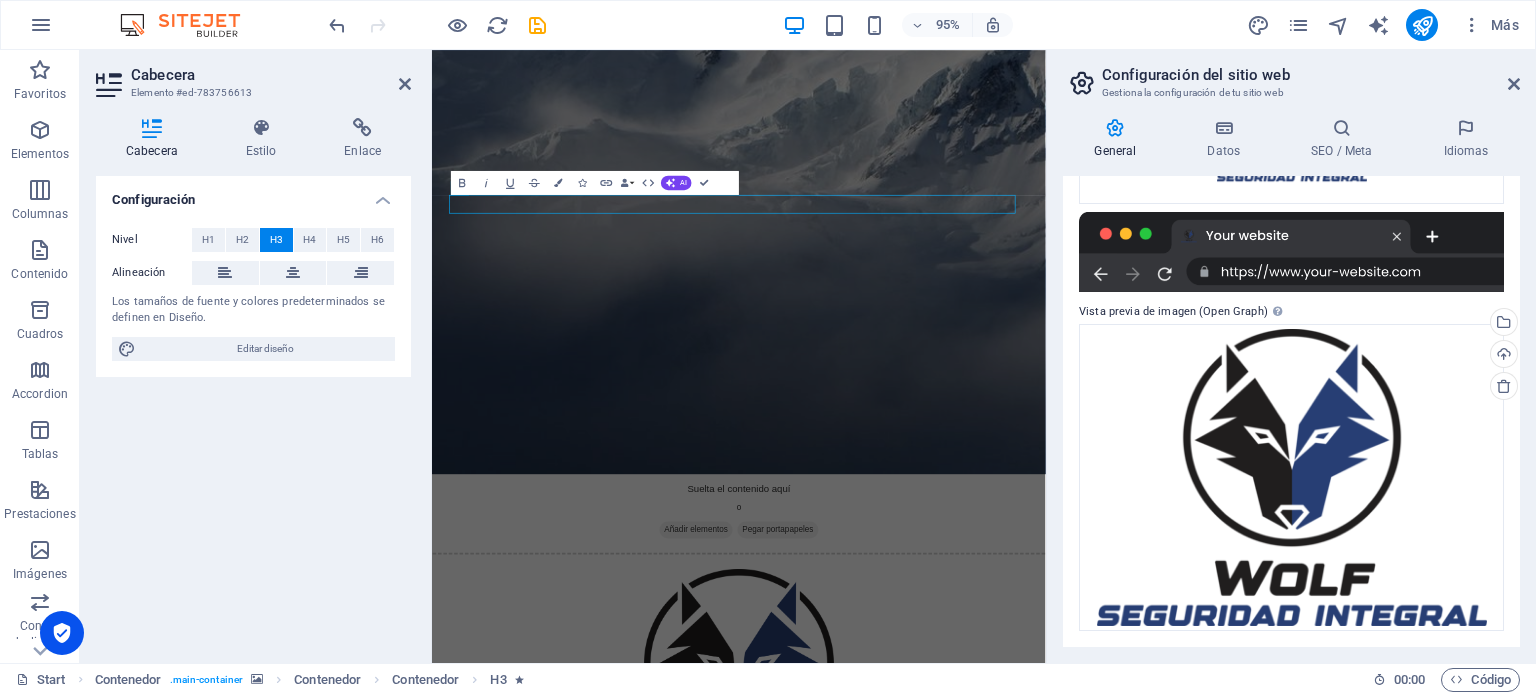 scroll, scrollTop: 1, scrollLeft: 0, axis: vertical 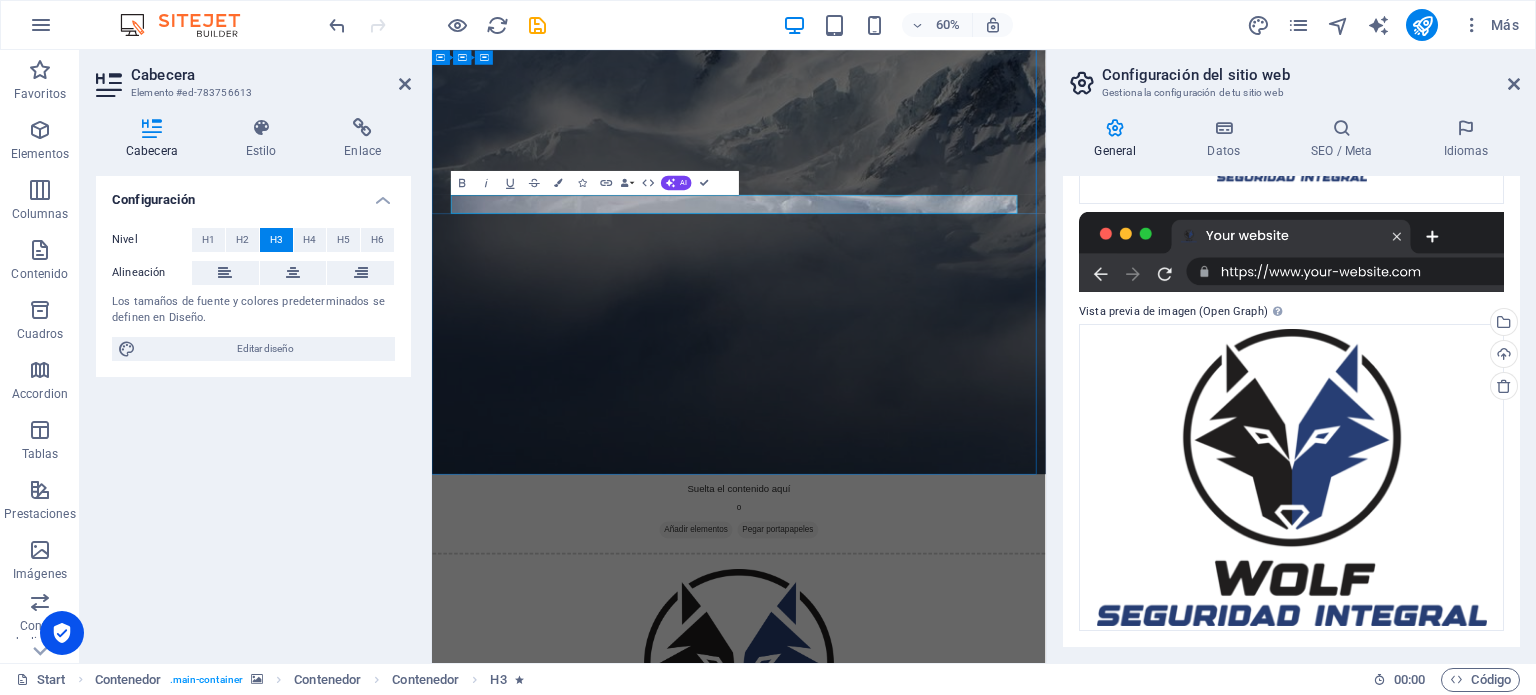 type 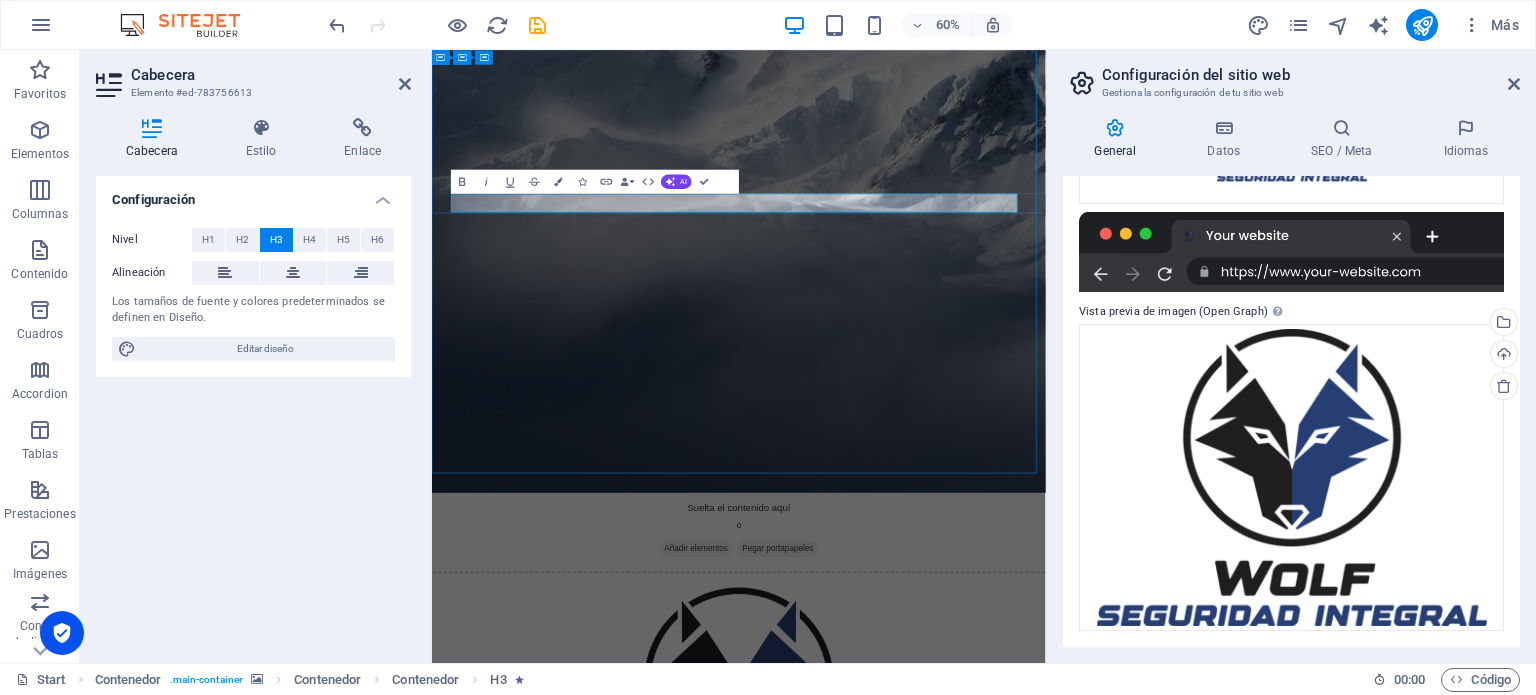 scroll, scrollTop: 417, scrollLeft: 0, axis: vertical 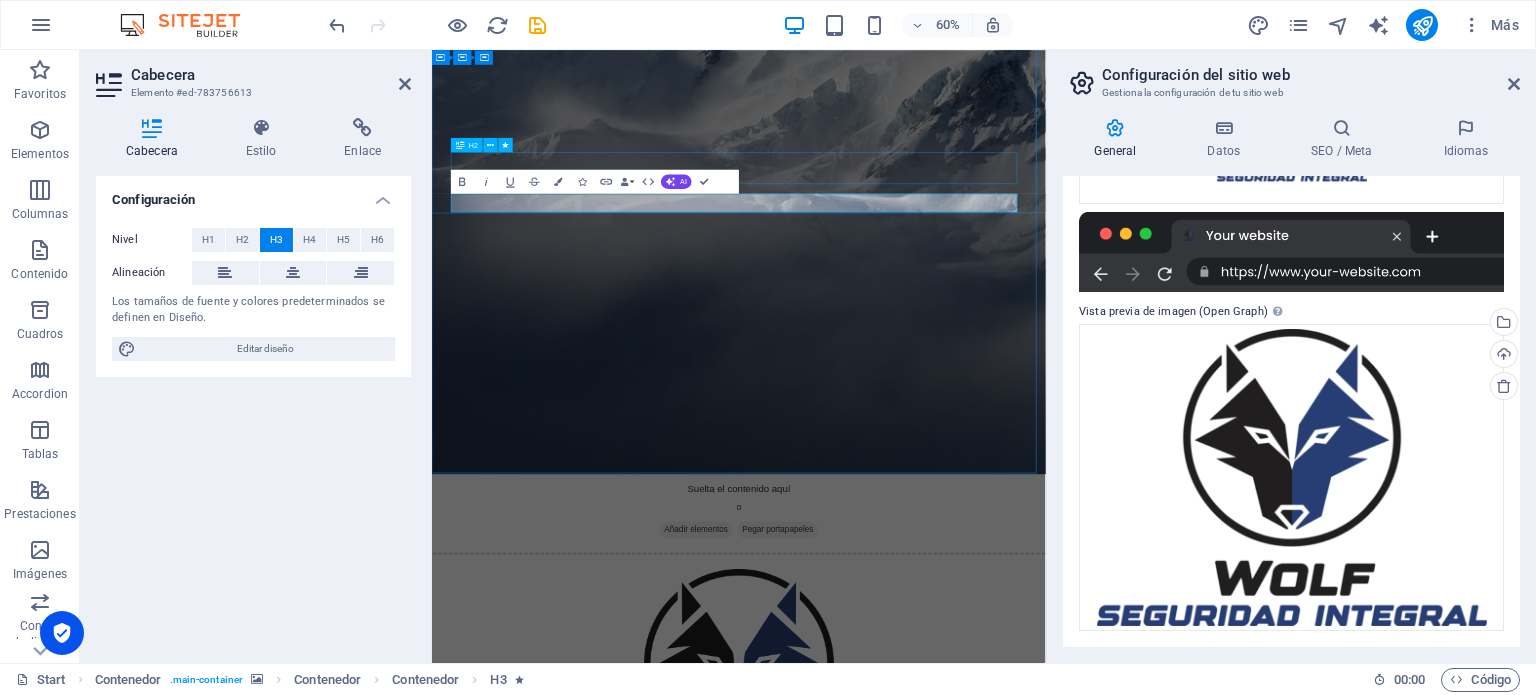 click on "Estamos remodelando" at bounding box center (944, 1372) 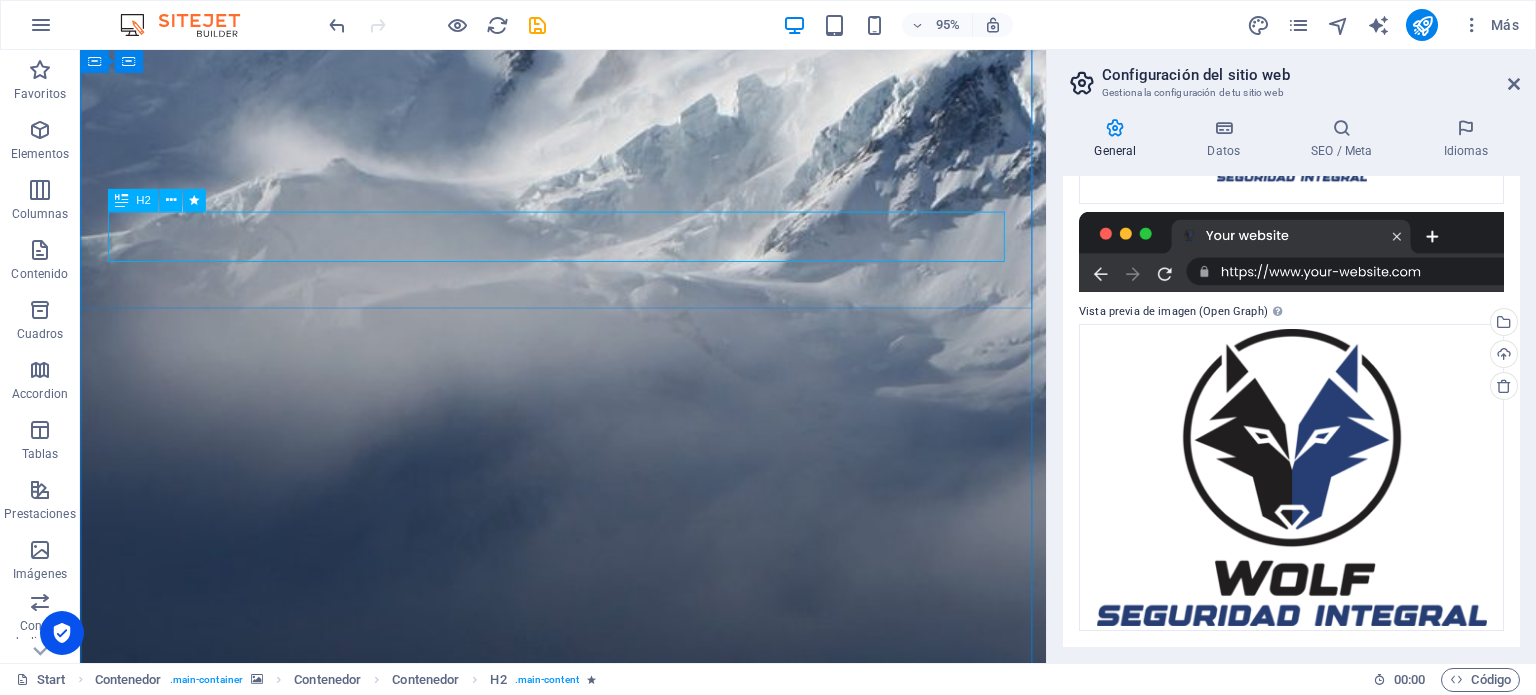 click on "Estamos remodelando" at bounding box center [589, 1372] 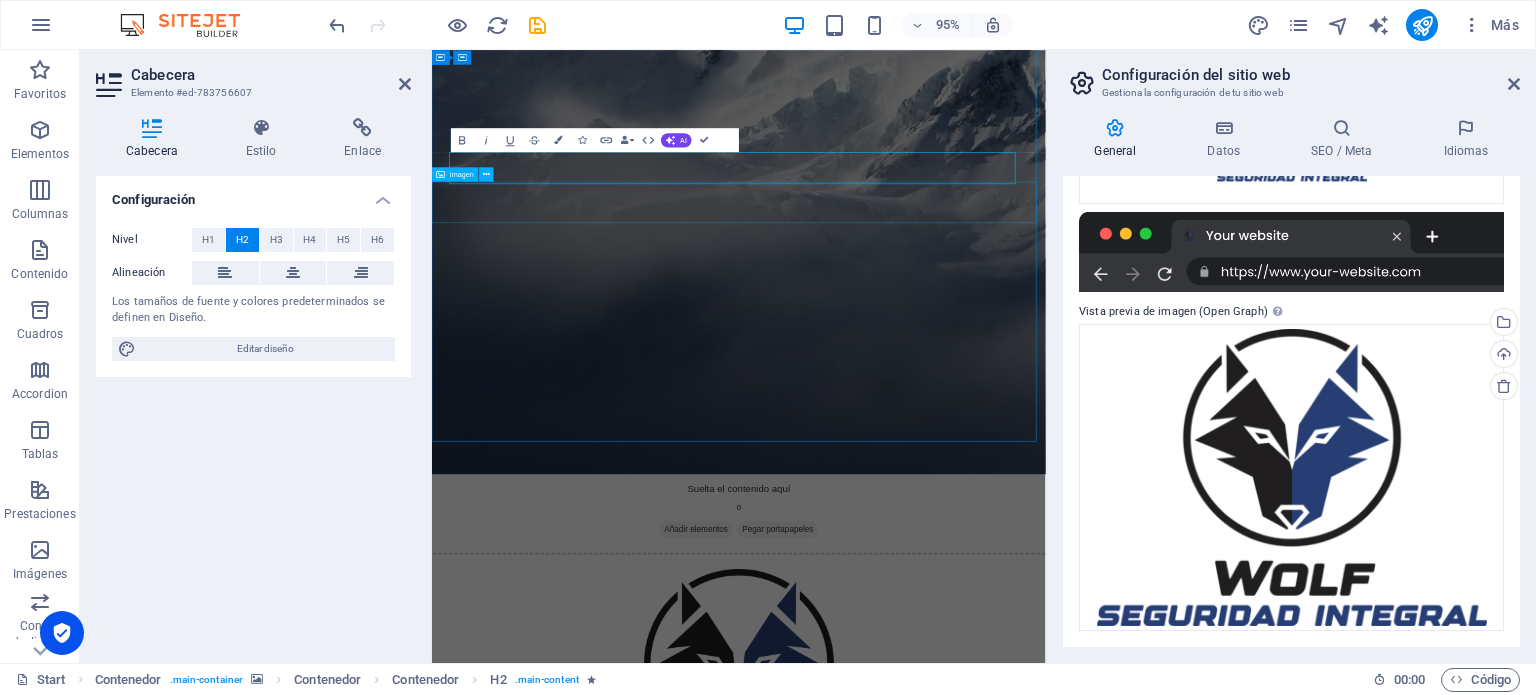 drag, startPoint x: 865, startPoint y: 230, endPoint x: 531, endPoint y: 335, distance: 350.1157 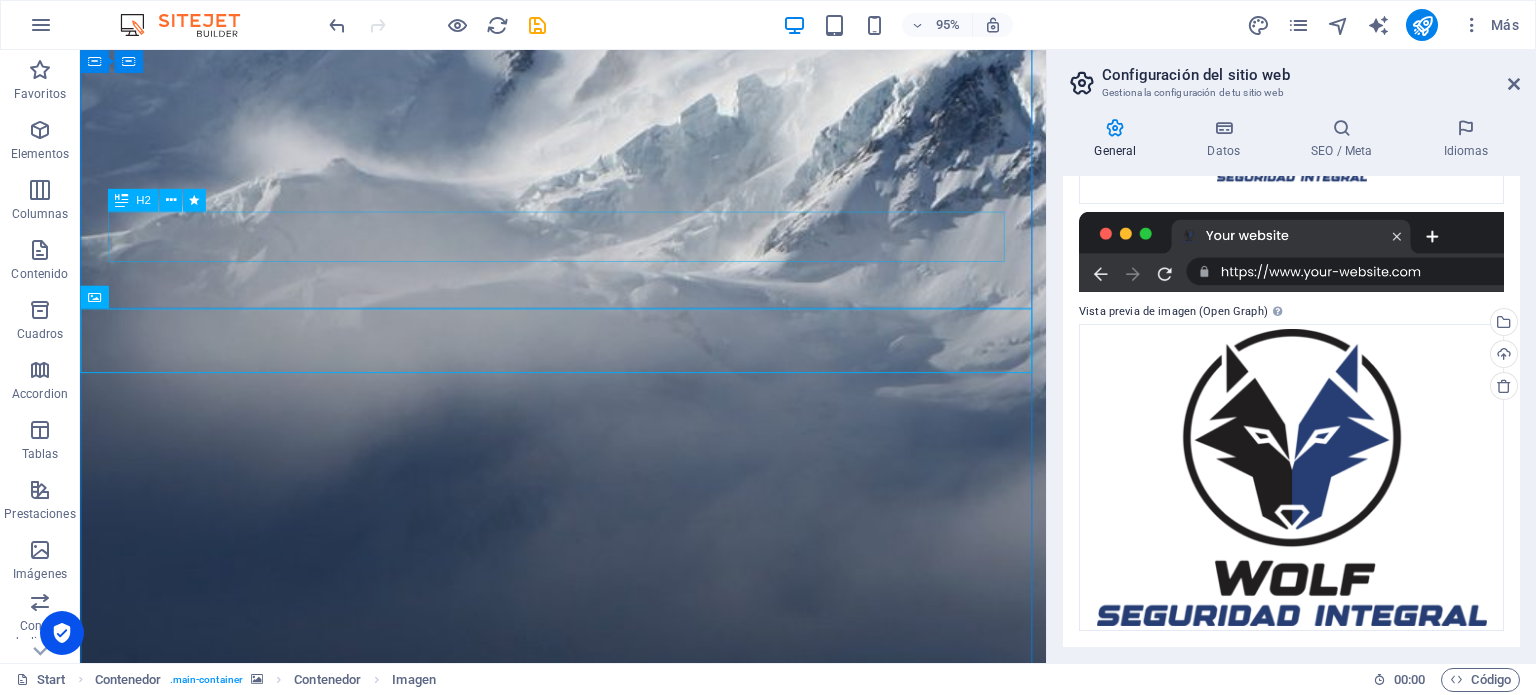 click on "Estamos remodelando" at bounding box center [589, 1372] 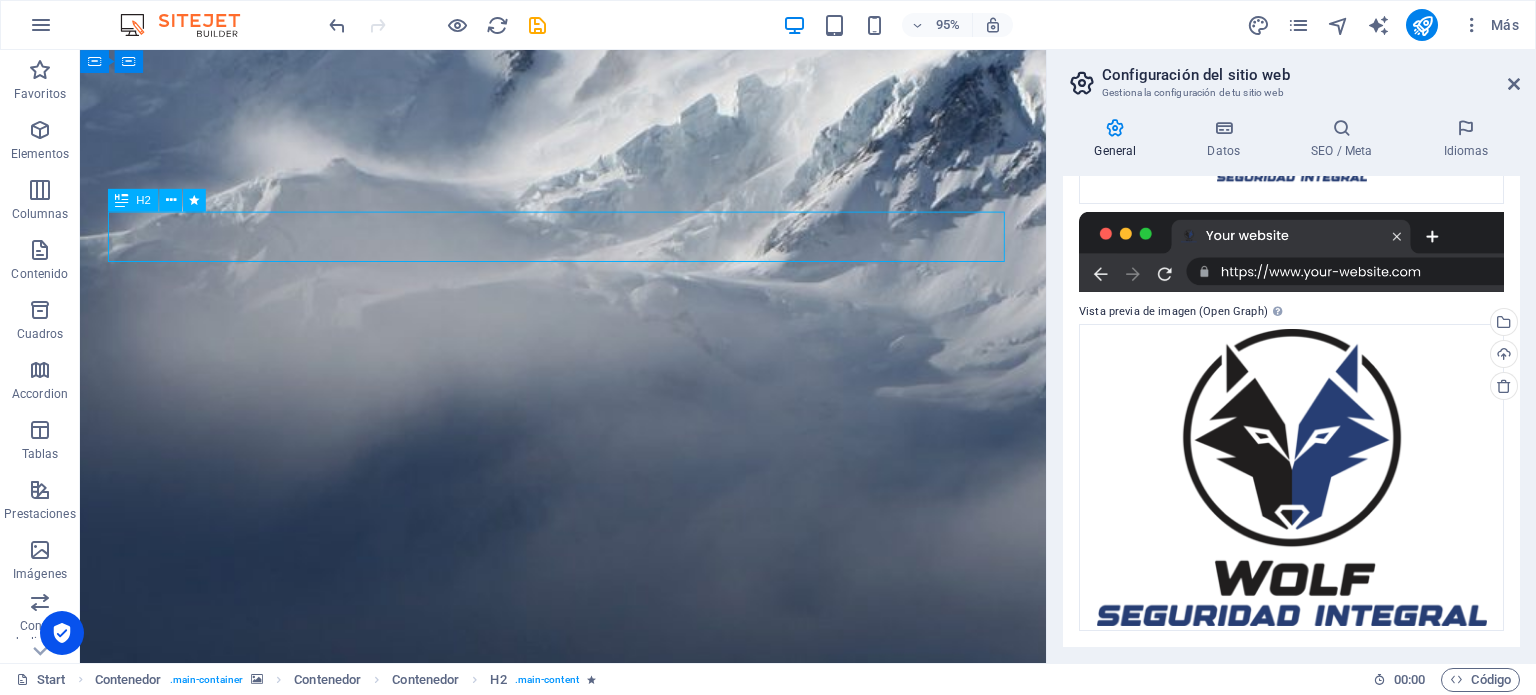 click on "Estamos remodelando" at bounding box center [589, 1372] 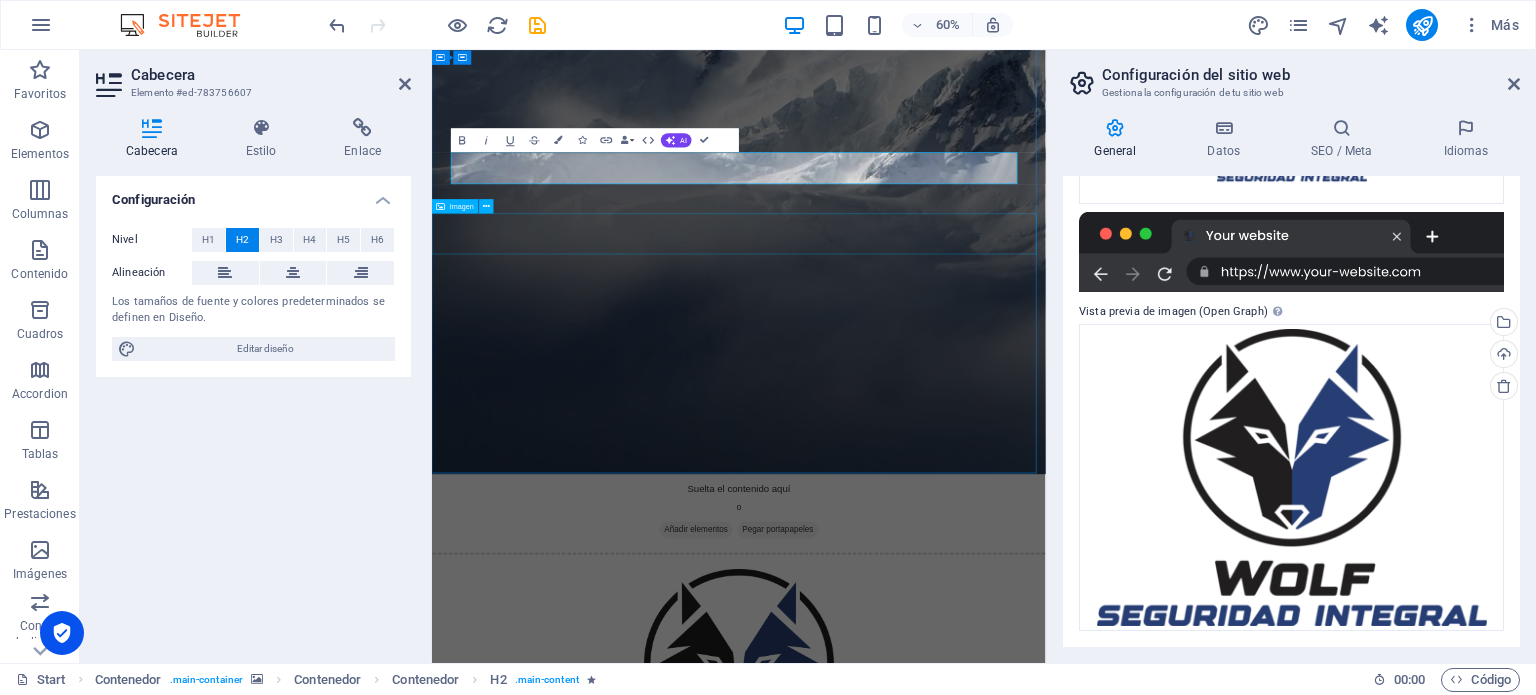 type 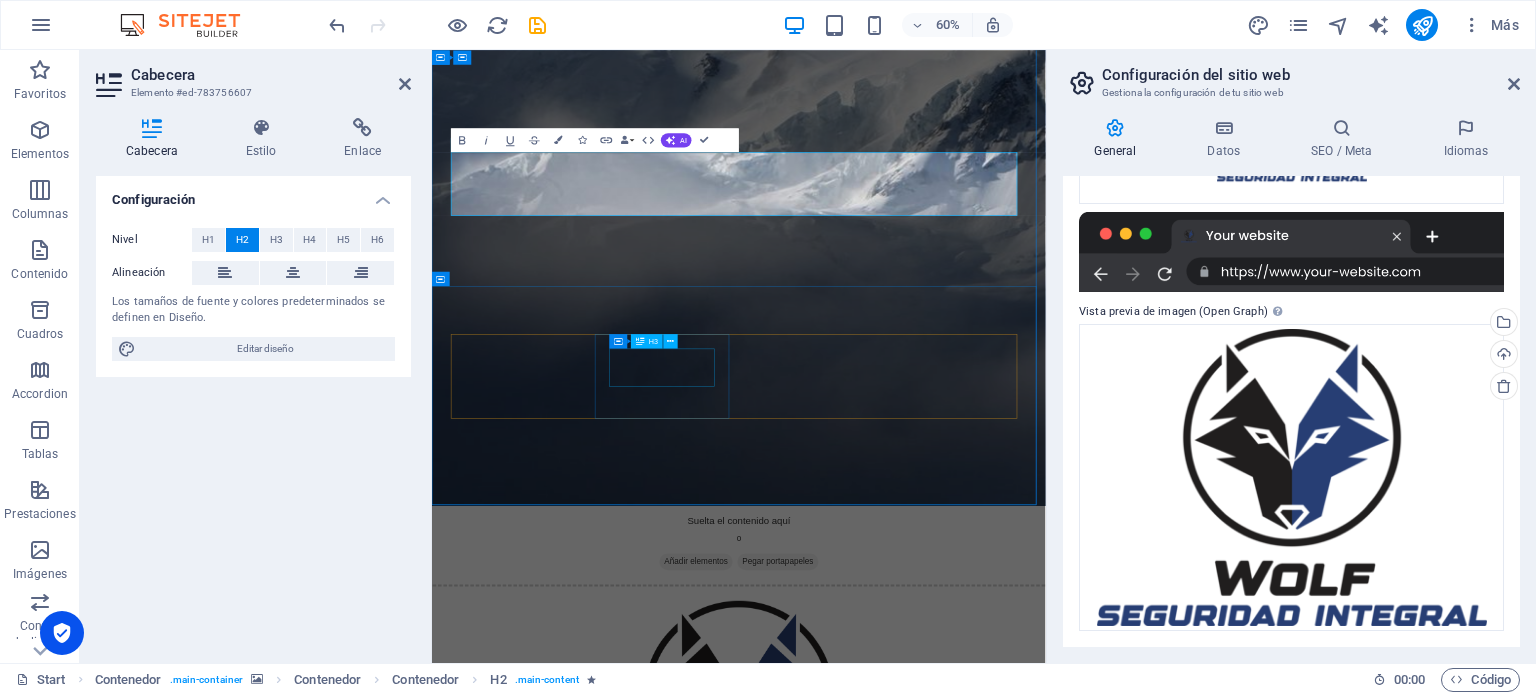 click on "0" at bounding box center [584, 2263] 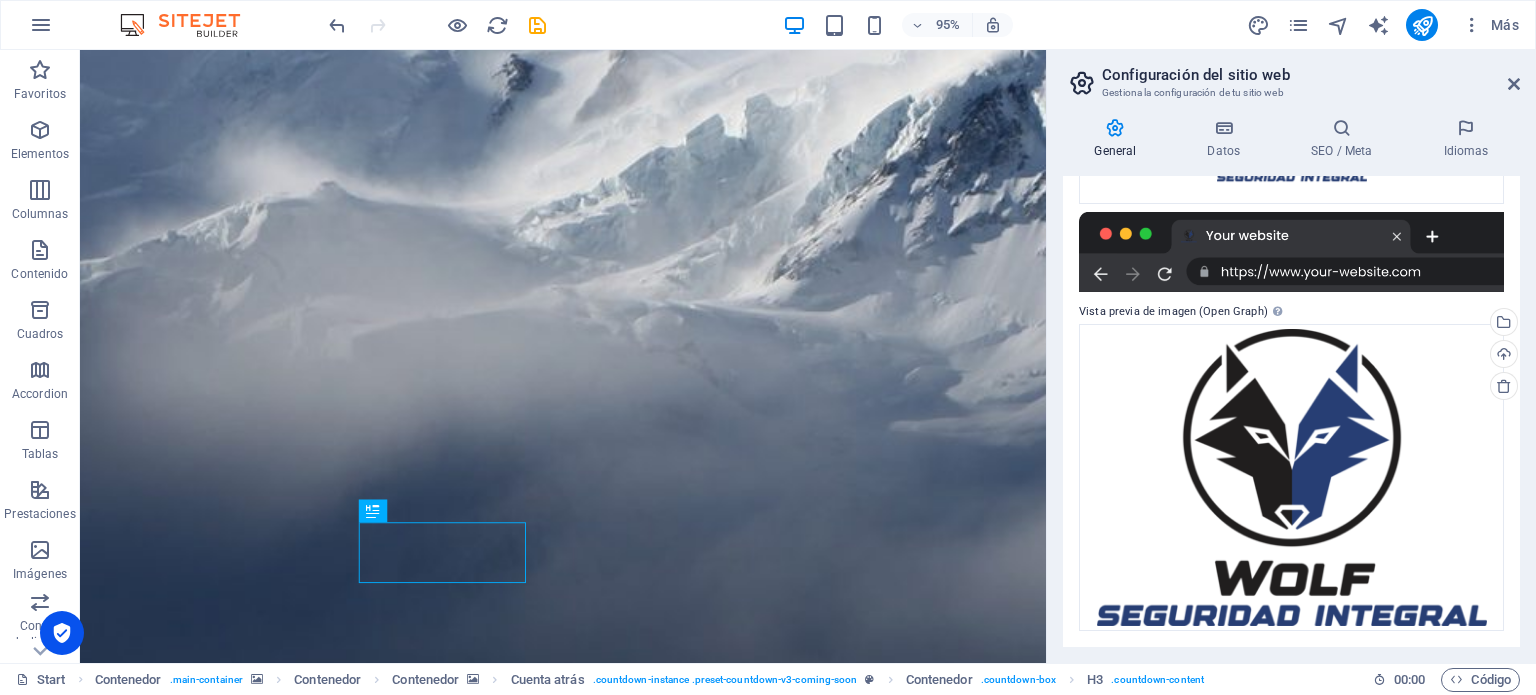click at bounding box center [588, 1802] 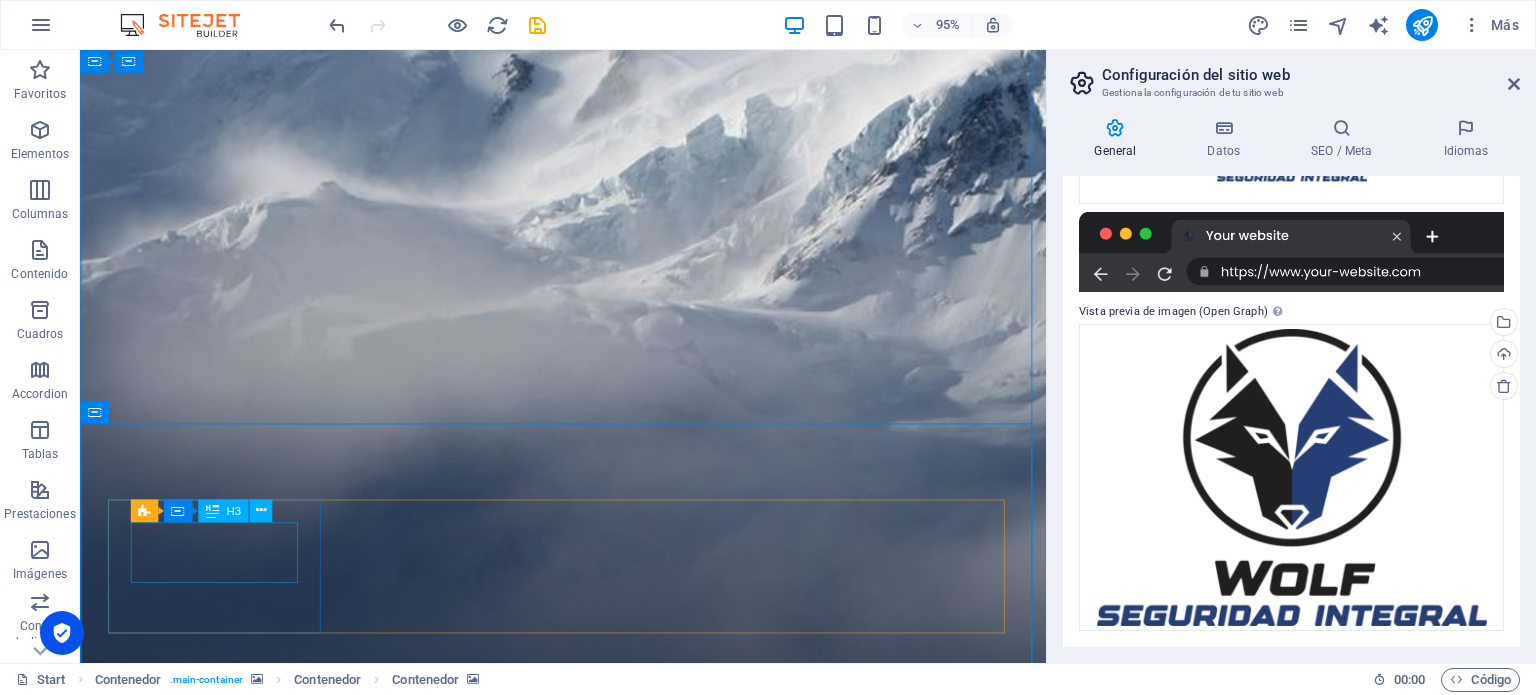 click on "0" at bounding box center (229, 2113) 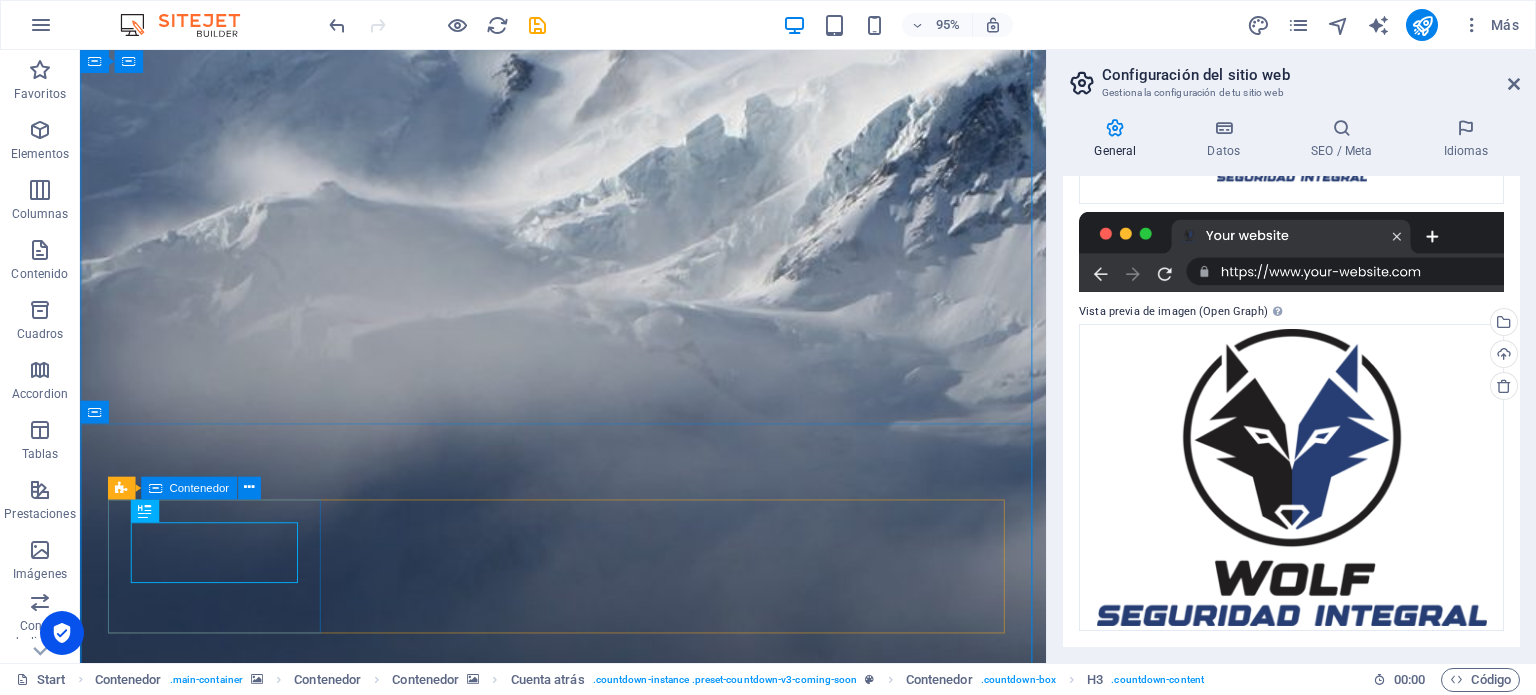 click on "0 Days" at bounding box center [229, 2135] 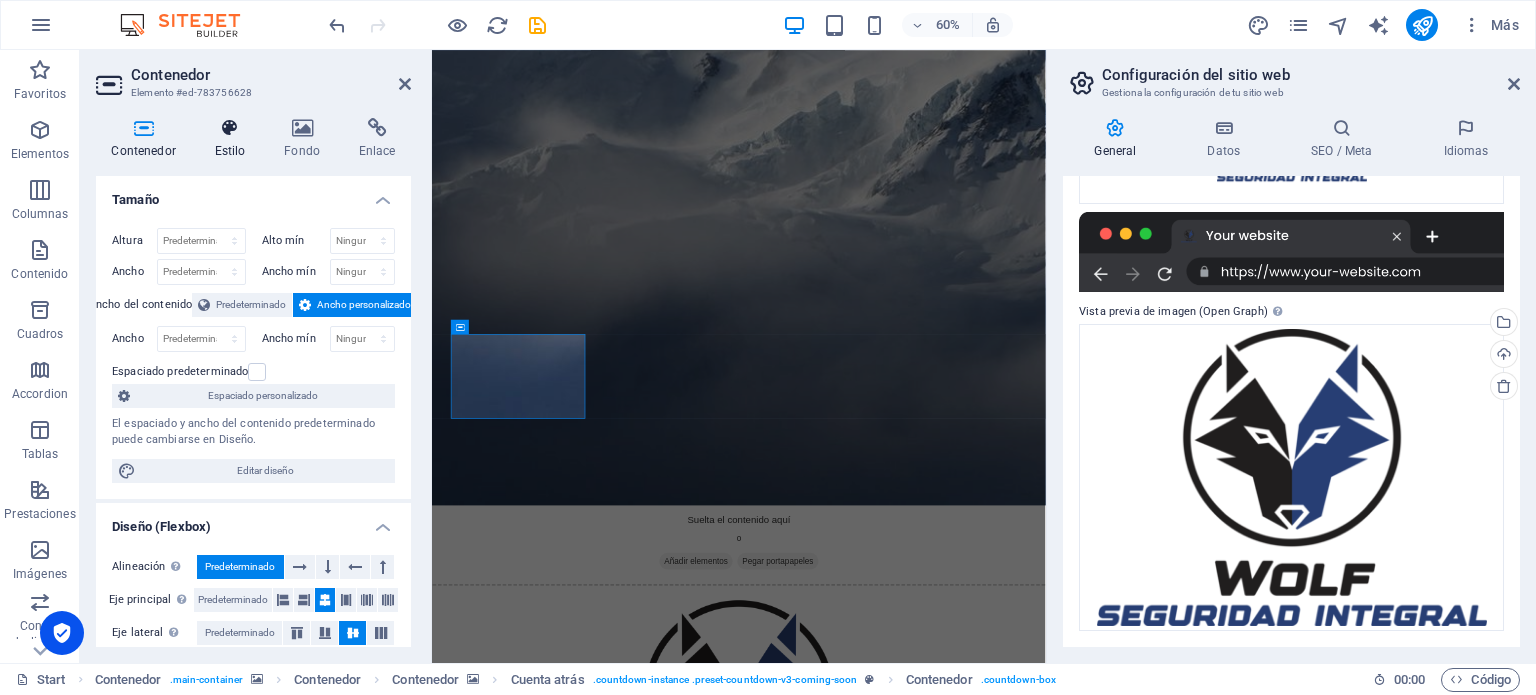 click at bounding box center (230, 128) 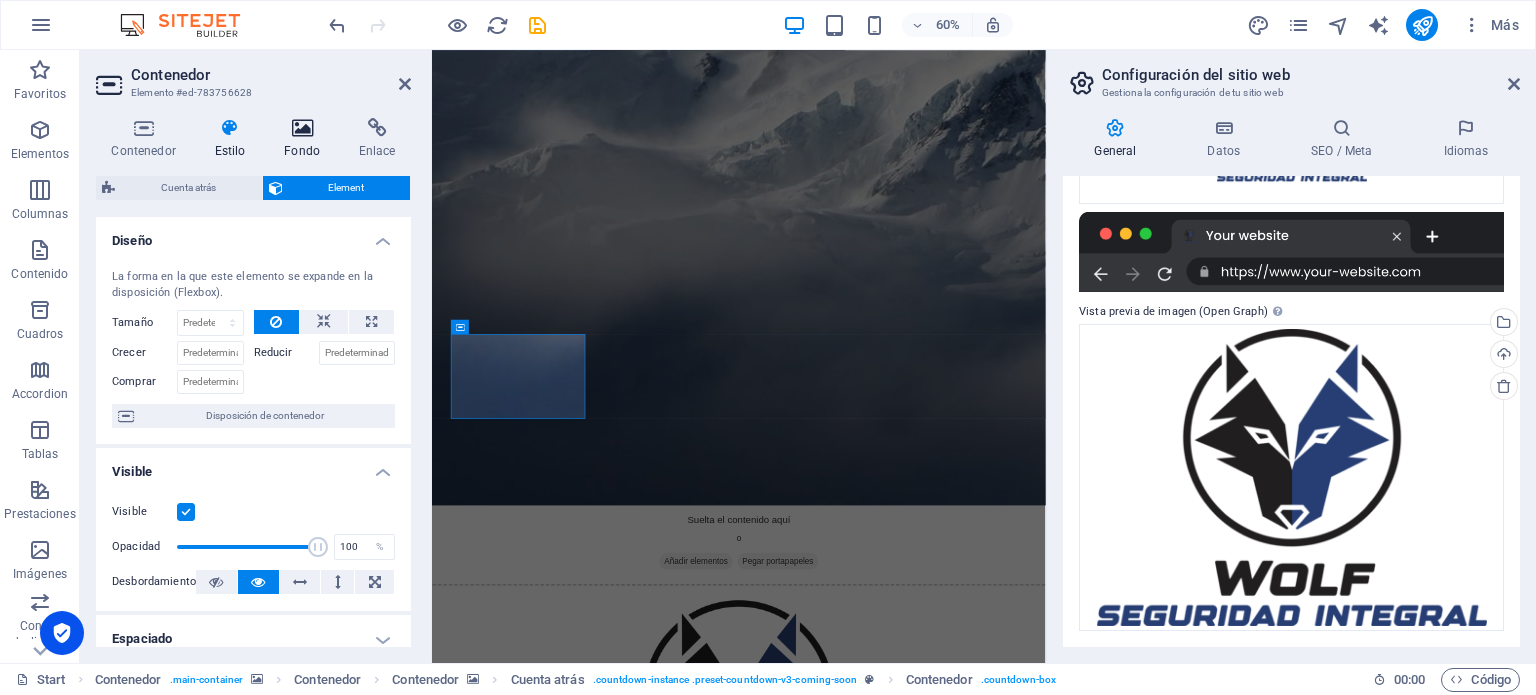 click at bounding box center (302, 128) 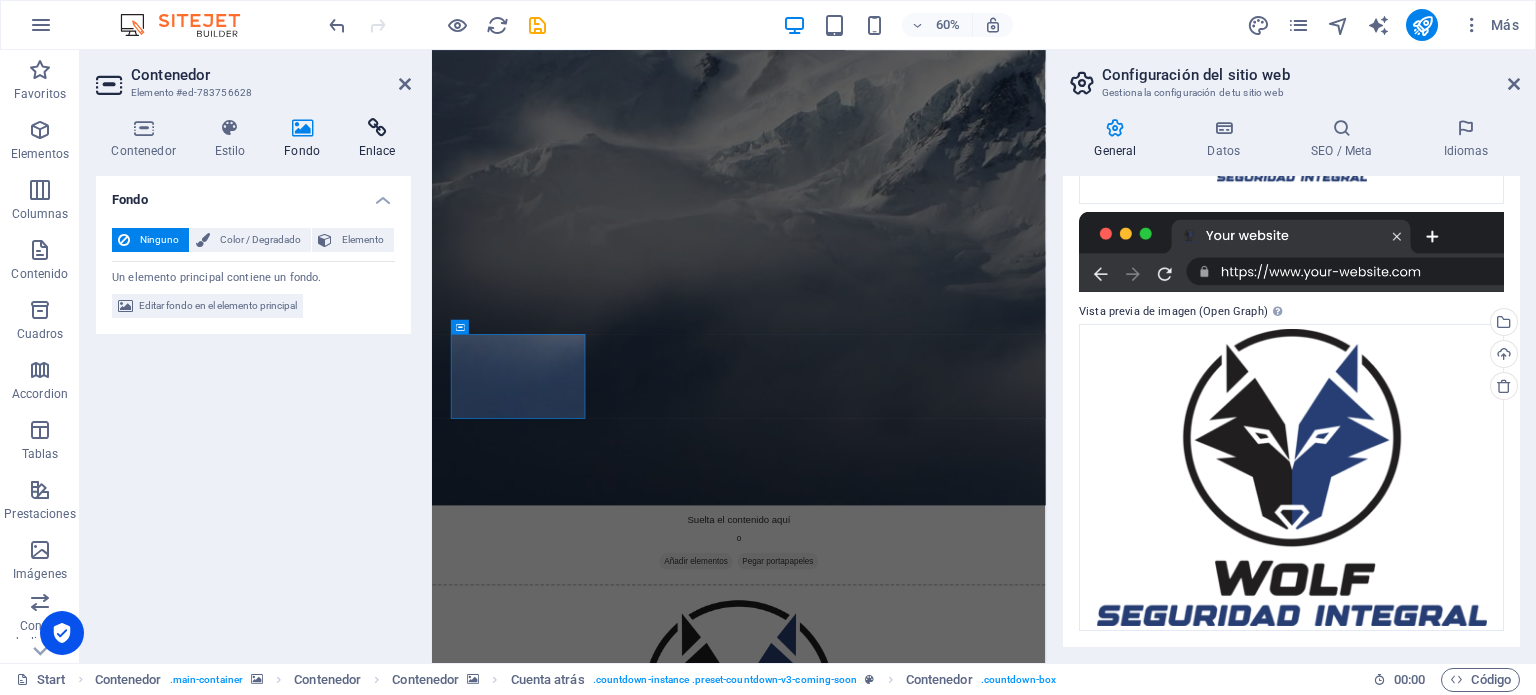 click on "Enlace" at bounding box center [377, 139] 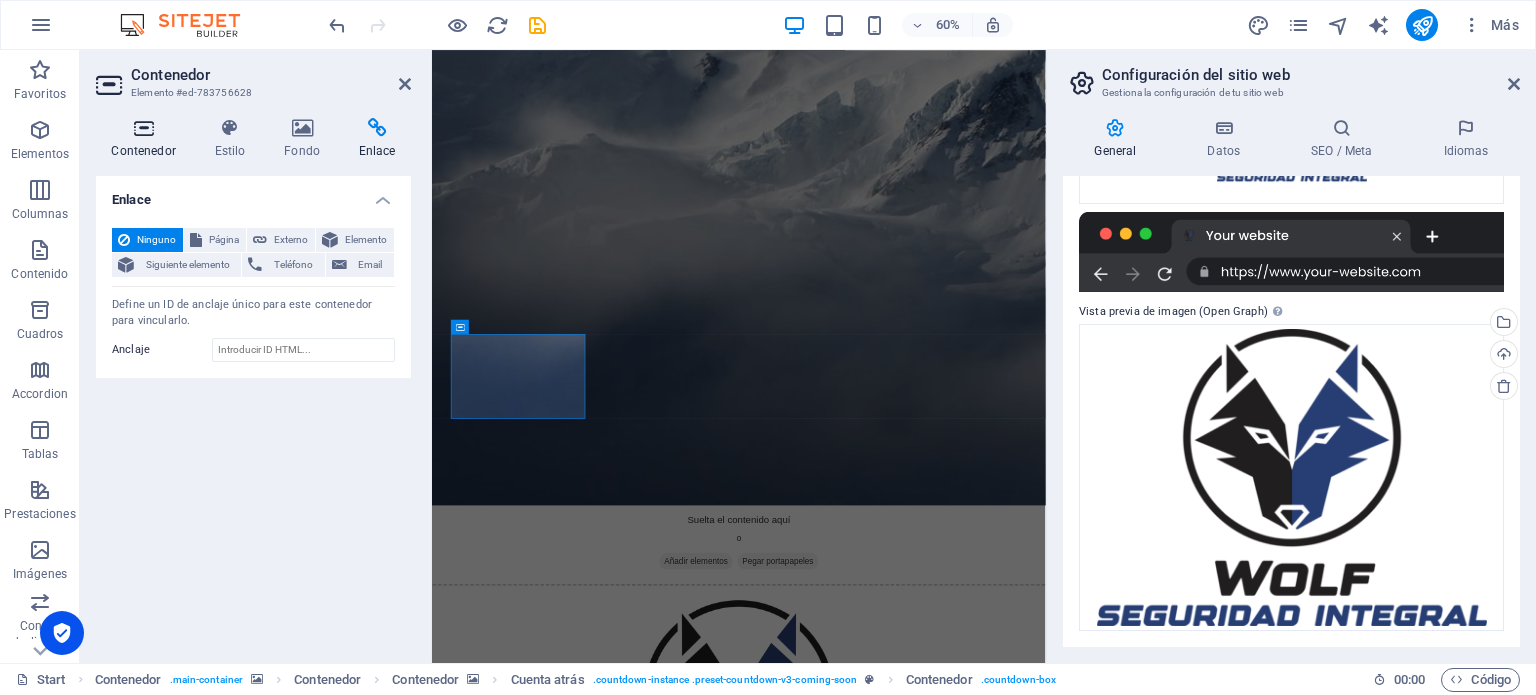click on "Contenedor" at bounding box center (147, 139) 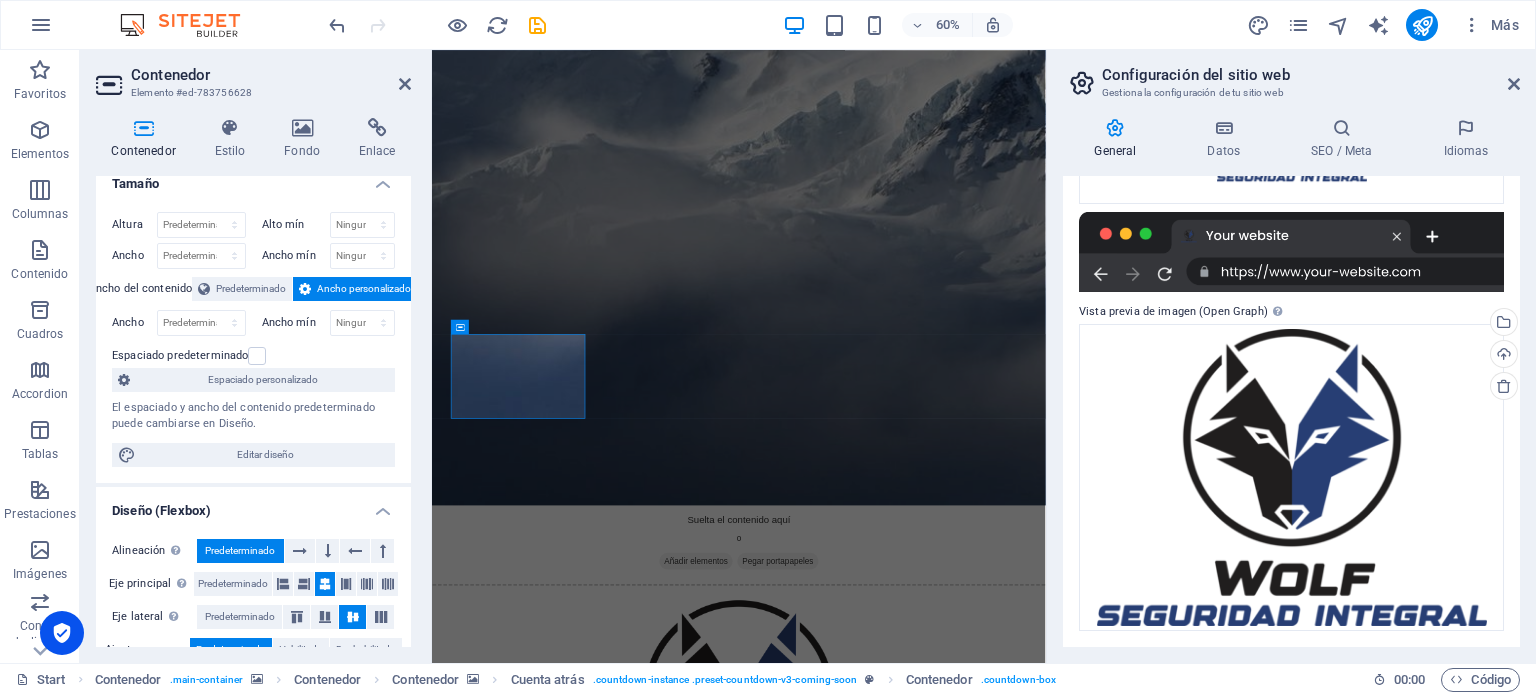 scroll, scrollTop: 0, scrollLeft: 0, axis: both 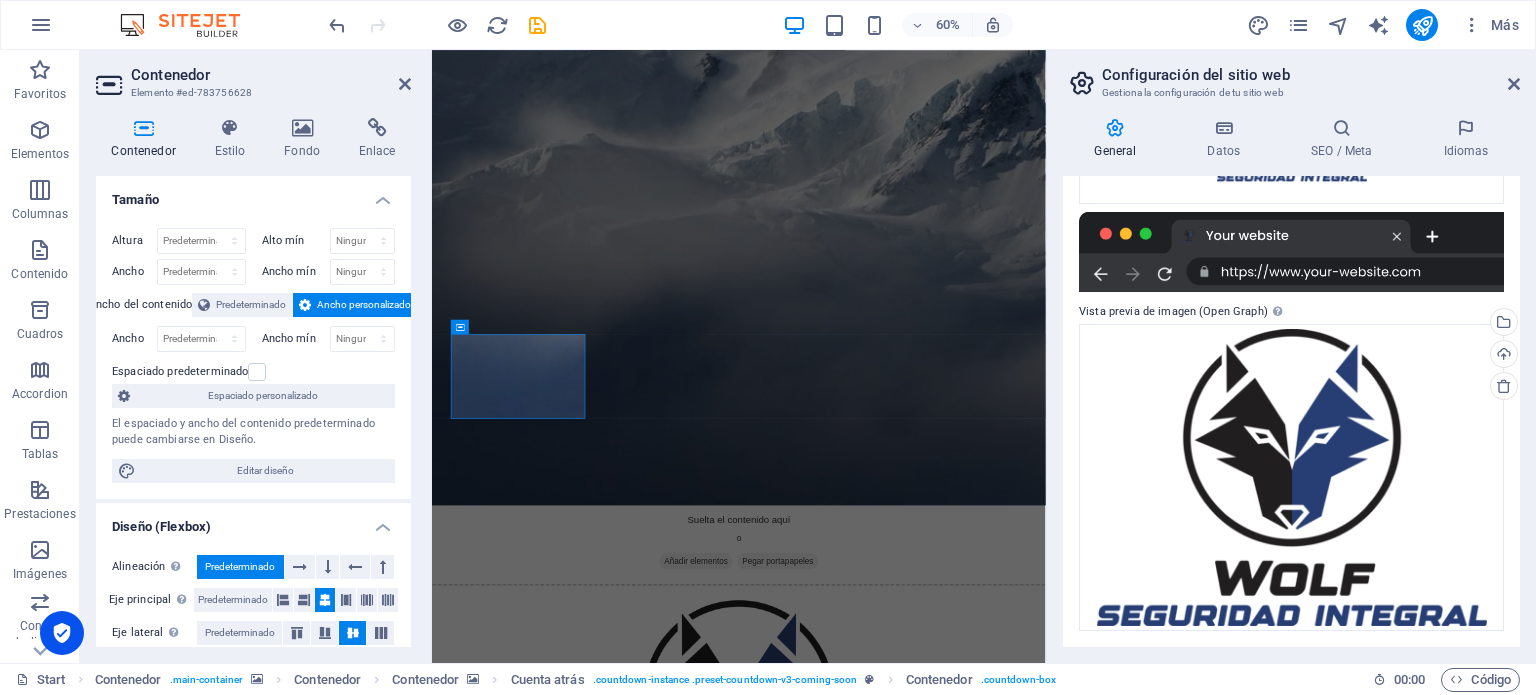 click on "Altura Predeterminado px rem % vh vw Alto mín Ninguno px rem % vh vw Ancho Predeterminado px rem % em vh vw Ancho mín Ninguno px rem % vh vw Ancho del contenido Predeterminado Ancho personalizado Ancho Predeterminado px rem % em vh vw Ancho mín Ninguno px rem % vh vw Espaciado predeterminado Espaciado personalizado El espaciado y ancho del contenido predeterminado puede cambiarse en Diseño. Editar diseño" at bounding box center [253, 355] 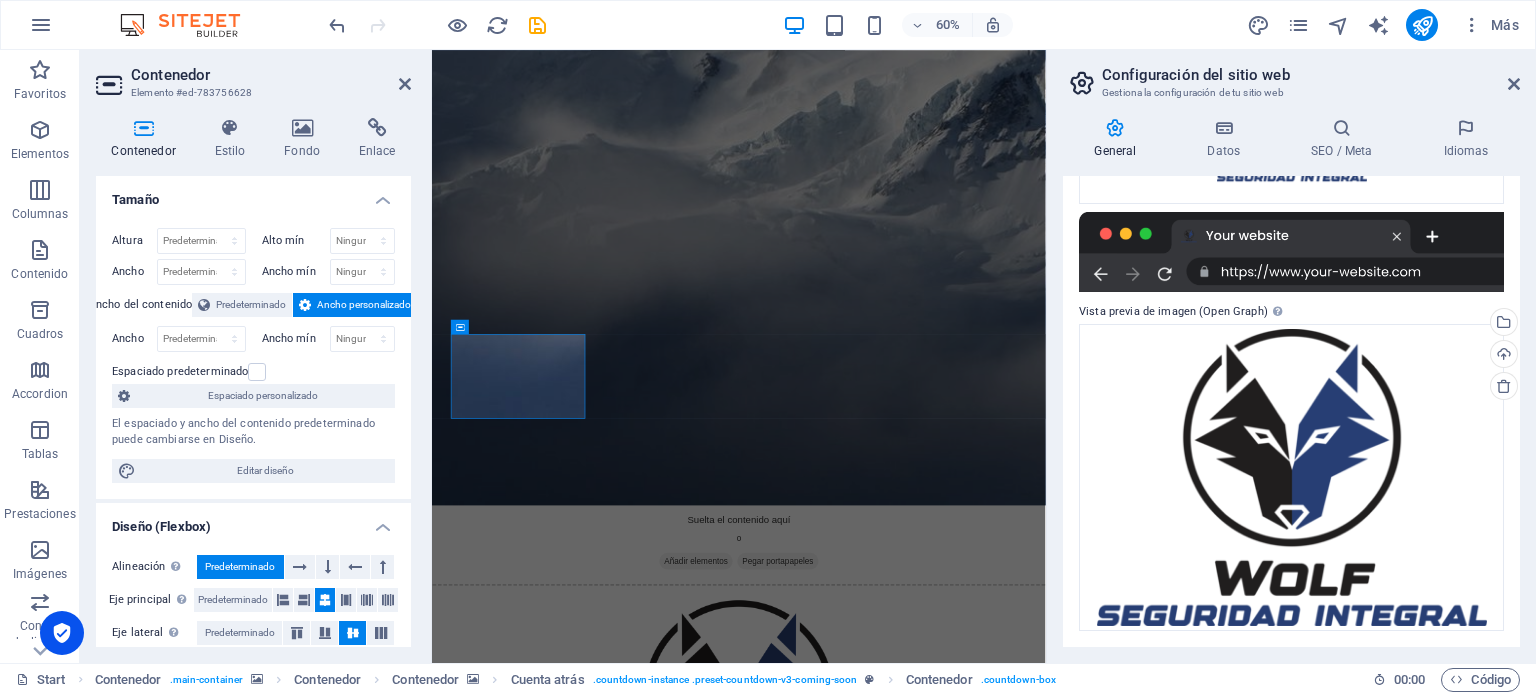 click on "Ancho del contenido" at bounding box center [141, 305] 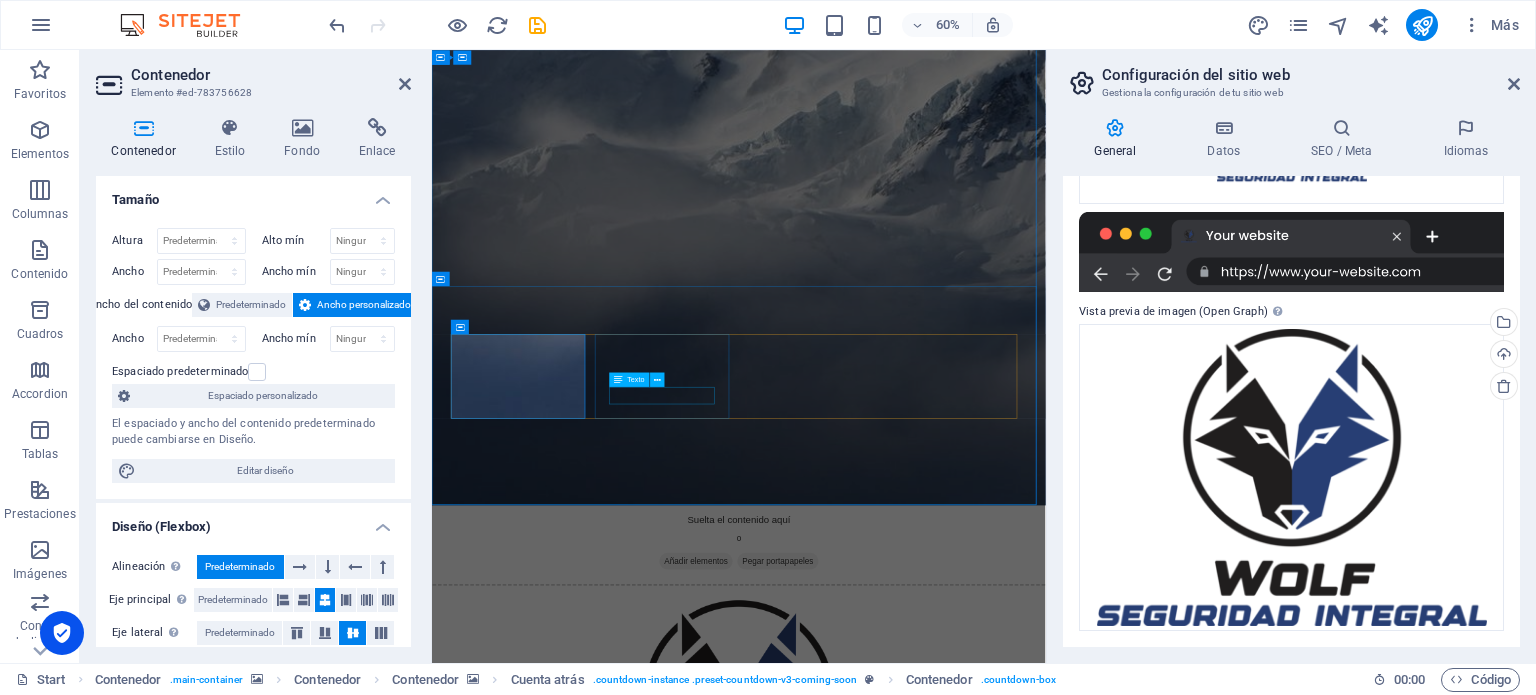 click on "Hours" at bounding box center (584, 2316) 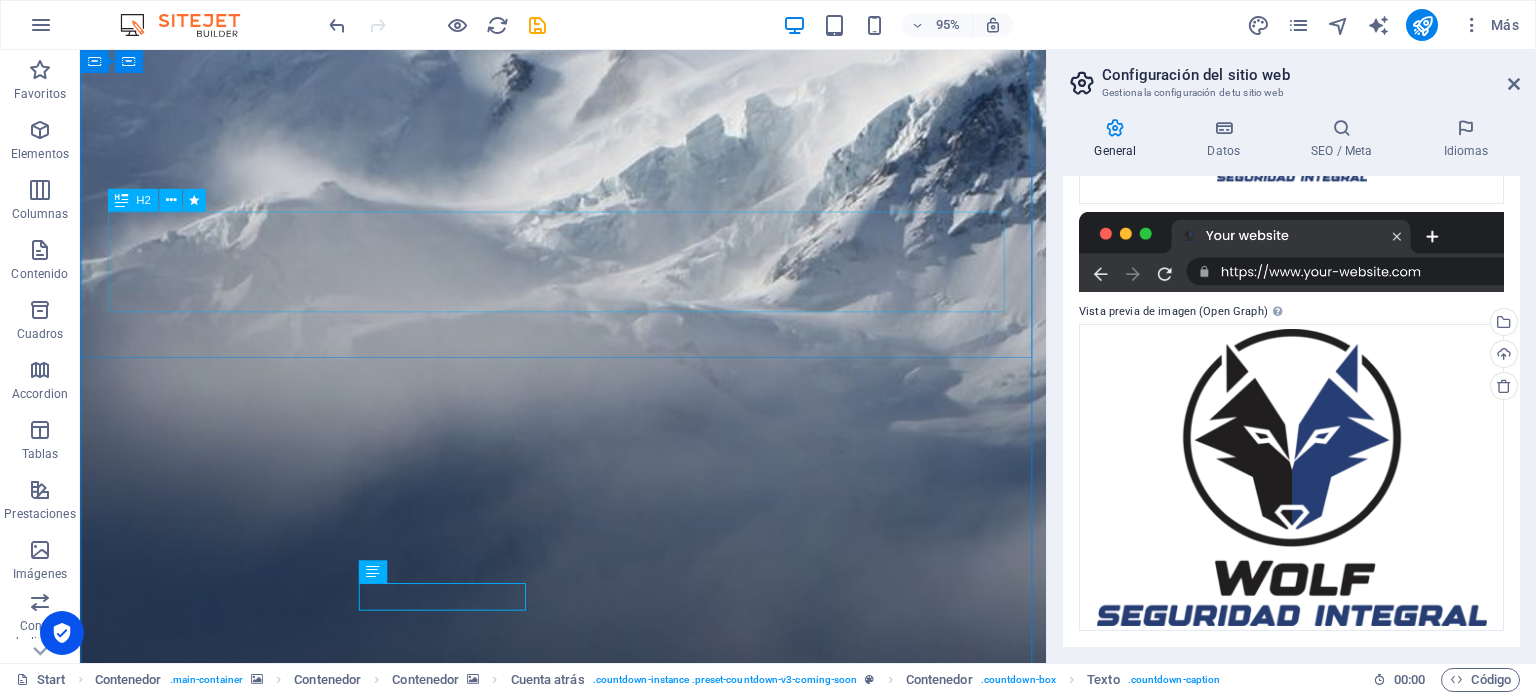 click on "estamos remodelando, disculpe las molestias" at bounding box center (589, 1451) 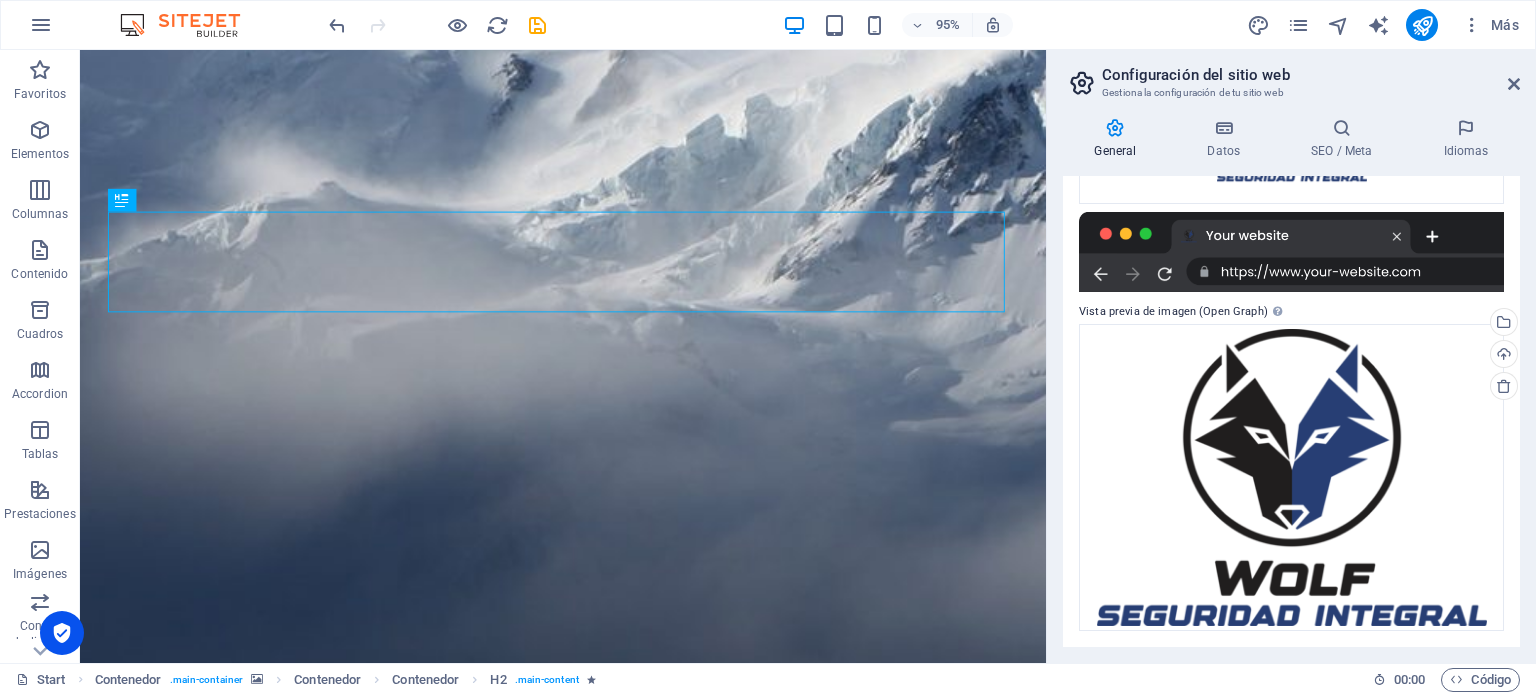 click at bounding box center (588, 1802) 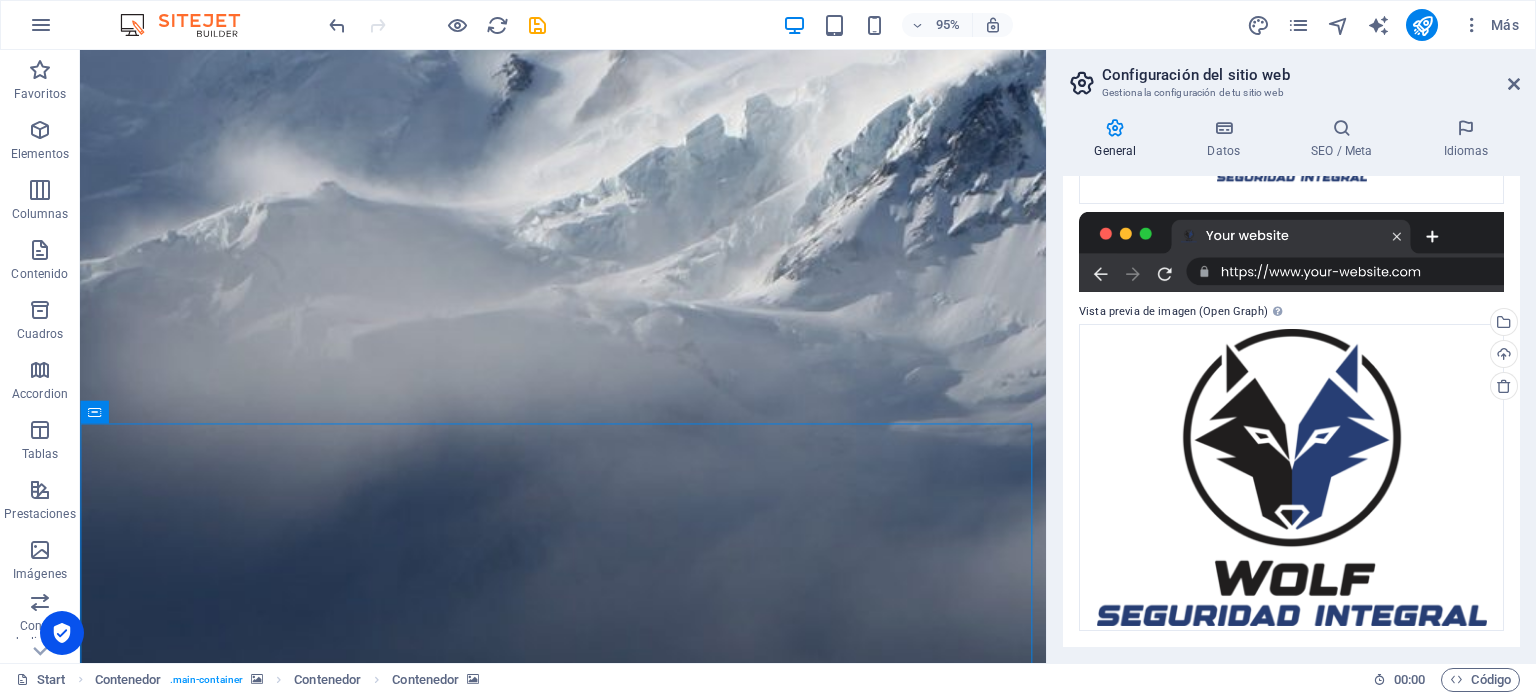 click at bounding box center (588, 1802) 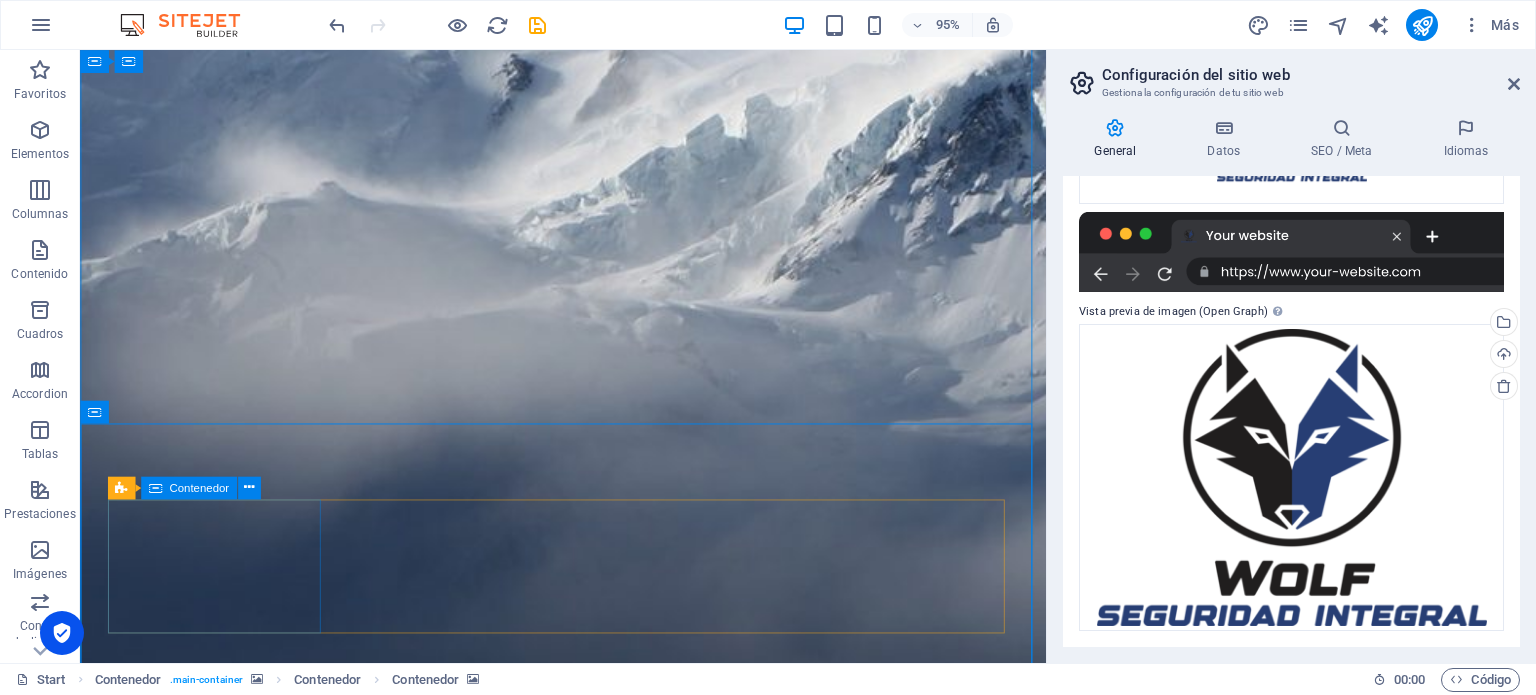 click on "Contenedor" at bounding box center (199, 487) 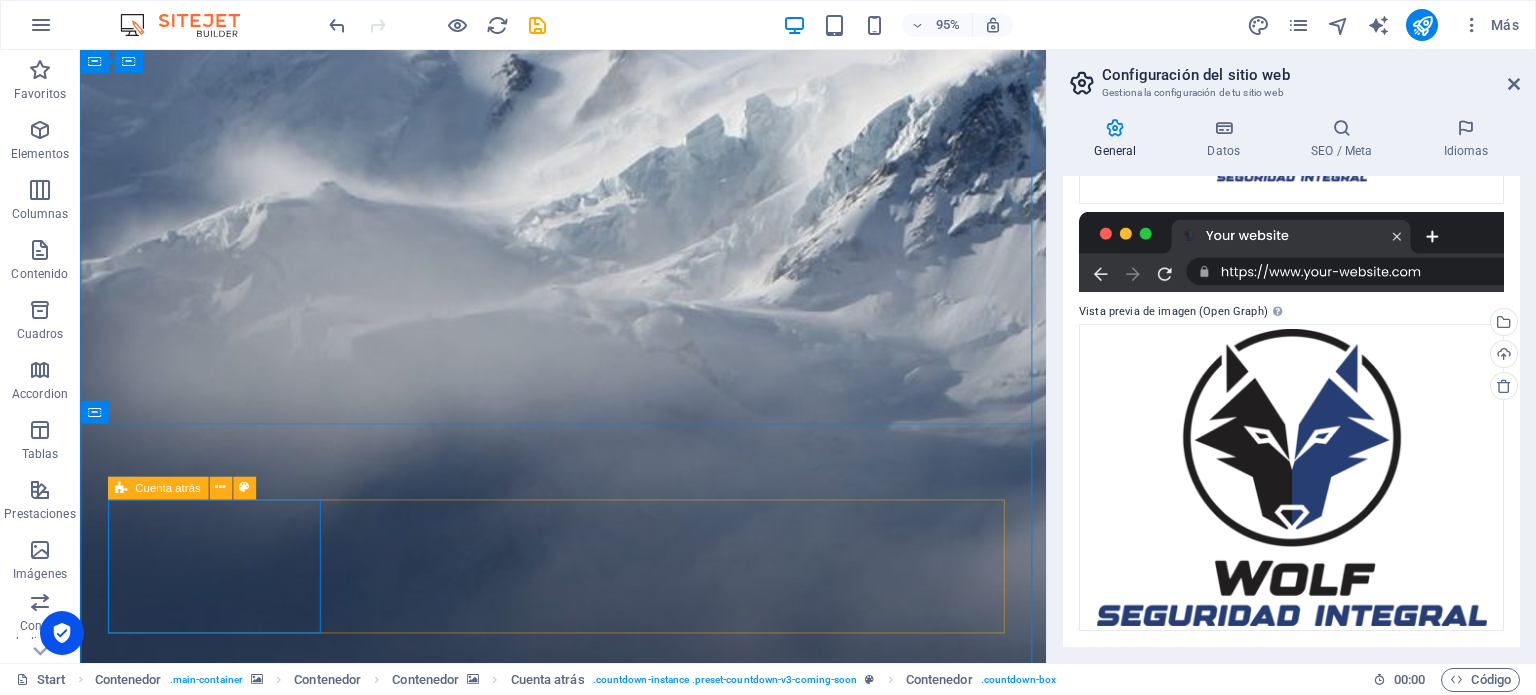 click at bounding box center [121, 487] 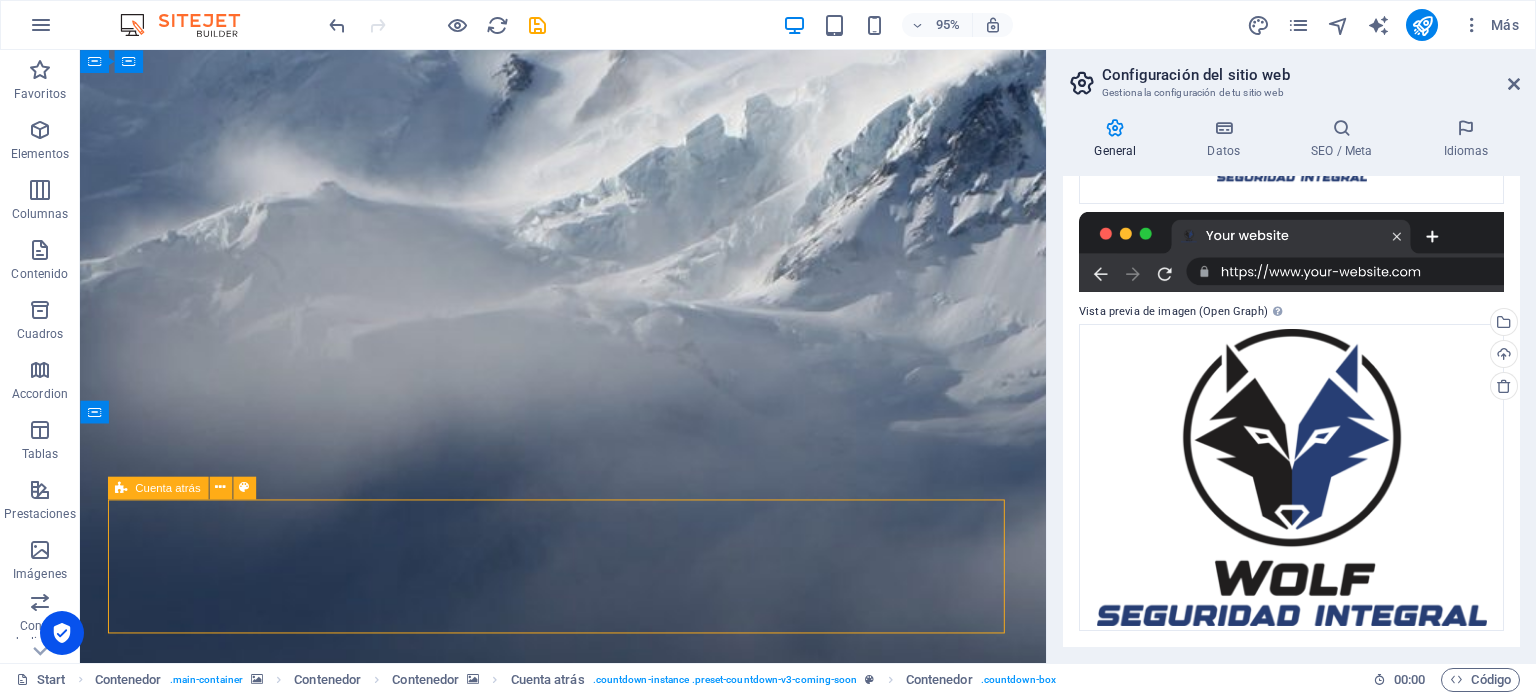 click at bounding box center [121, 487] 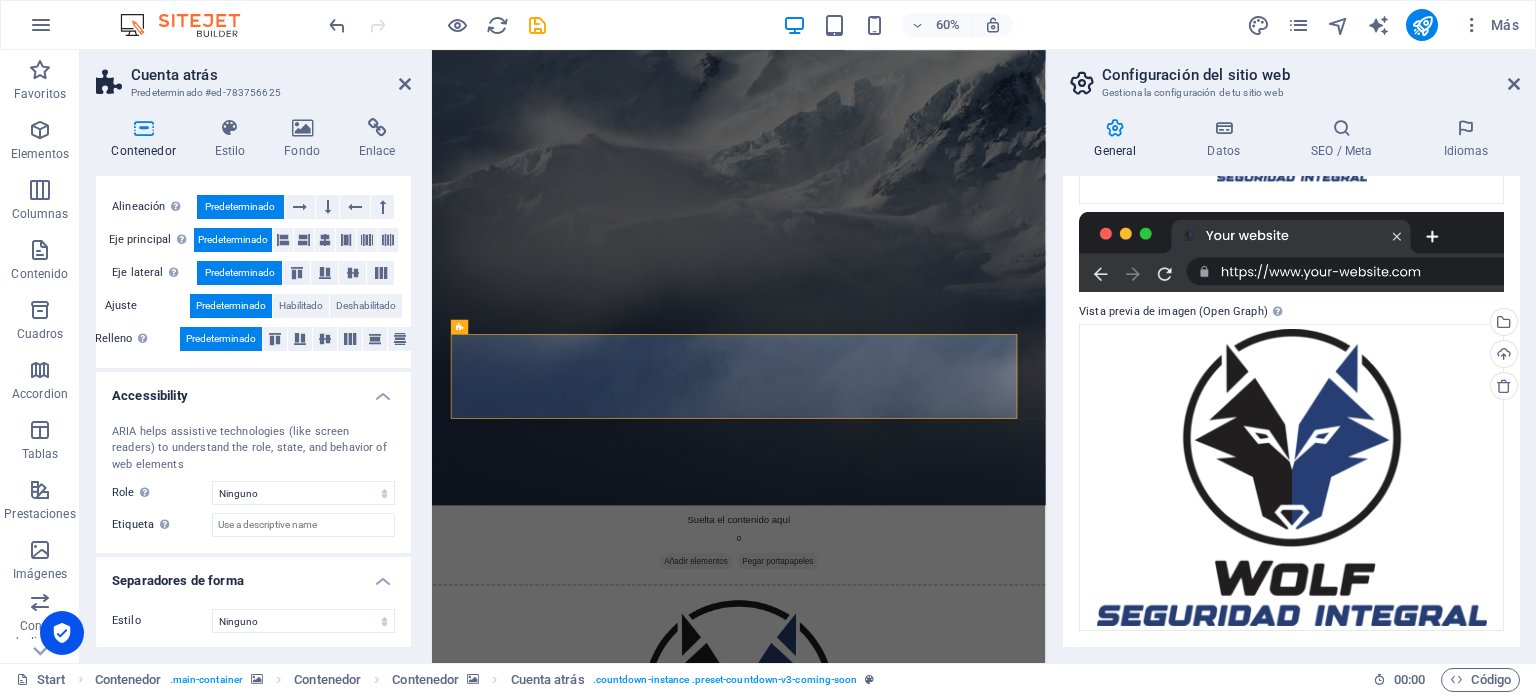 scroll, scrollTop: 0, scrollLeft: 0, axis: both 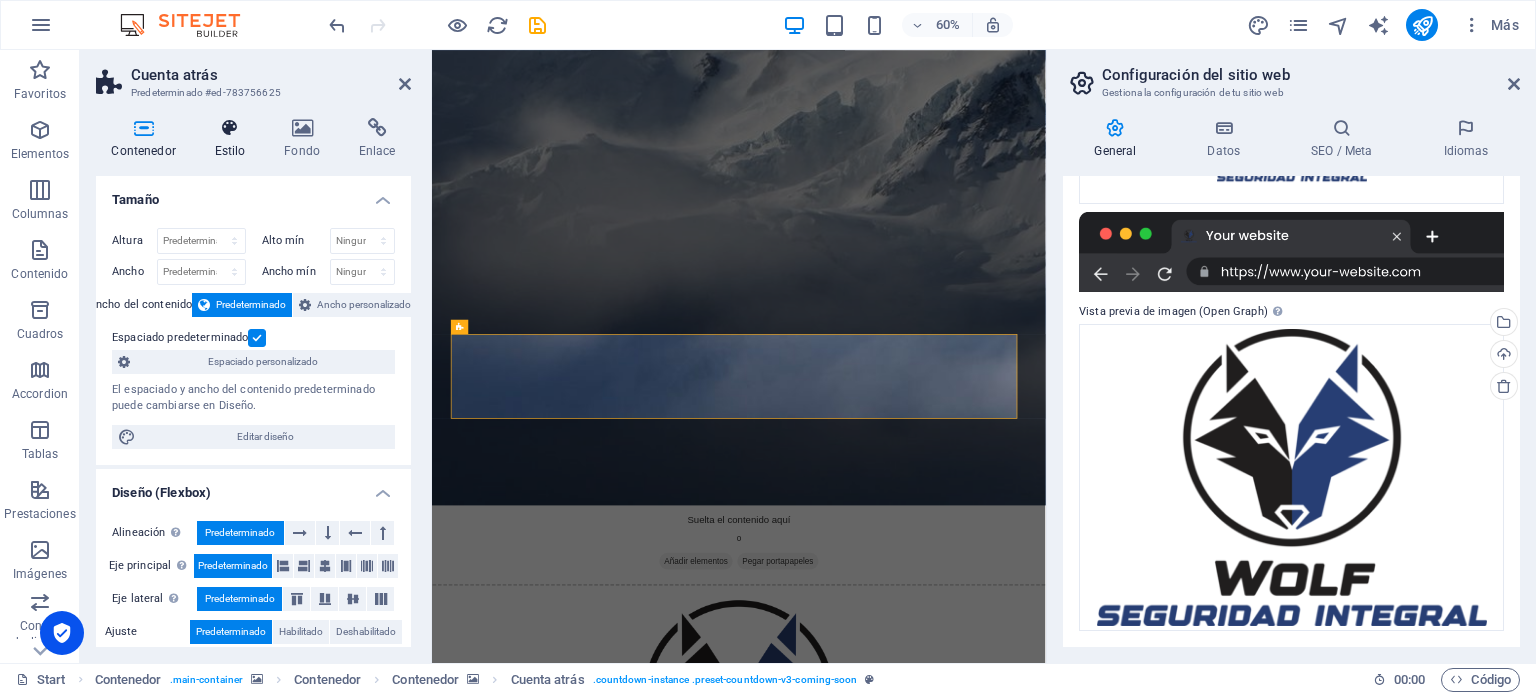 click at bounding box center [230, 128] 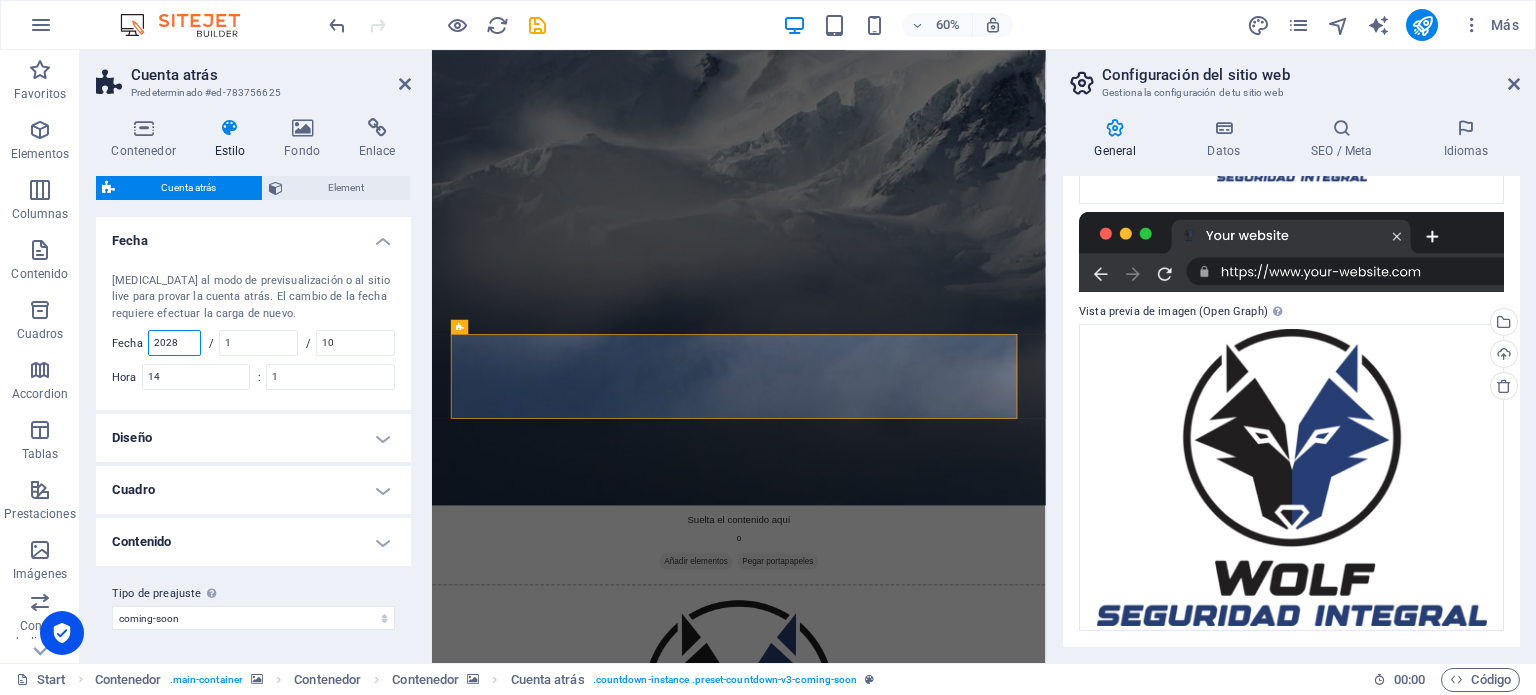 click on "2028" at bounding box center (174, 343) 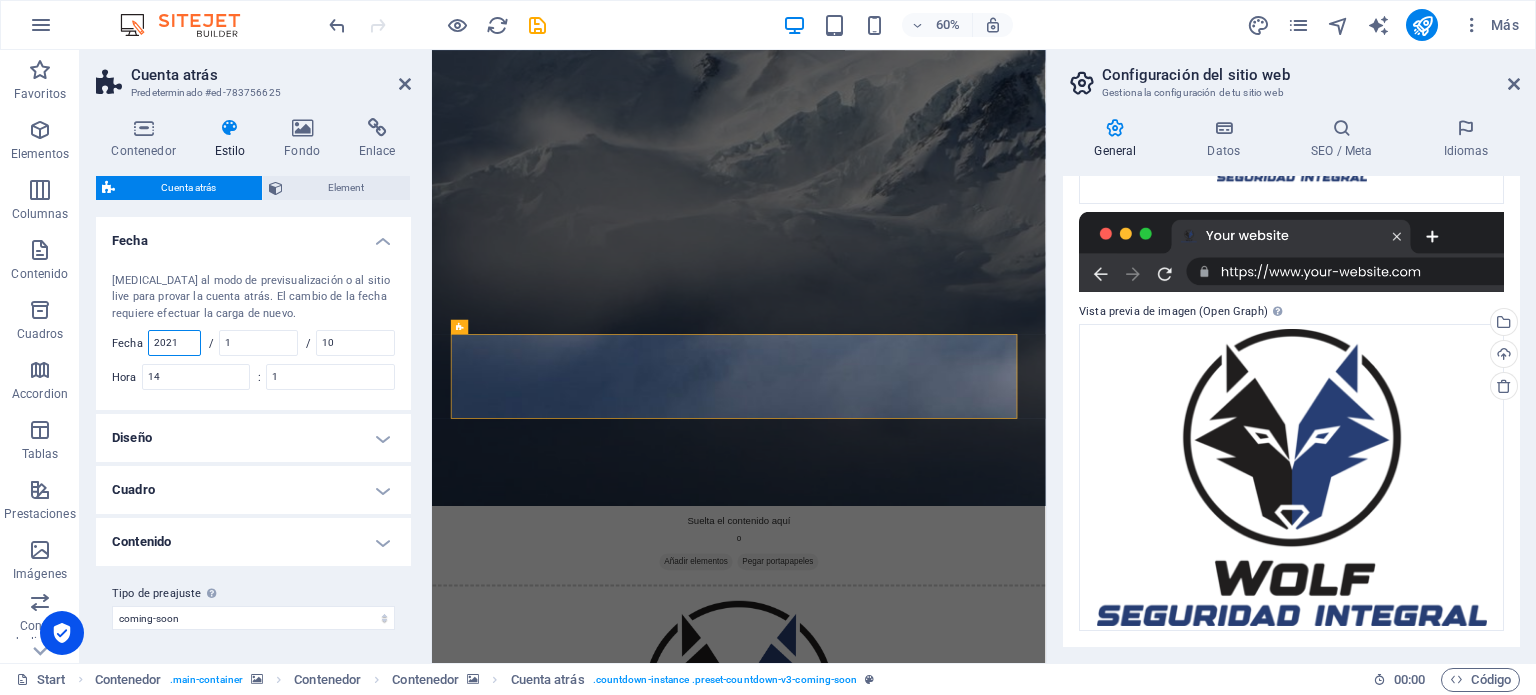 click on "2021" at bounding box center (174, 343) 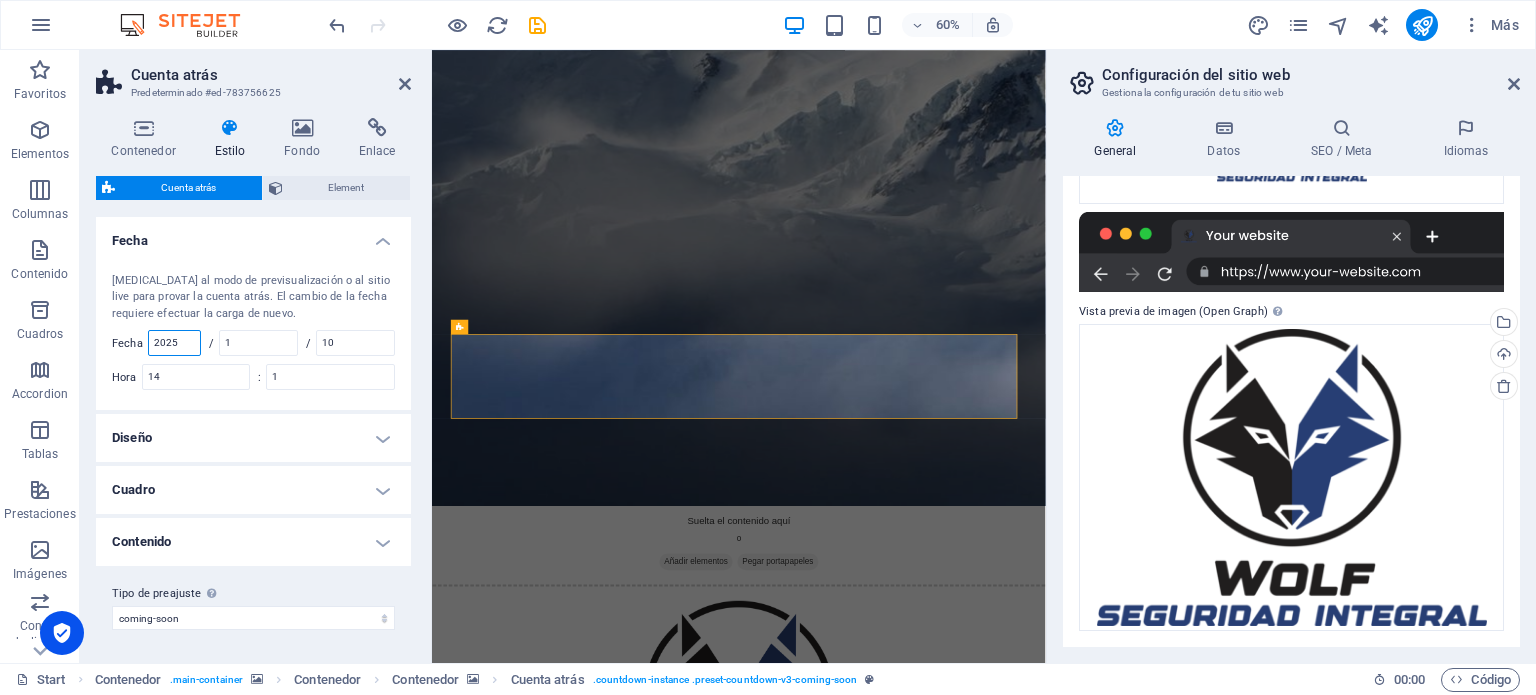 type on "2025" 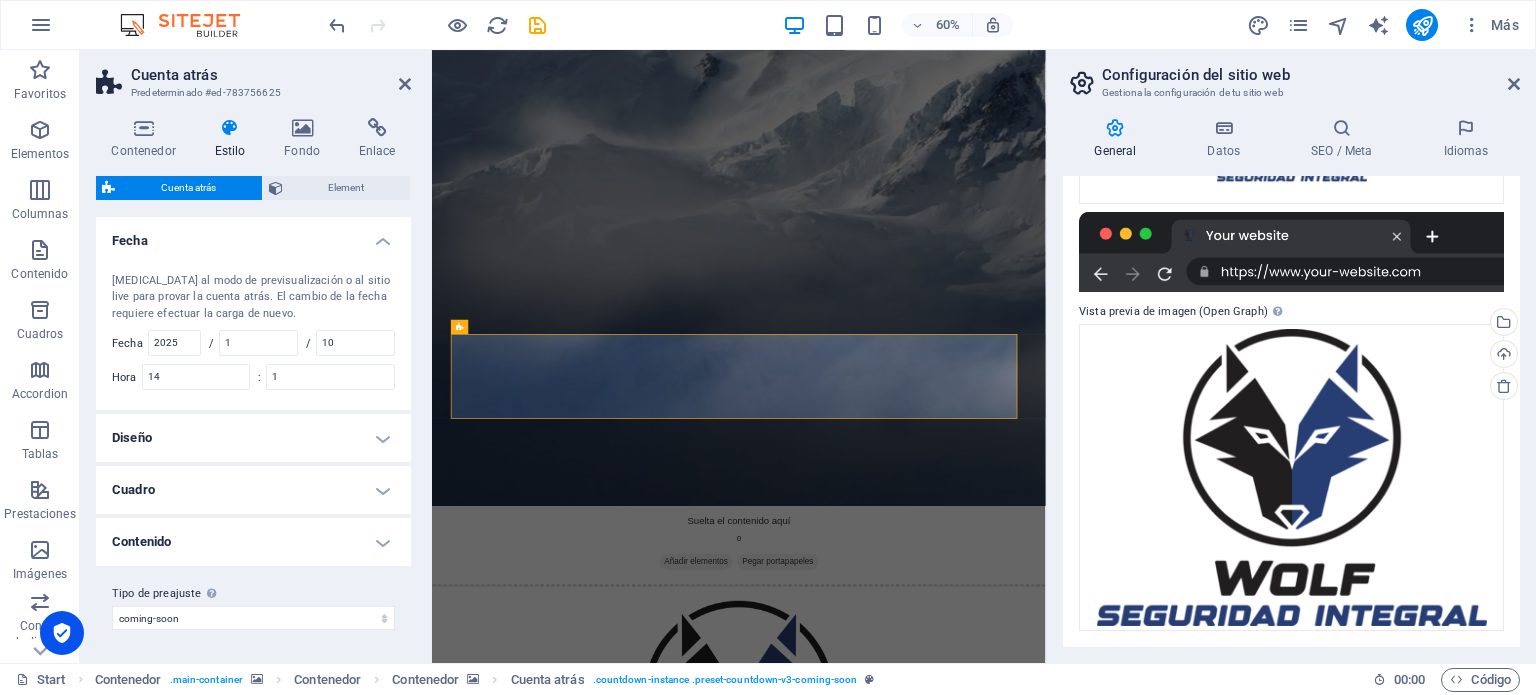 click on "Cambia al modo de previsualización o al sitio live para provar la cuenta atrás. El cambio de la fecha requiere efectuar la carga de nuevo. Fecha   2025 /   1 /   10 Hora   14 :   1" at bounding box center [253, 332] 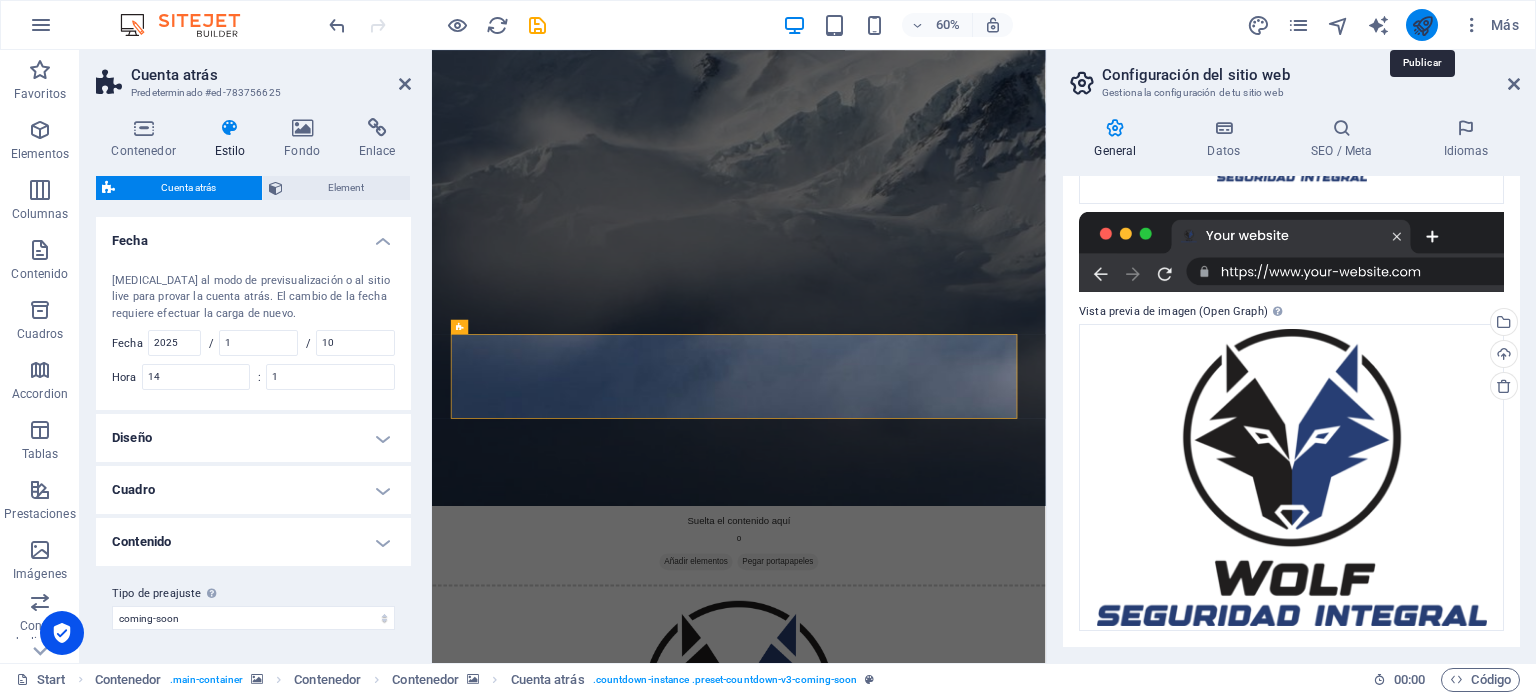 click at bounding box center (1422, 25) 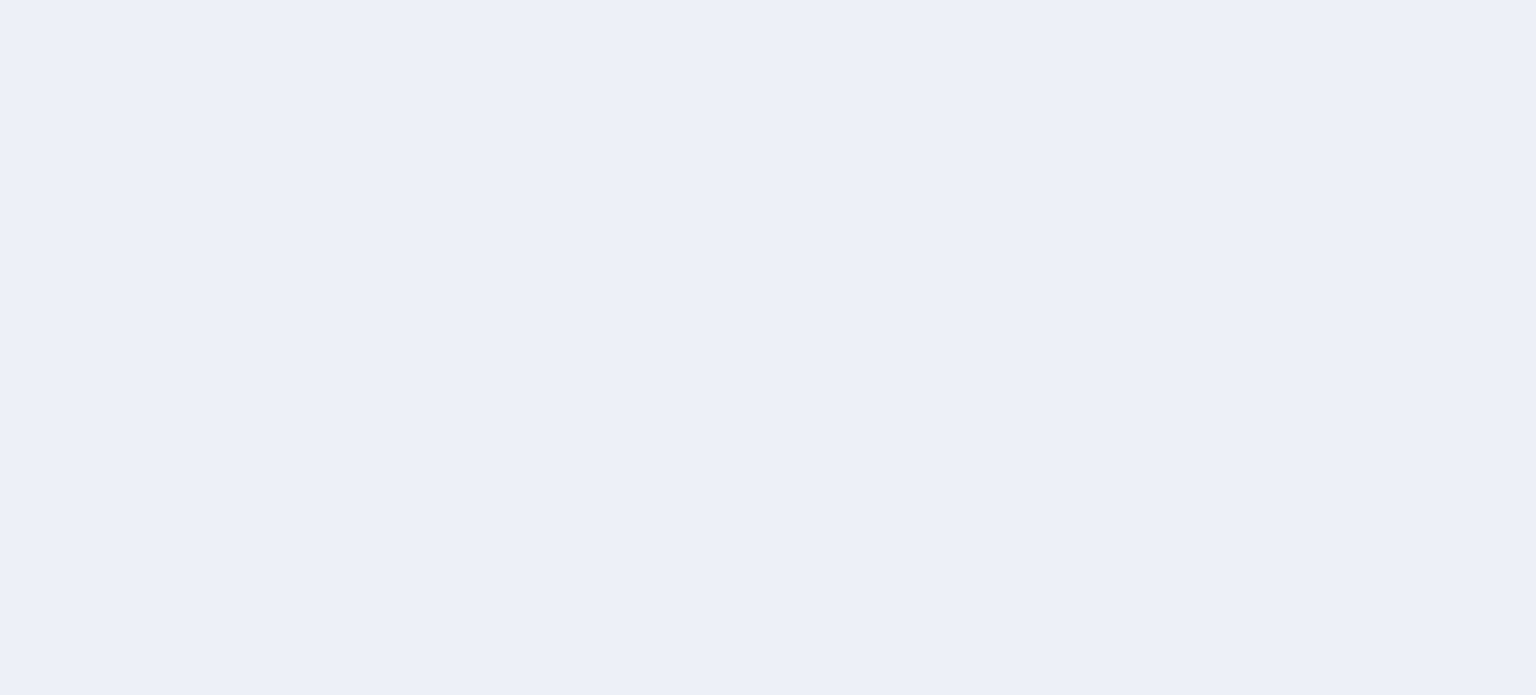 scroll, scrollTop: 0, scrollLeft: 0, axis: both 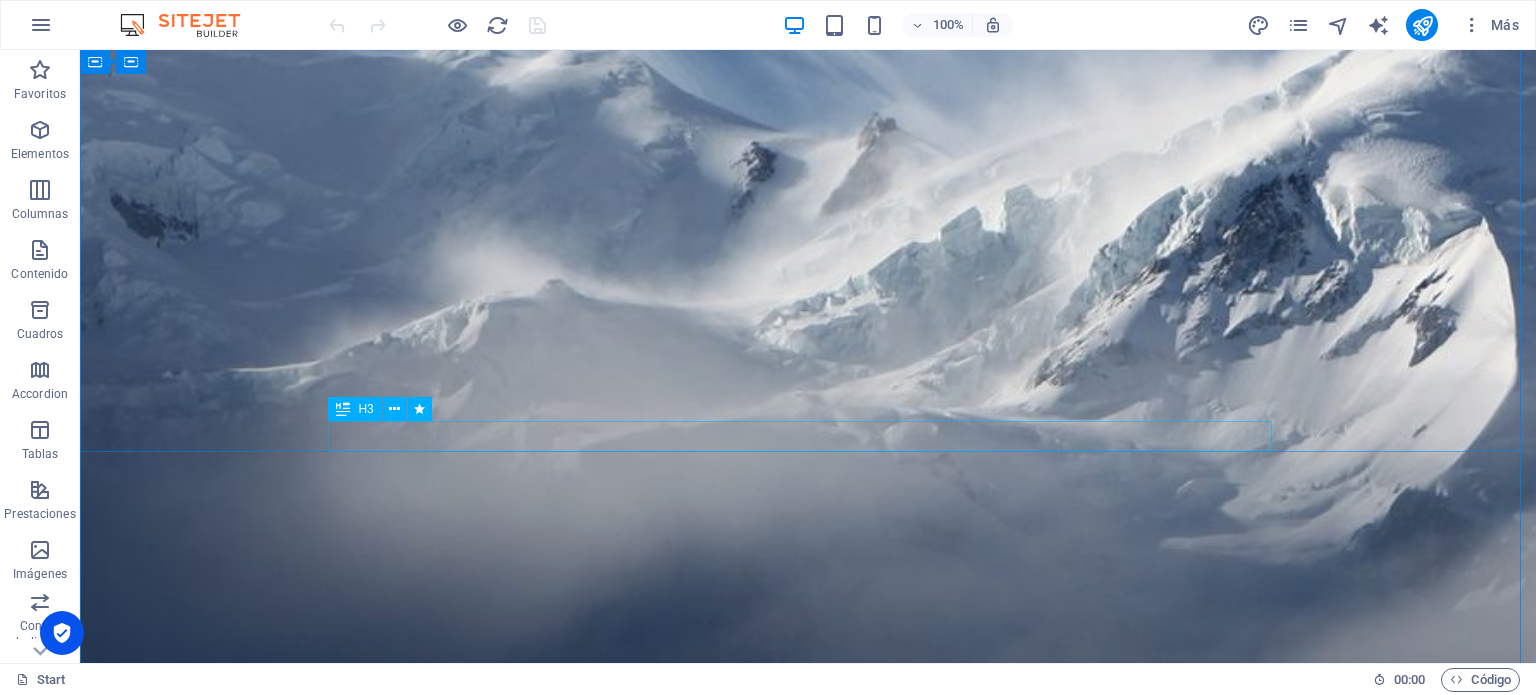 click on "Contactato: [EMAIL_ADDRESS][DOMAIN_NAME]" at bounding box center (808, 1642) 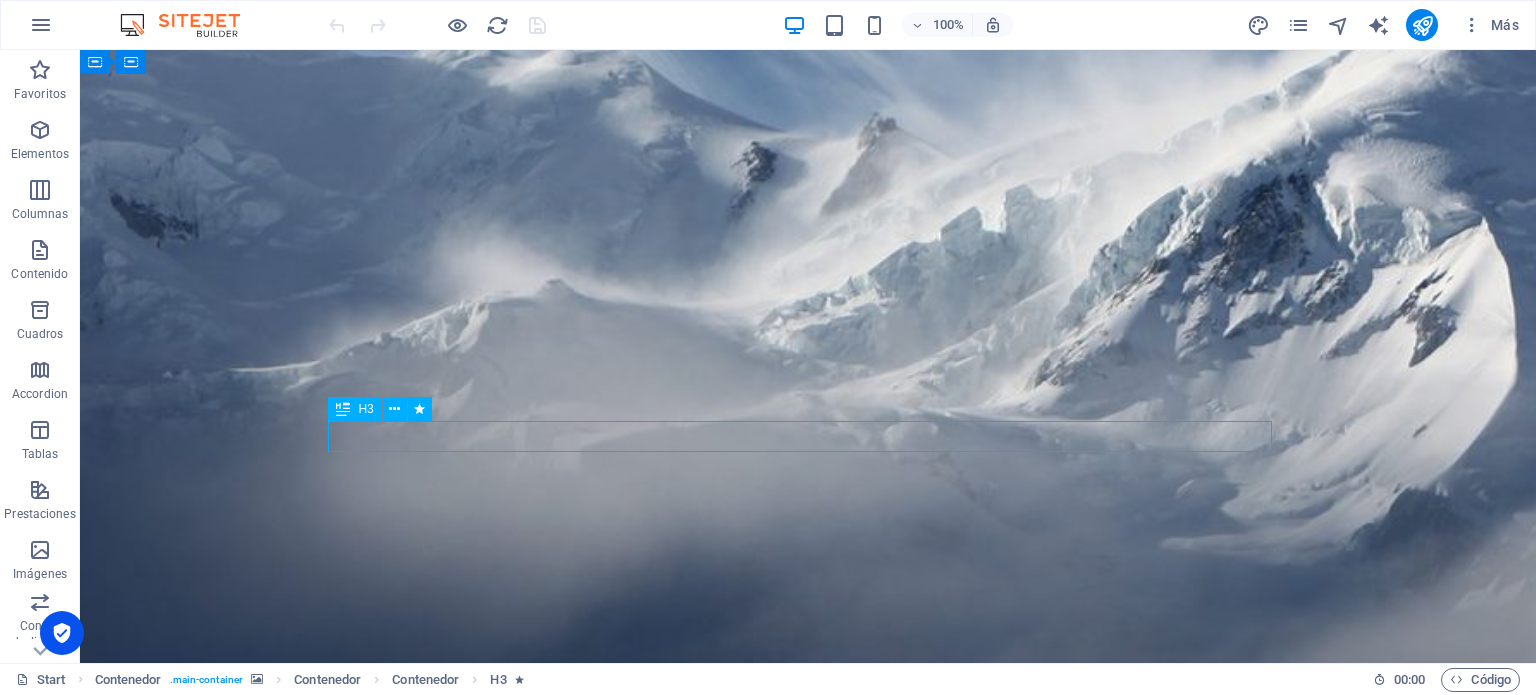 click on "Contactato: [EMAIL_ADDRESS][DOMAIN_NAME]" at bounding box center (808, 1642) 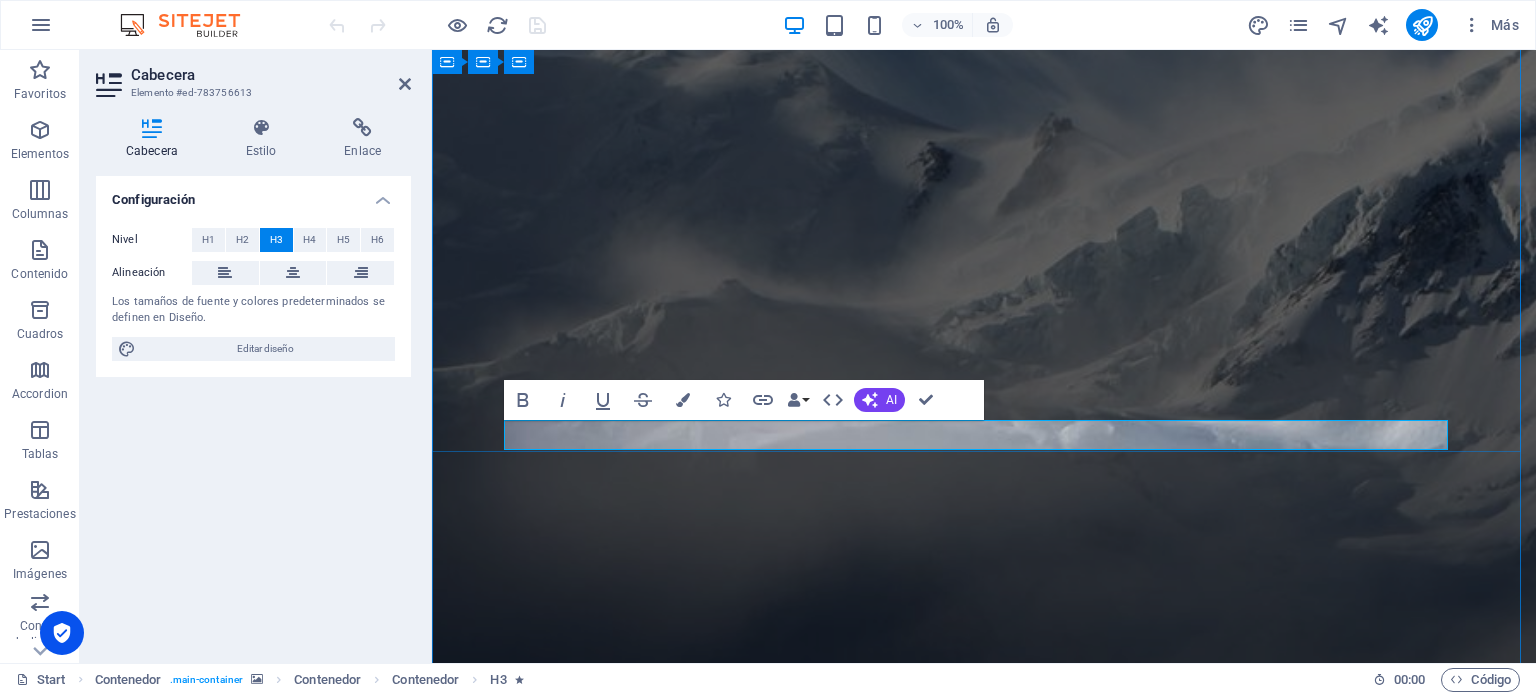 scroll, scrollTop: 1, scrollLeft: 0, axis: vertical 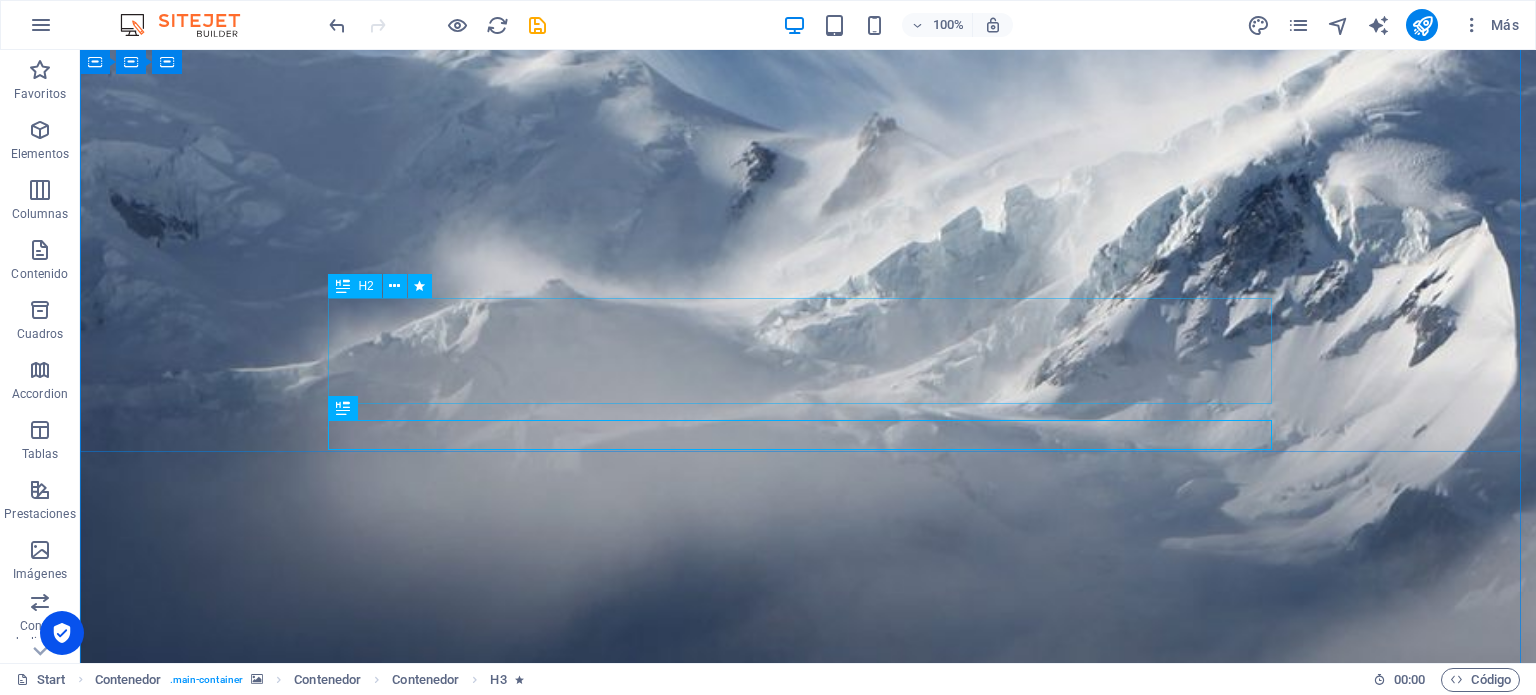 click on "estamos remodelando, disculpe las molestias" at bounding box center (808, 1558) 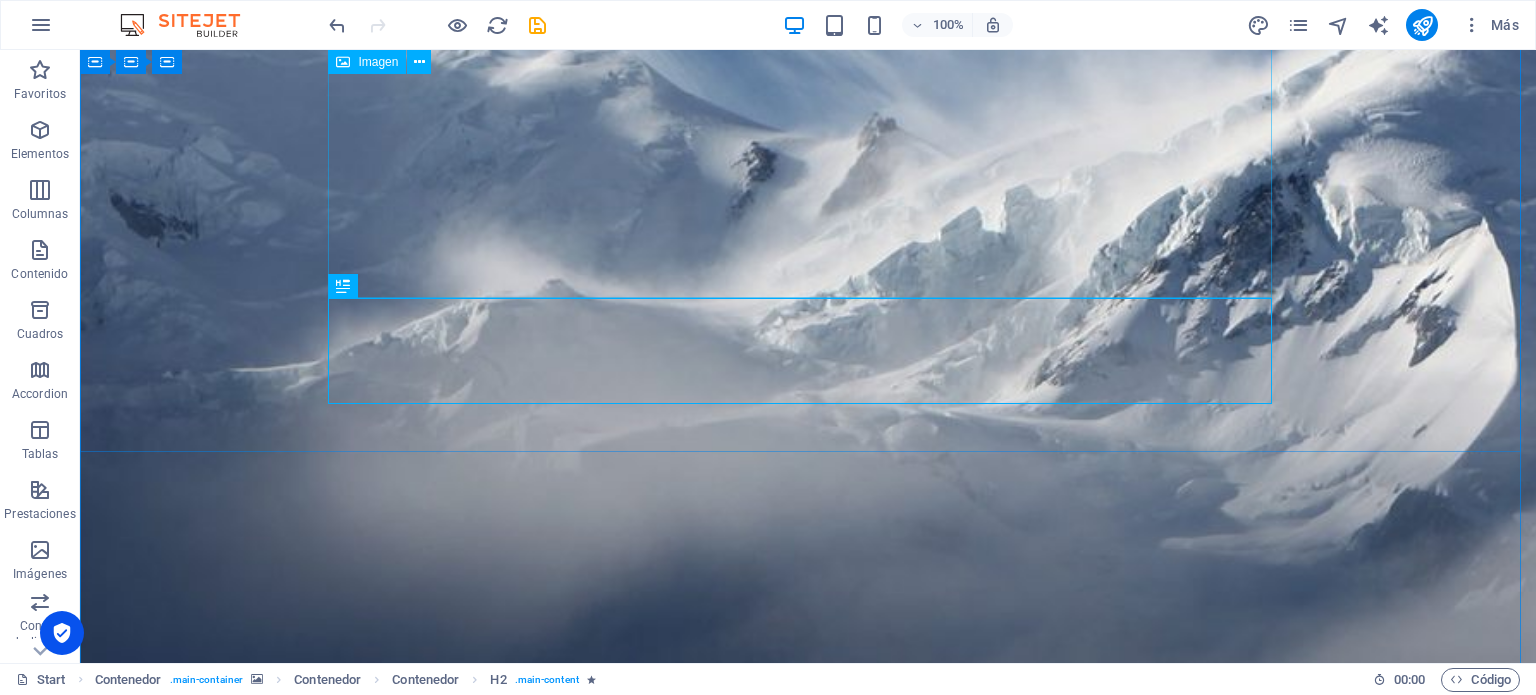 click at bounding box center [808, 1289] 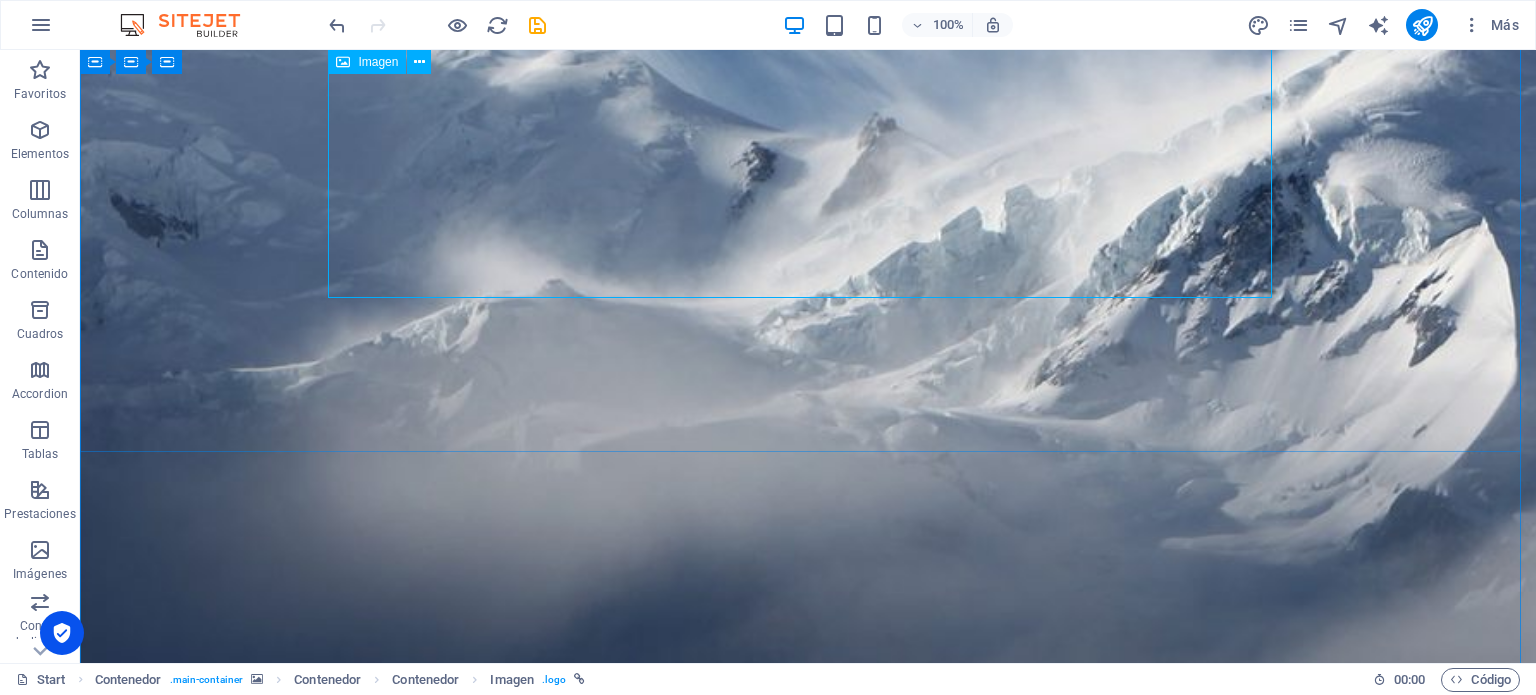 click on "Imagen" at bounding box center [378, 62] 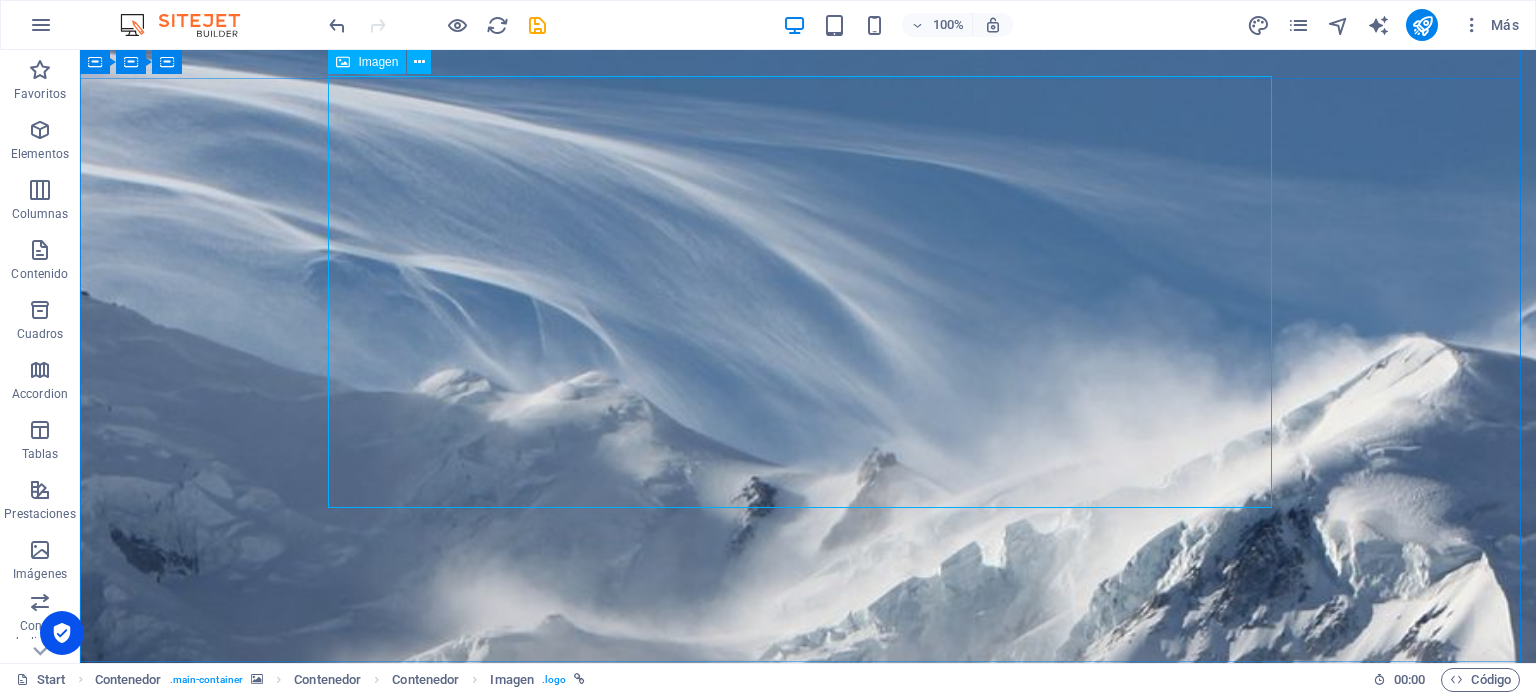 scroll, scrollTop: 0, scrollLeft: 0, axis: both 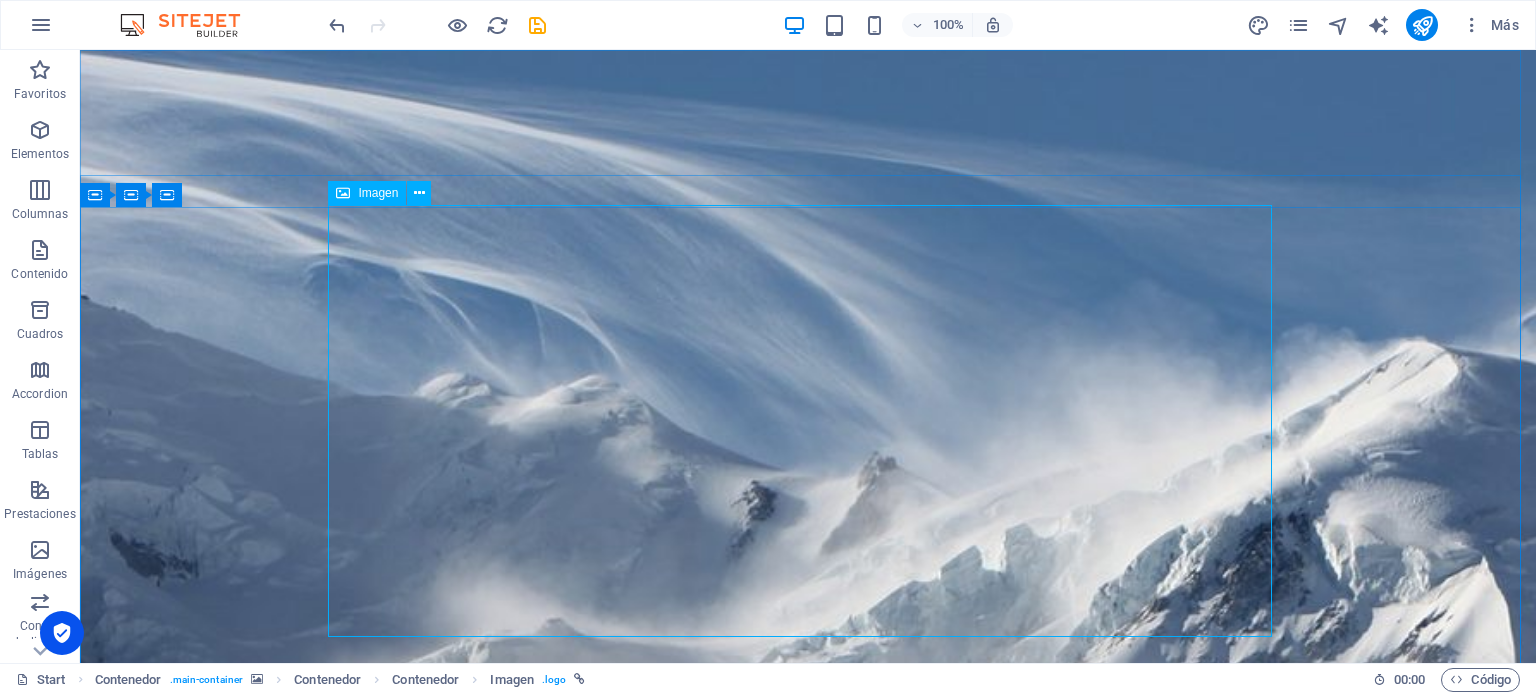 click at bounding box center [343, 193] 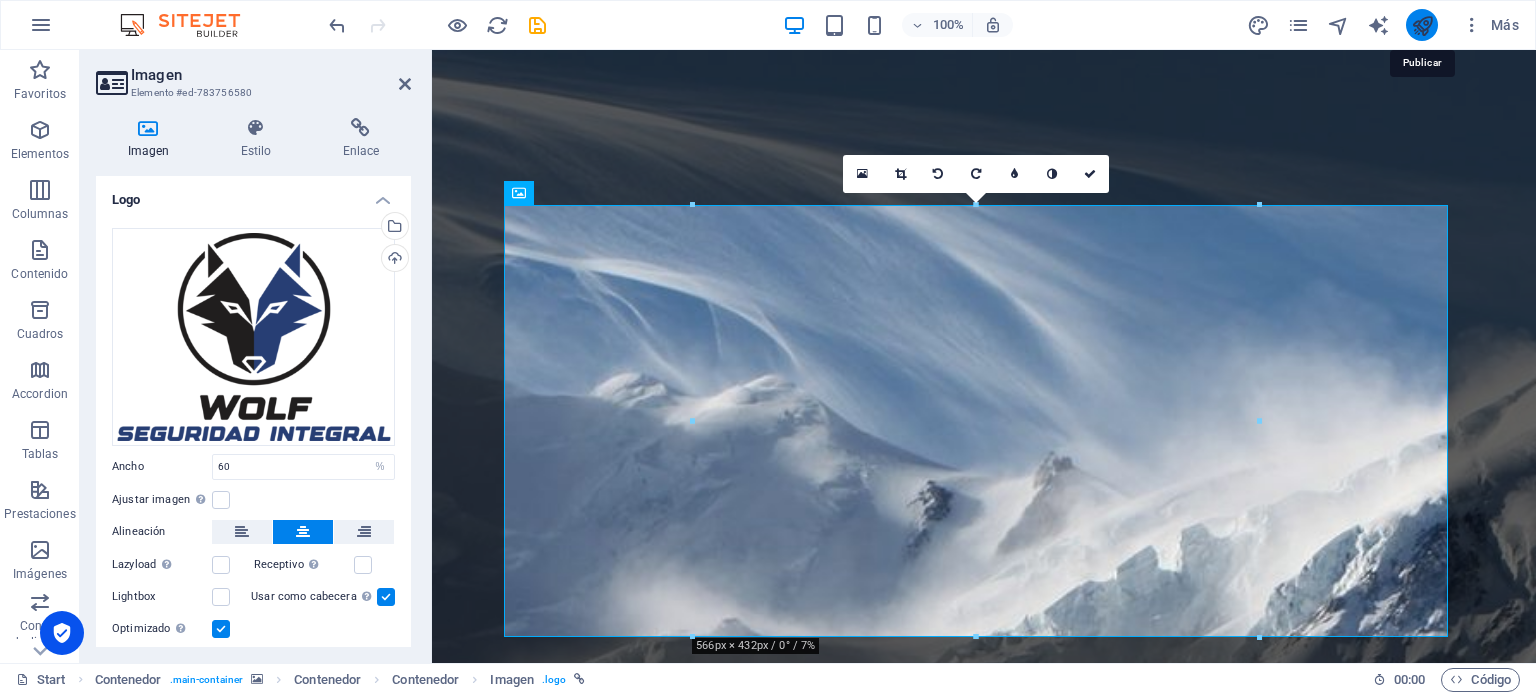 click at bounding box center [1422, 25] 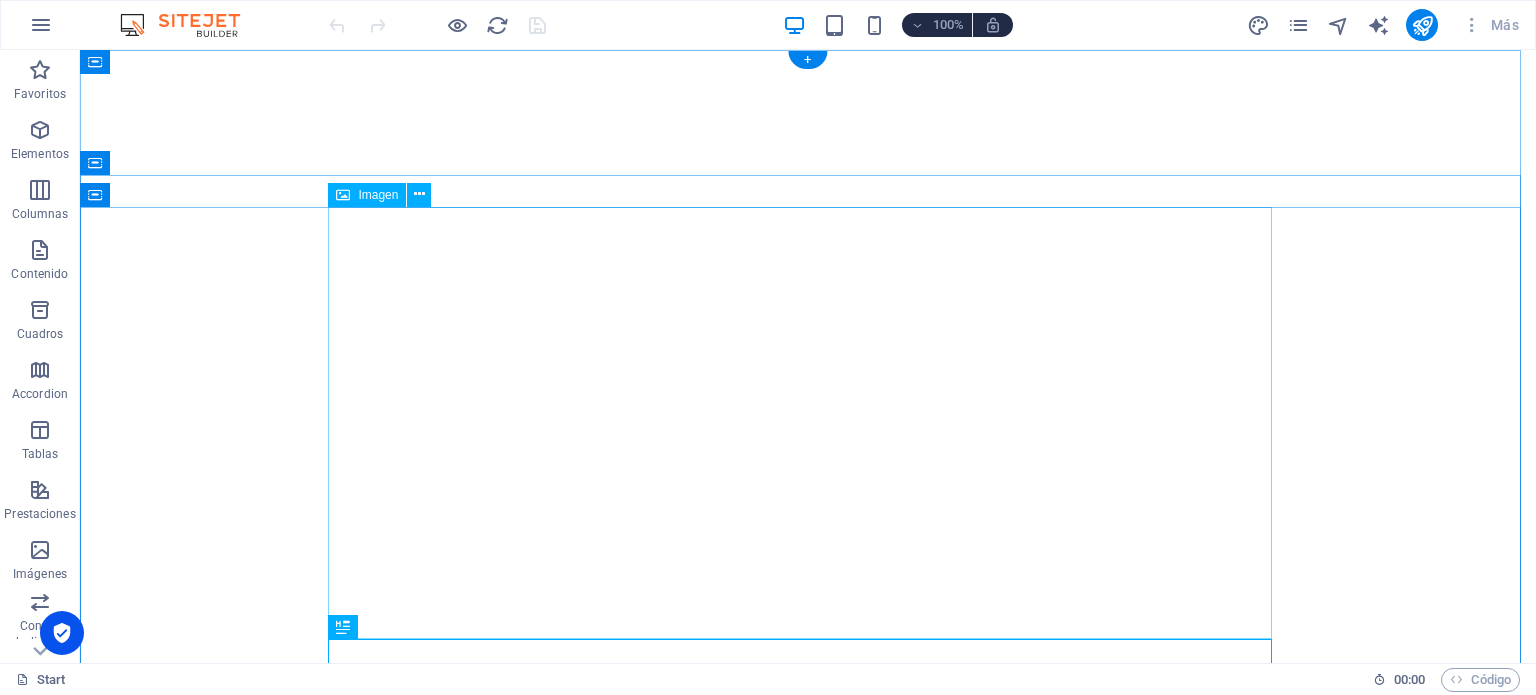 scroll, scrollTop: 0, scrollLeft: 0, axis: both 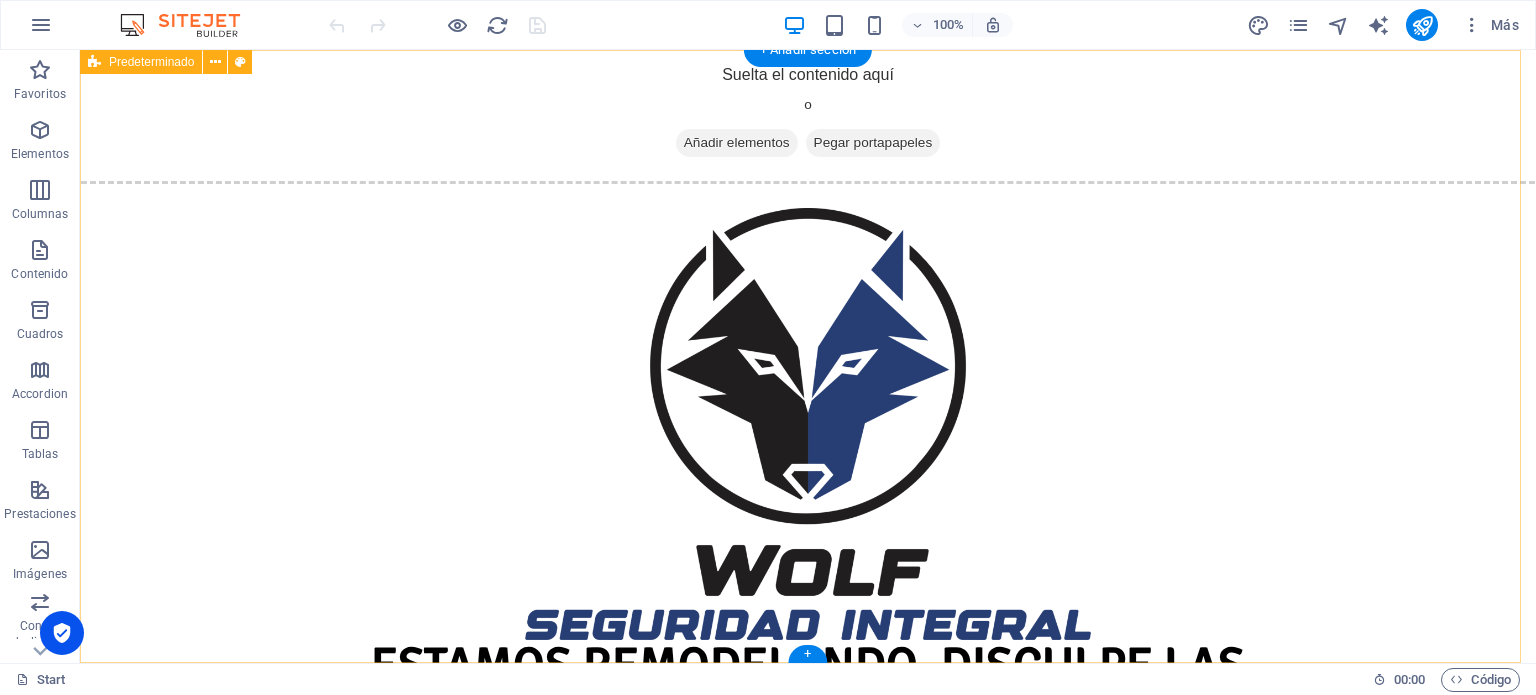 click at bounding box center [808, 2374] 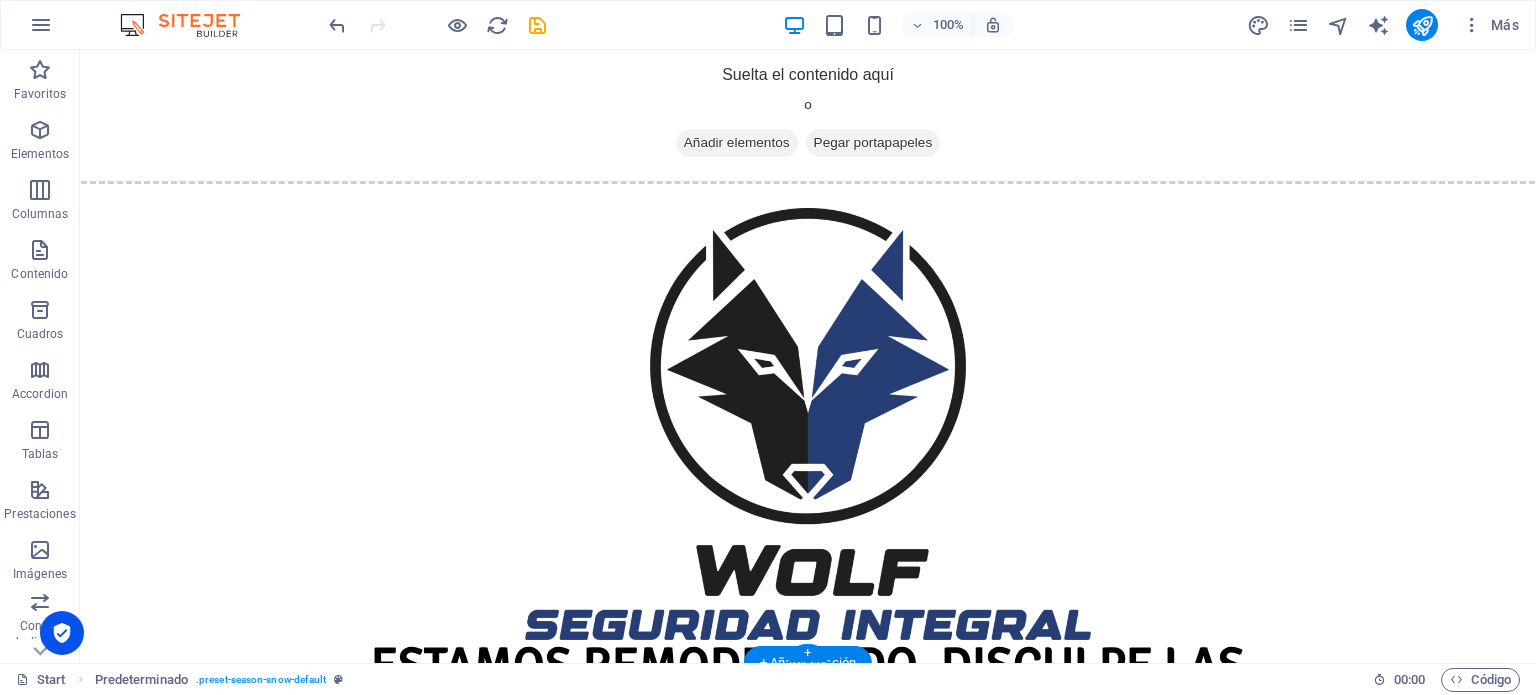 scroll, scrollTop: 591, scrollLeft: 0, axis: vertical 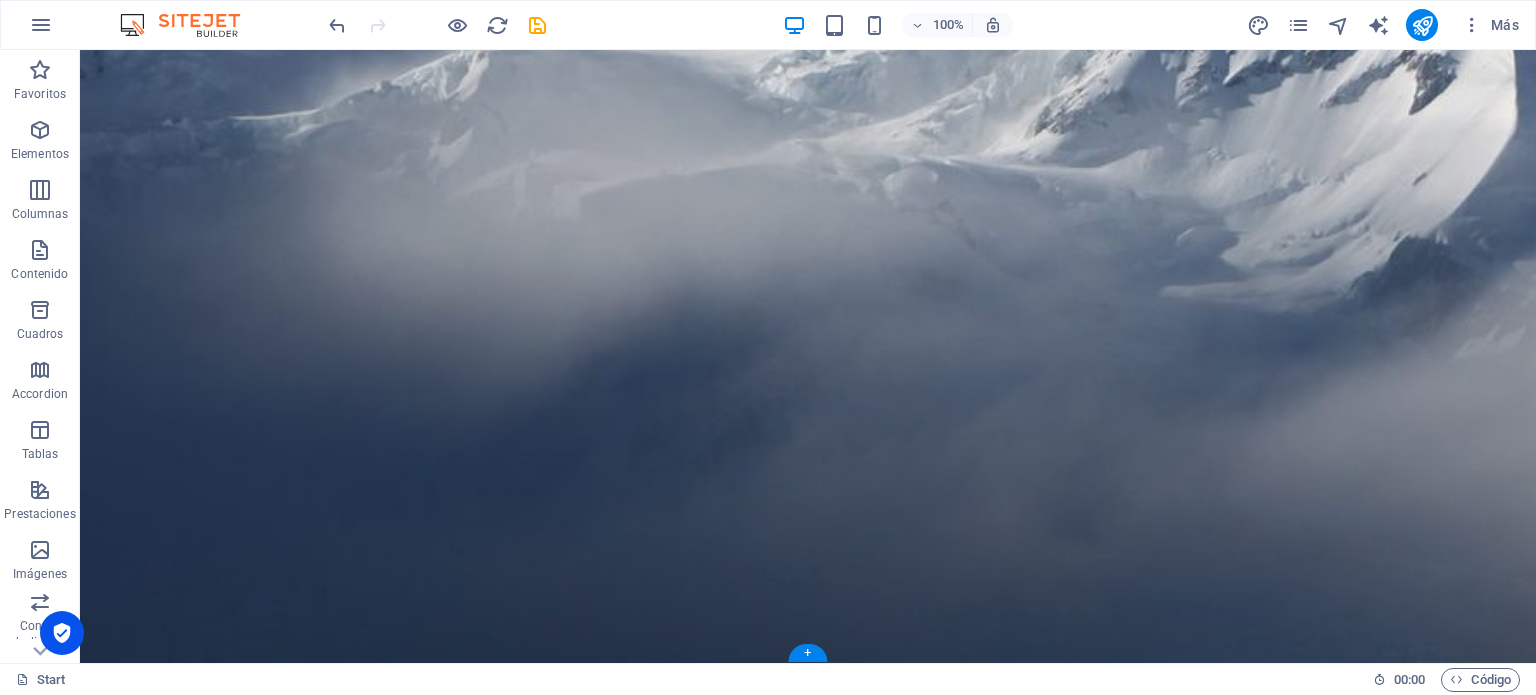 click at bounding box center [808, 1687] 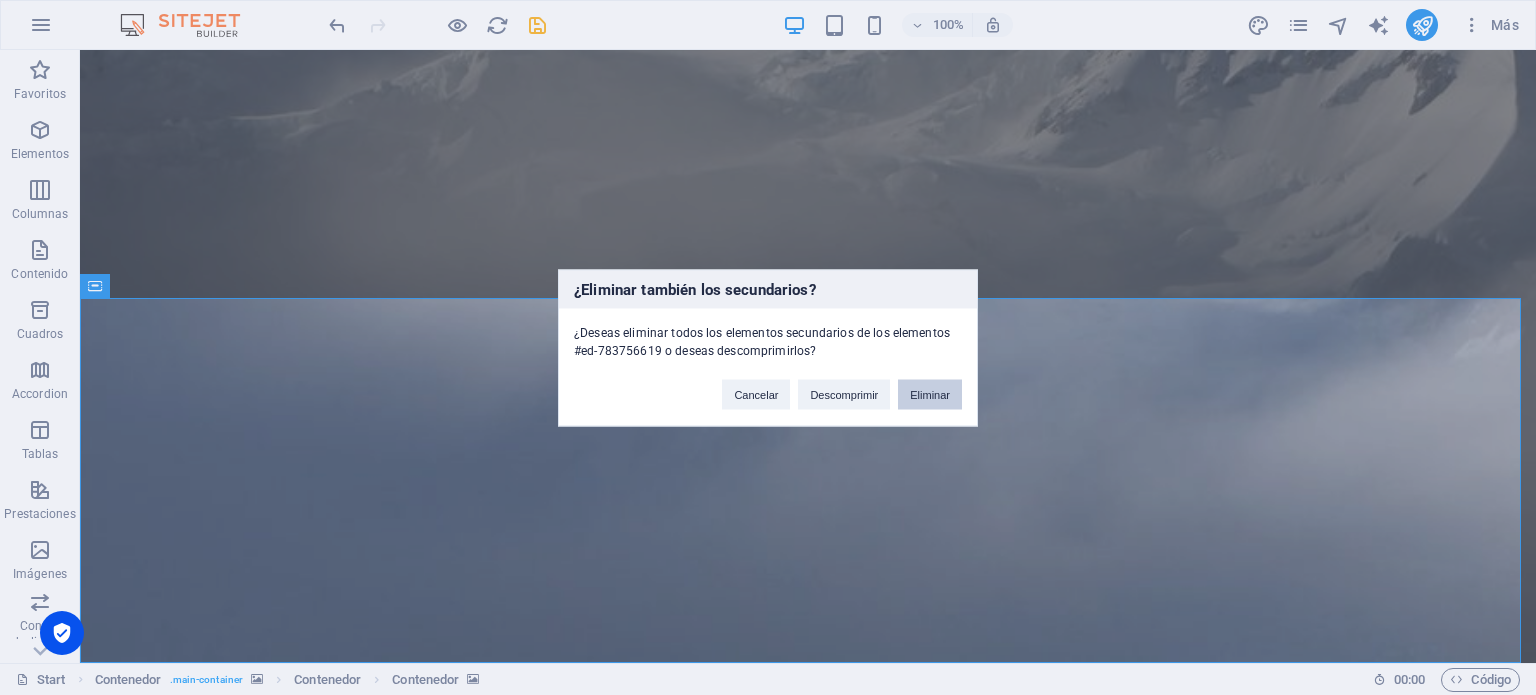 click on "Eliminar" at bounding box center [930, 394] 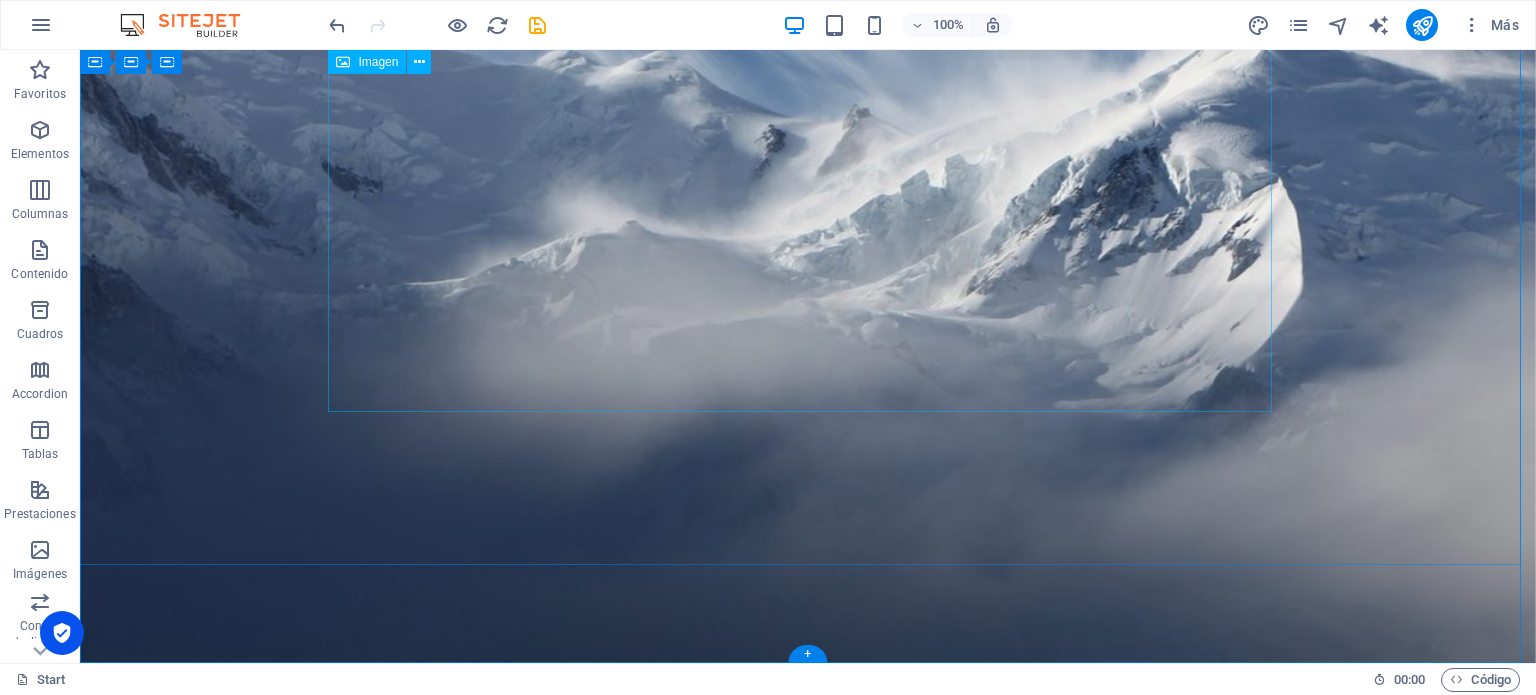scroll, scrollTop: 0, scrollLeft: 0, axis: both 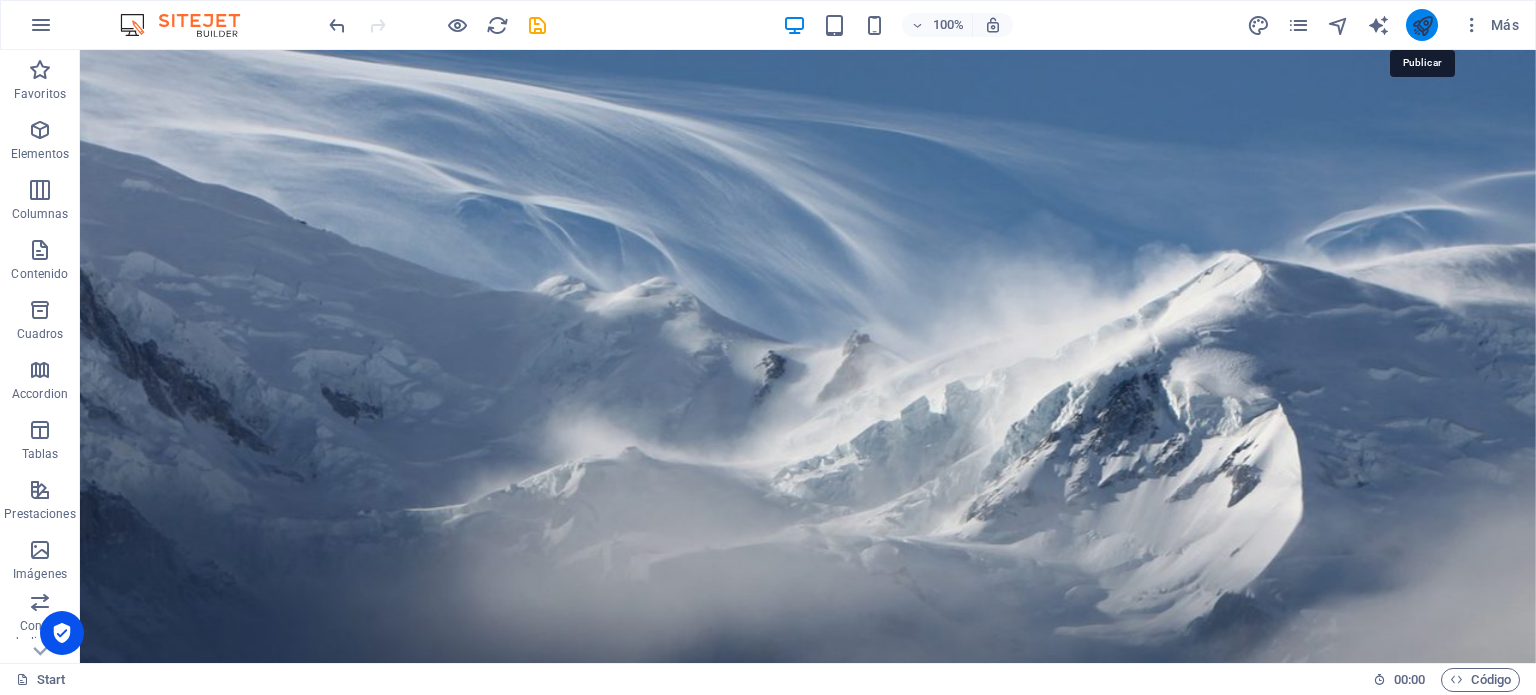 click at bounding box center [1422, 25] 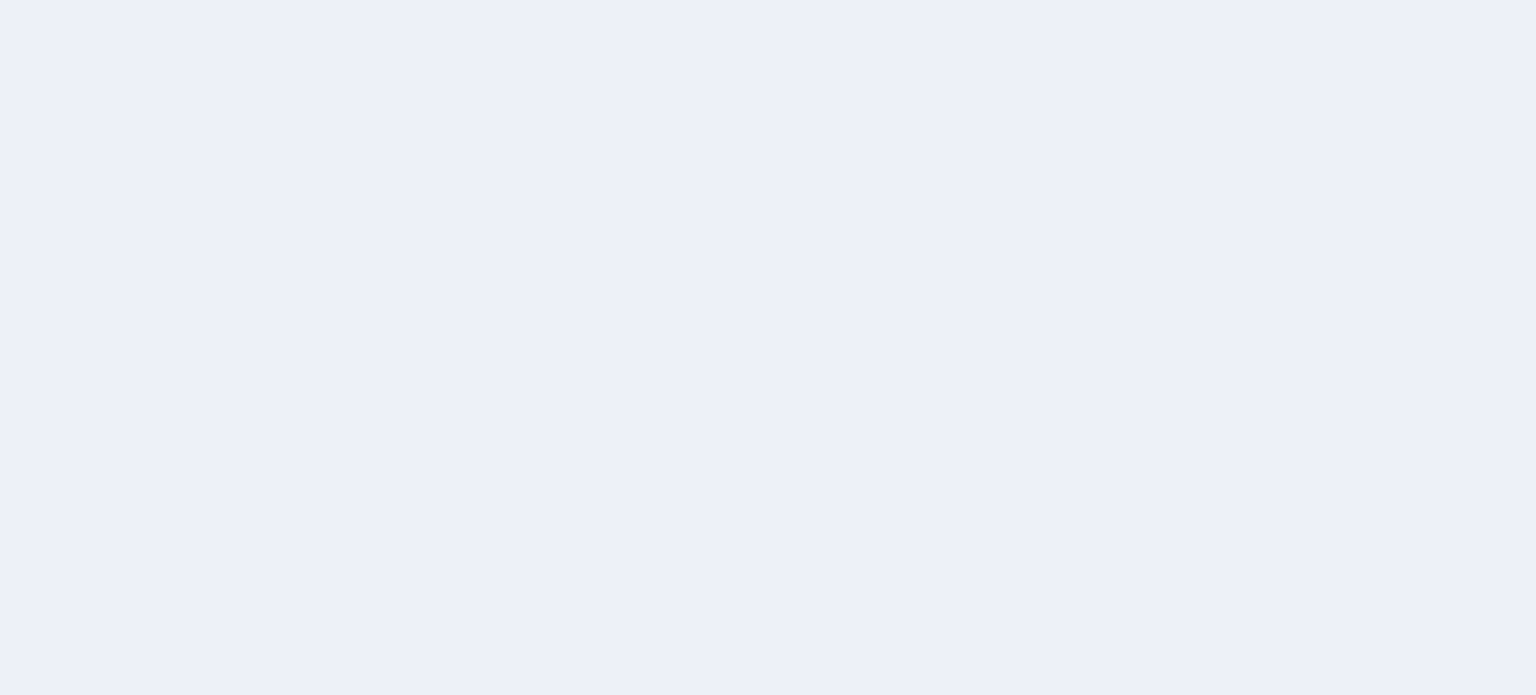 scroll, scrollTop: 0, scrollLeft: 0, axis: both 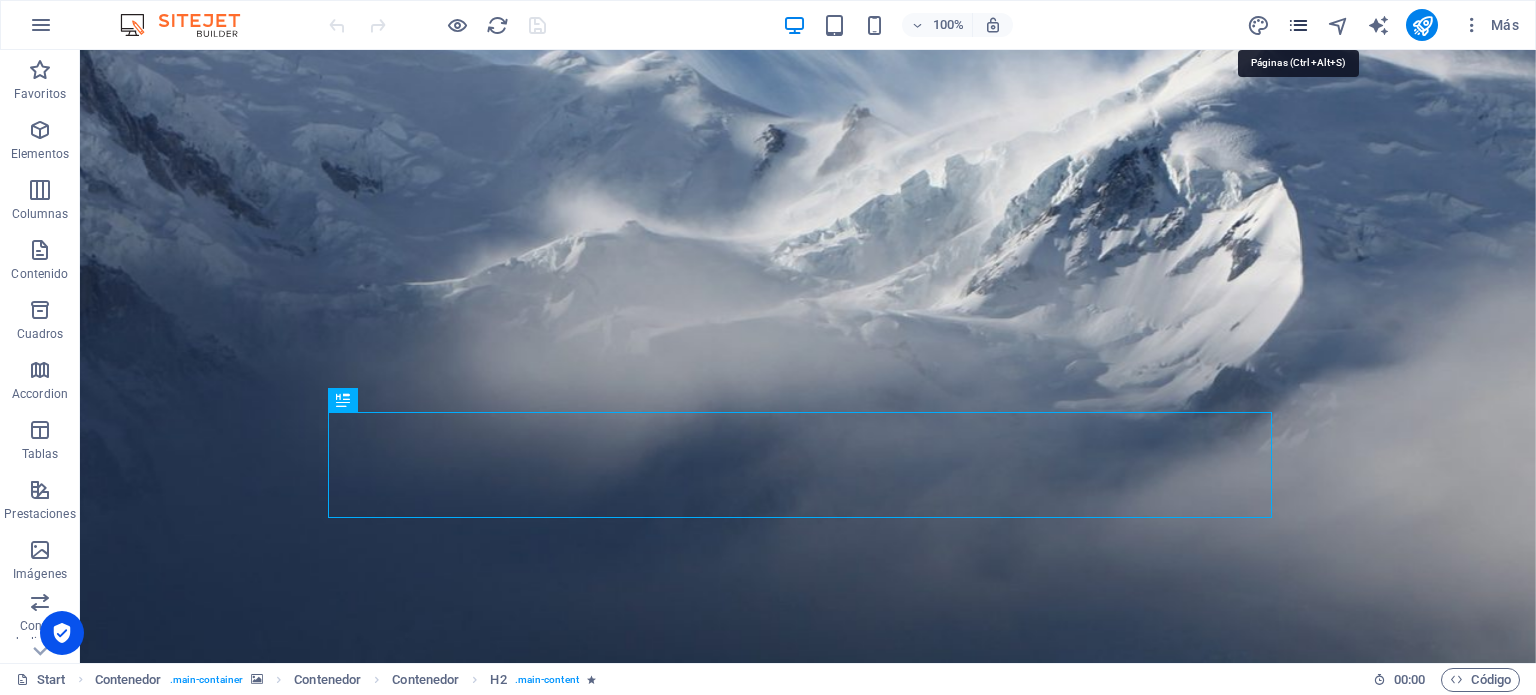 click at bounding box center [1298, 25] 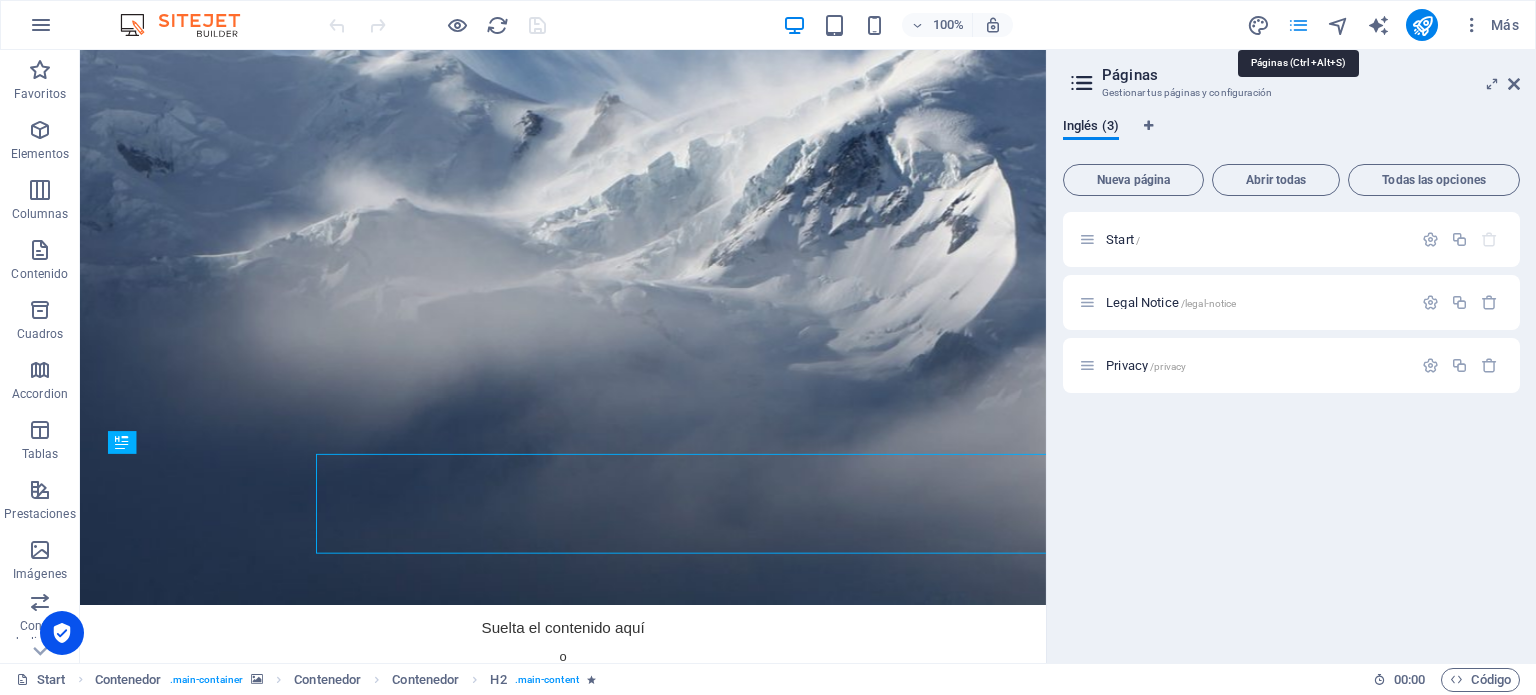 scroll, scrollTop: 164, scrollLeft: 0, axis: vertical 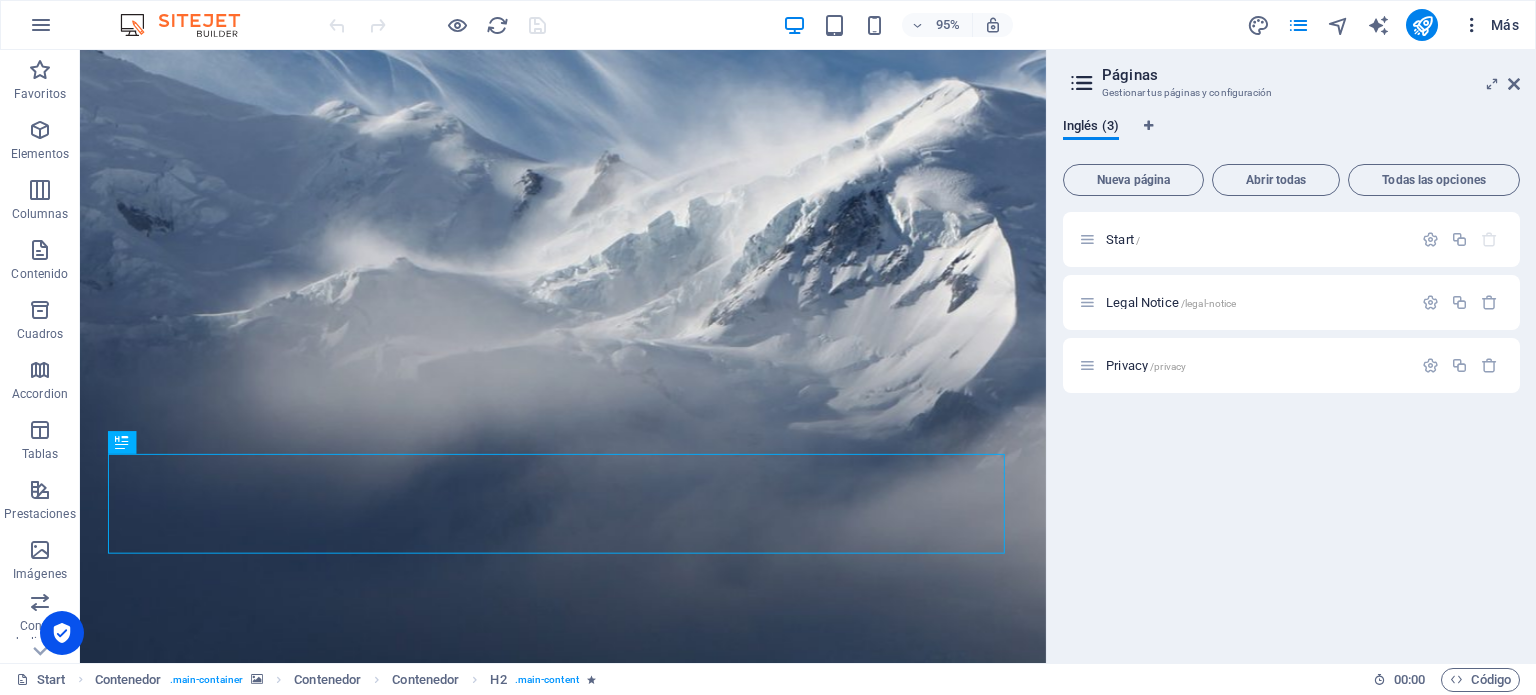 click at bounding box center [1472, 25] 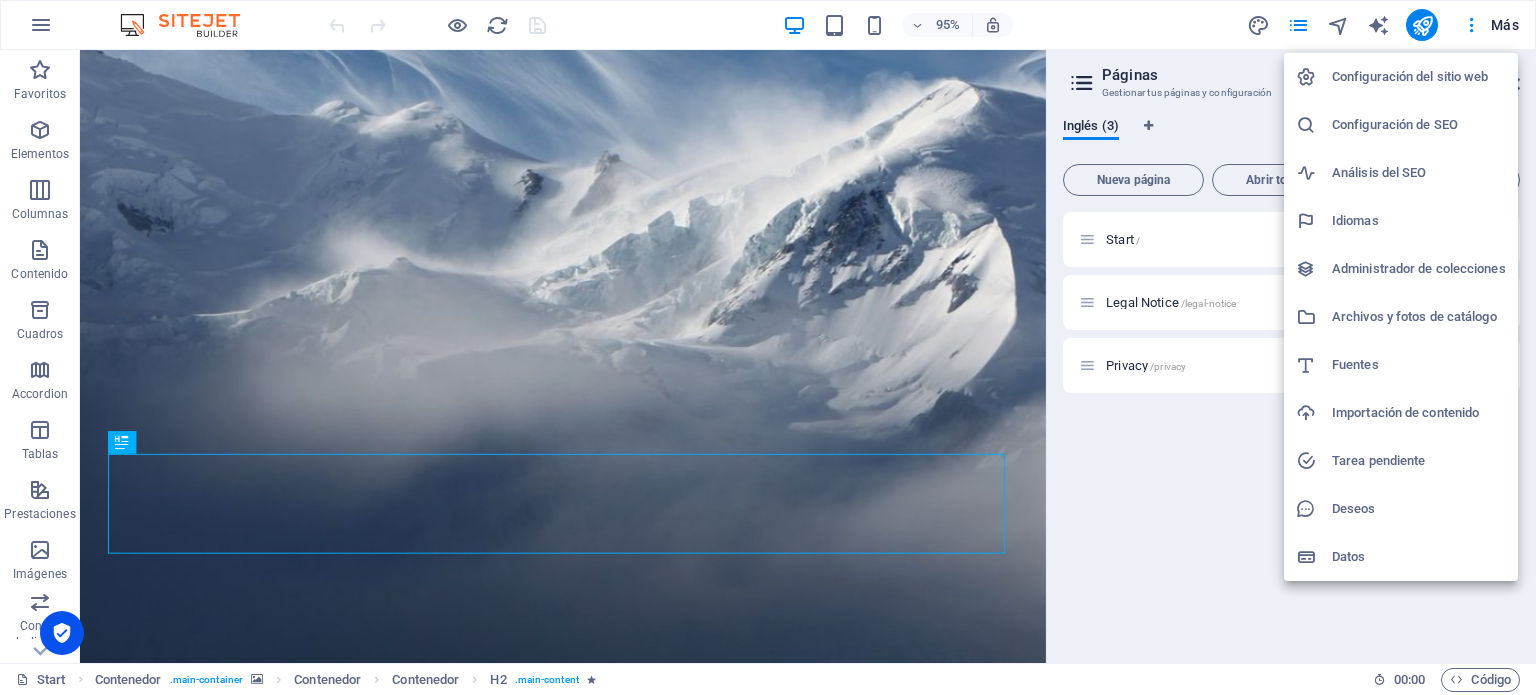 click on "Configuración de SEO" at bounding box center [1419, 125] 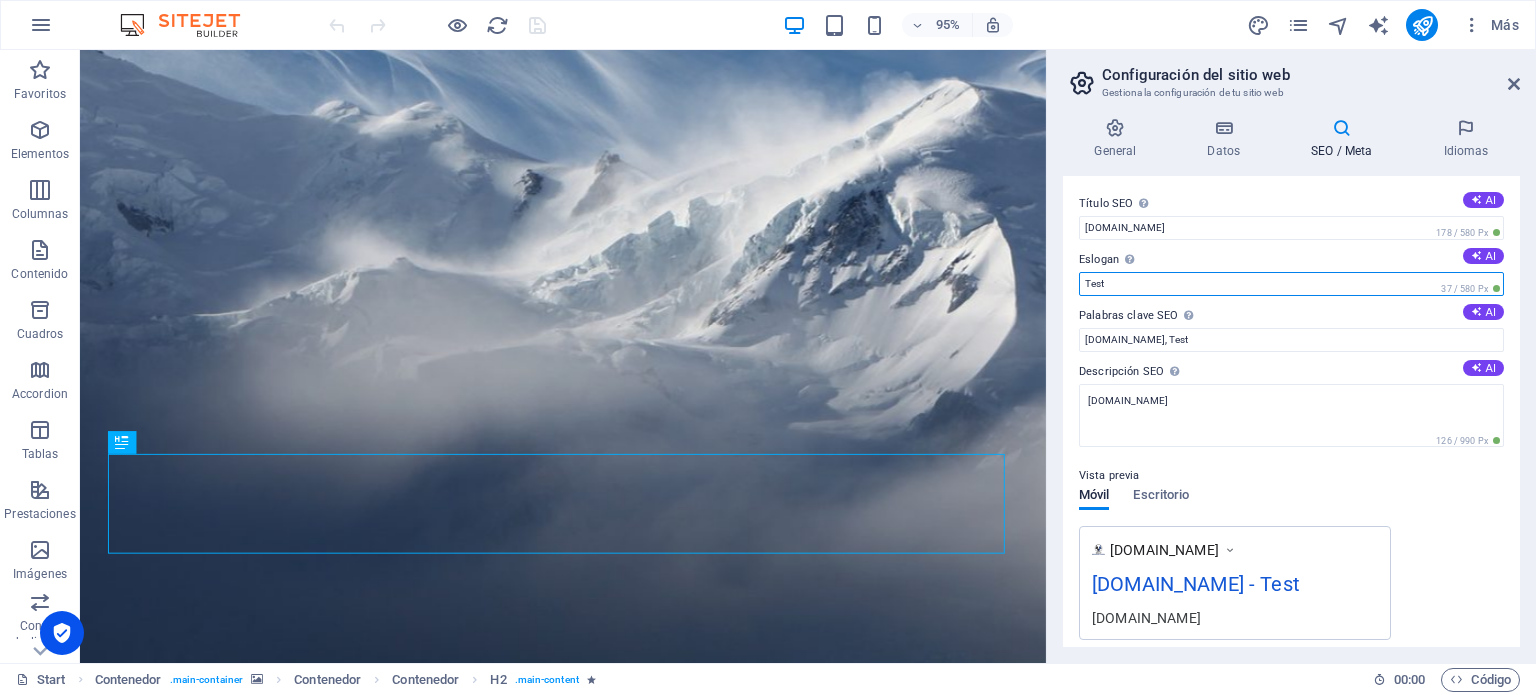 click on "Test" at bounding box center [1291, 284] 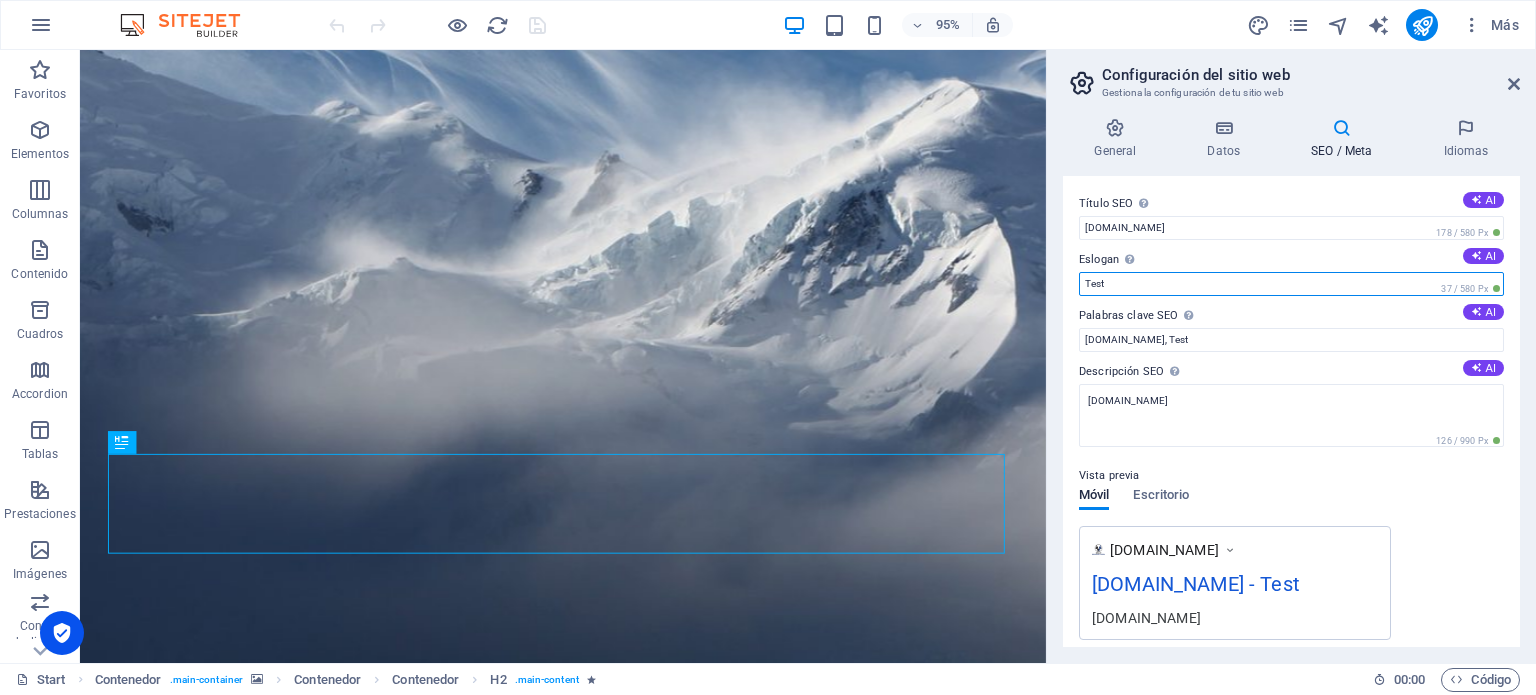 click on "Test" at bounding box center (1291, 284) 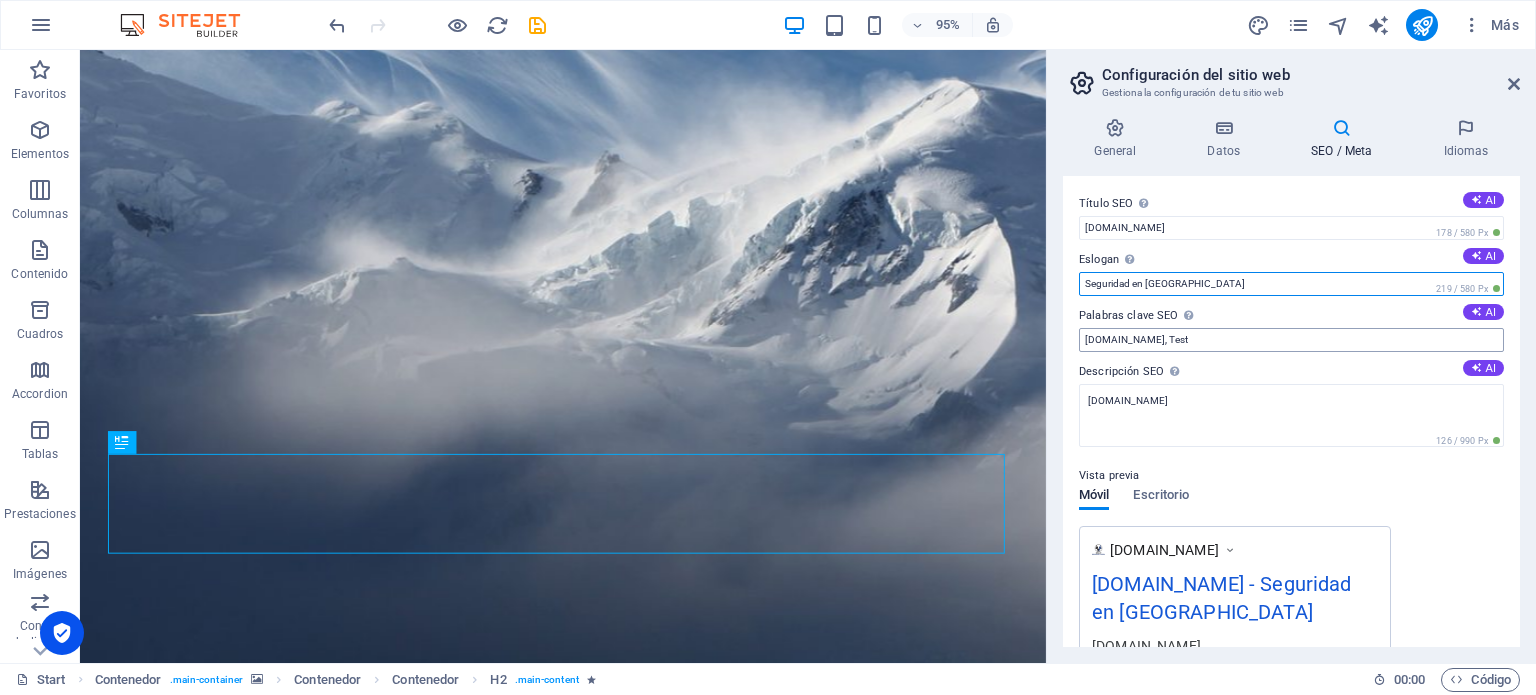 type on "Seguridad en [GEOGRAPHIC_DATA]" 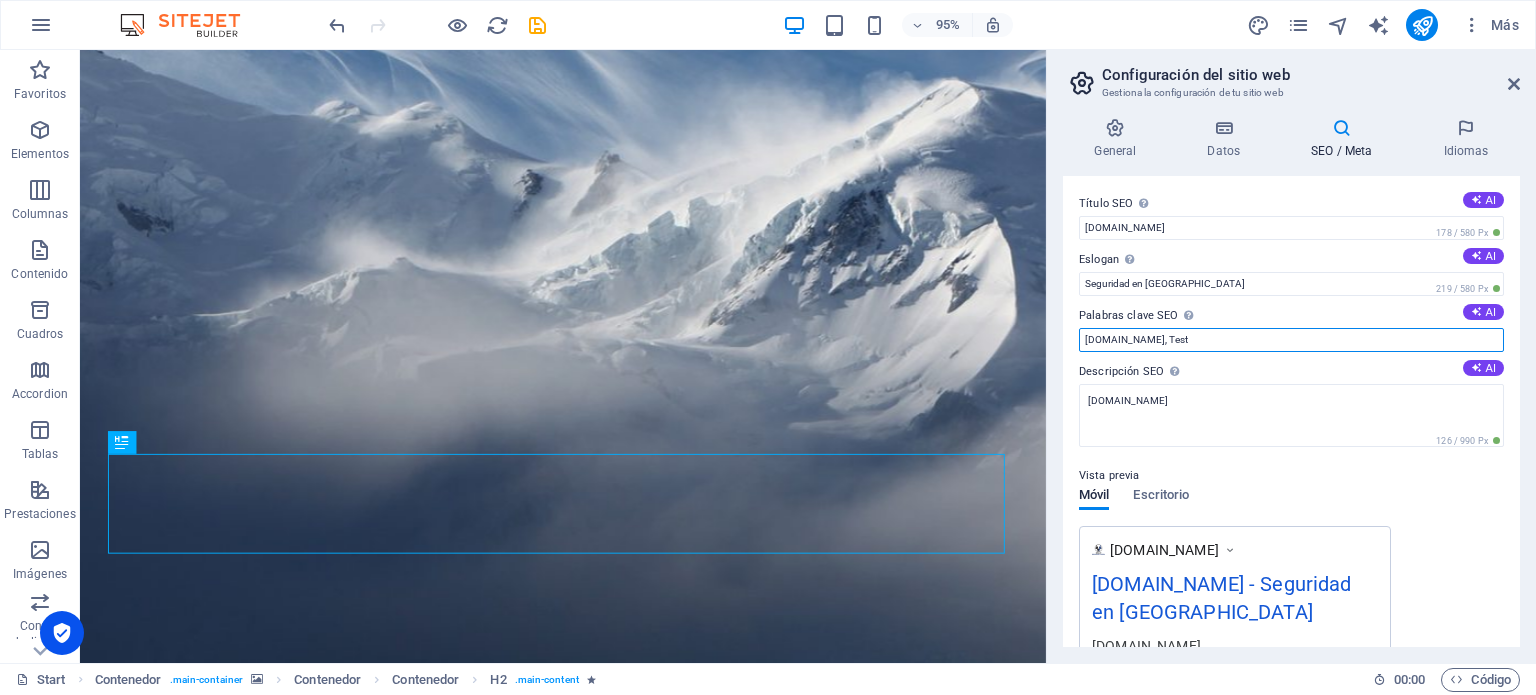 click on "[DOMAIN_NAME], Test" at bounding box center (1291, 340) 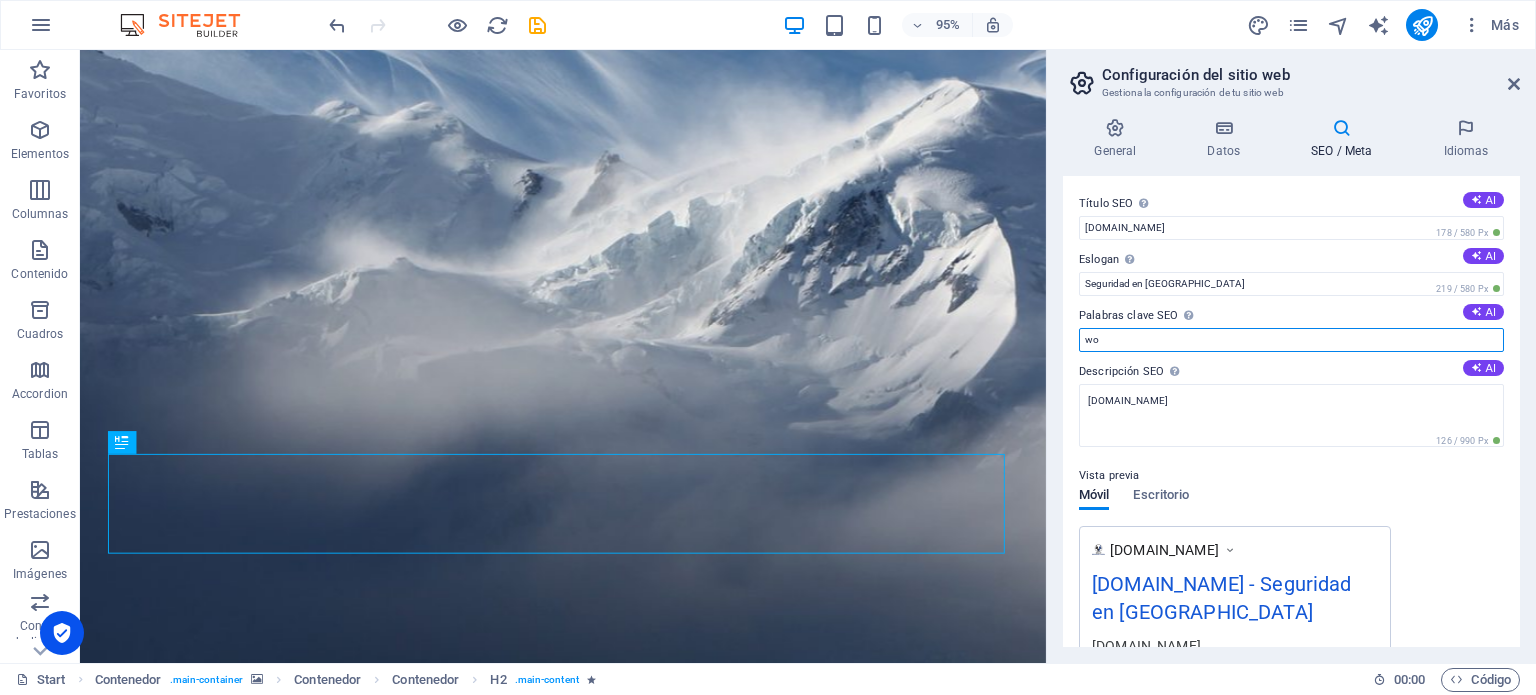 type on "w" 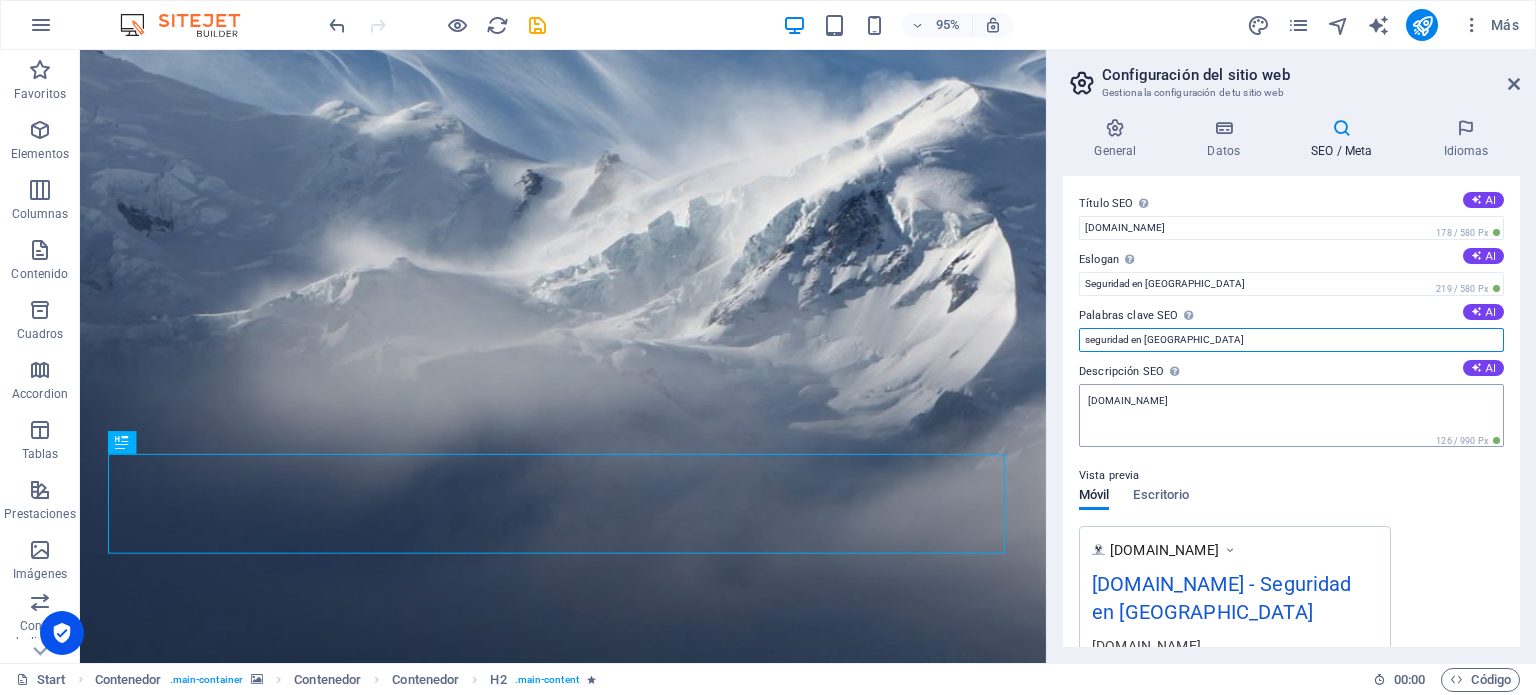 type on "seguridad en [GEOGRAPHIC_DATA]" 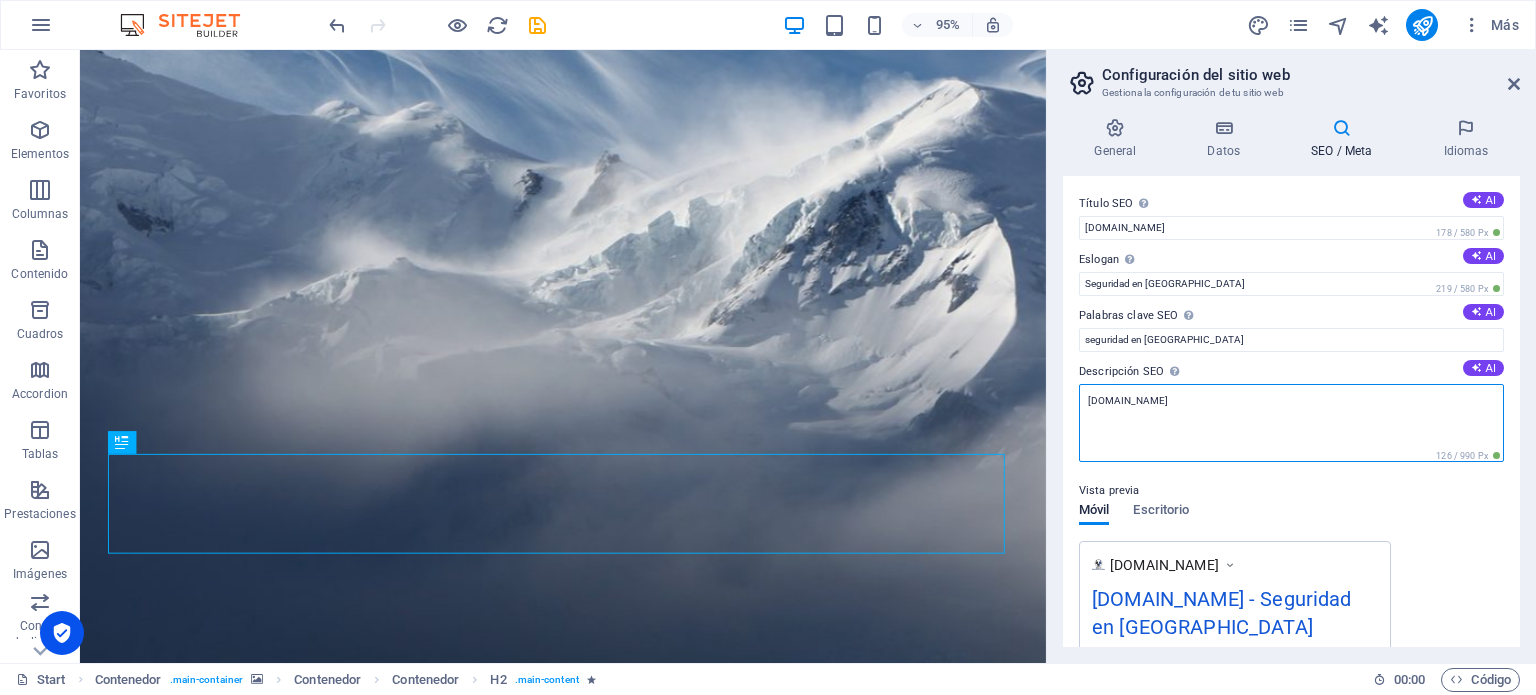 click on "[DOMAIN_NAME]" at bounding box center (1291, 423) 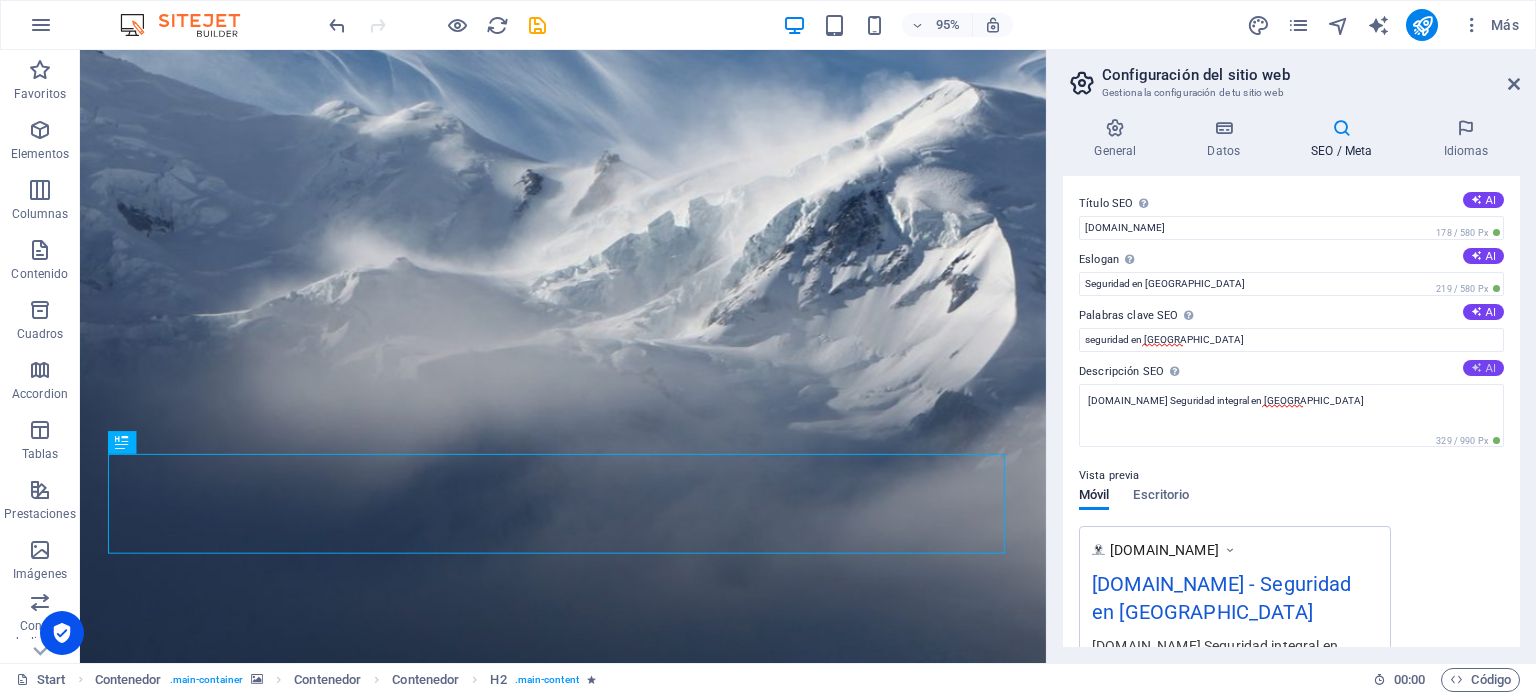 click at bounding box center [1476, 367] 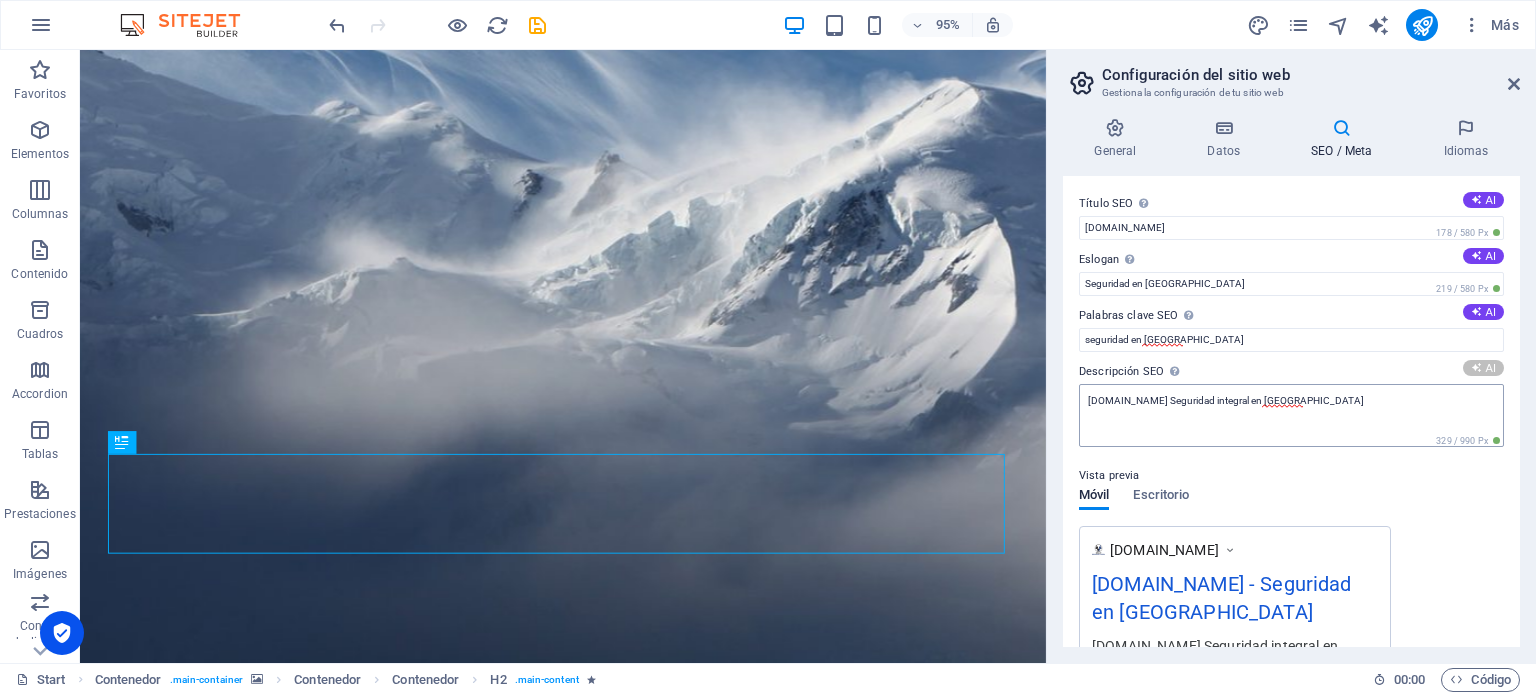 type on "Exciting renovations in progress! For inquiries, contact us at [EMAIL_ADDRESS][DOMAIN_NAME]. Thank you for your patience!" 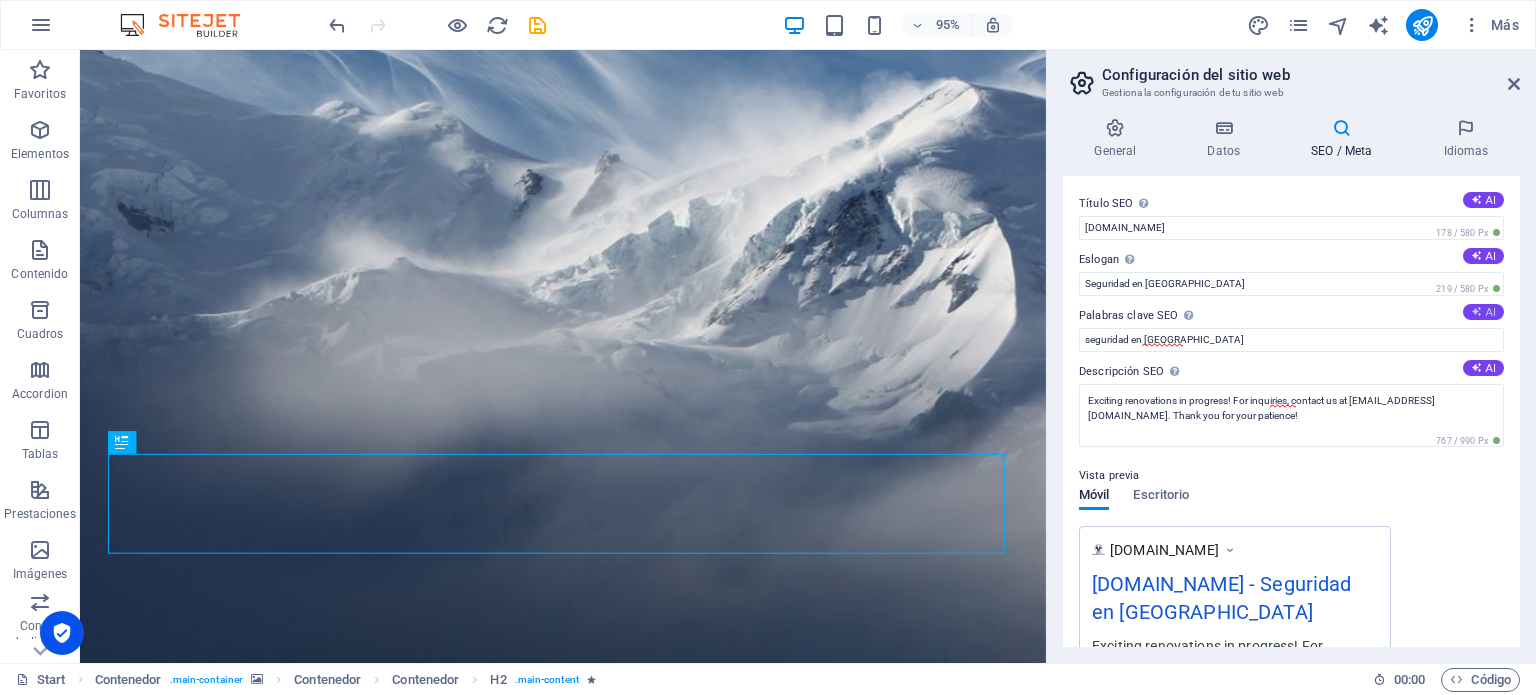 click on "AI" at bounding box center (1483, 312) 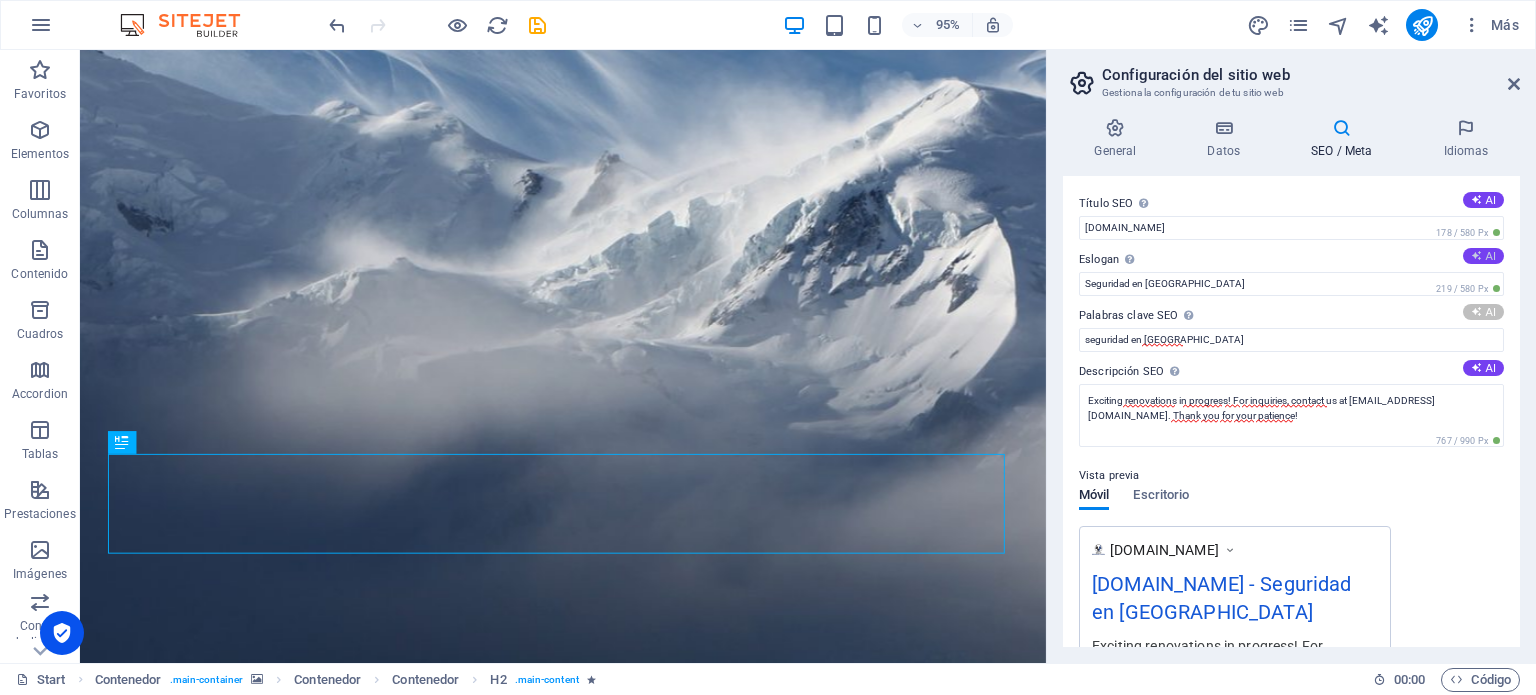 click at bounding box center [1476, 255] 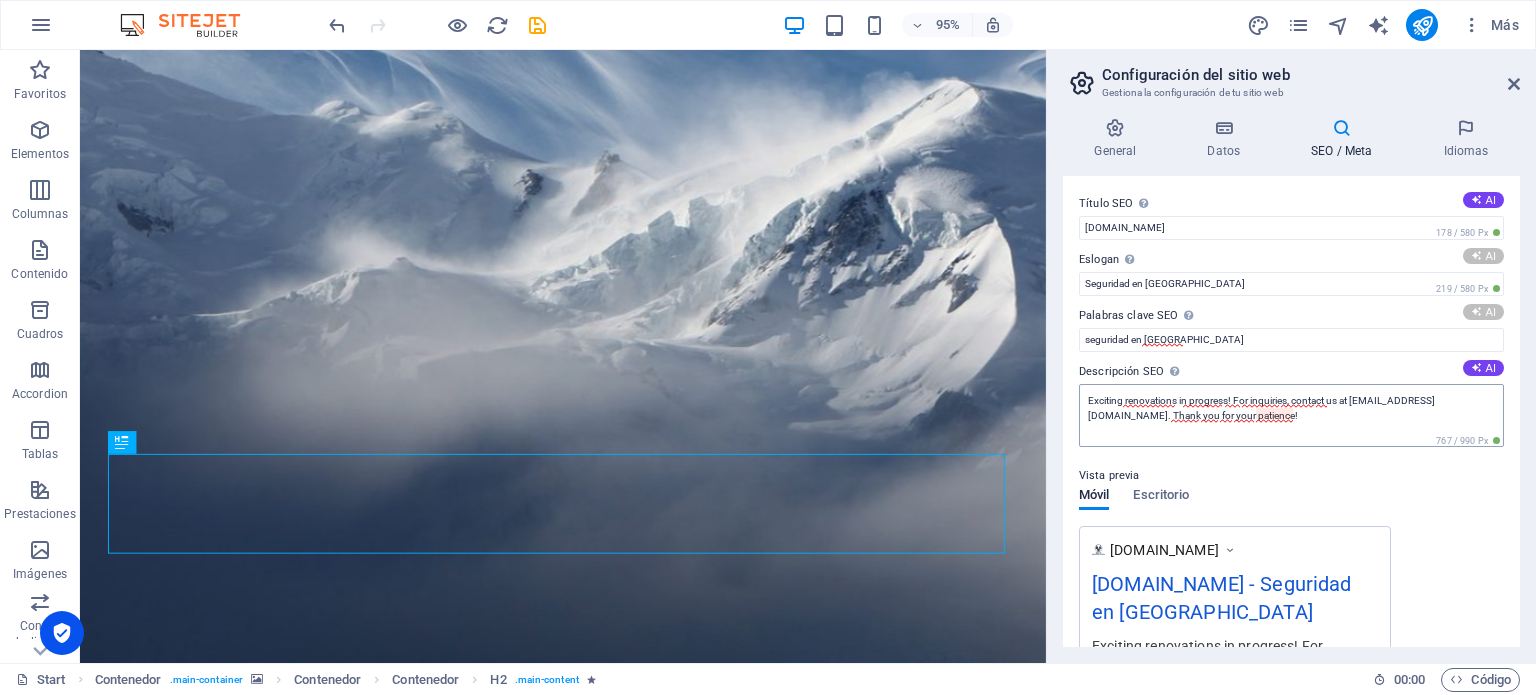 type on "remodeling, apologies for the inconvenience, contact, Wolf Seguridad, customer service, construction updates" 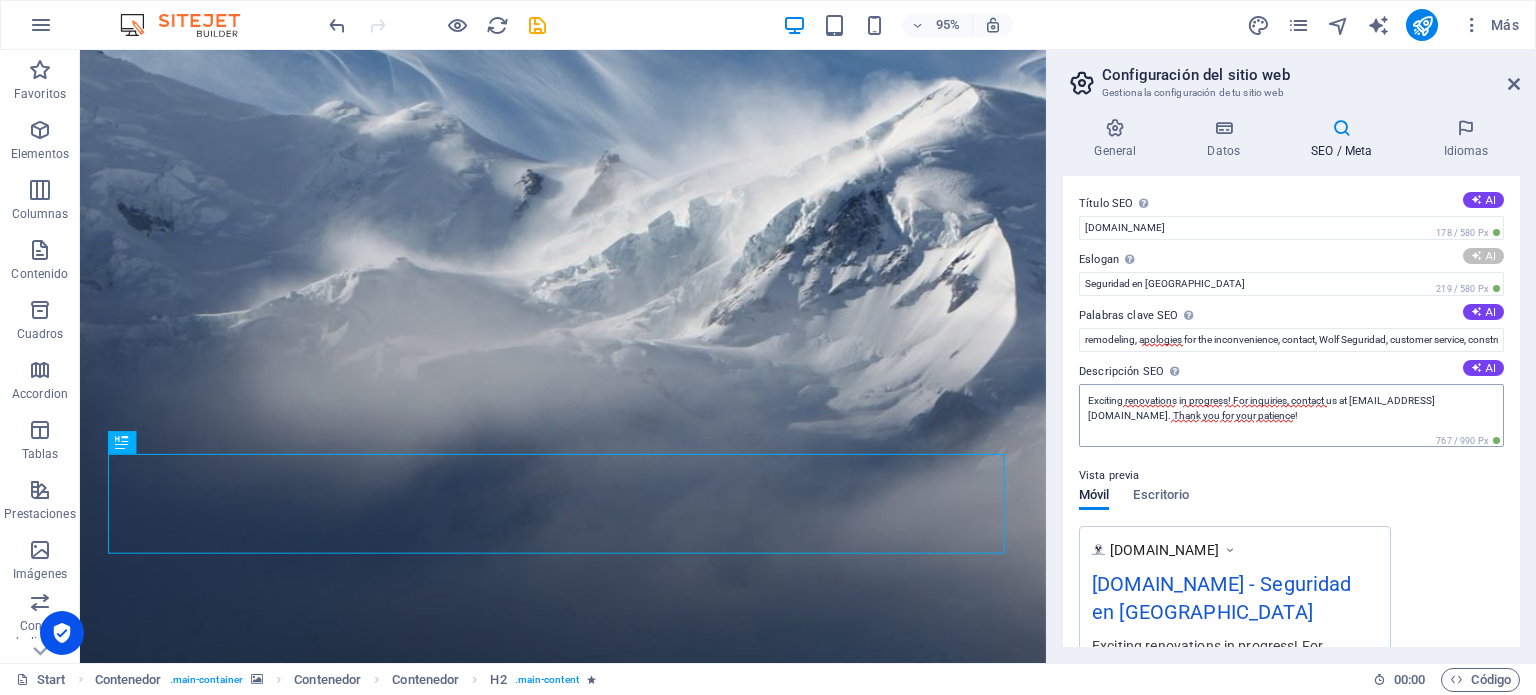 type on "Transforming Spaces, Enhancing Safety Every Step" 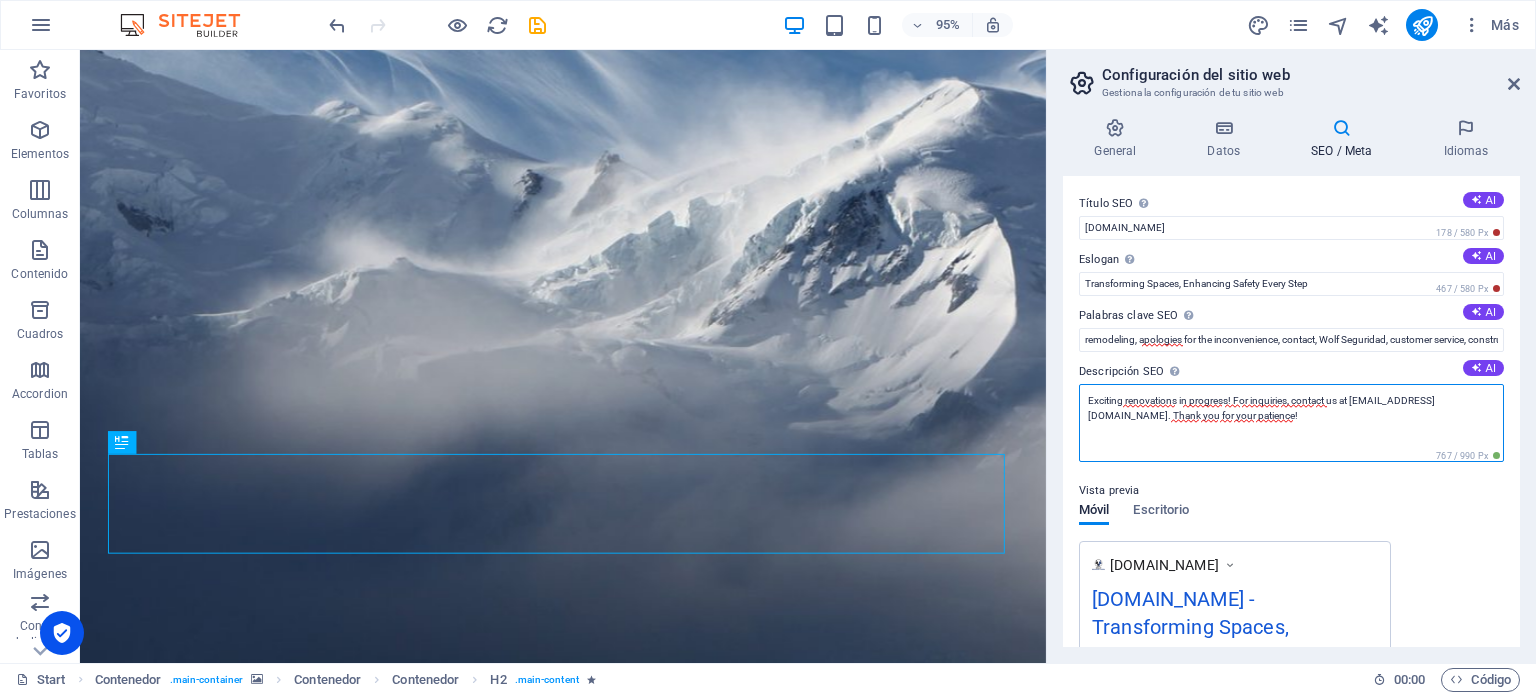 click on "Exciting renovations in progress! For inquiries, contact us at [EMAIL_ADDRESS][DOMAIN_NAME]. Thank you for your patience!" at bounding box center (1291, 423) 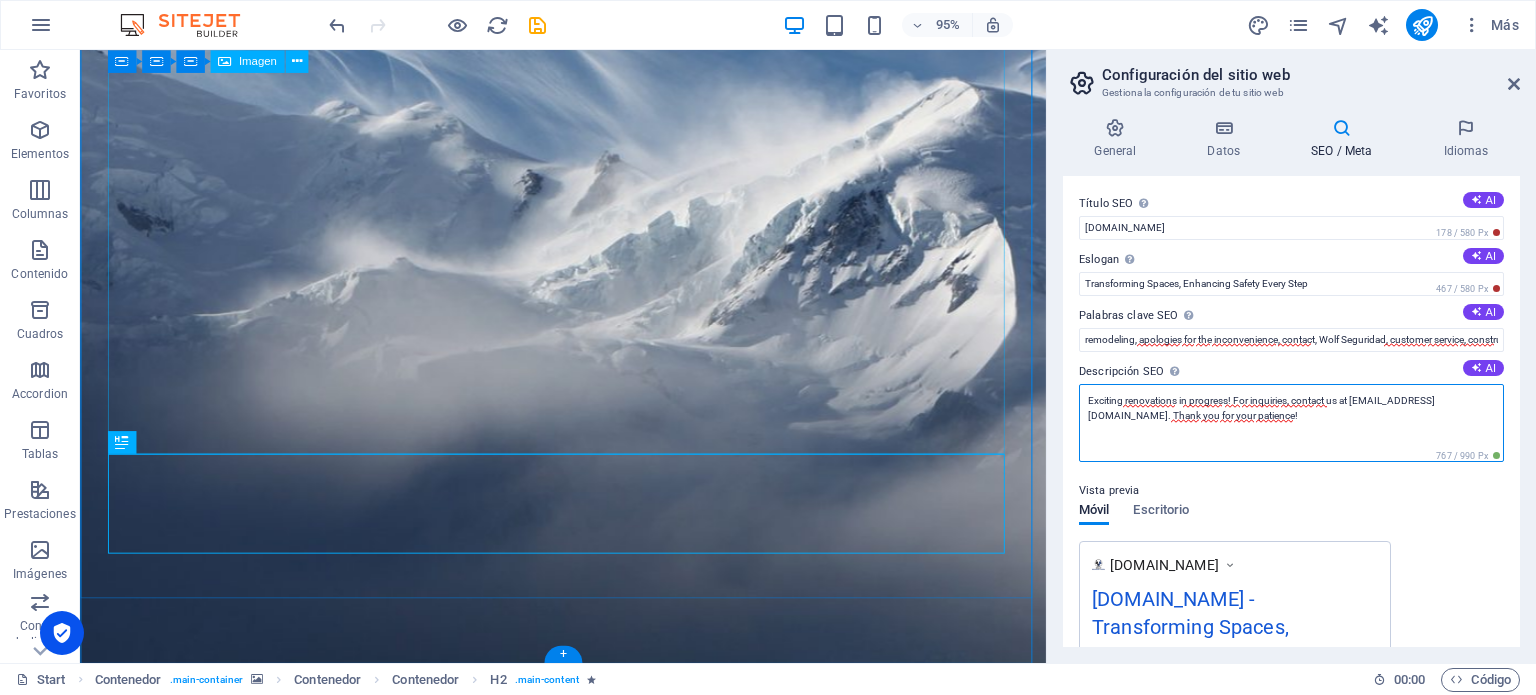 drag, startPoint x: 1448, startPoint y: 460, endPoint x: 916, endPoint y: 356, distance: 542.0701 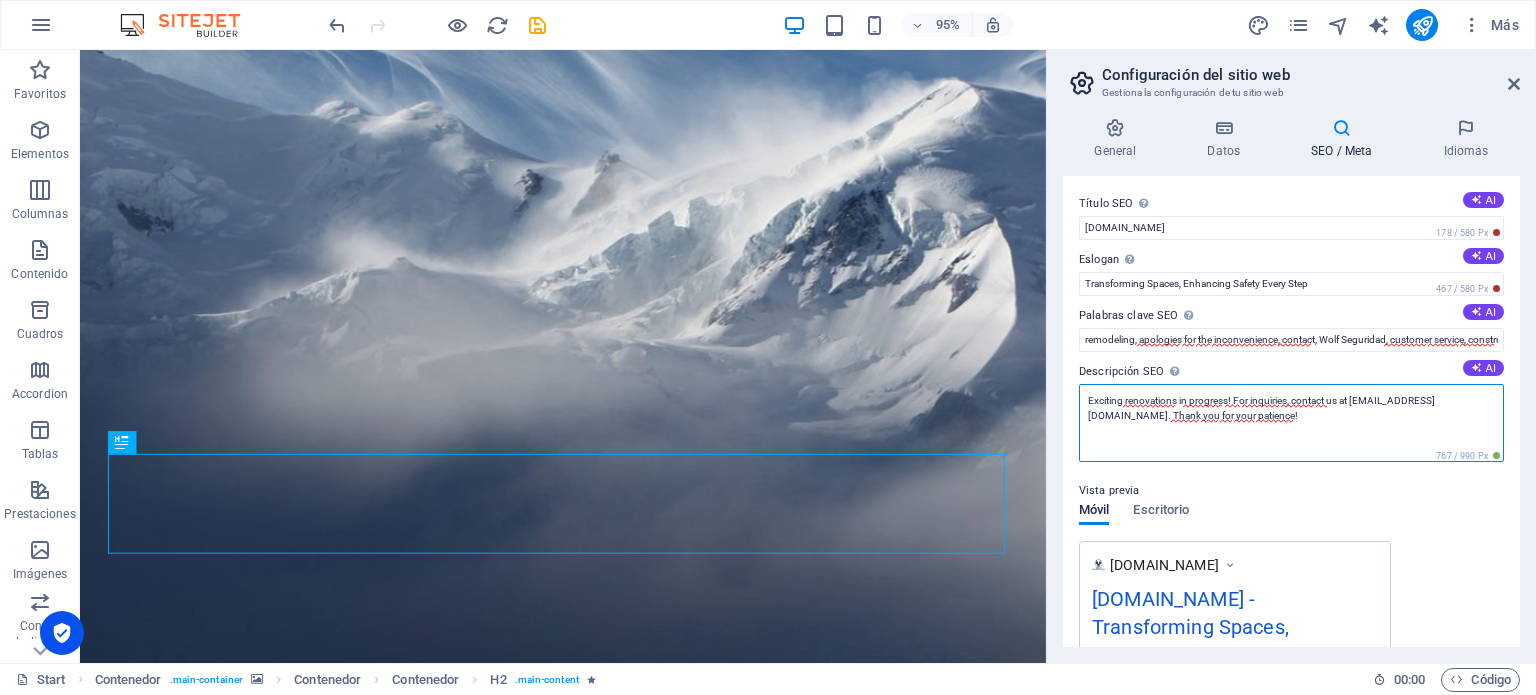 click on "Exciting renovations in progress! For inquiries, contact us at [EMAIL_ADDRESS][DOMAIN_NAME]. Thank you for your patience!" at bounding box center [1291, 423] 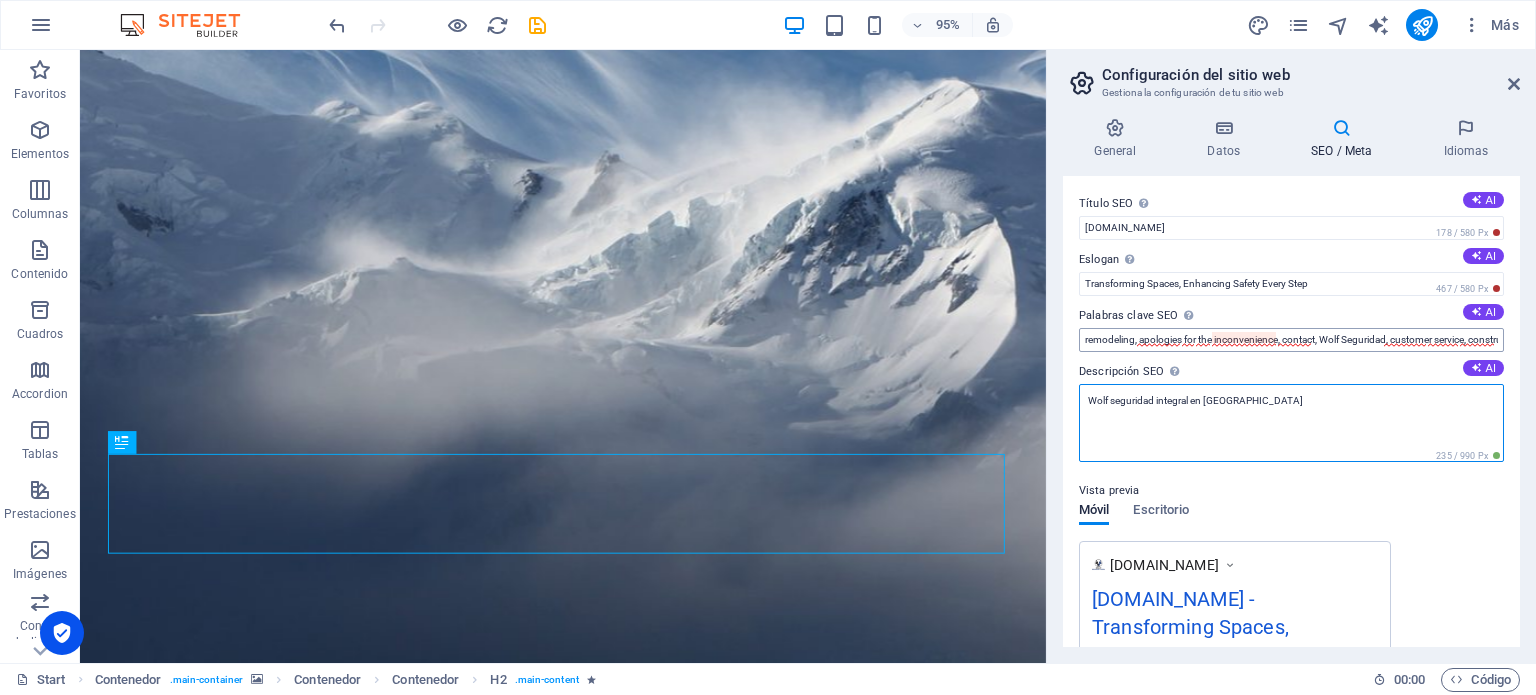 type on "Wolf seguridad integral en [GEOGRAPHIC_DATA]" 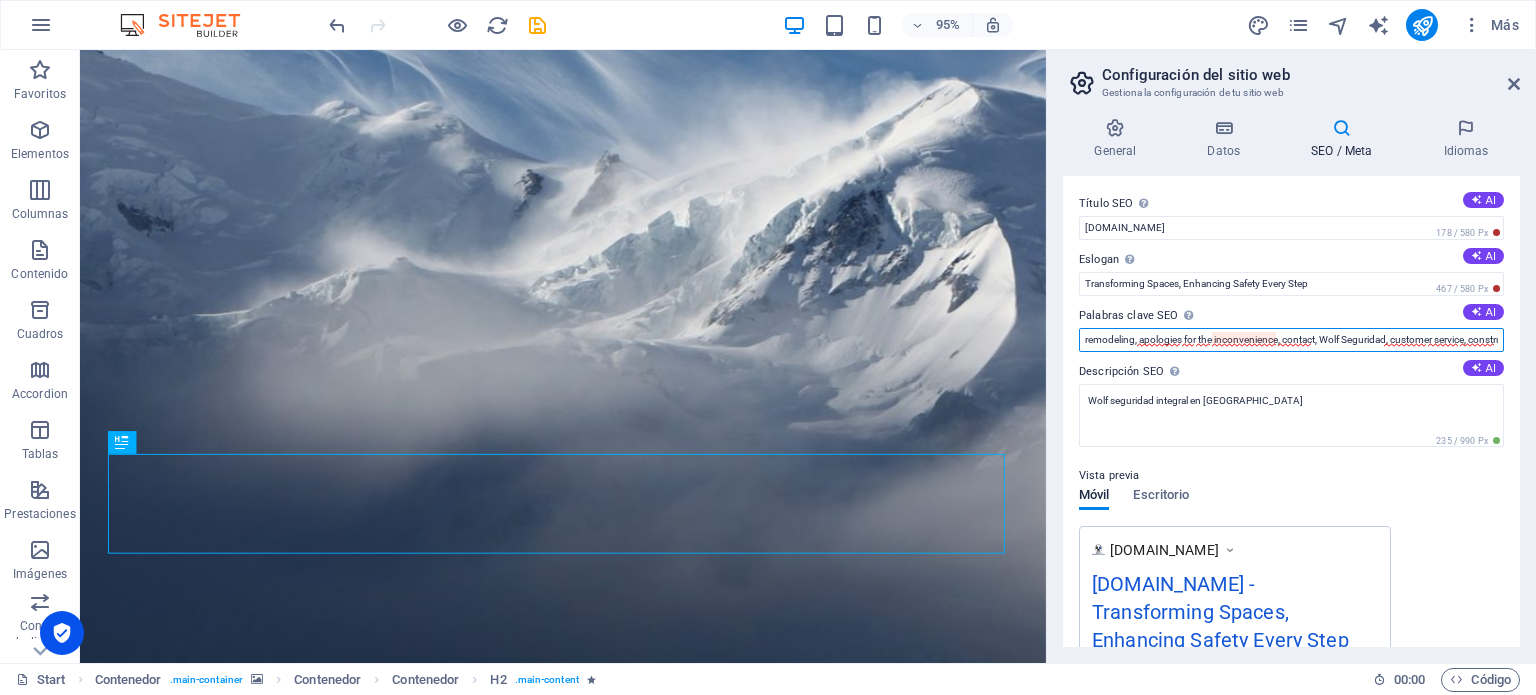 click on "remodeling, apologies for the inconvenience, contact, Wolf Seguridad, customer service, construction updates" at bounding box center (1291, 340) 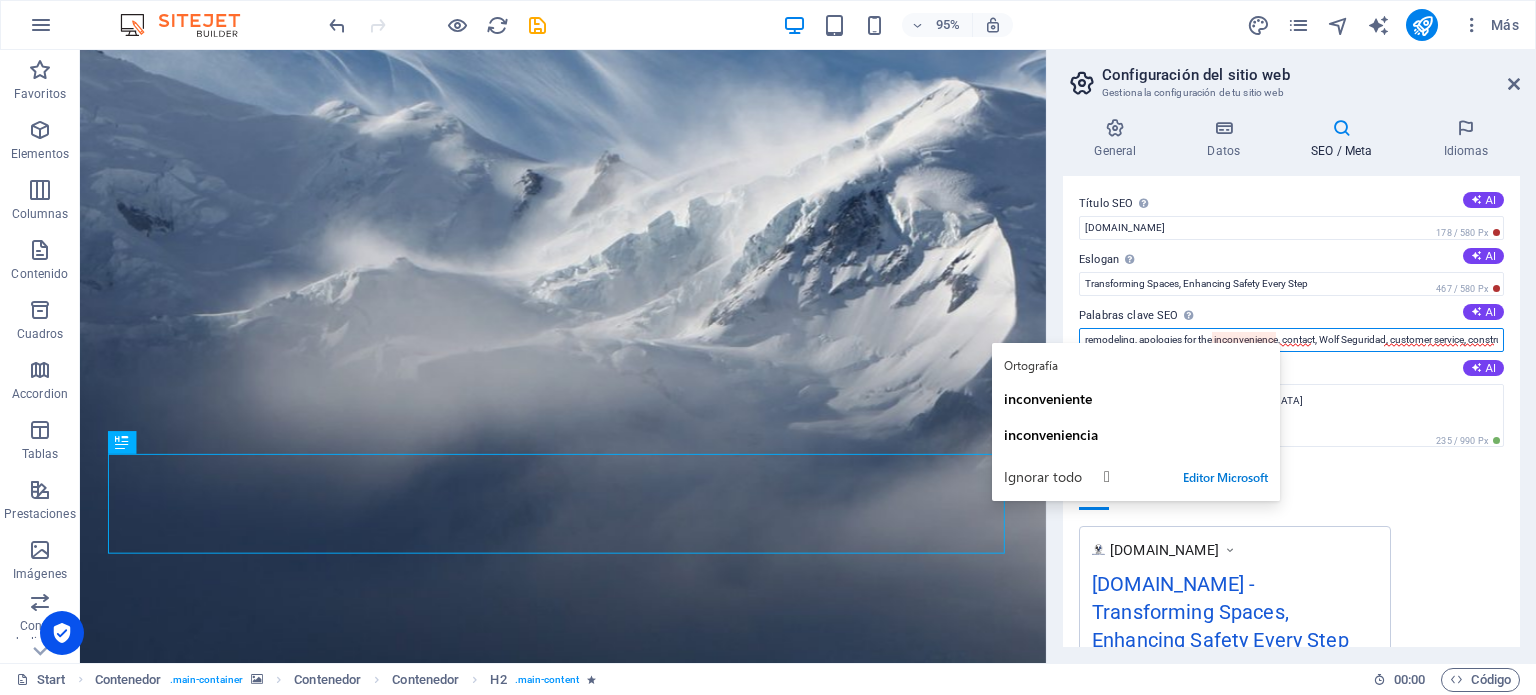 click on "remodeling, apologies for the inconvenience, contact, Wolf Seguridad, customer service, construction updates" at bounding box center [1291, 340] 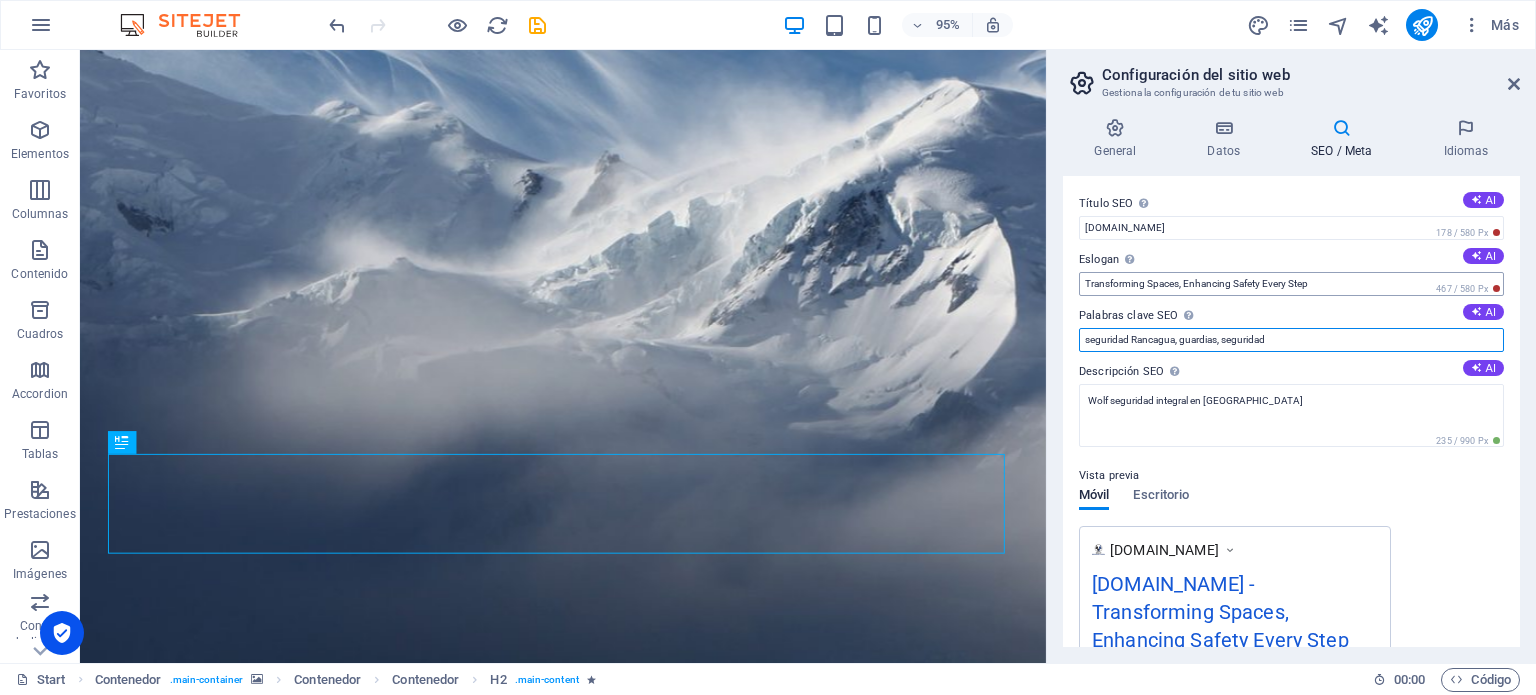 type on "seguridad Rancagua, guardias, seguridad" 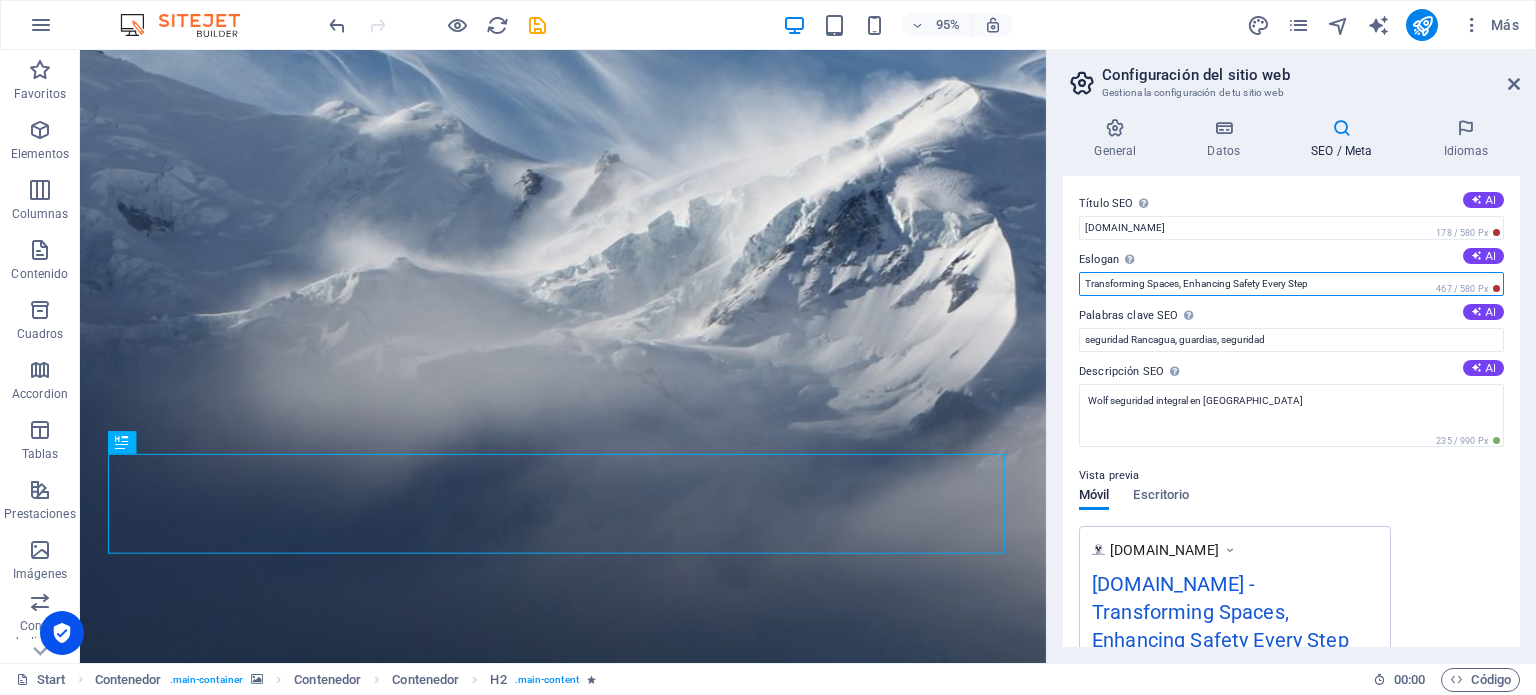 click on "Transforming Spaces, Enhancing Safety Every Step" at bounding box center (1291, 284) 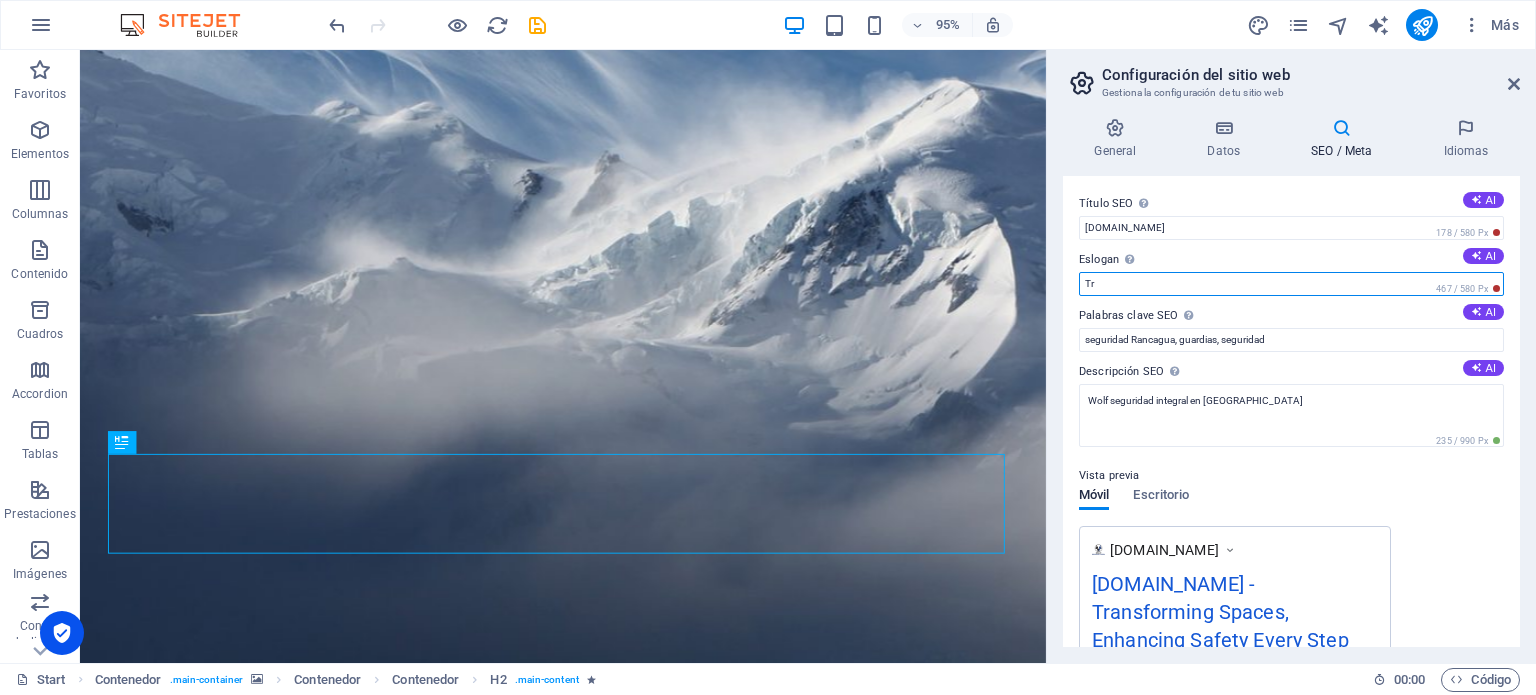 type on "T" 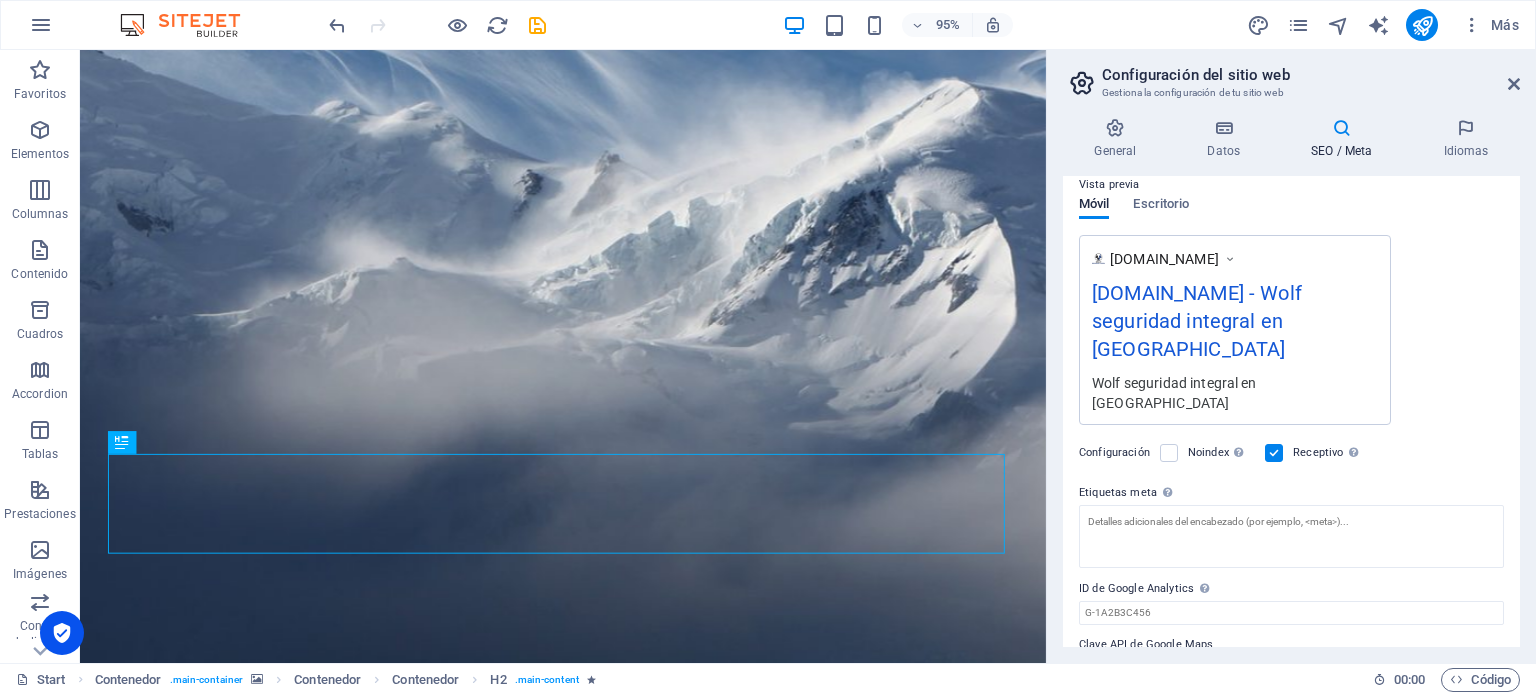 scroll, scrollTop: 0, scrollLeft: 0, axis: both 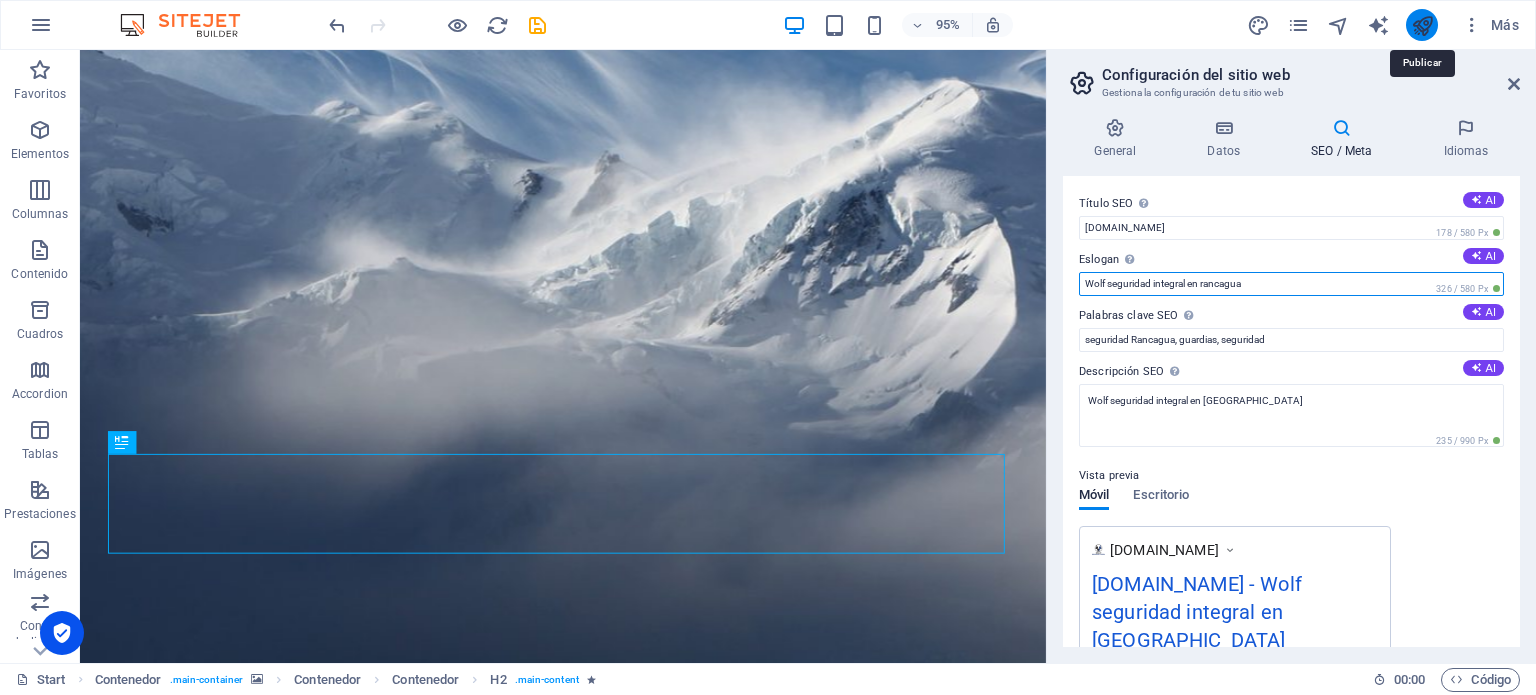 type on "Wolf seguridad integral en rancagua" 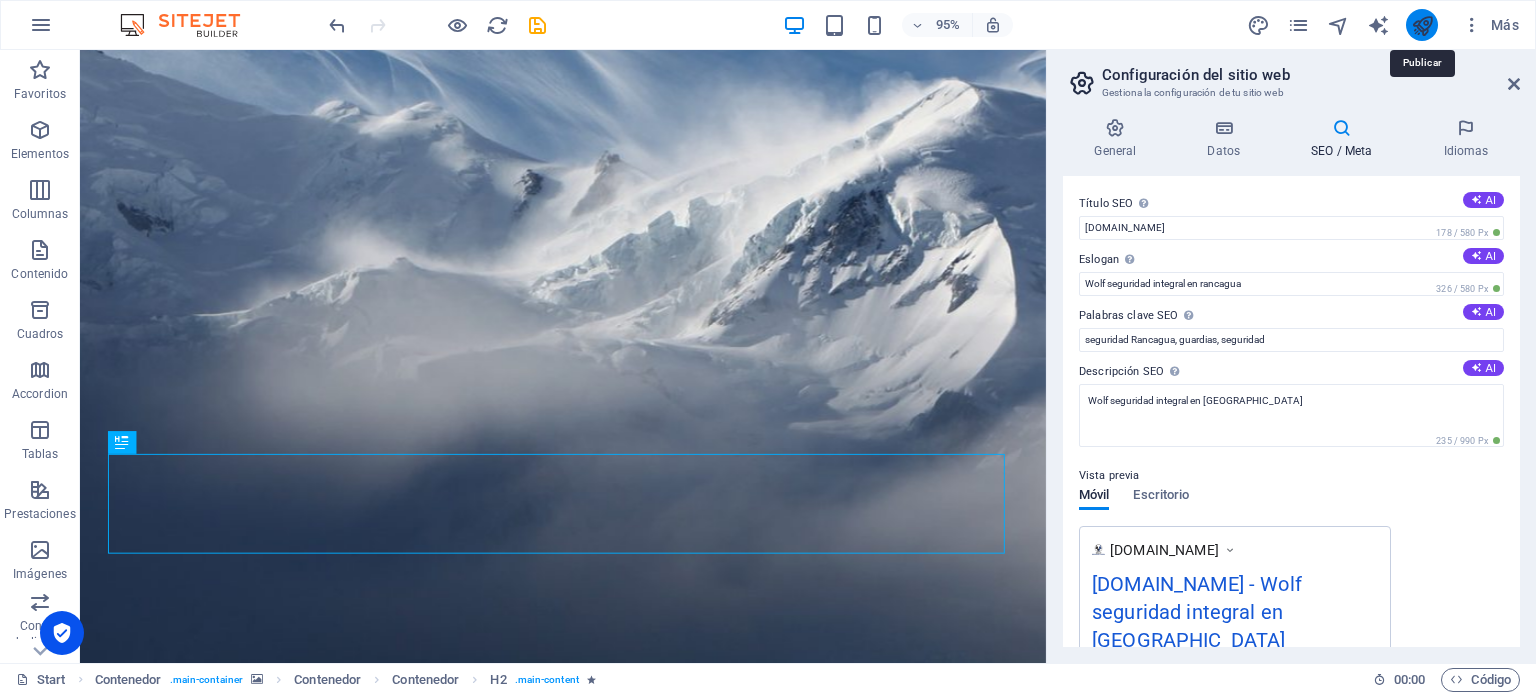 click at bounding box center [1422, 25] 